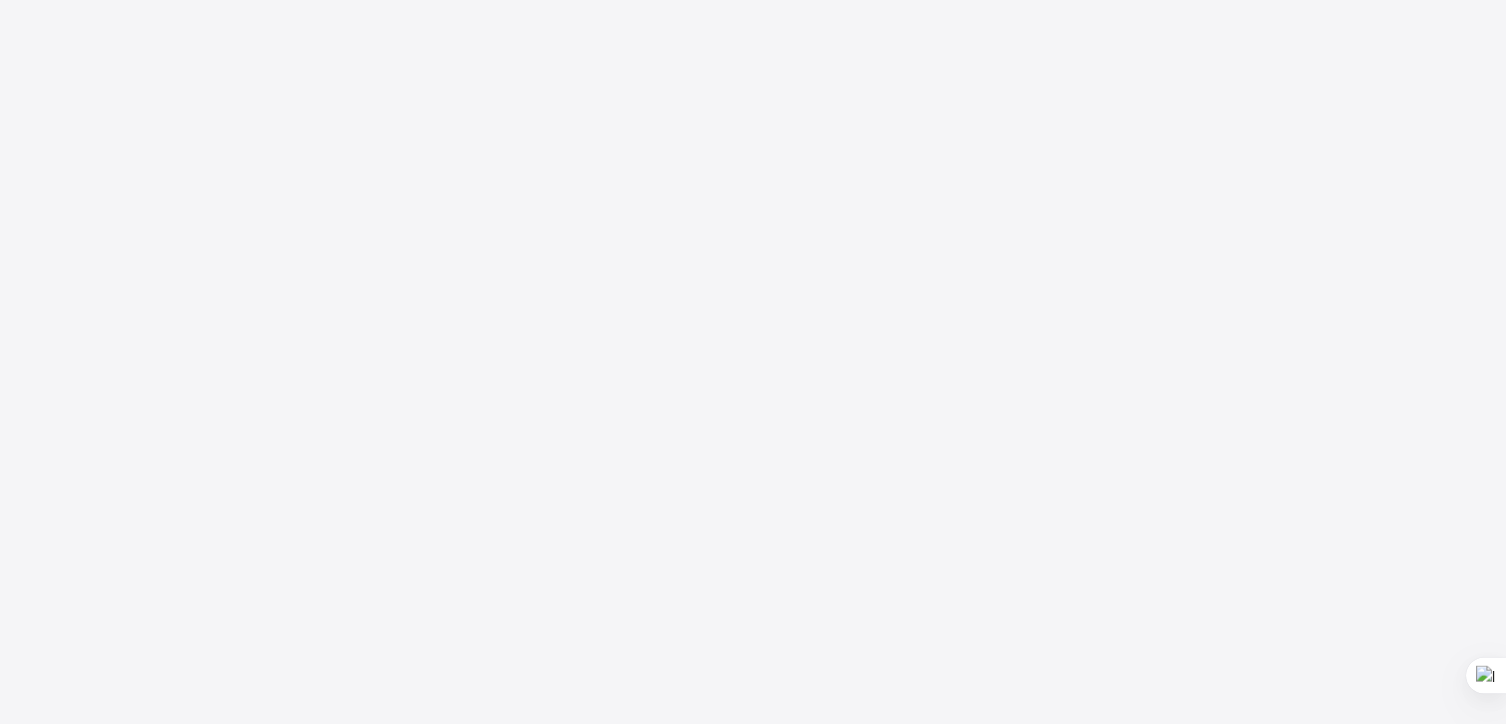scroll, scrollTop: 0, scrollLeft: 0, axis: both 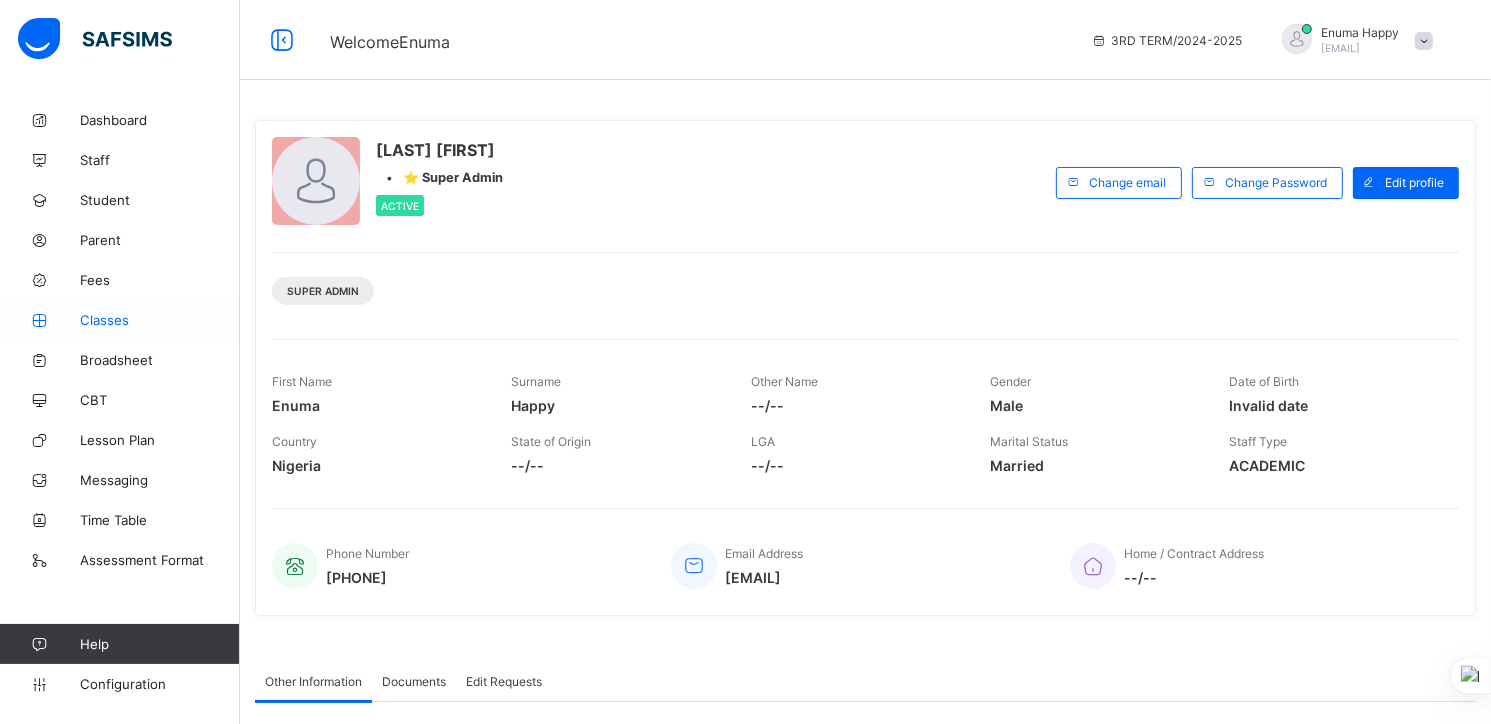 click on "Classes" at bounding box center [160, 320] 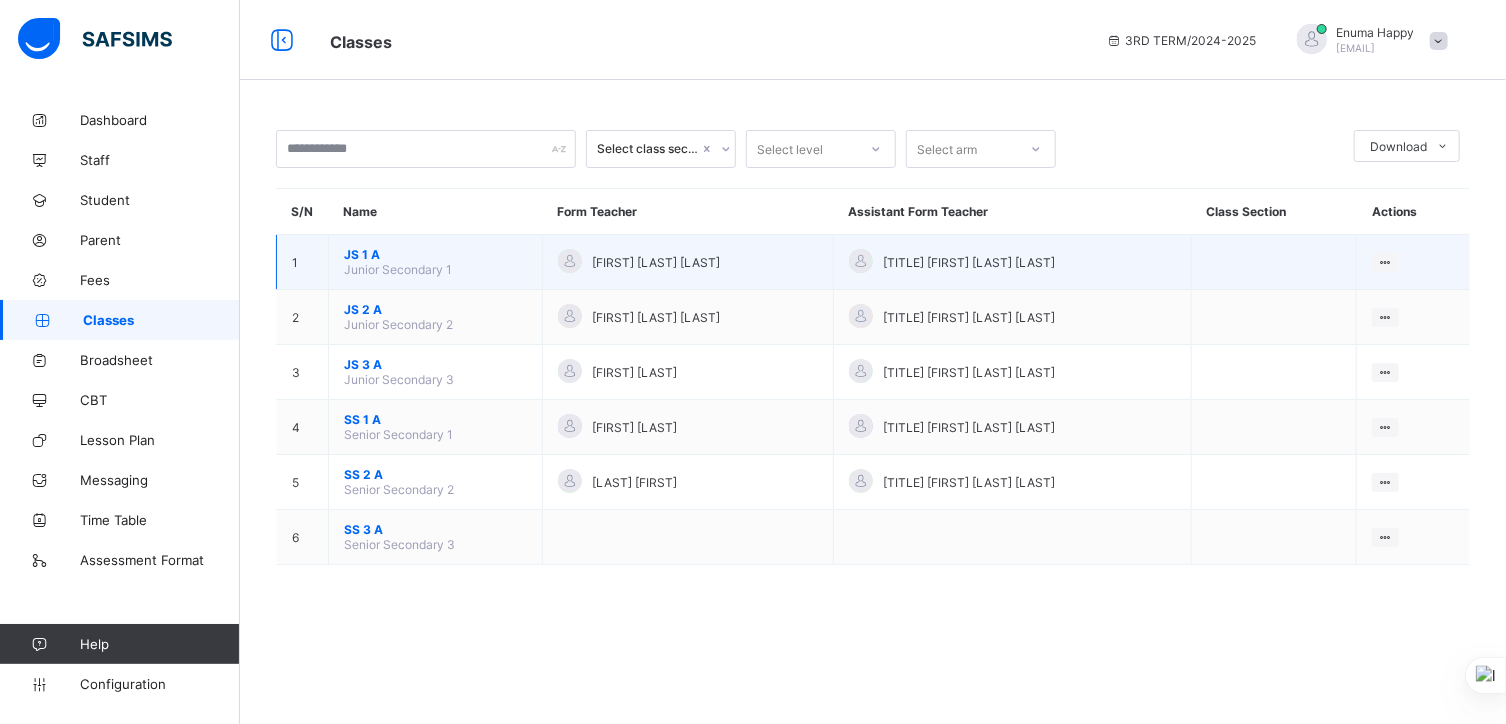 click on "JS 1   A" at bounding box center (435, 254) 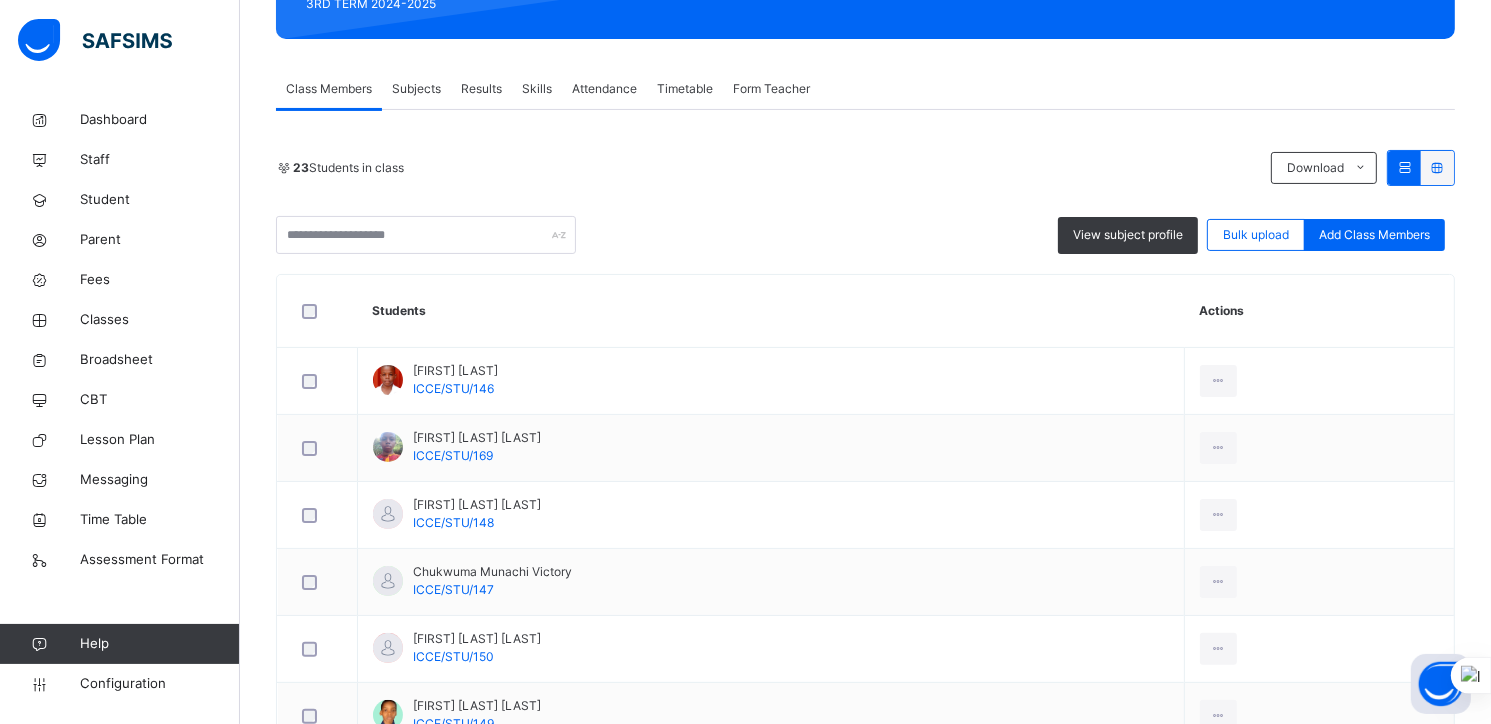 scroll, scrollTop: 311, scrollLeft: 0, axis: vertical 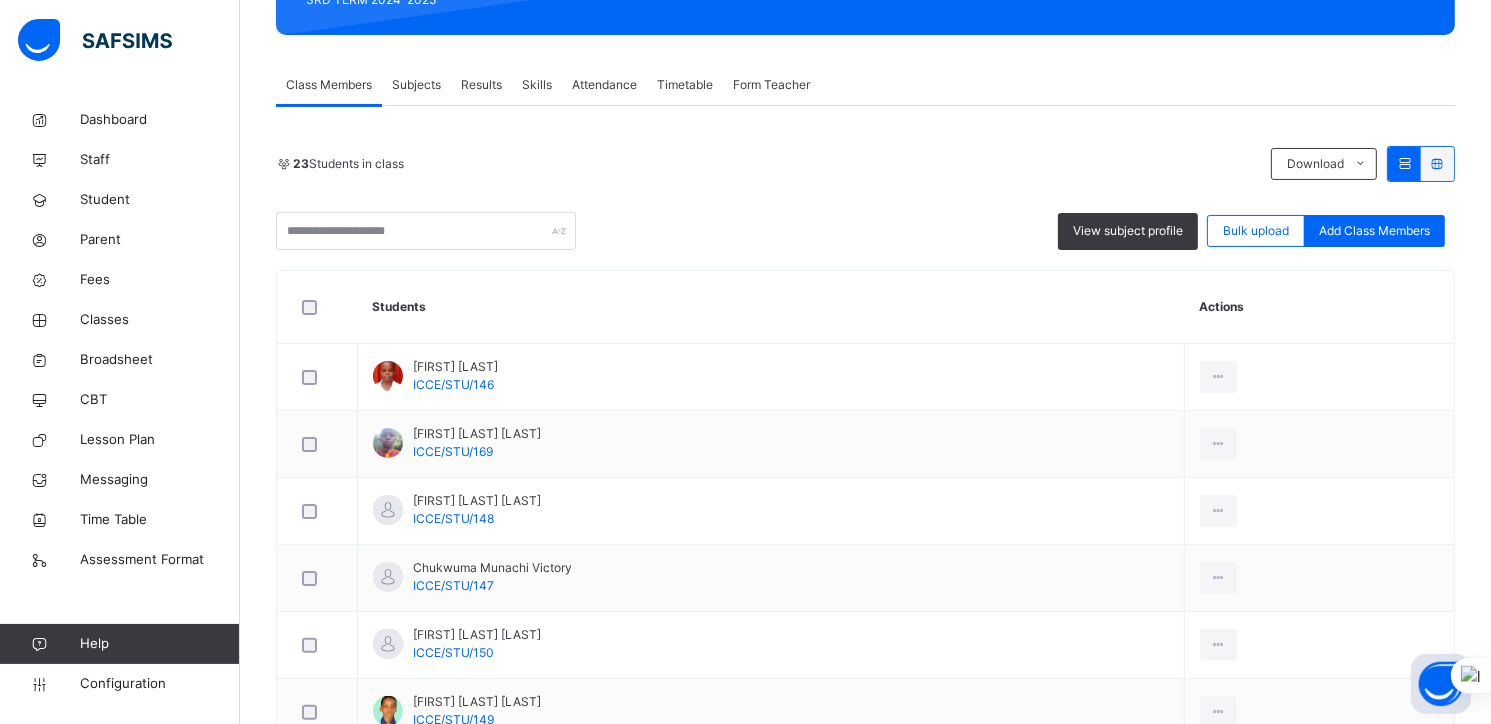 click on "Subjects" at bounding box center (416, 85) 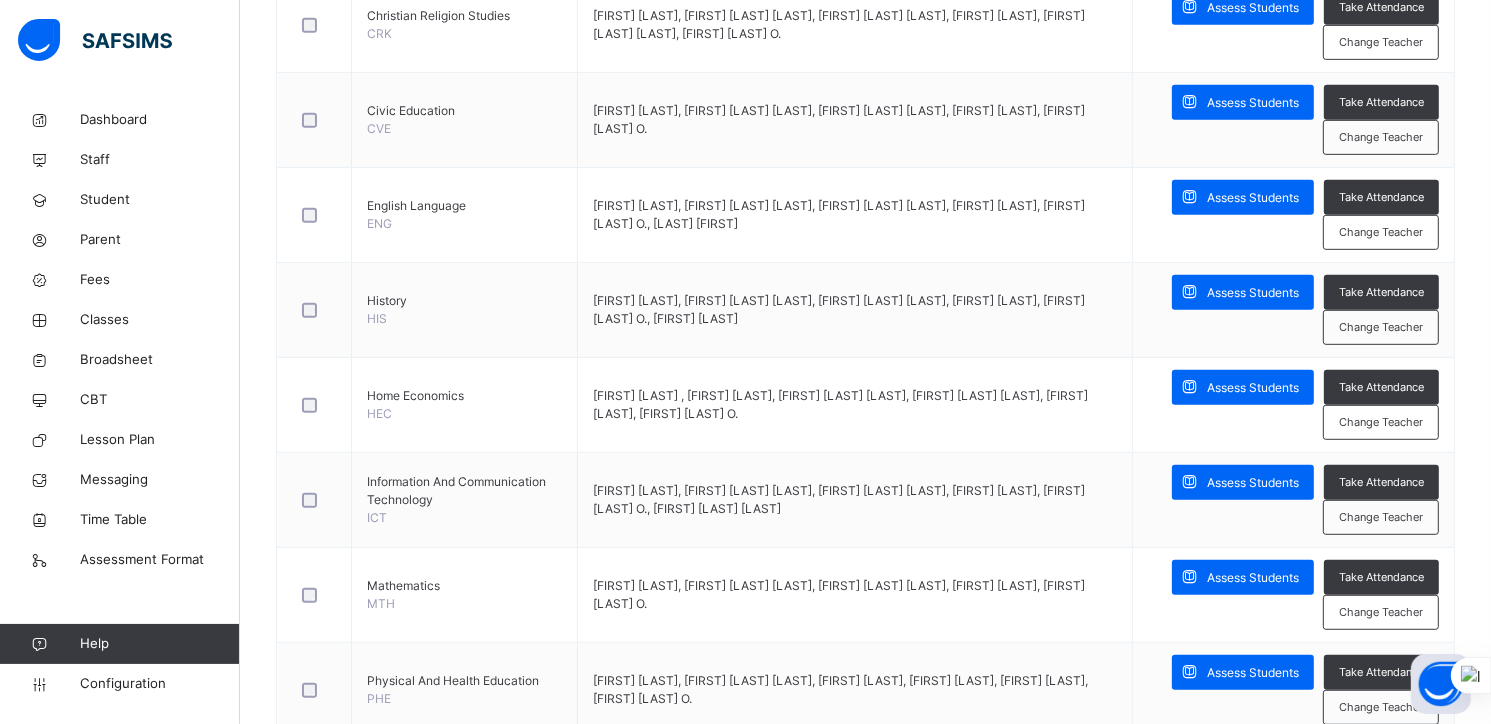 scroll, scrollTop: 980, scrollLeft: 0, axis: vertical 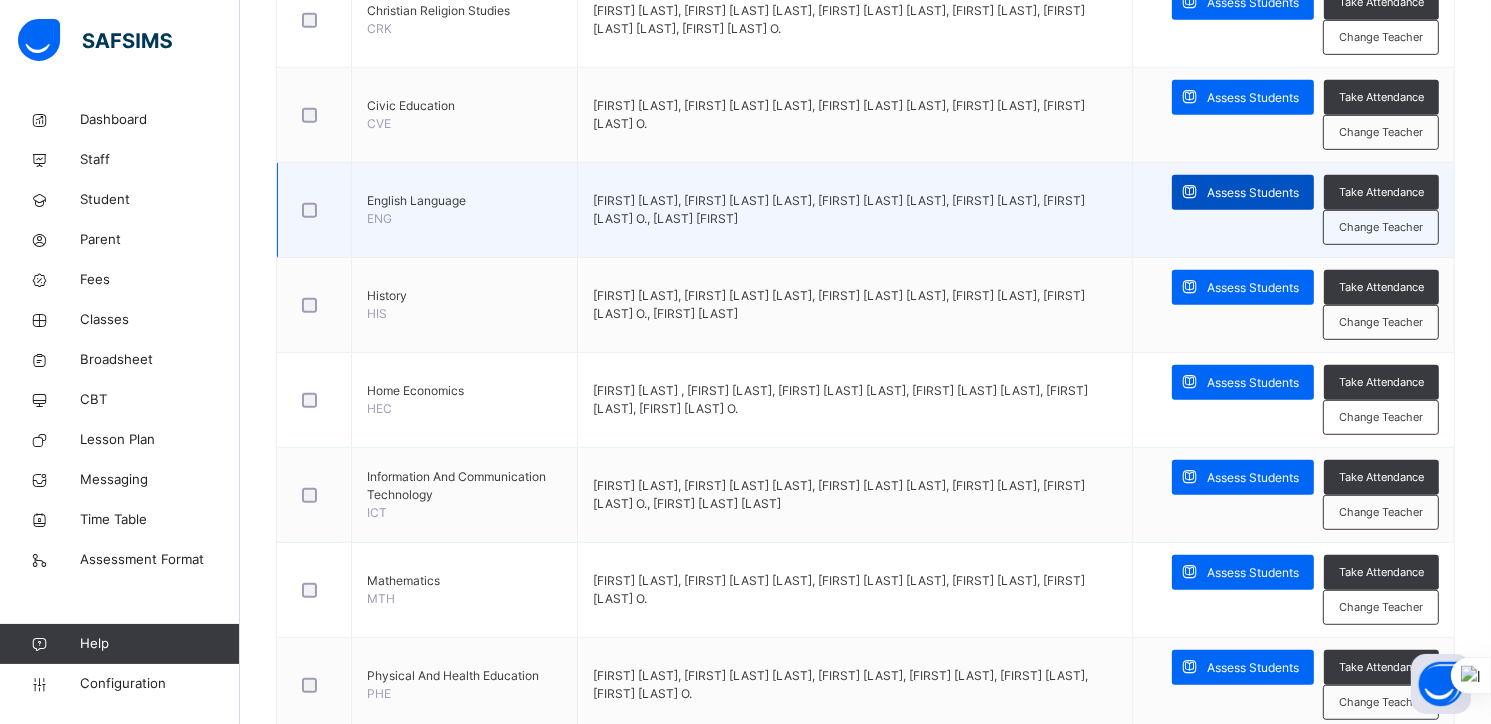 click on "Assess Students" at bounding box center (1253, 193) 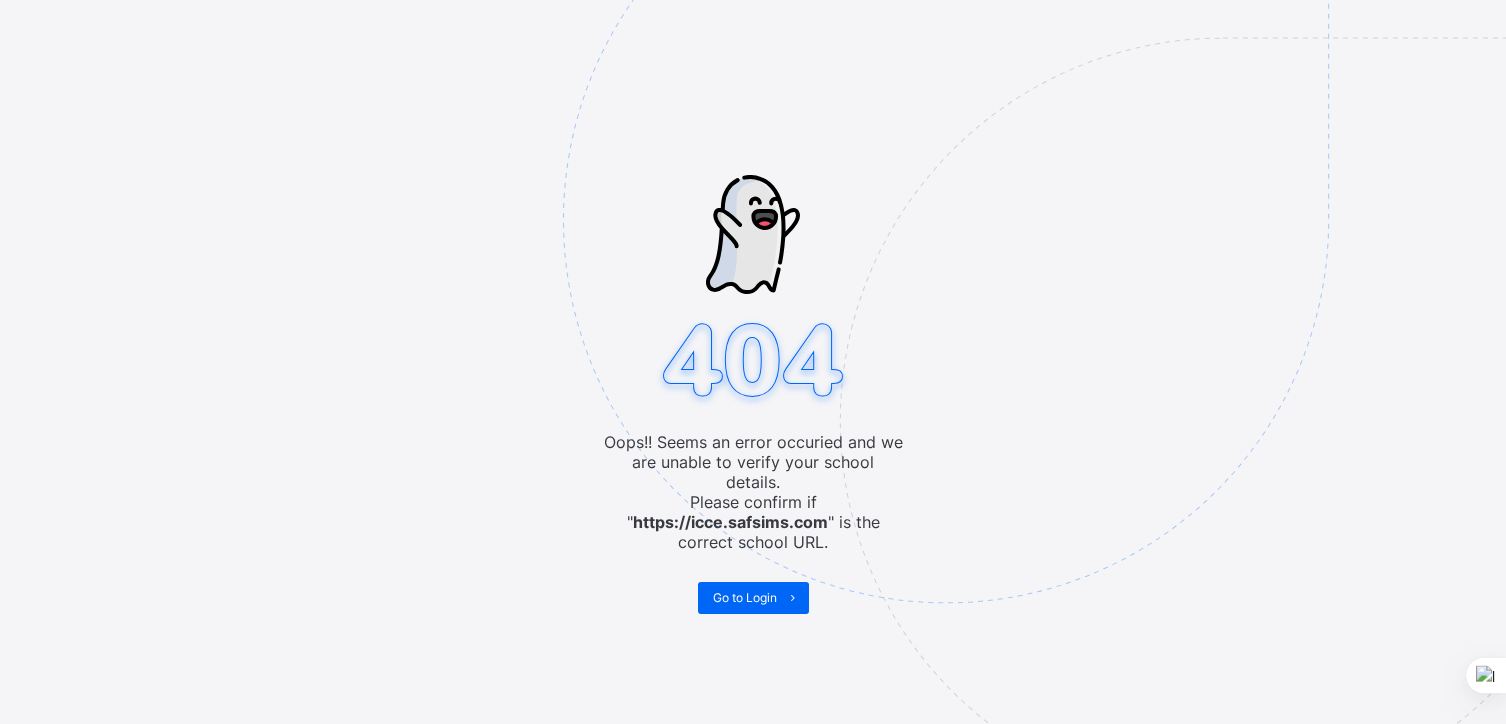 scroll, scrollTop: 0, scrollLeft: 0, axis: both 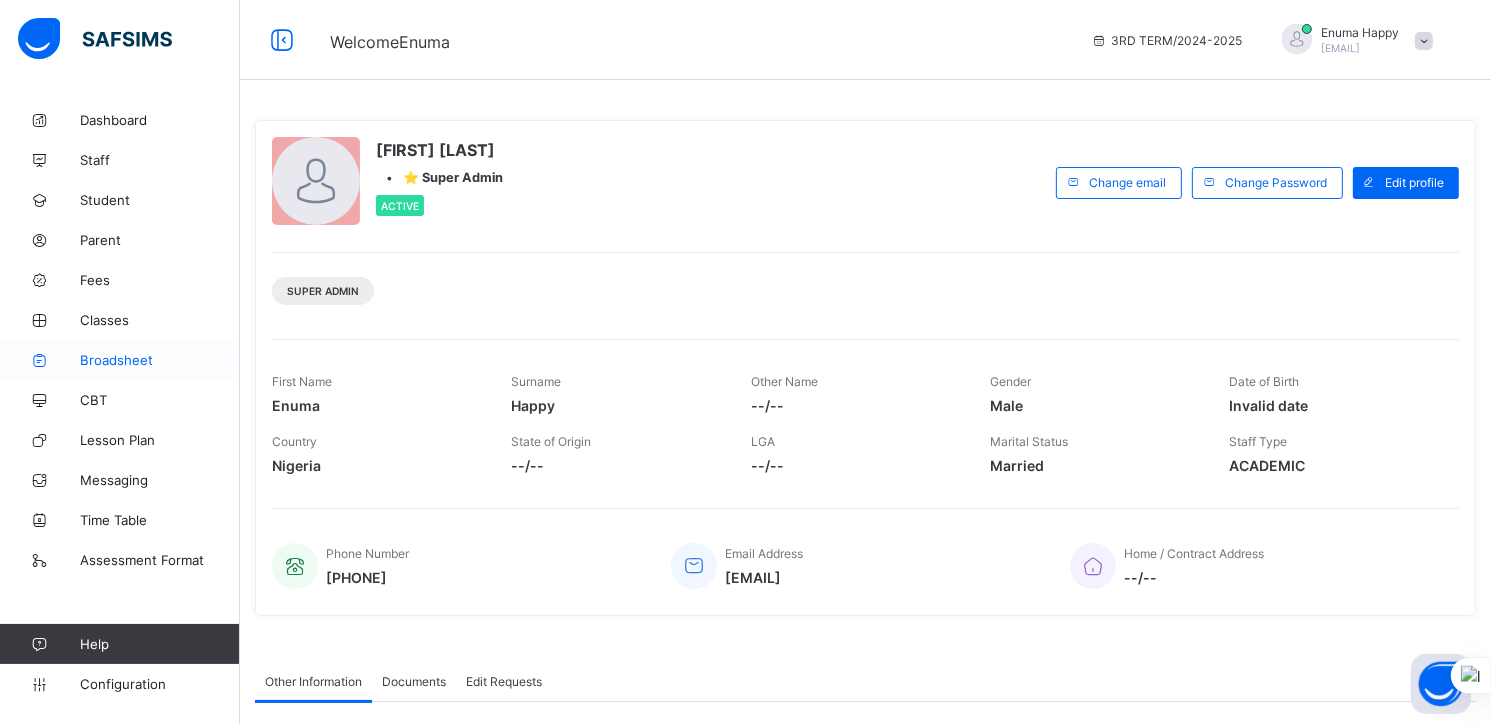 click on "Broadsheet" at bounding box center (160, 360) 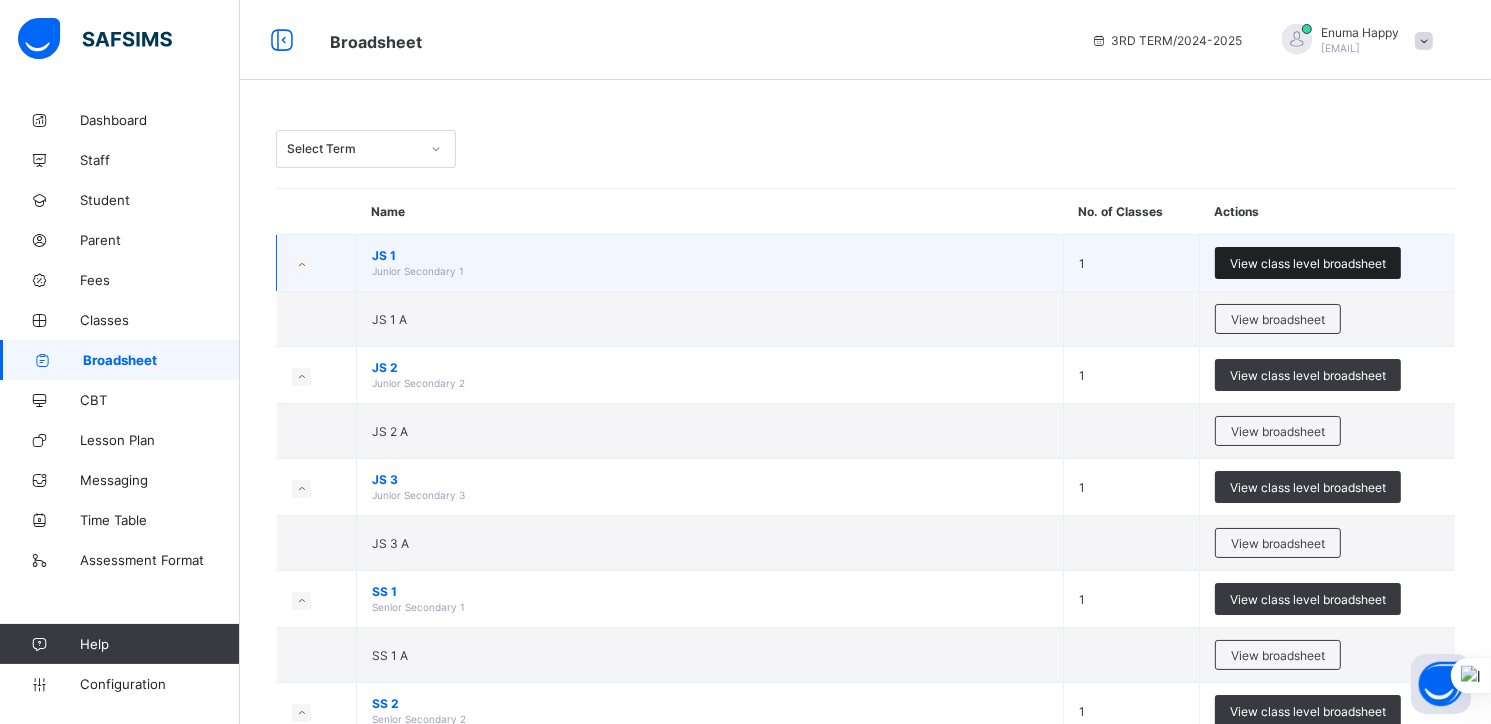 click on "View class level broadsheet" at bounding box center (1308, 263) 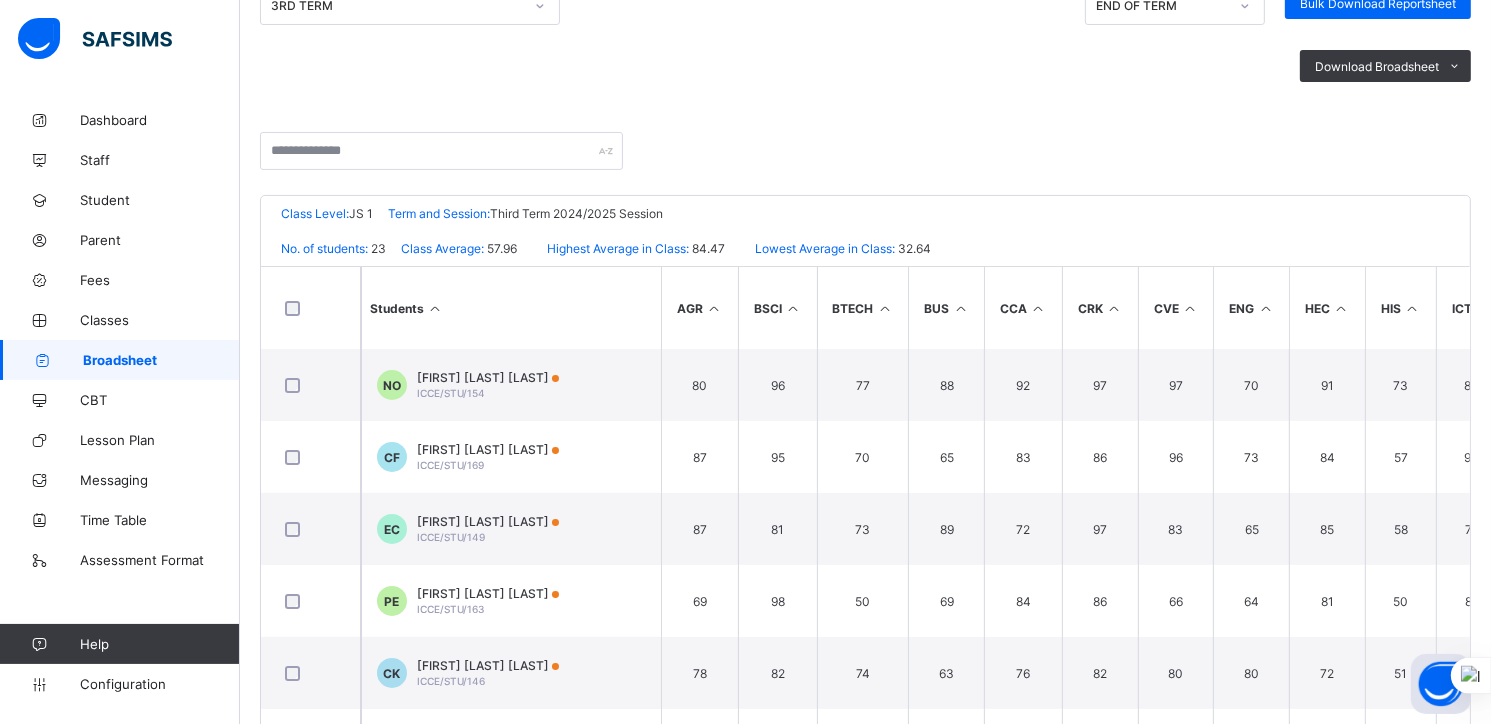 scroll, scrollTop: 310, scrollLeft: 0, axis: vertical 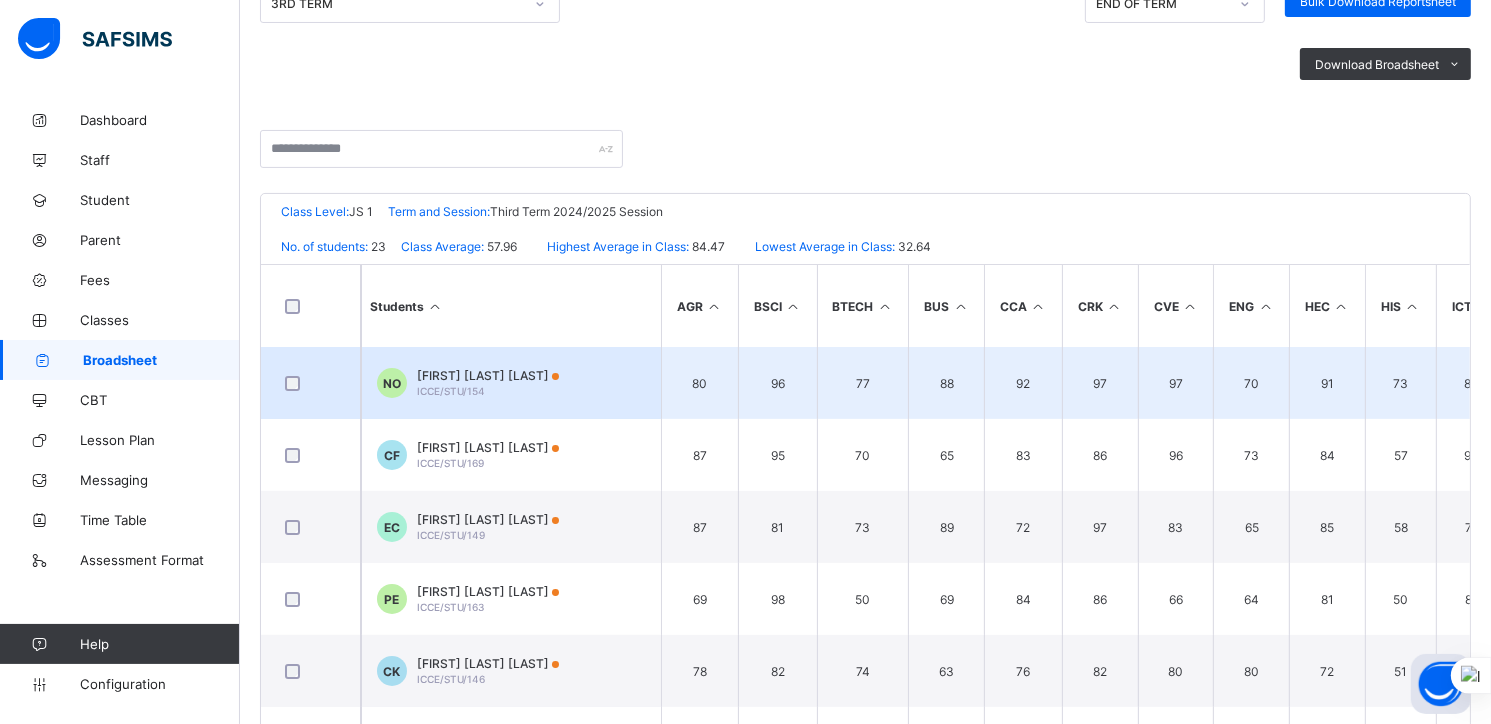 click on "[LAST] [LAST] [LAST]" at bounding box center [488, 375] 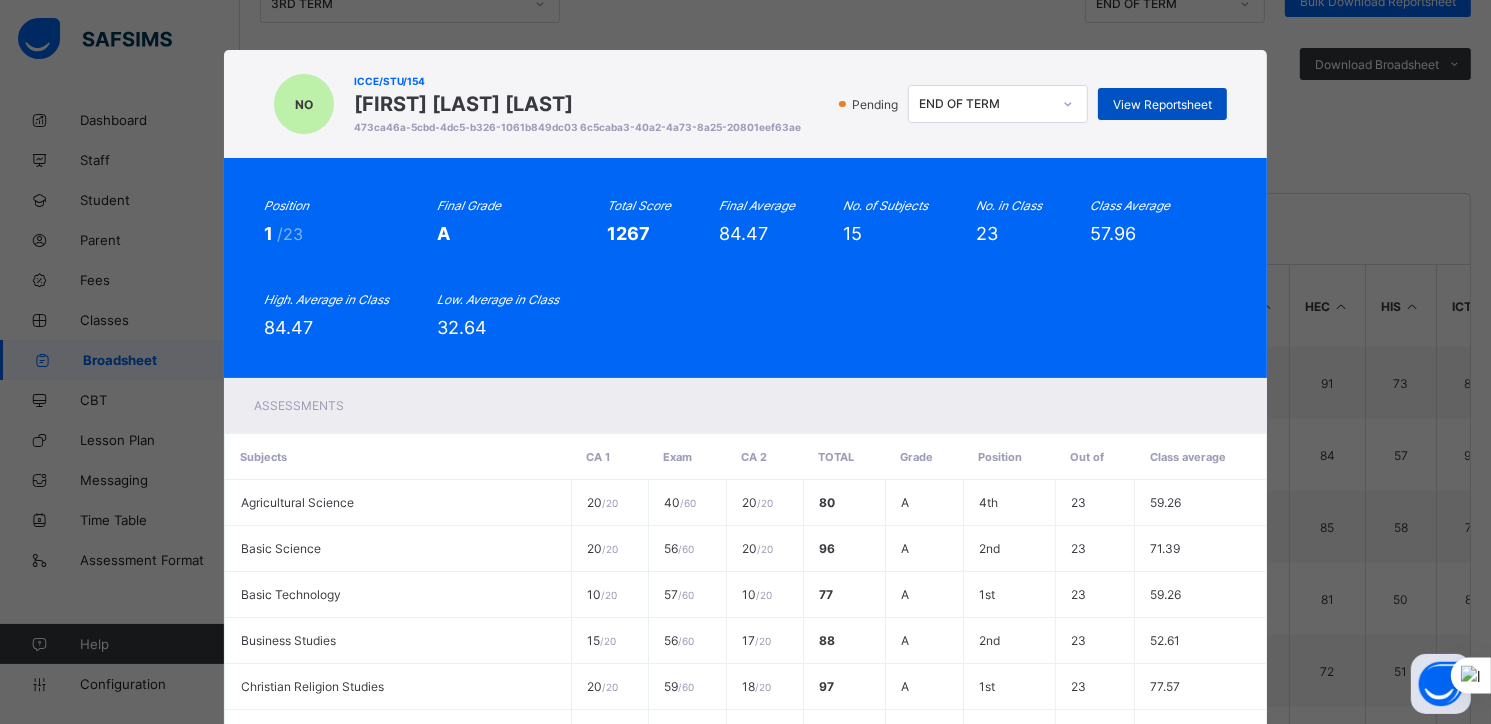 click on "View Reportsheet" at bounding box center (1162, 104) 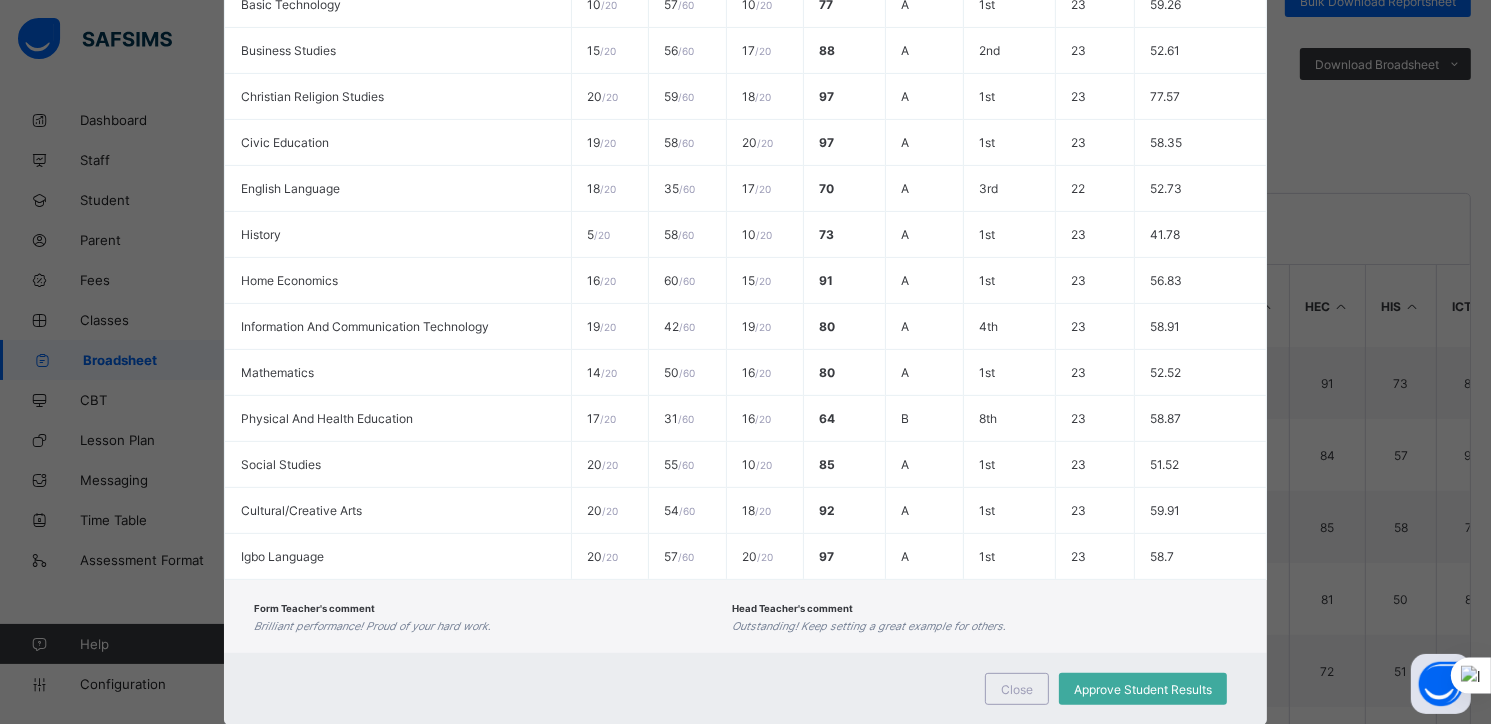 scroll, scrollTop: 642, scrollLeft: 0, axis: vertical 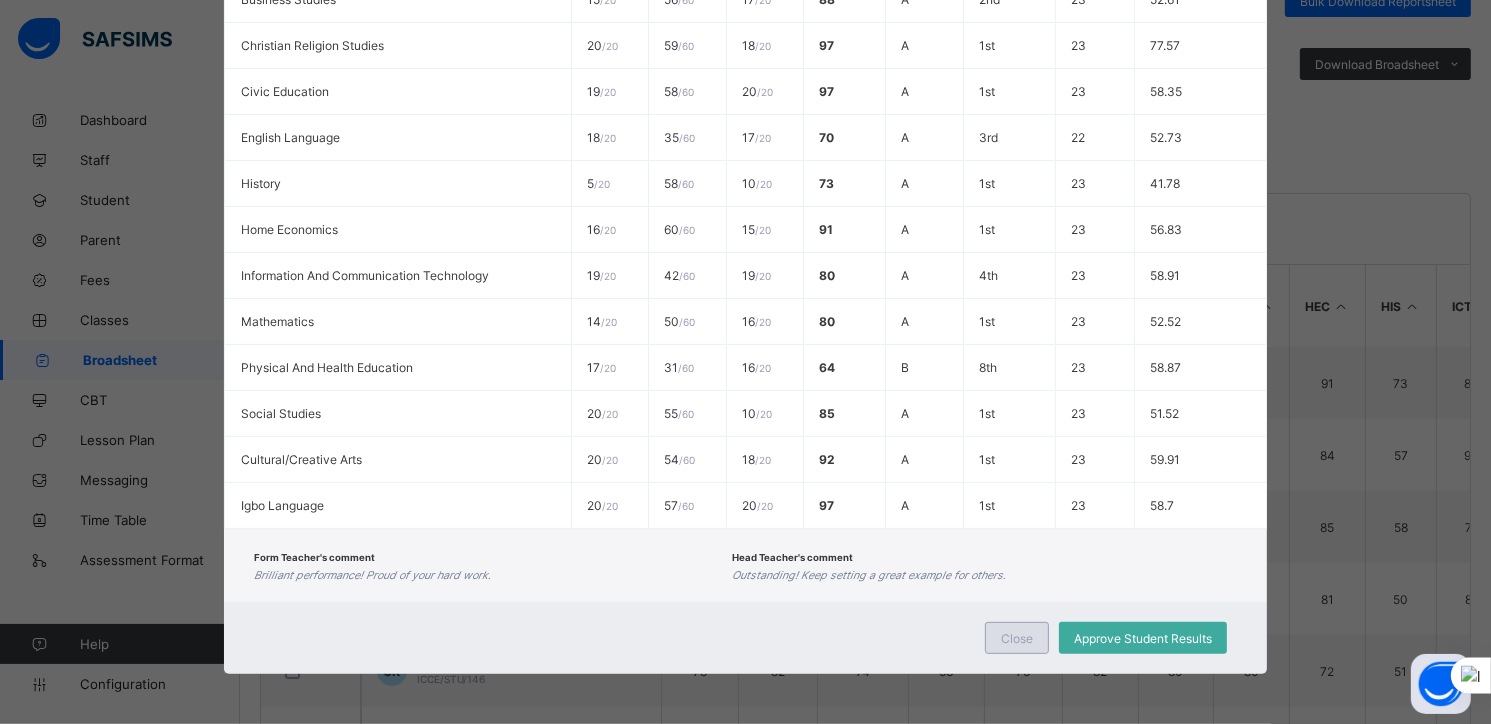 click on "Close" at bounding box center [1017, 638] 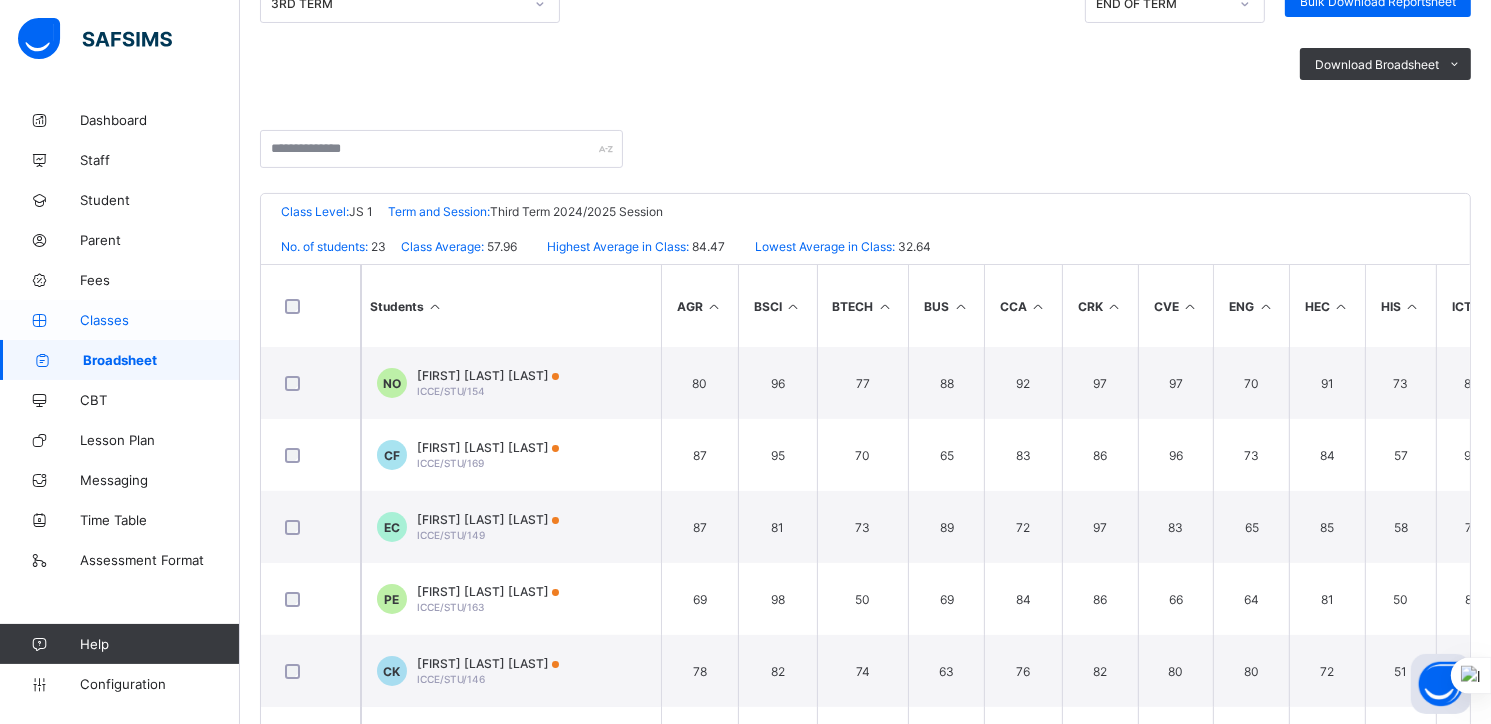 click on "Classes" at bounding box center (160, 320) 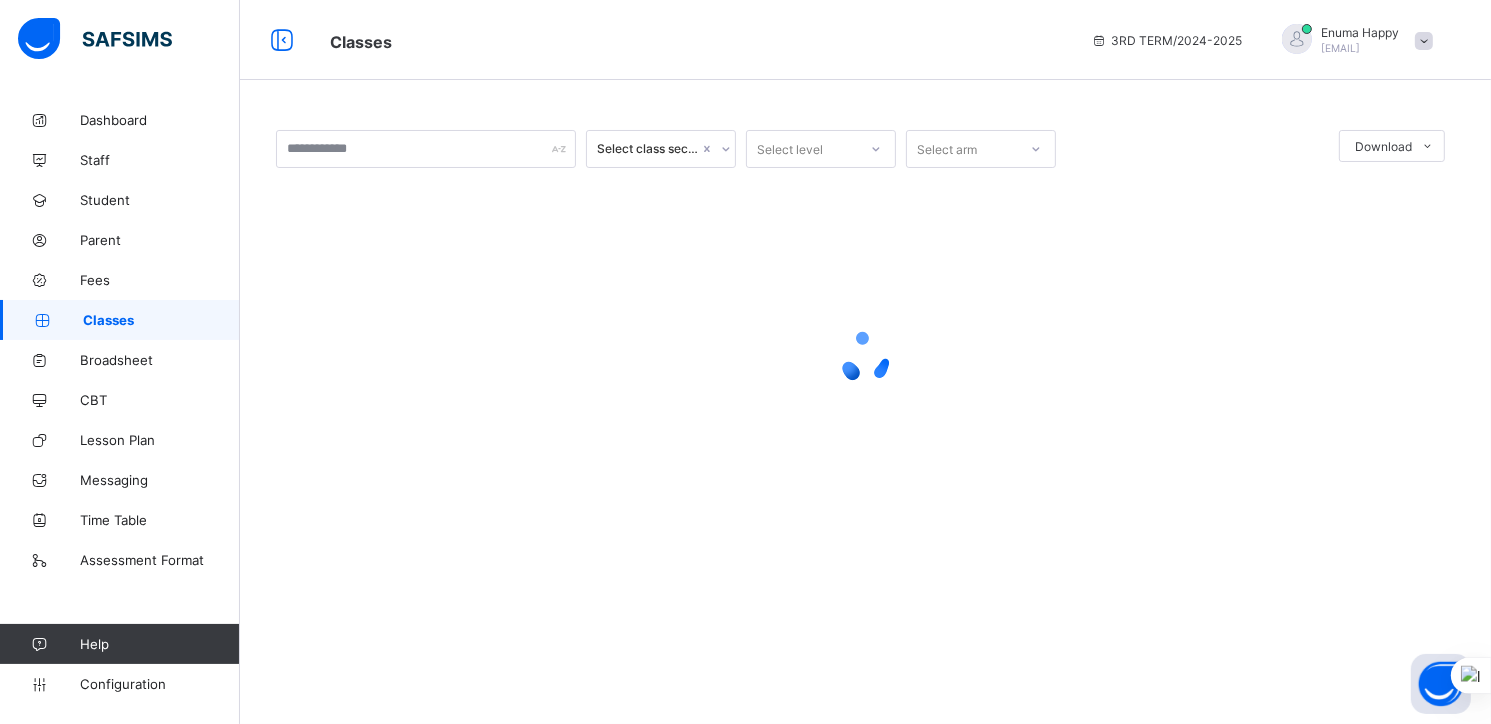 scroll, scrollTop: 0, scrollLeft: 0, axis: both 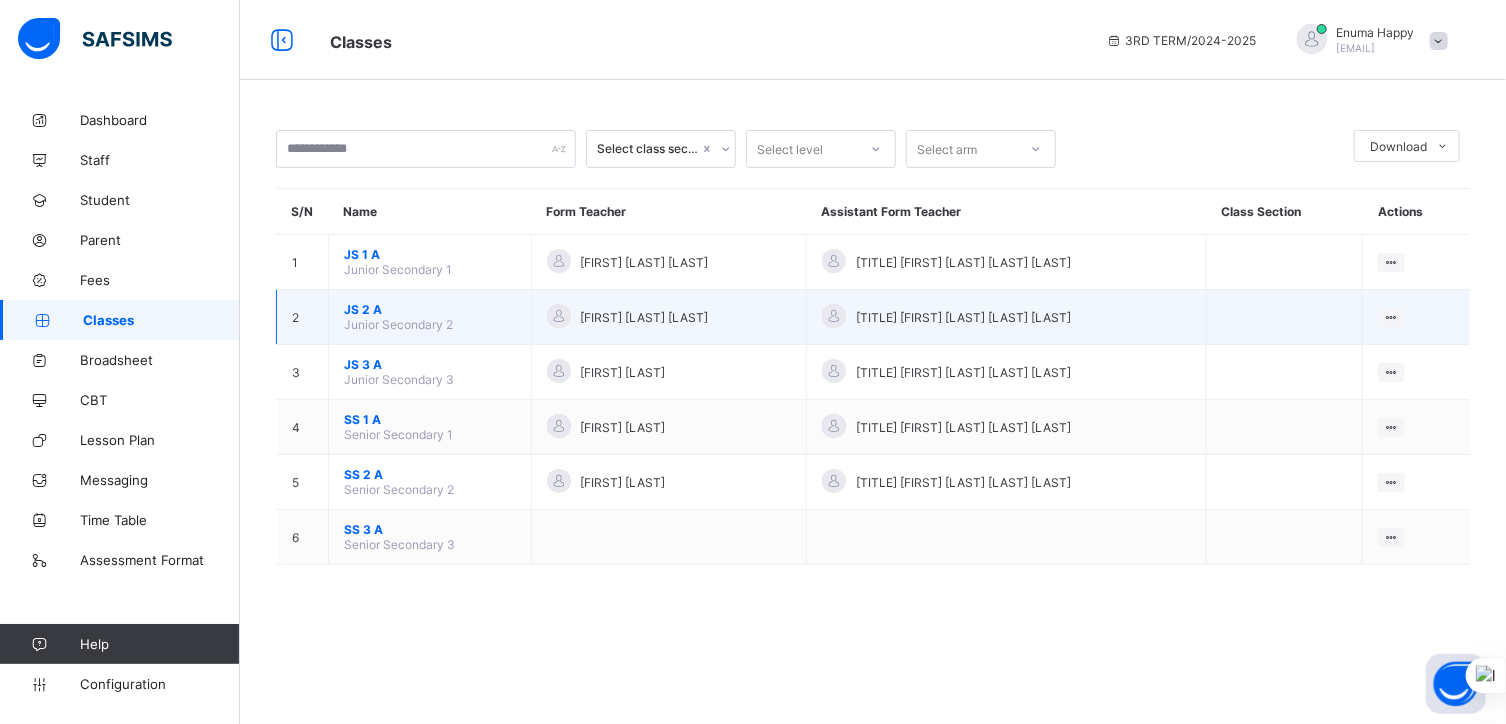 click on "JS 2   A" at bounding box center [430, 309] 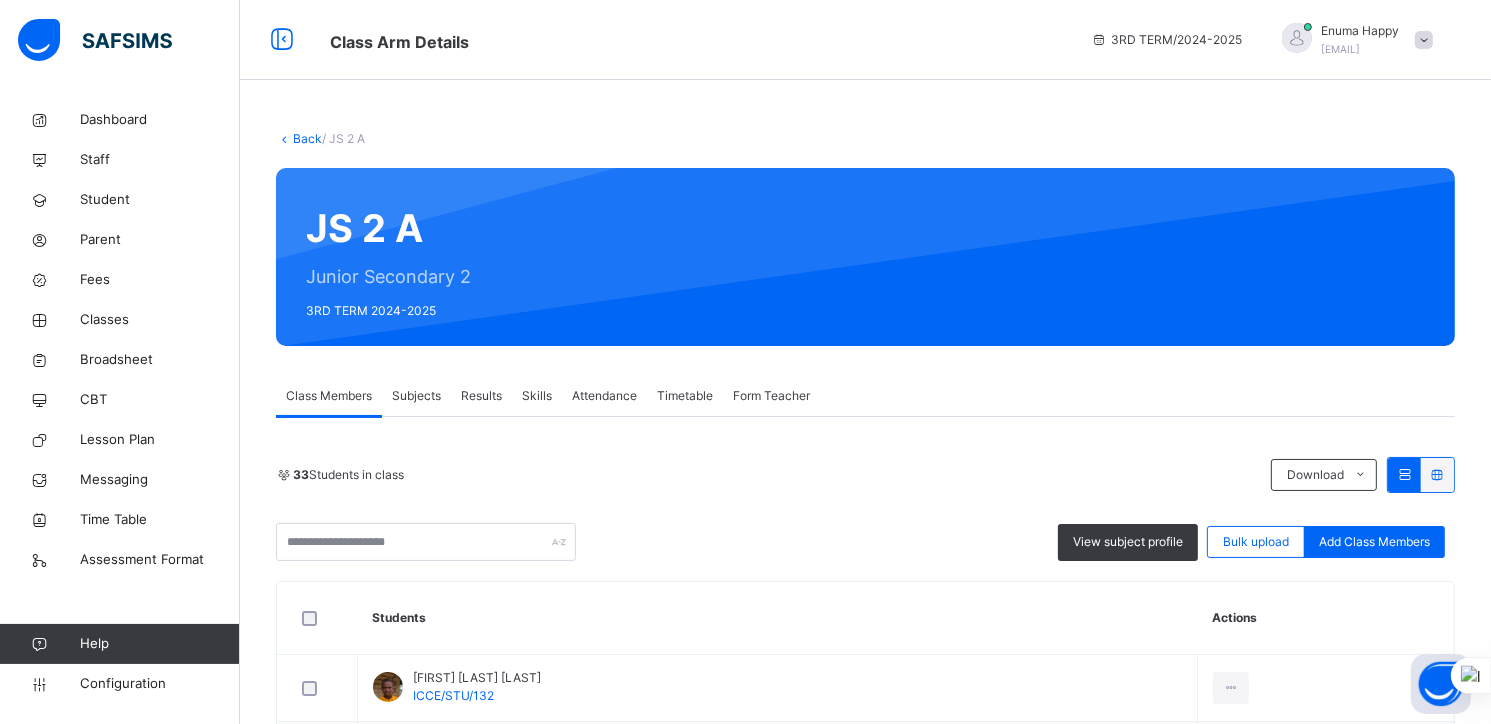 click on "Subjects" at bounding box center [416, 396] 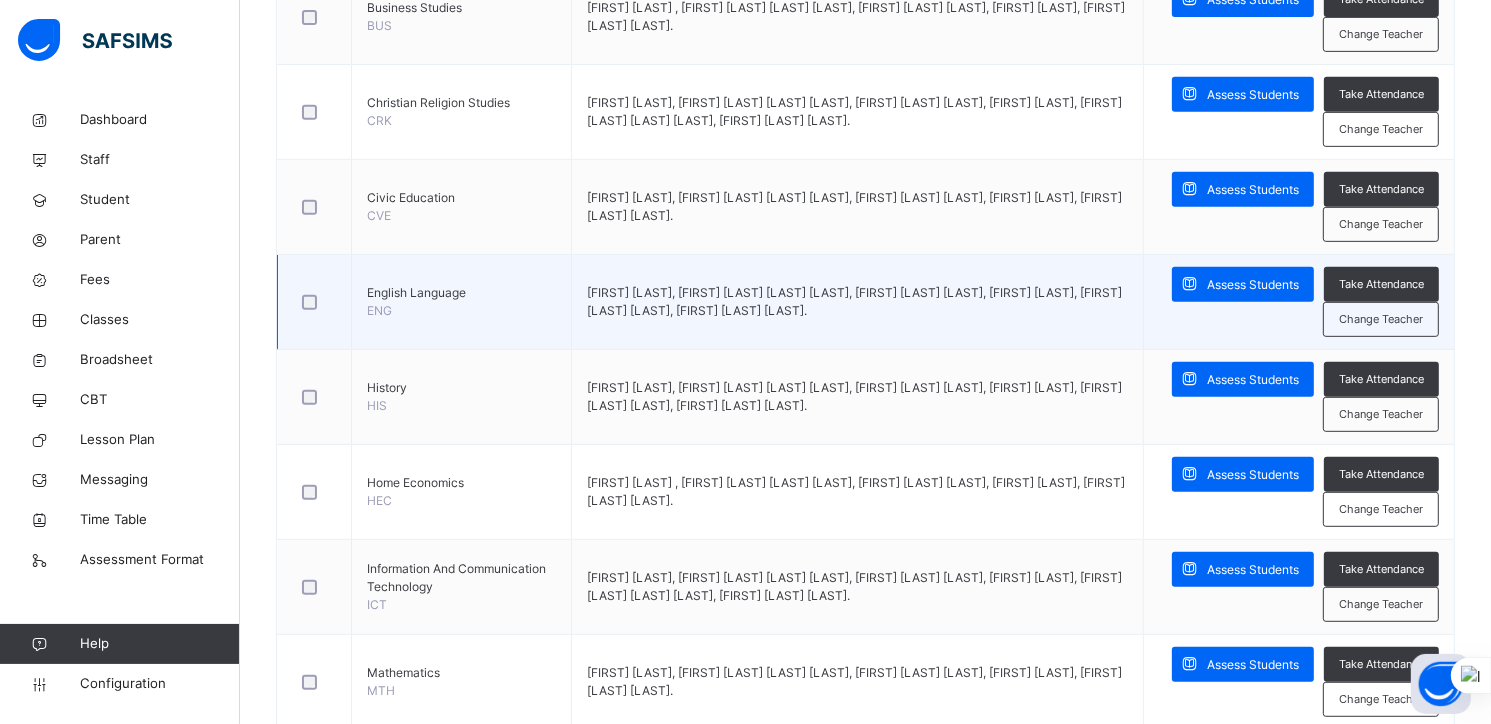 scroll, scrollTop: 892, scrollLeft: 0, axis: vertical 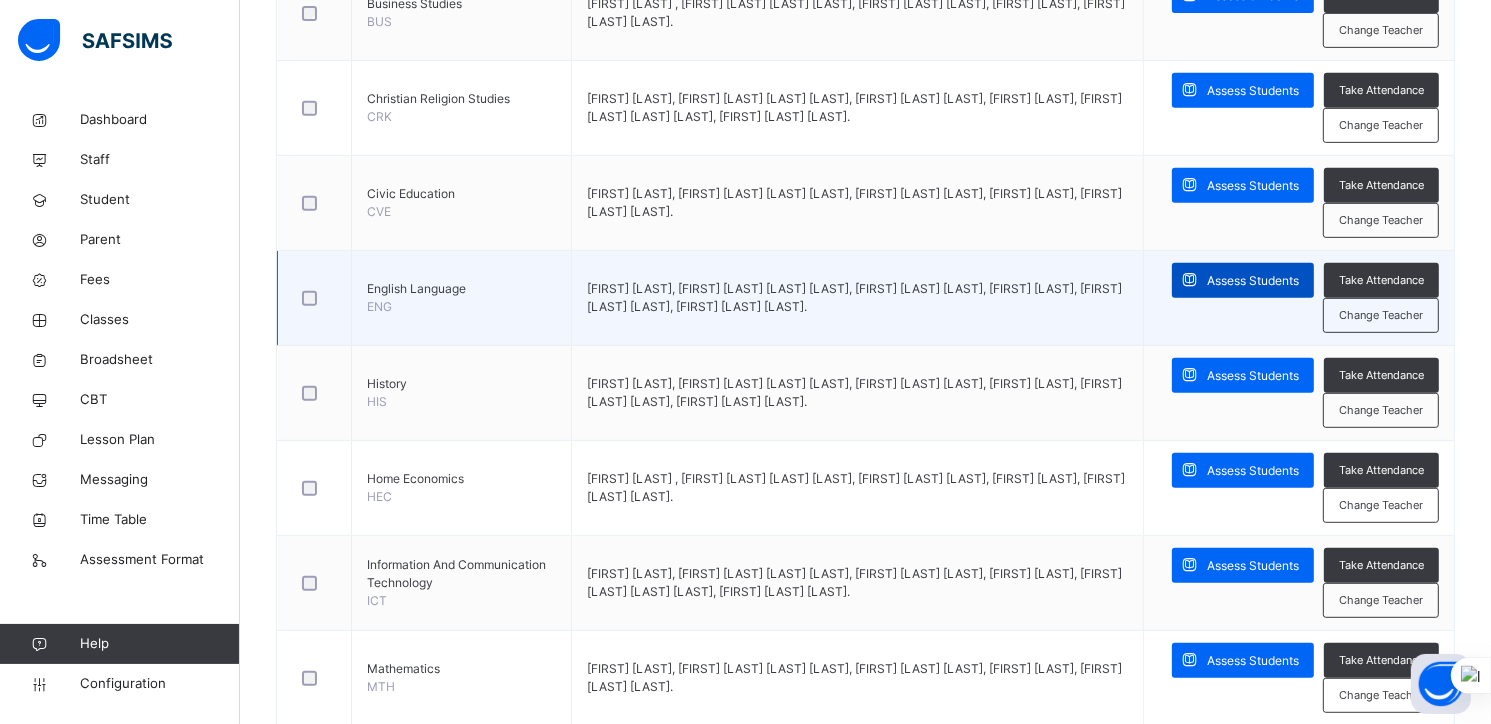 click on "Assess Students" at bounding box center [1253, 281] 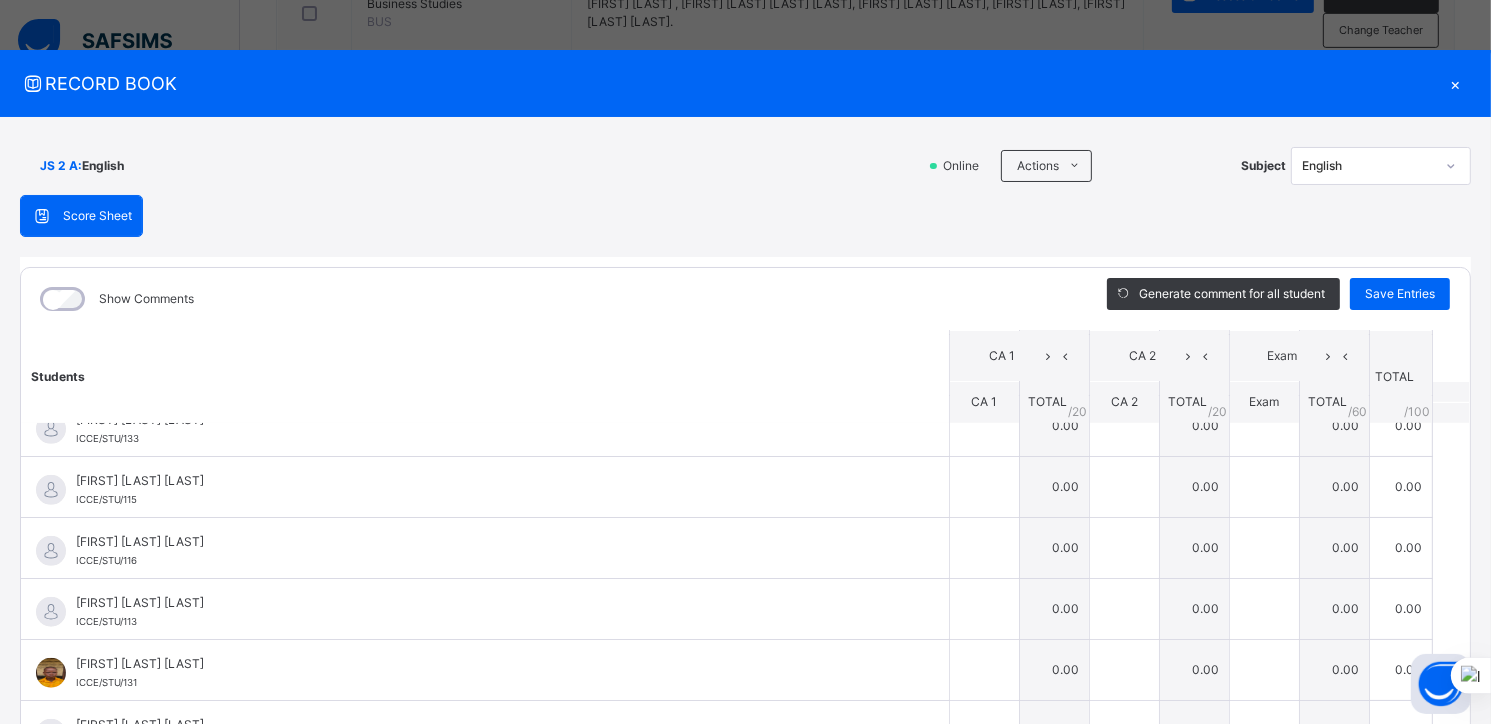 scroll, scrollTop: 1599, scrollLeft: 0, axis: vertical 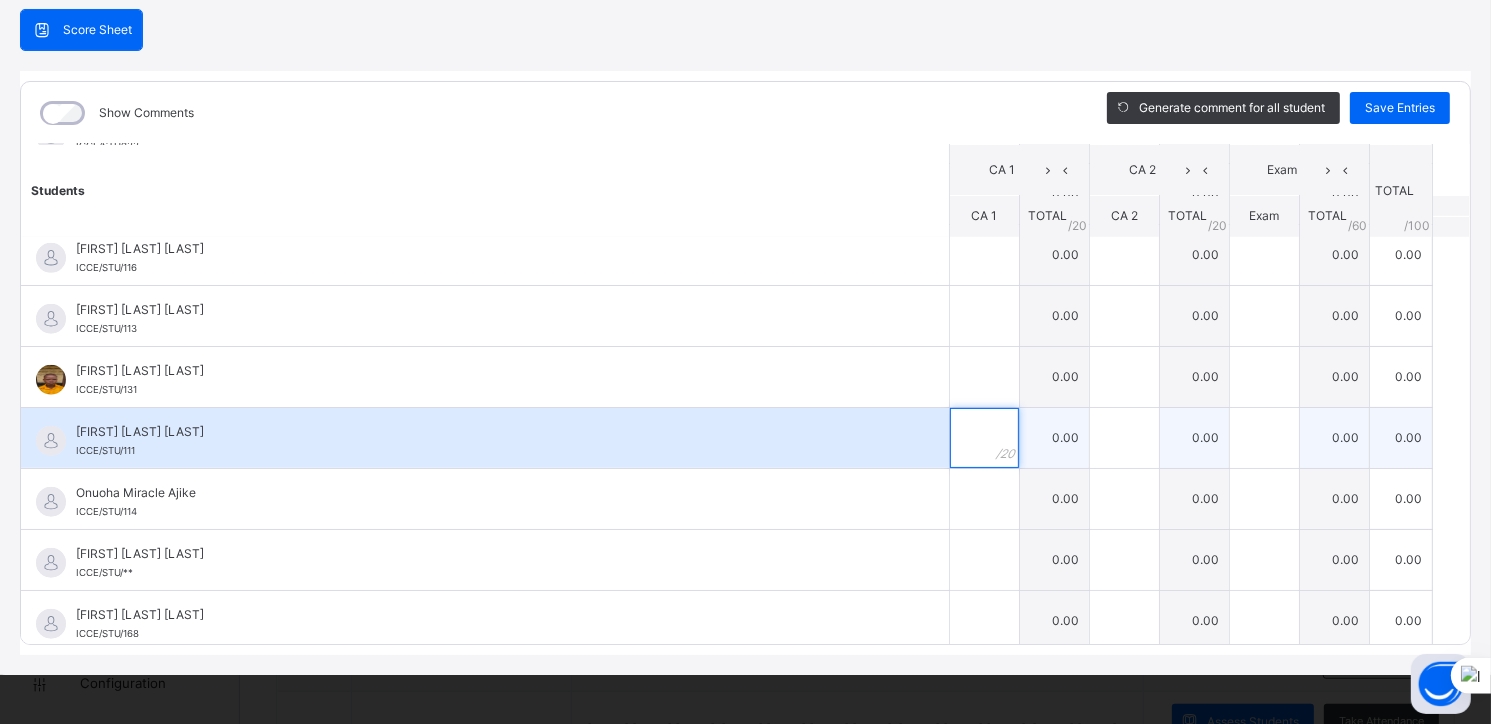 click at bounding box center [984, 438] 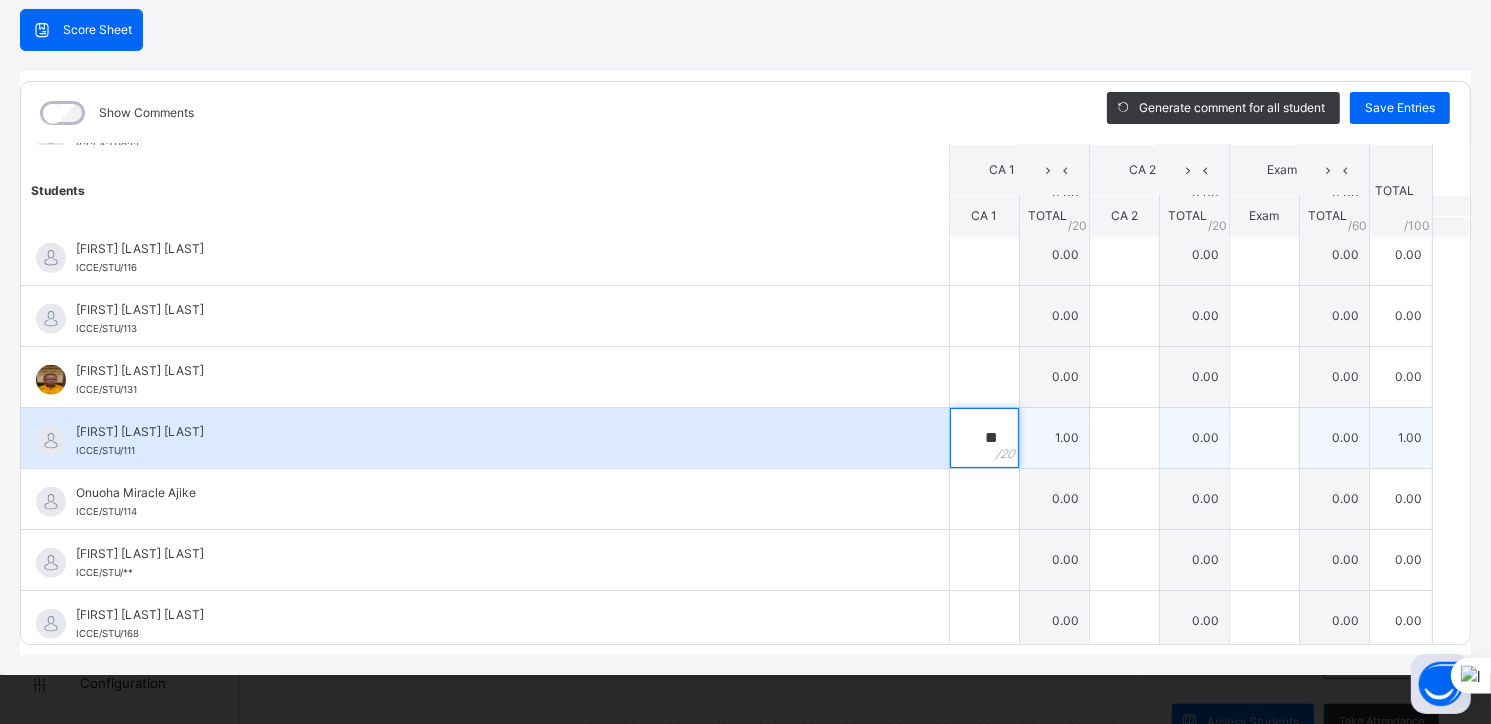 type on "**" 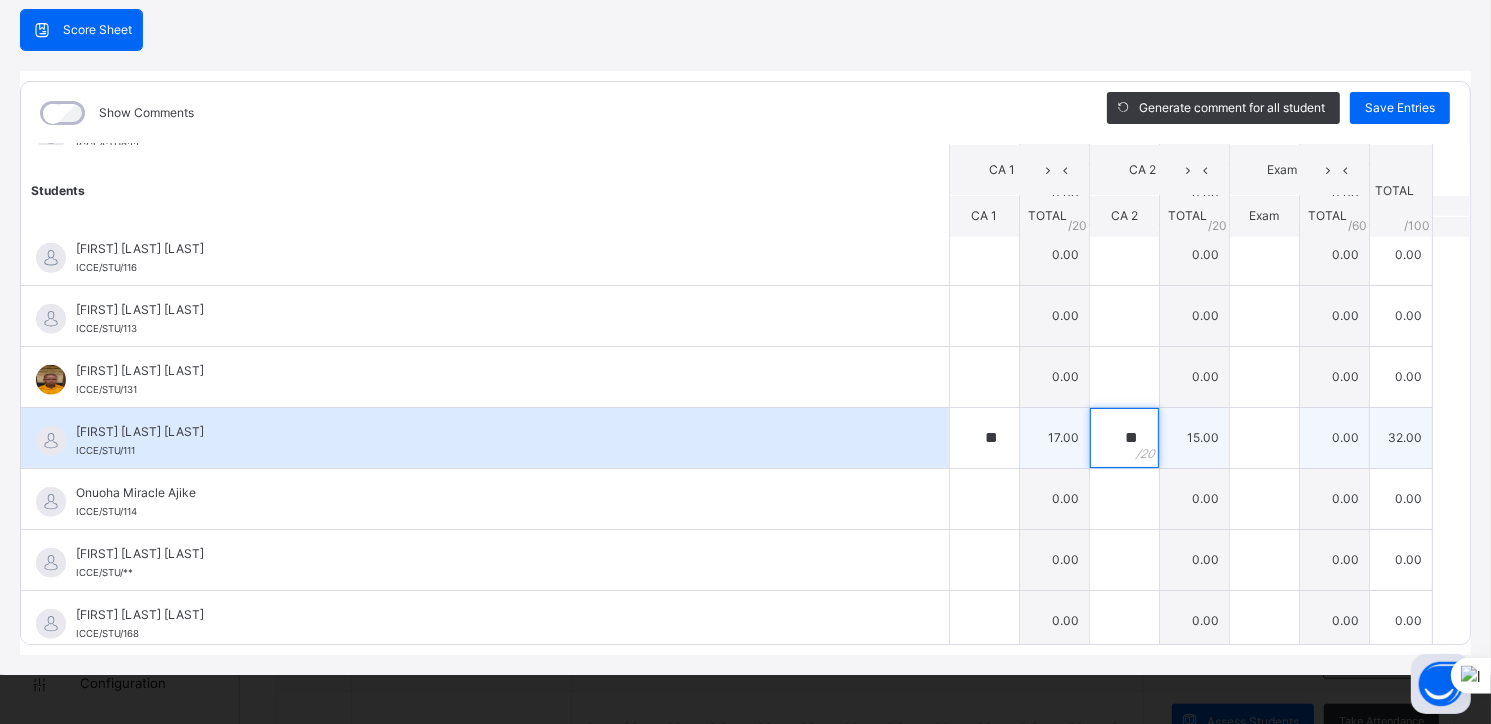 type on "**" 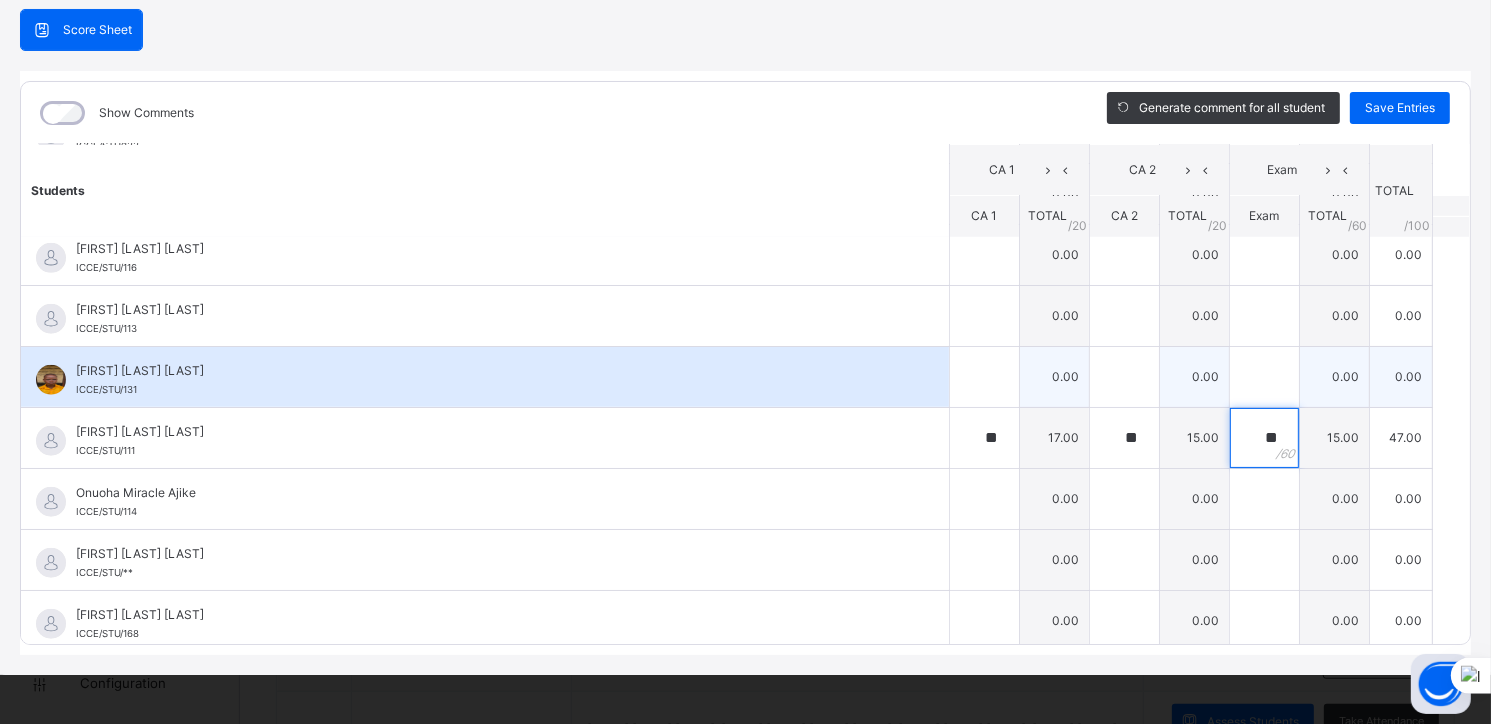 type on "**" 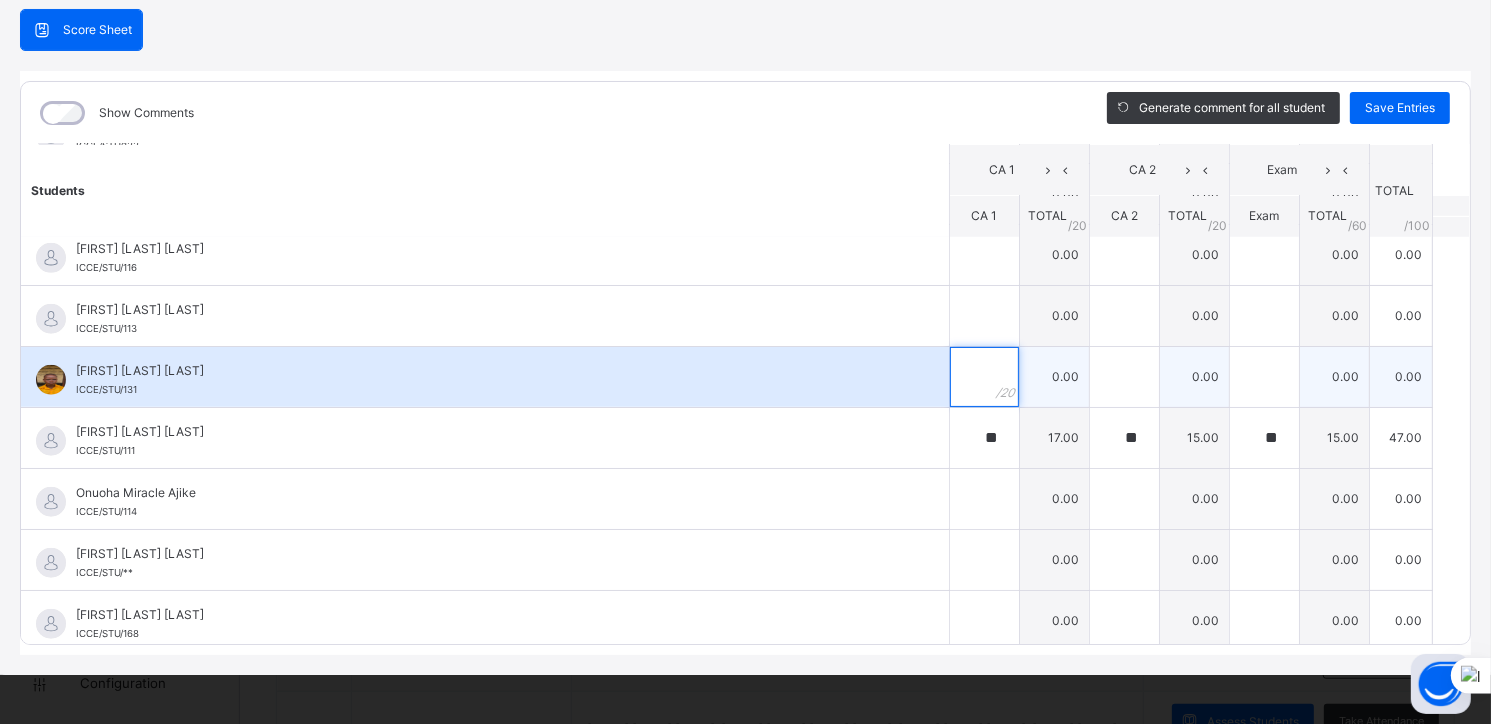 click at bounding box center [984, 377] 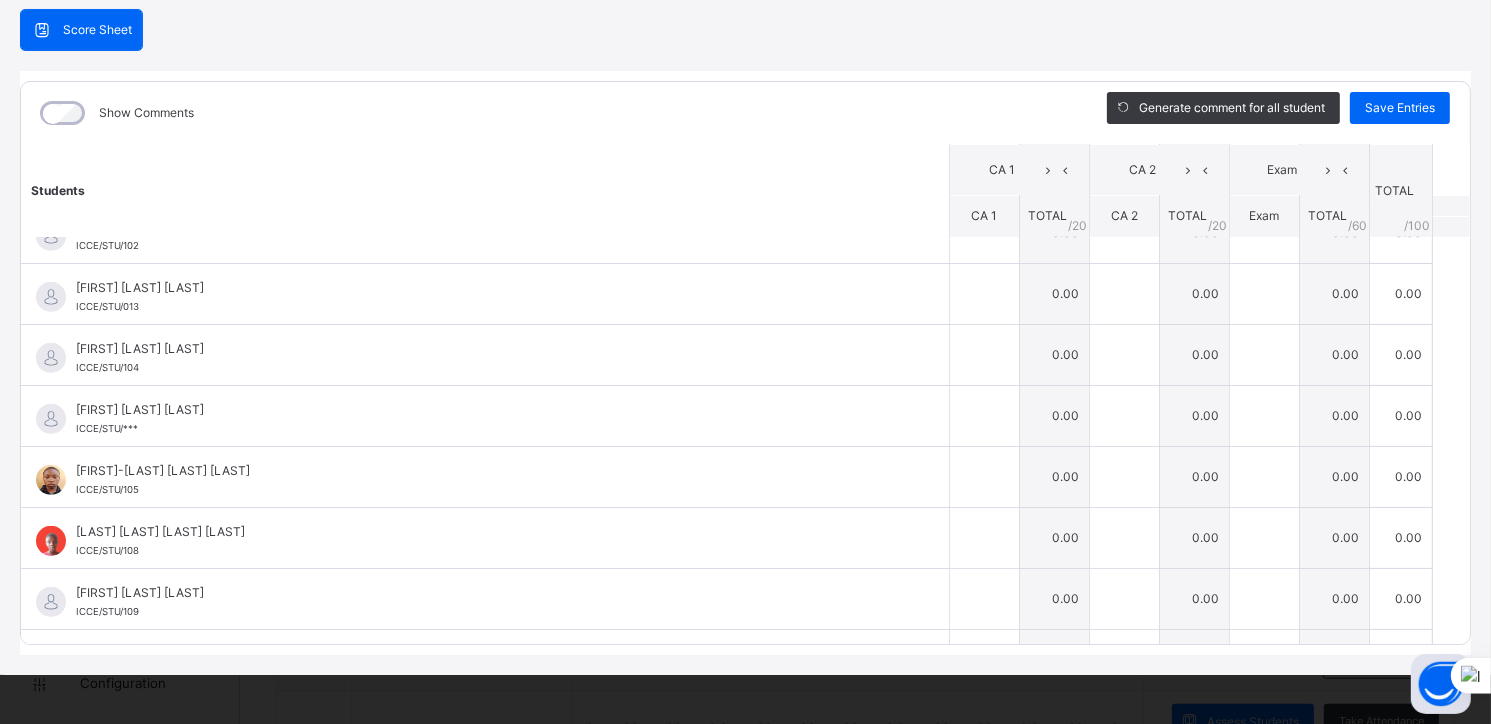 scroll, scrollTop: 825, scrollLeft: 0, axis: vertical 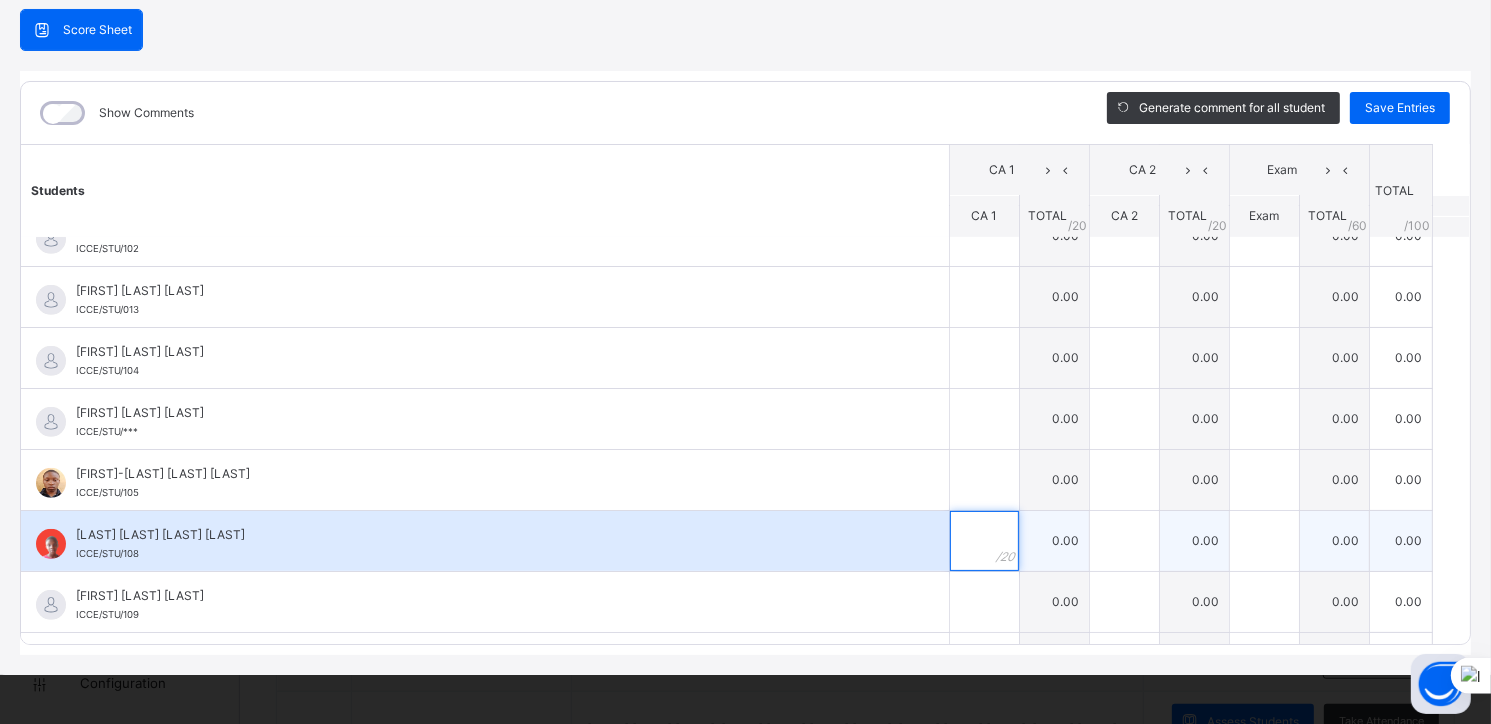 click at bounding box center [984, 541] 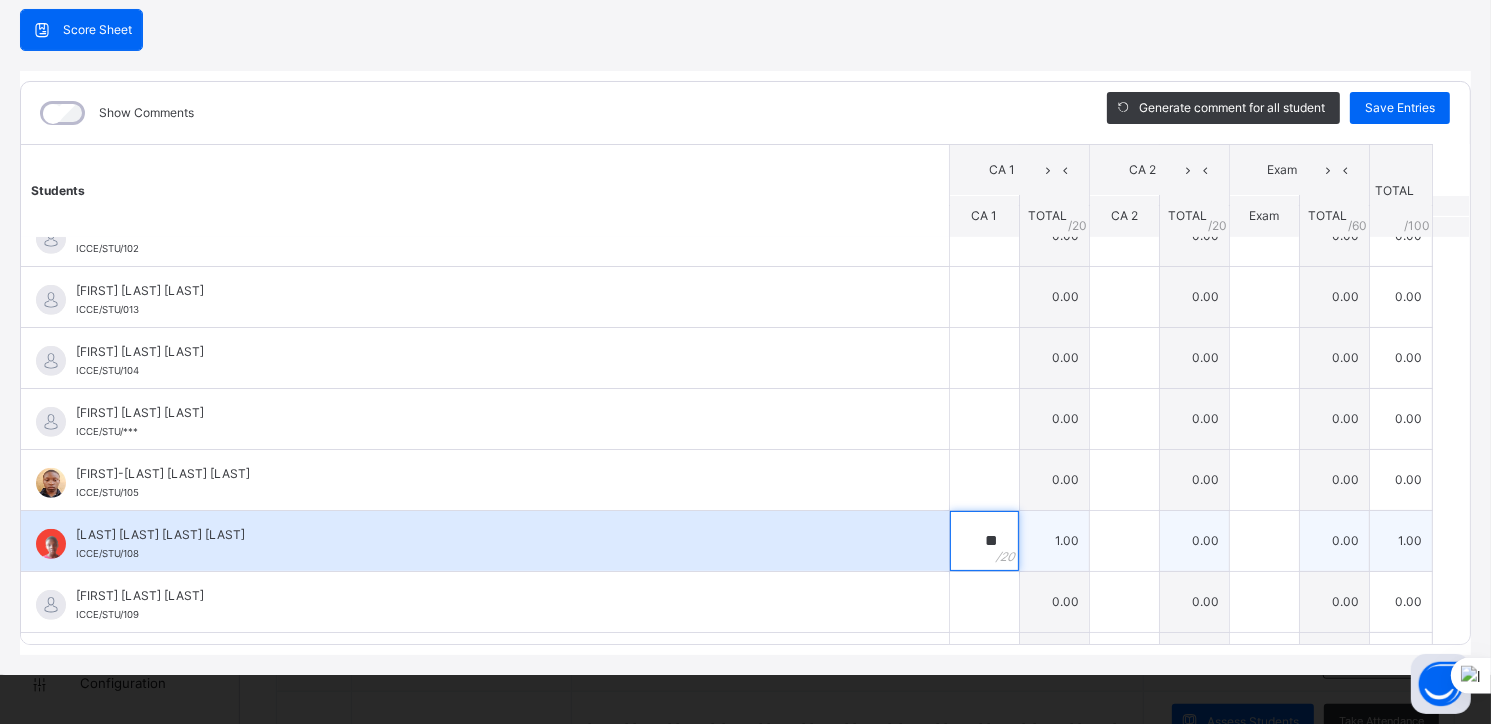 type on "**" 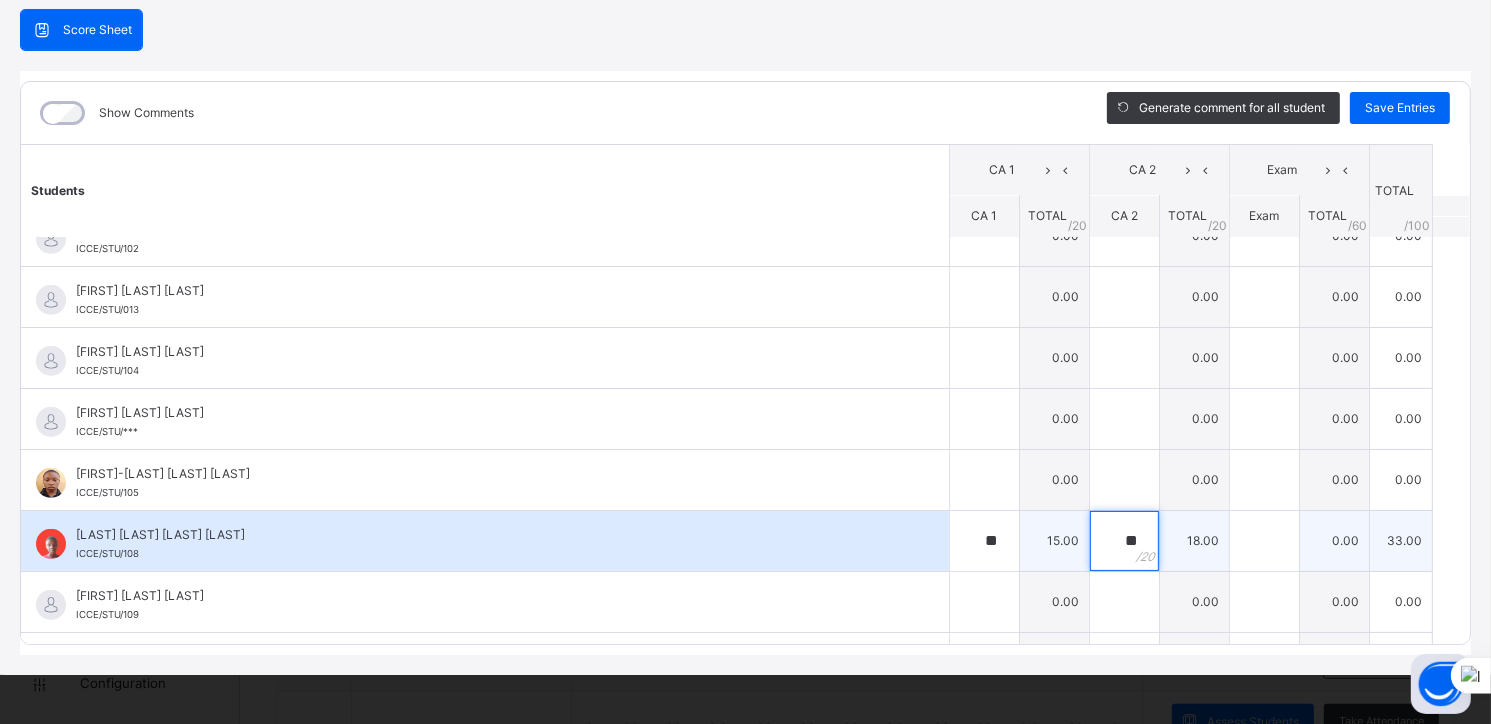 type on "**" 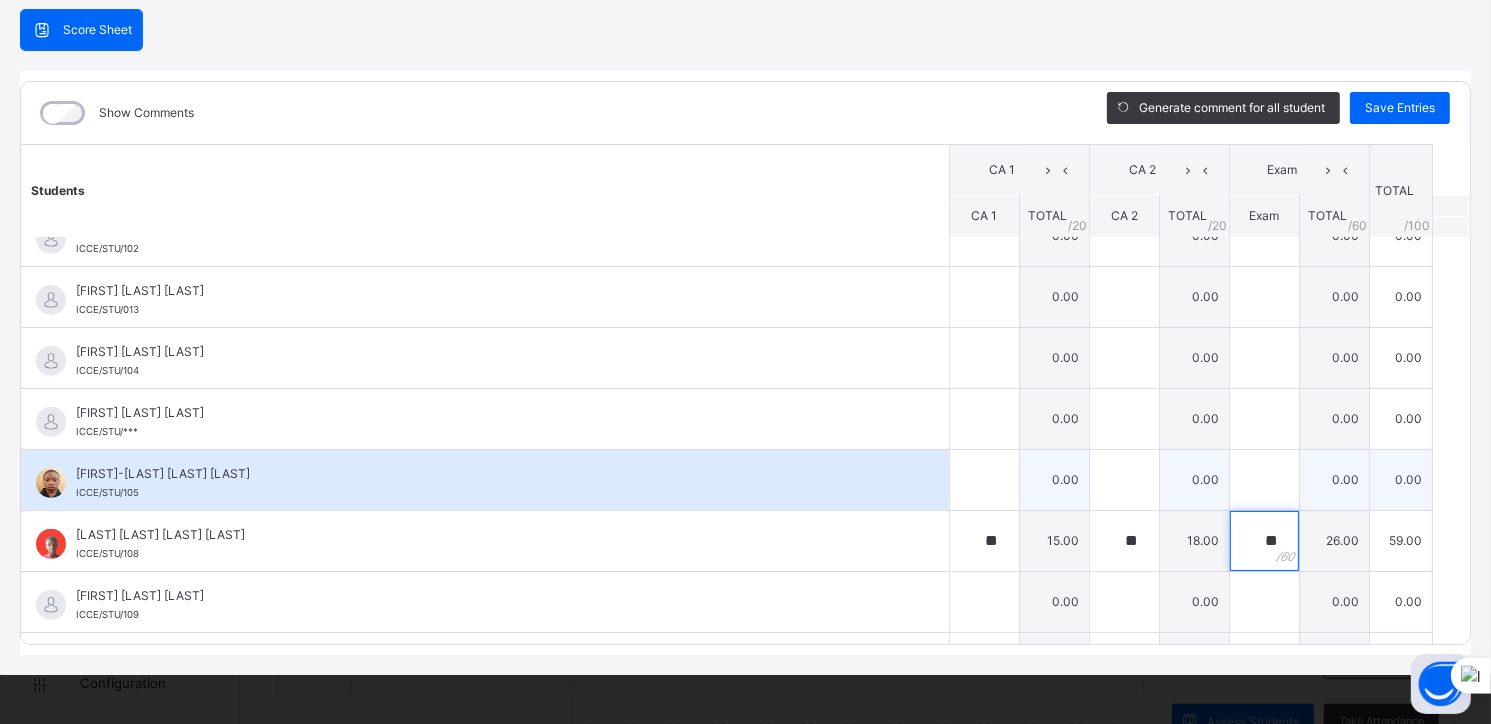 type on "**" 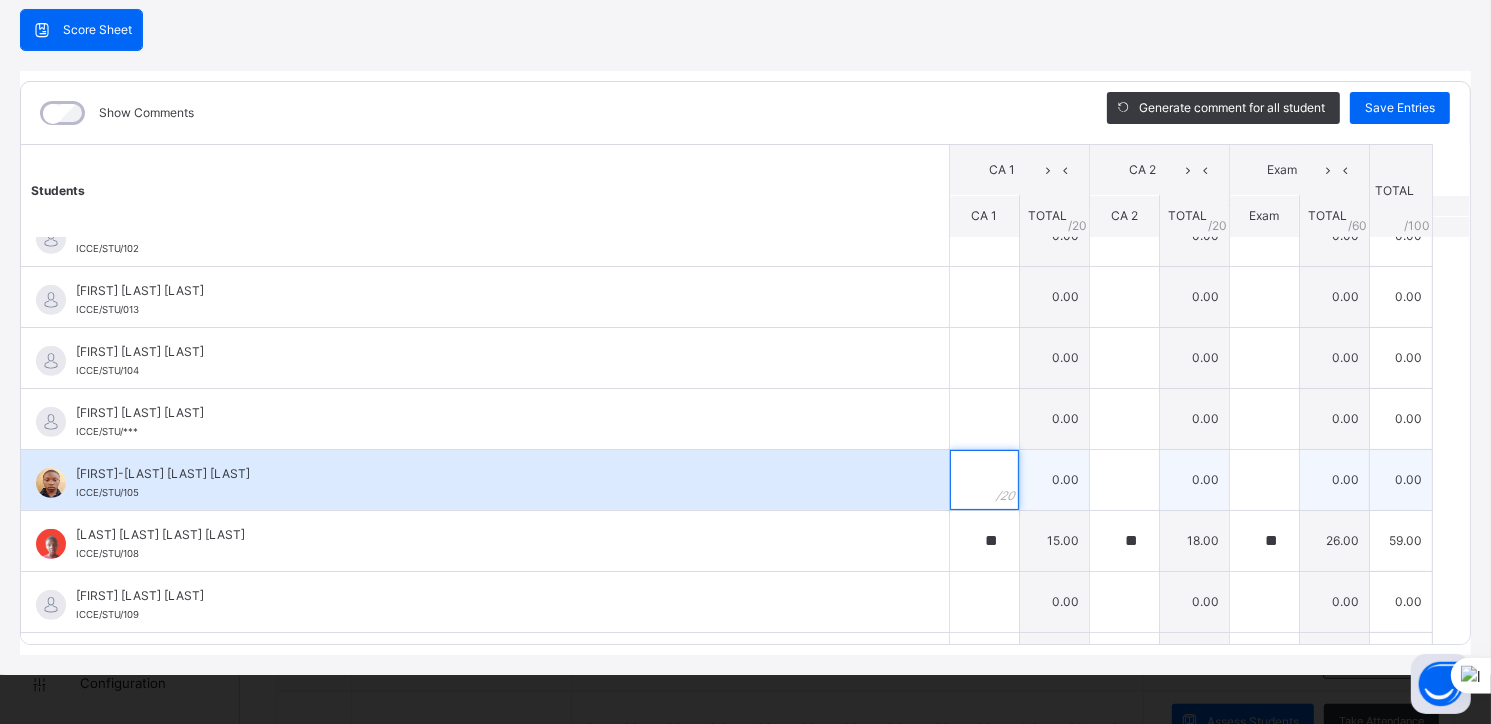 click at bounding box center (984, 480) 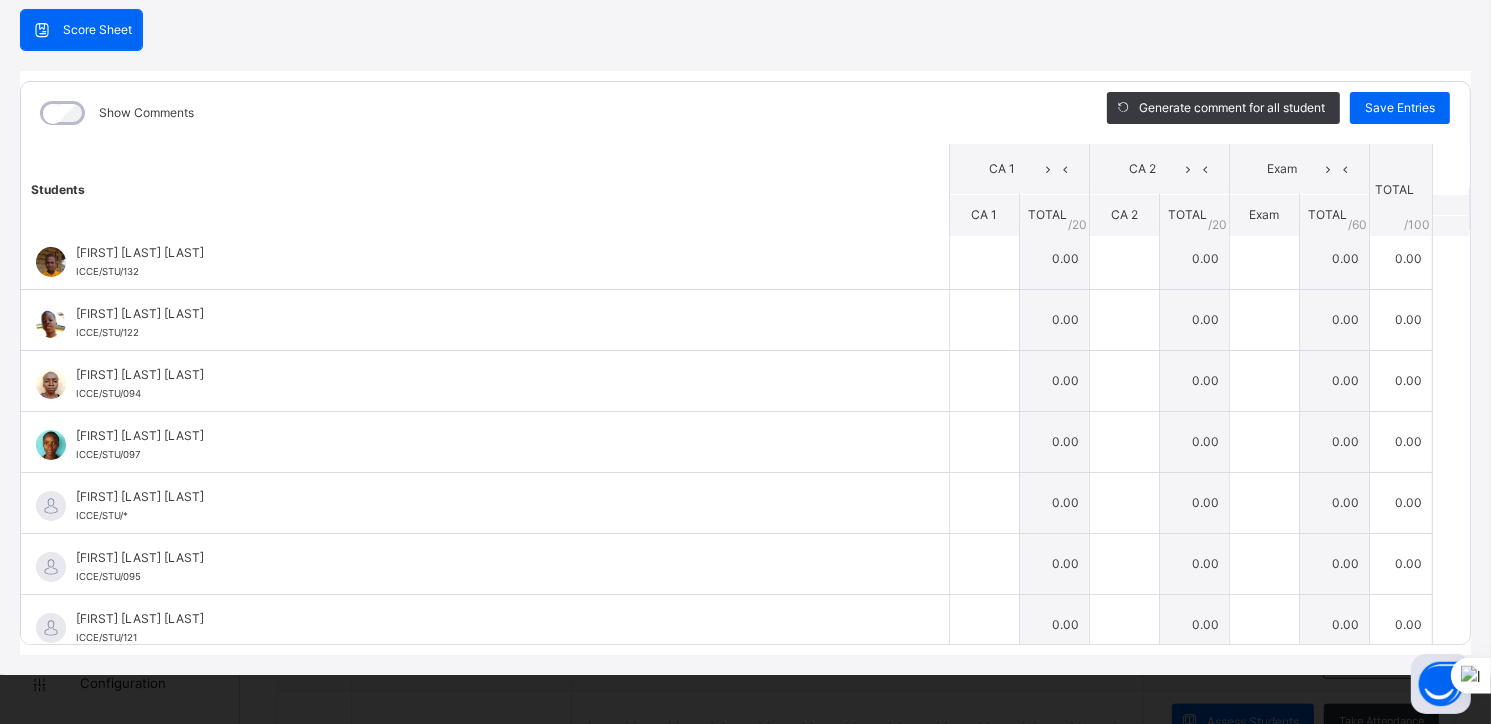 scroll, scrollTop: 0, scrollLeft: 0, axis: both 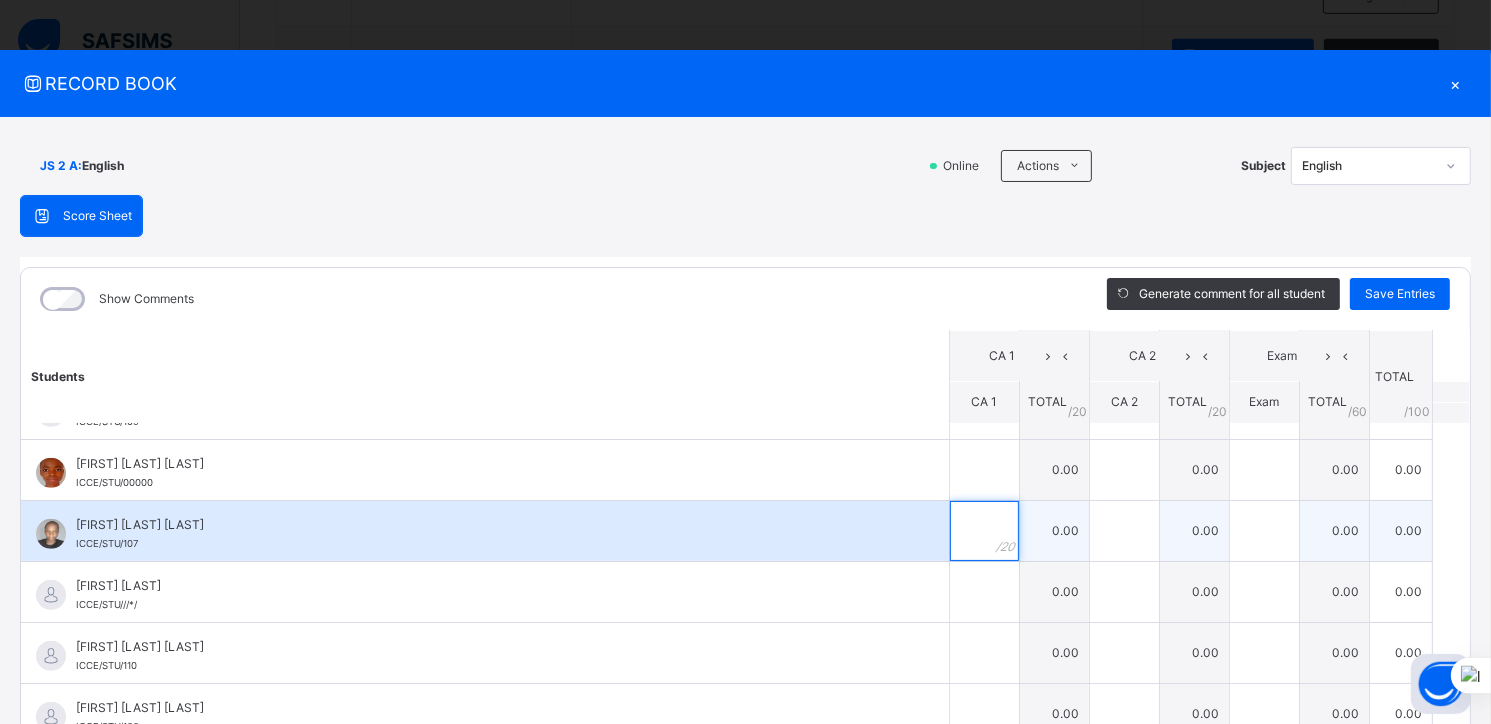 click at bounding box center [984, 531] 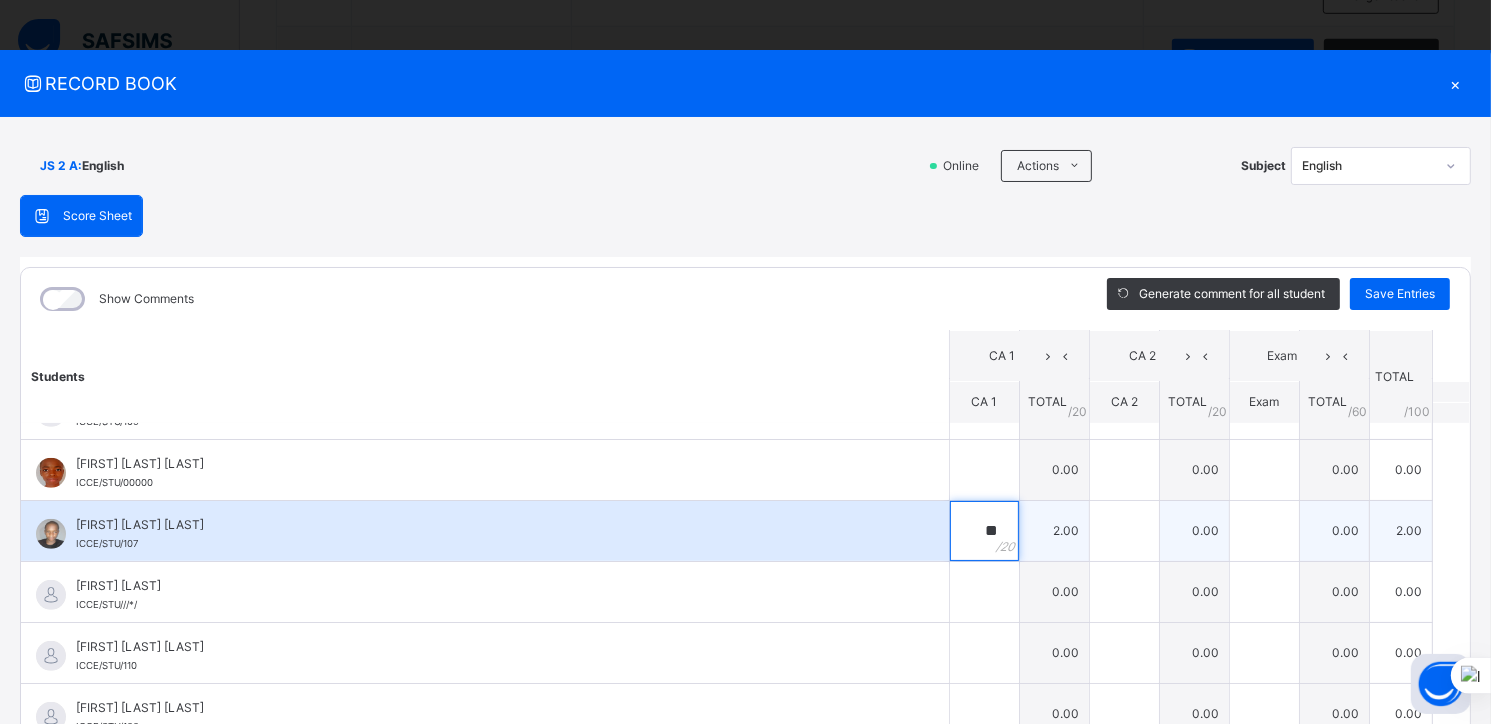 type on "**" 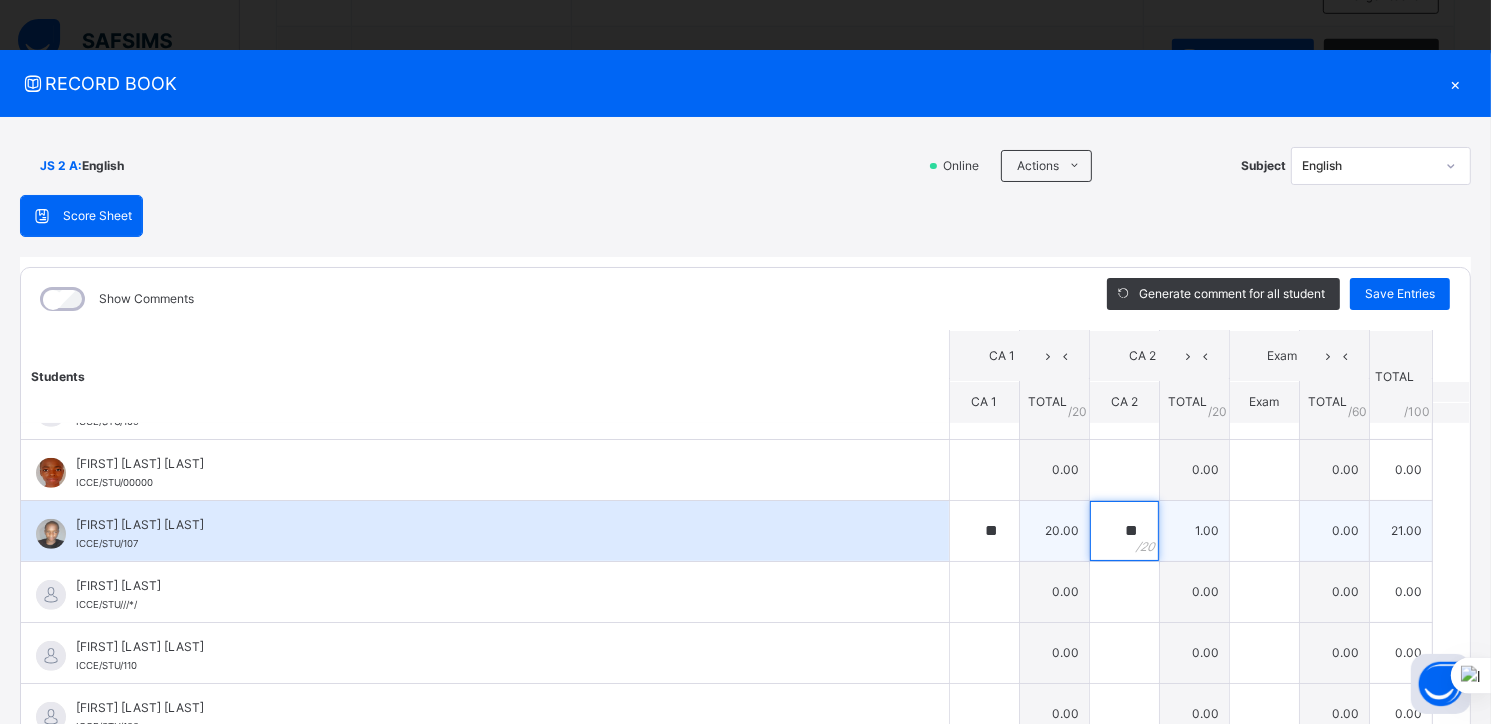 type on "**" 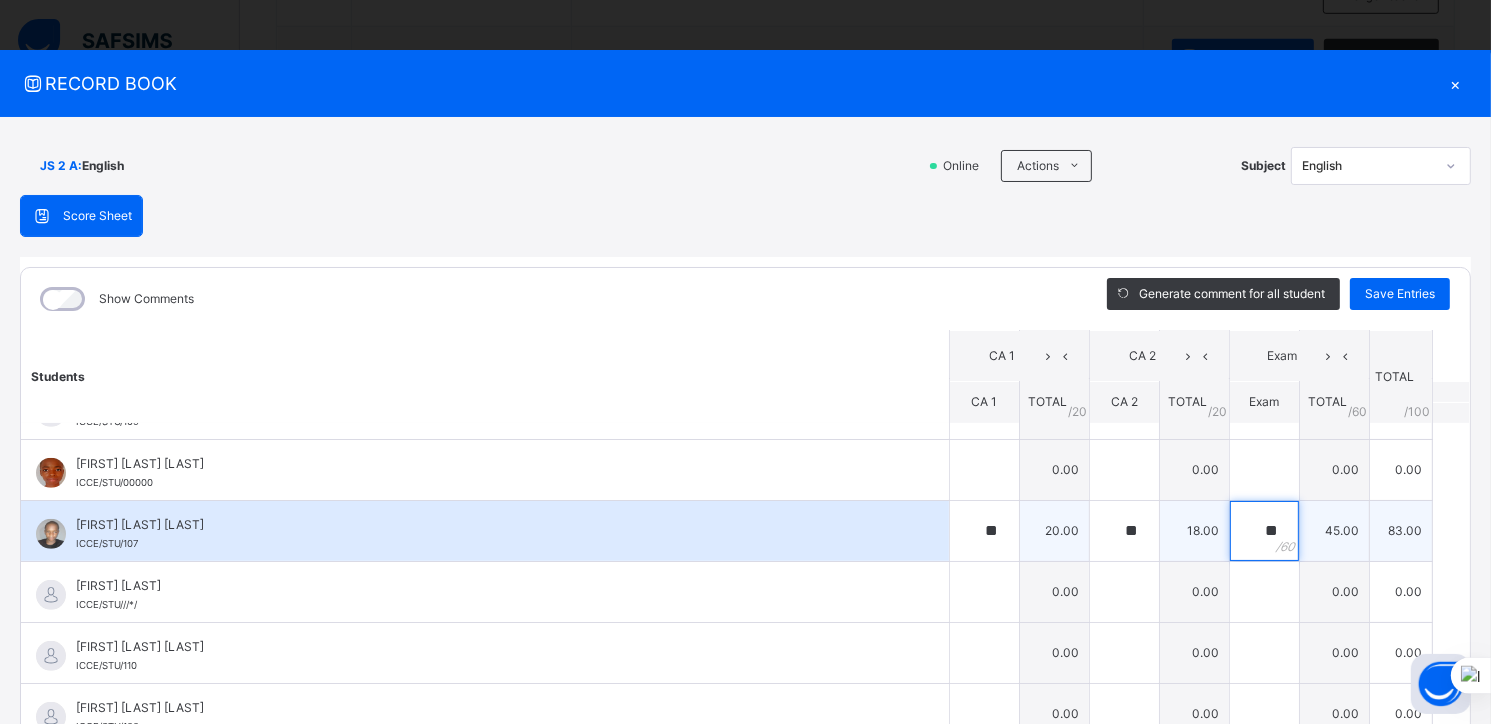 type on "**" 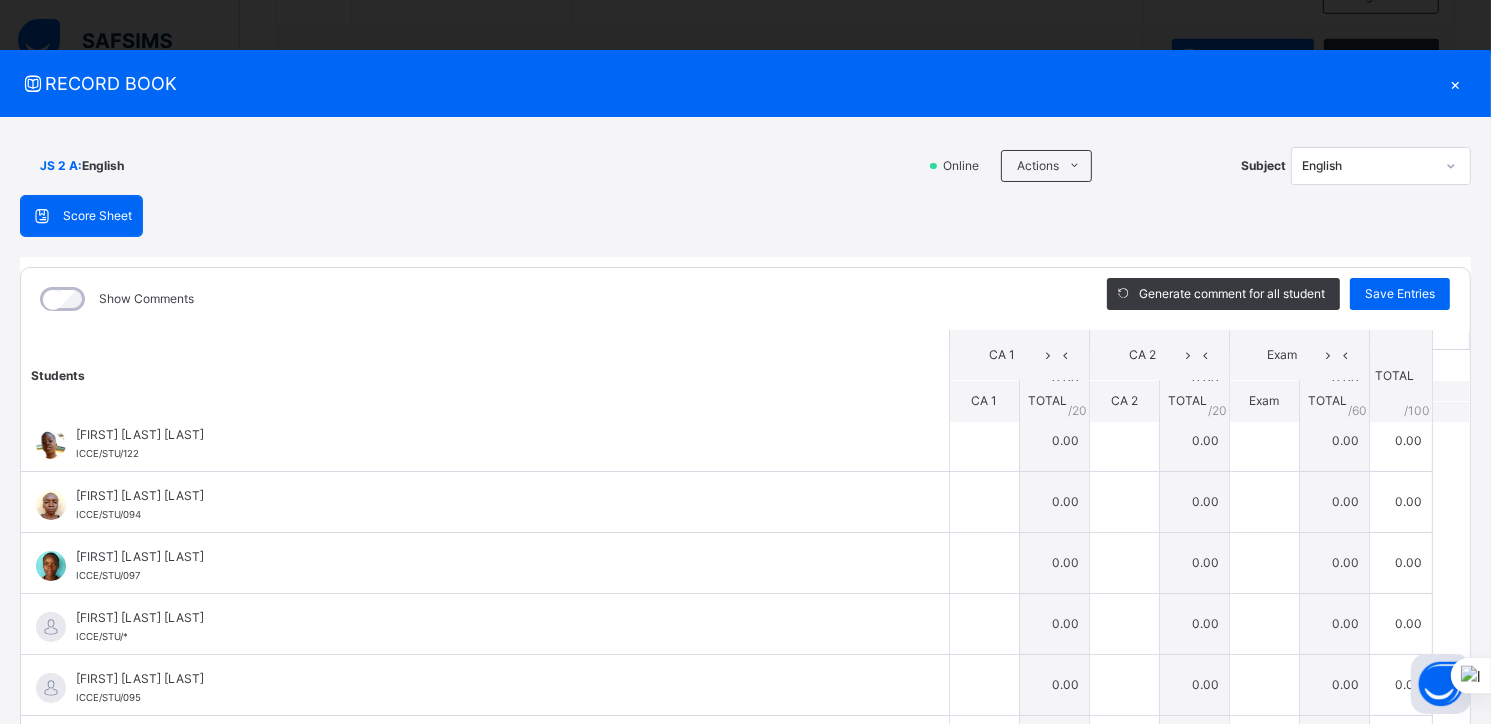 scroll, scrollTop: 0, scrollLeft: 0, axis: both 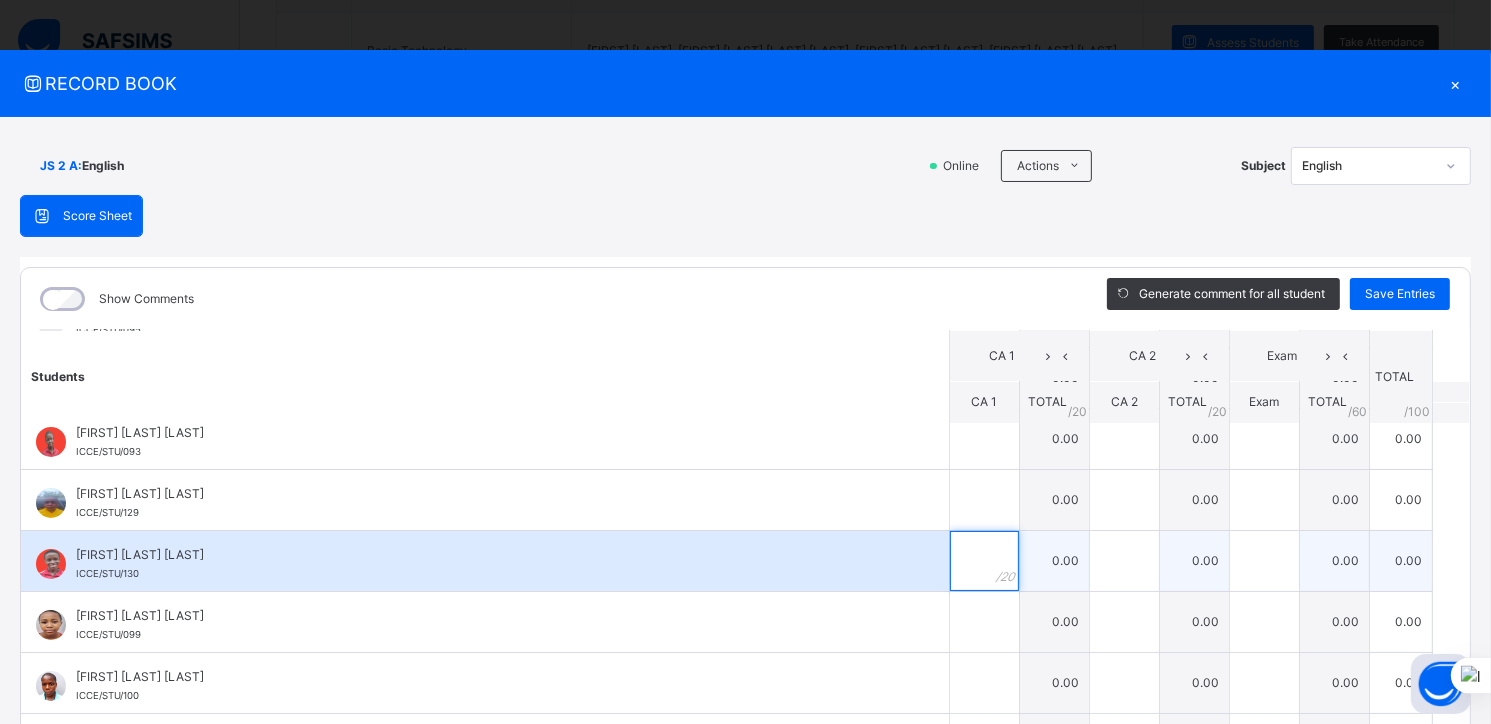 click at bounding box center (984, 561) 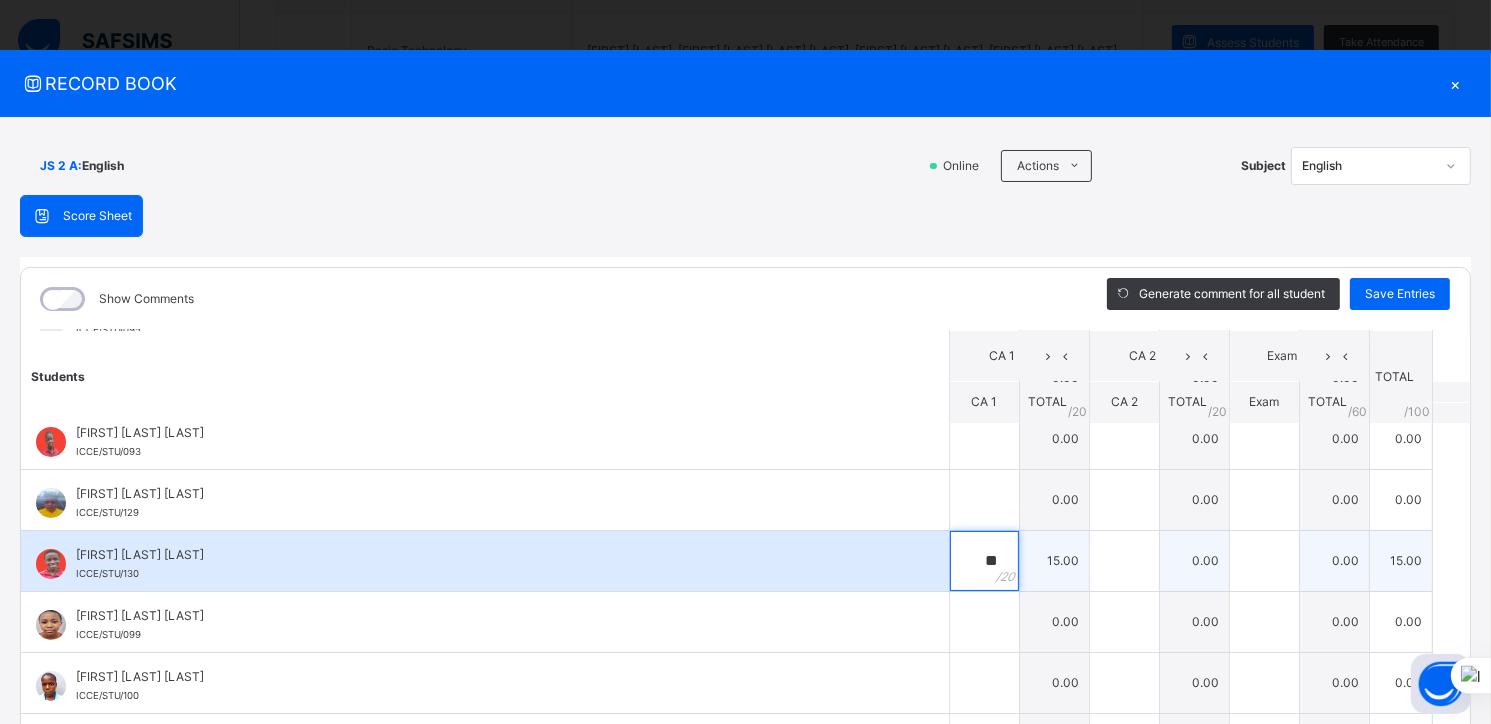 type on "**" 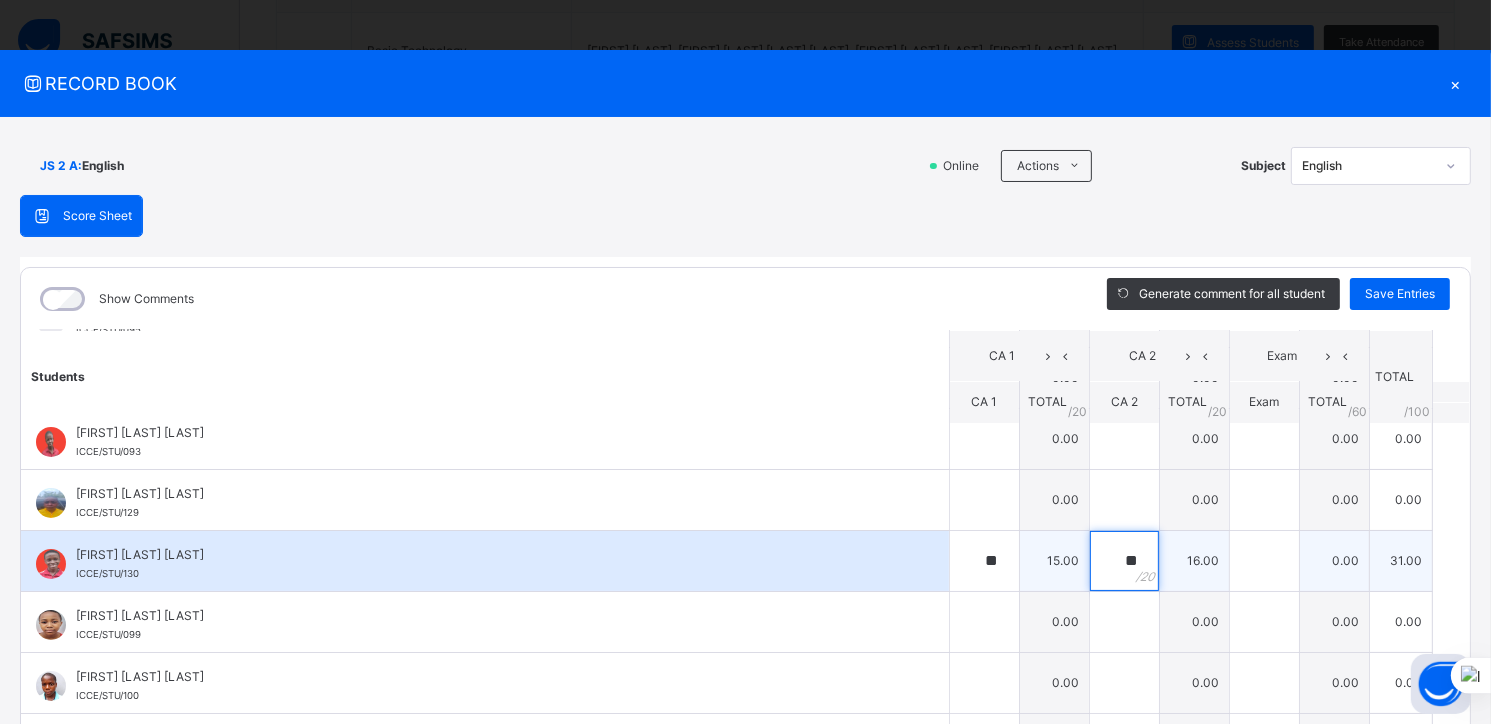 type on "**" 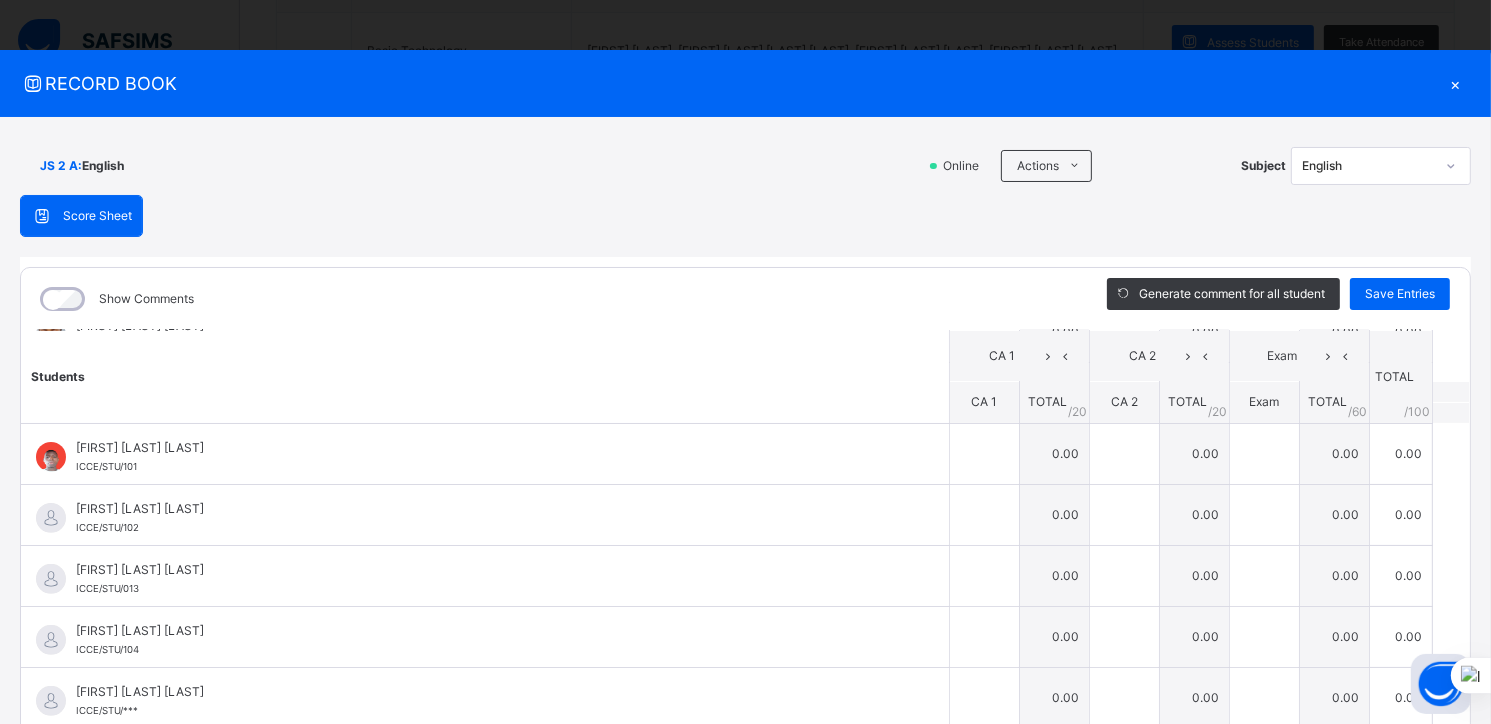 scroll, scrollTop: 698, scrollLeft: 0, axis: vertical 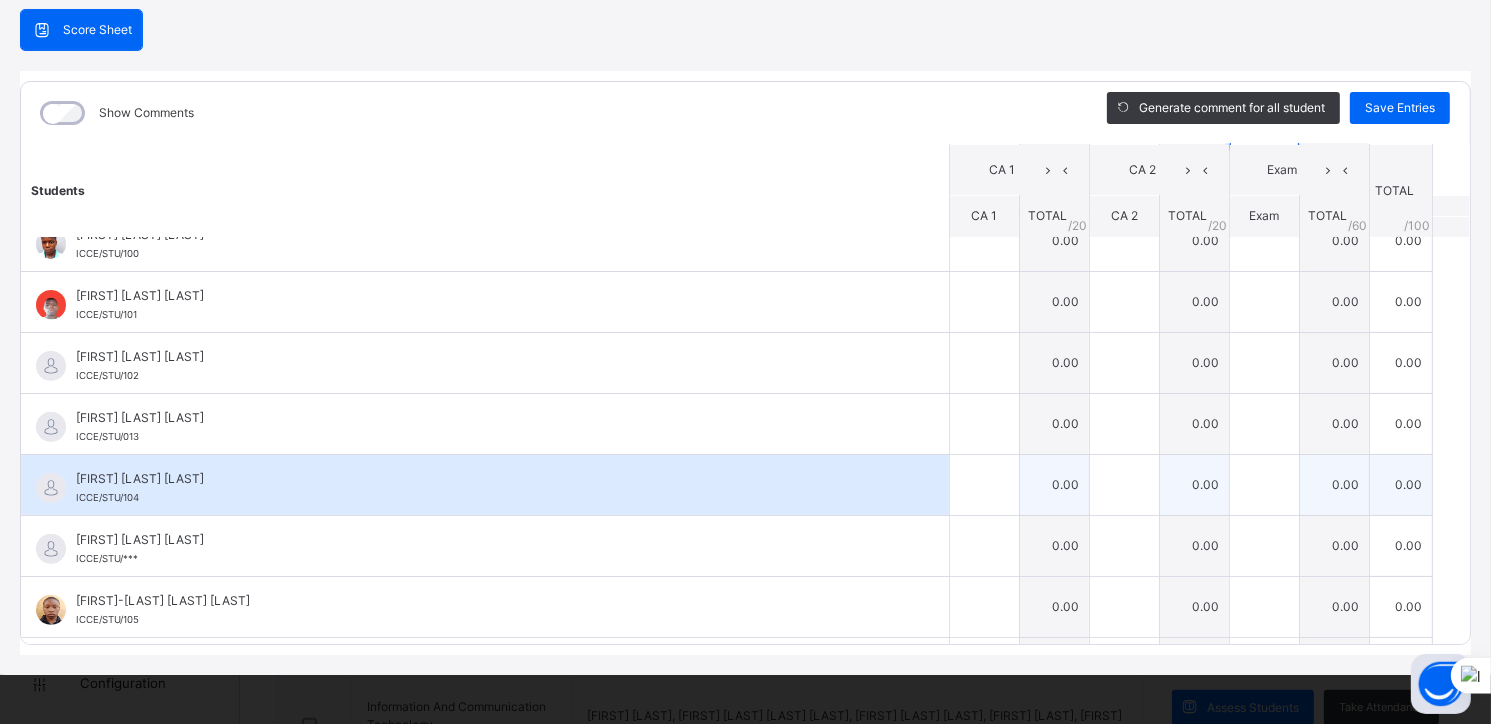 type on "**" 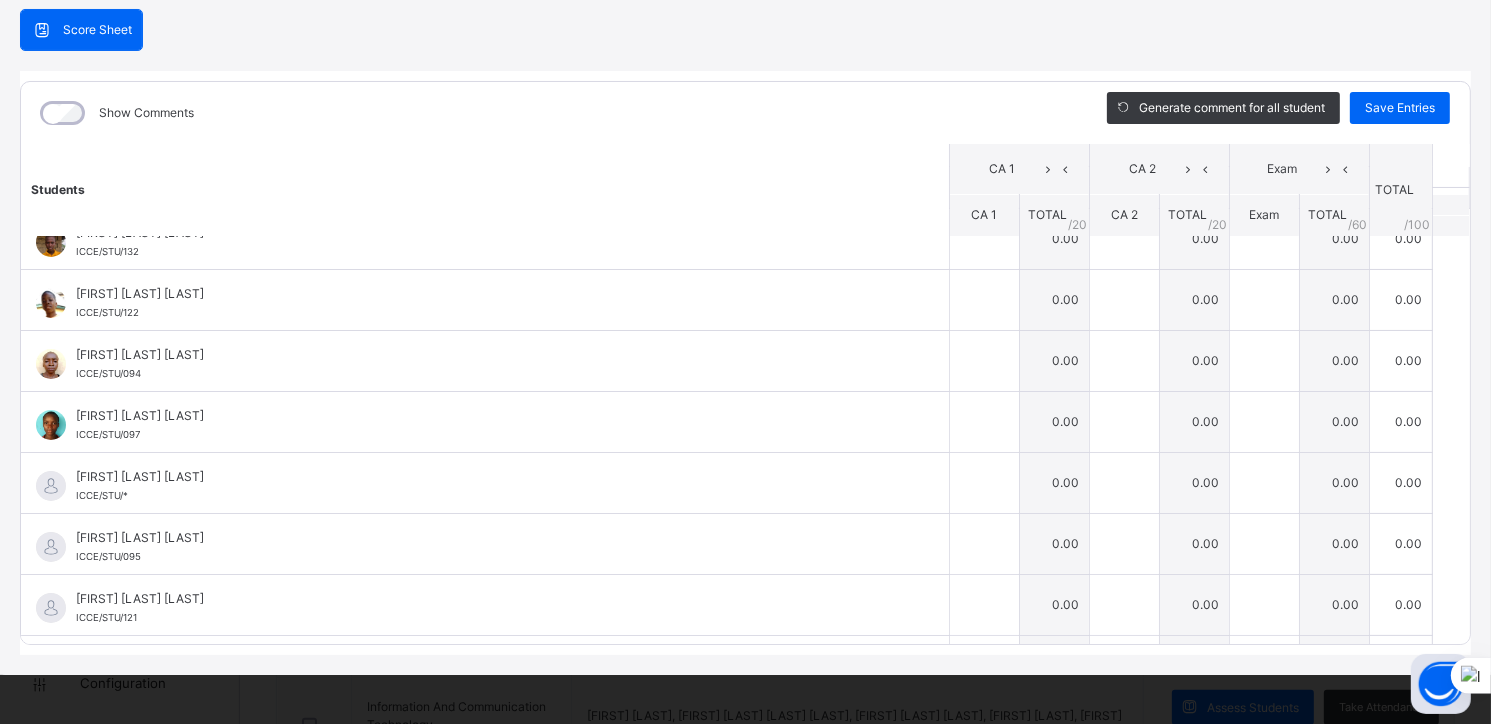 scroll, scrollTop: 0, scrollLeft: 0, axis: both 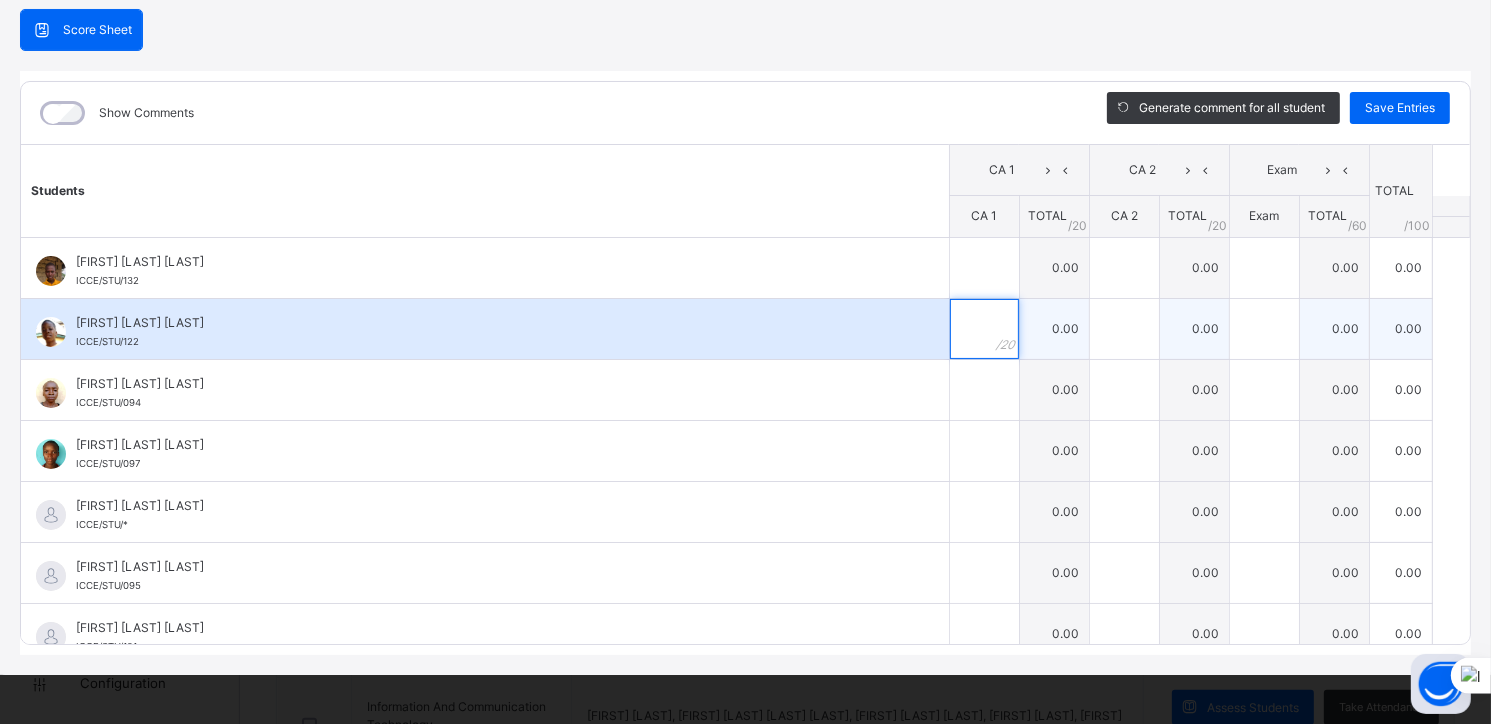 click at bounding box center [984, 329] 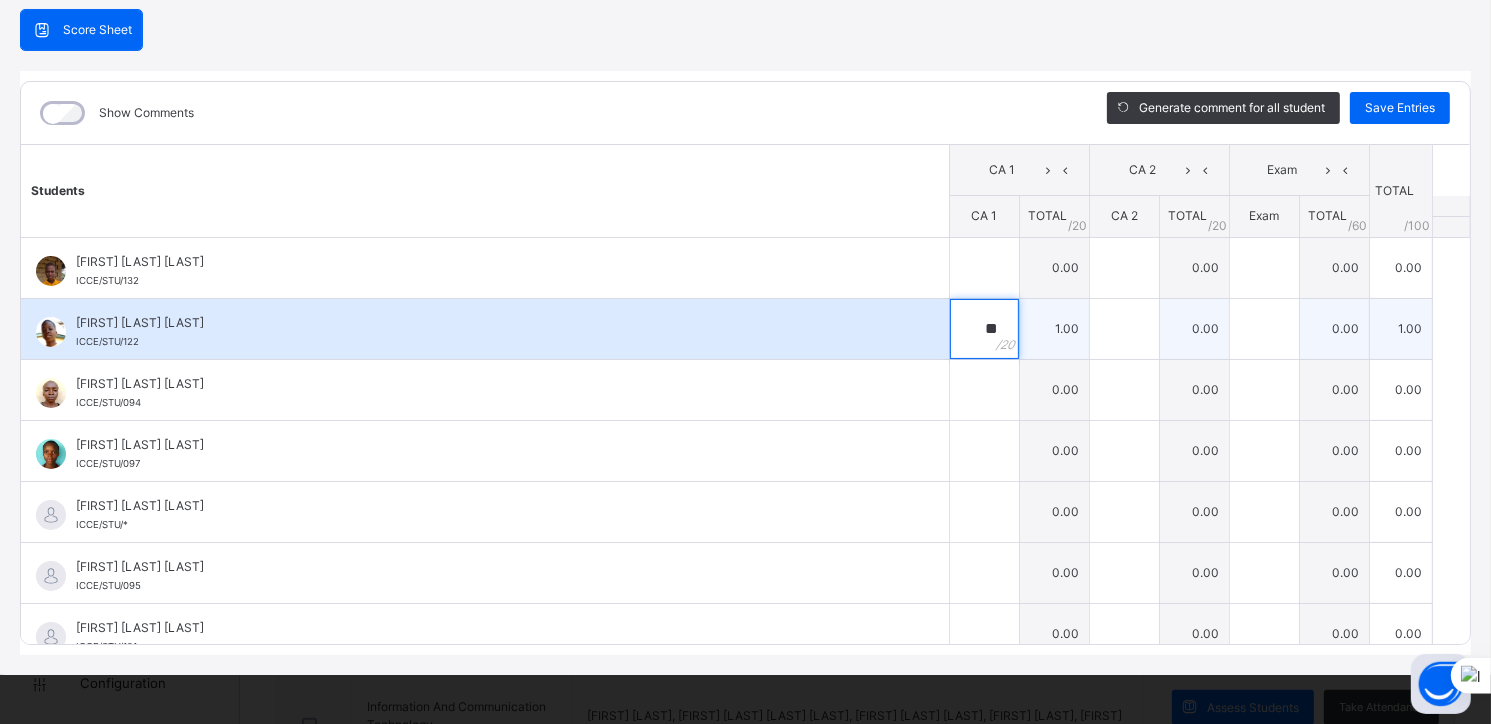 type on "**" 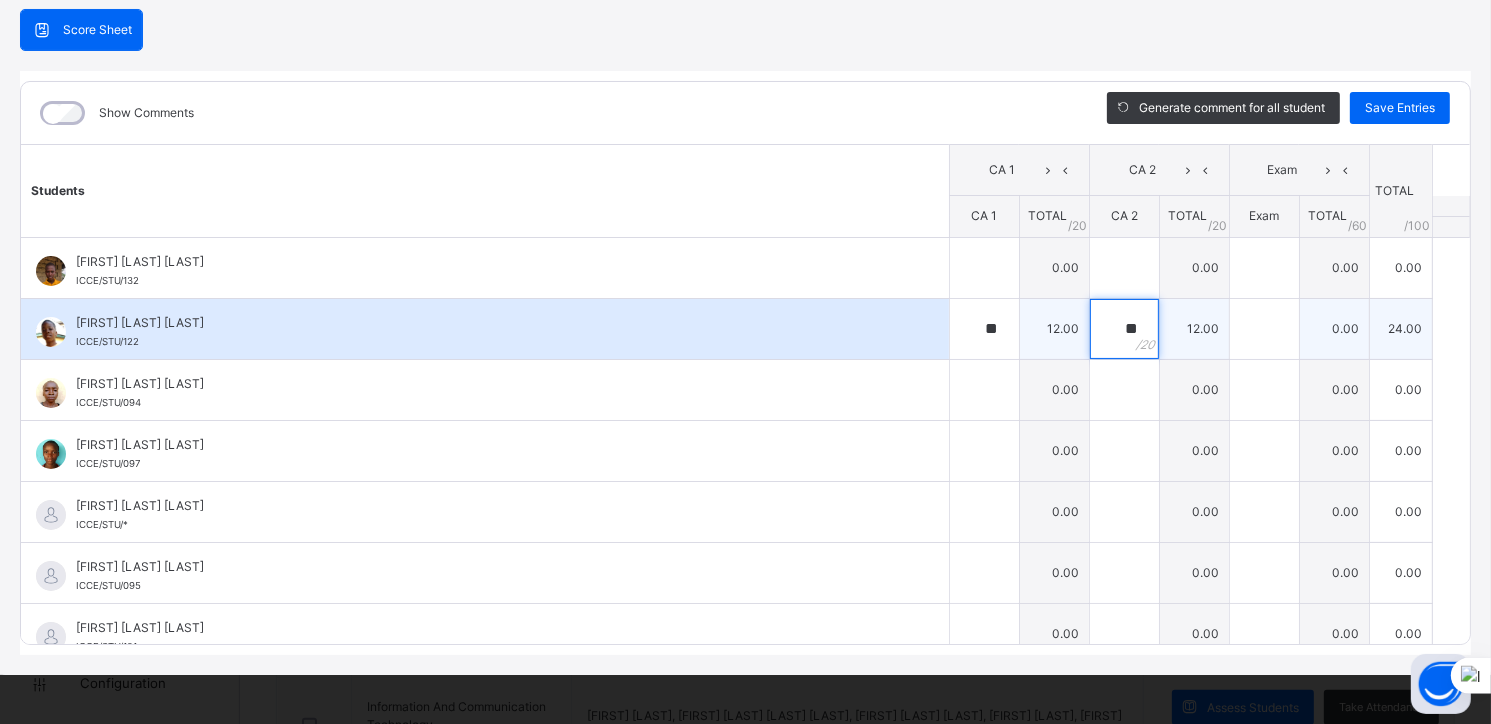 type on "**" 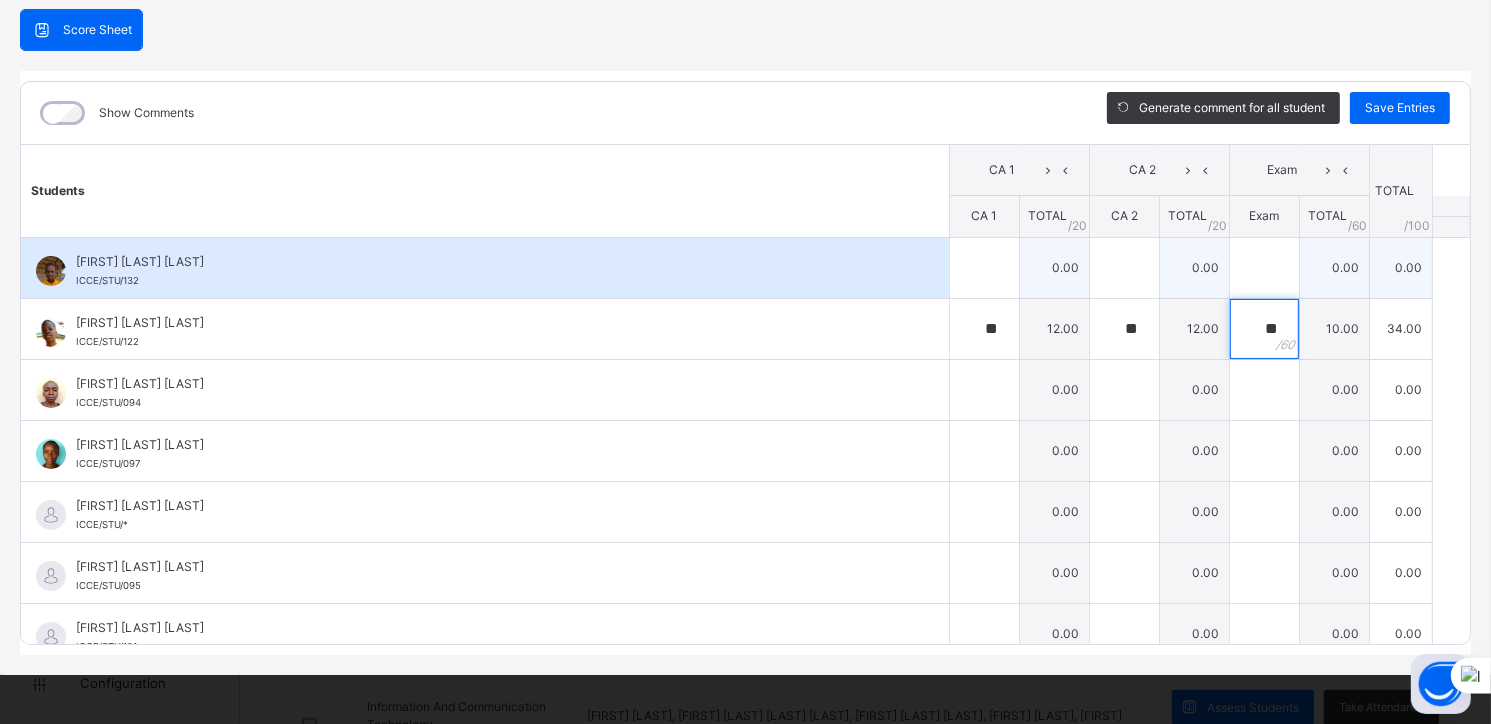 type on "**" 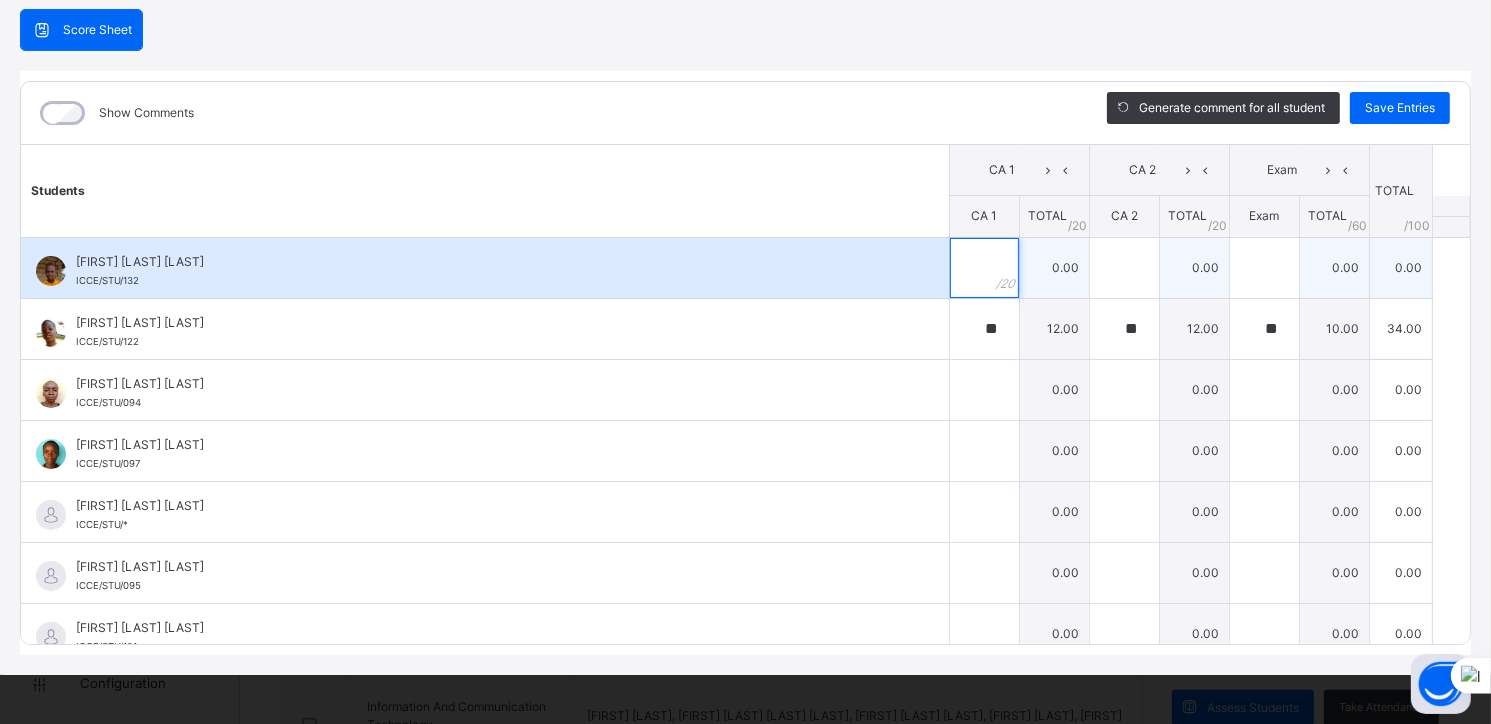 click at bounding box center [984, 268] 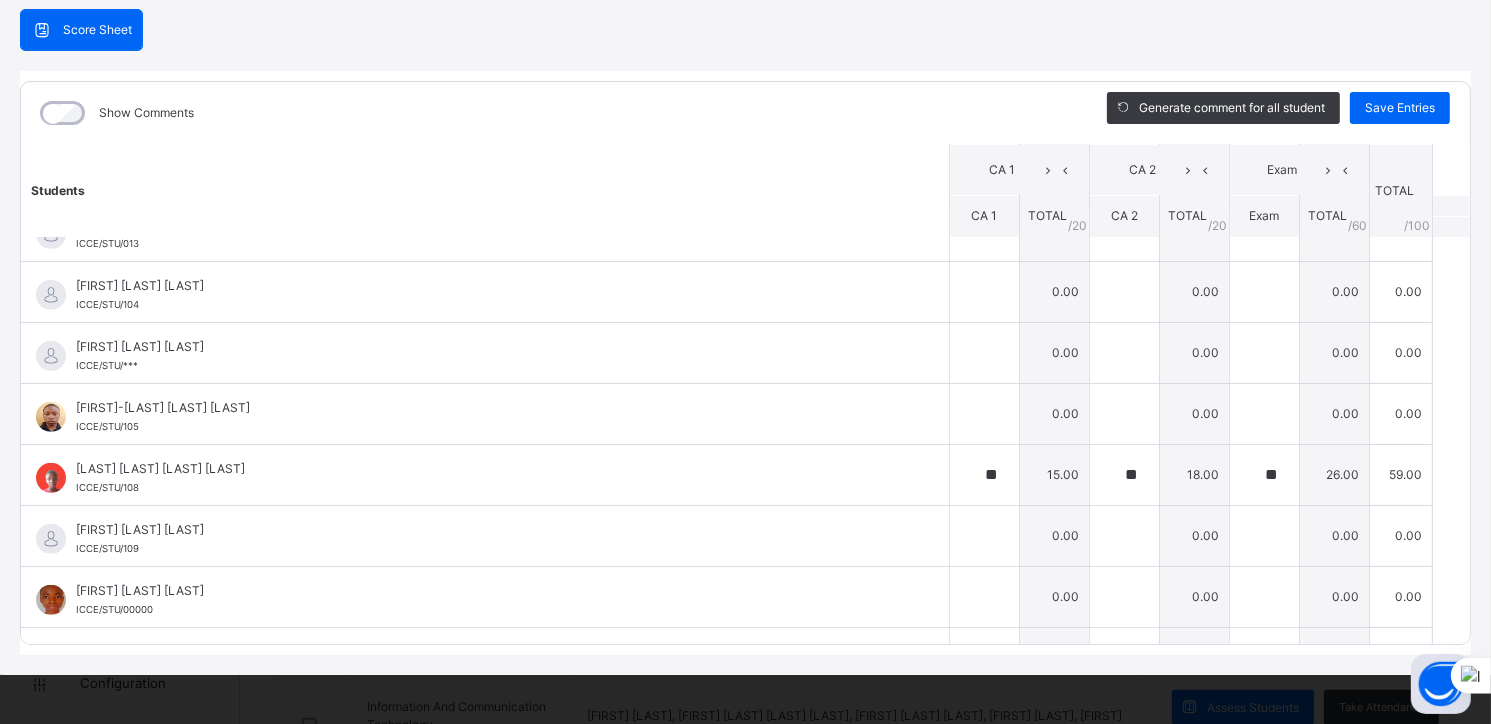 scroll, scrollTop: 890, scrollLeft: 0, axis: vertical 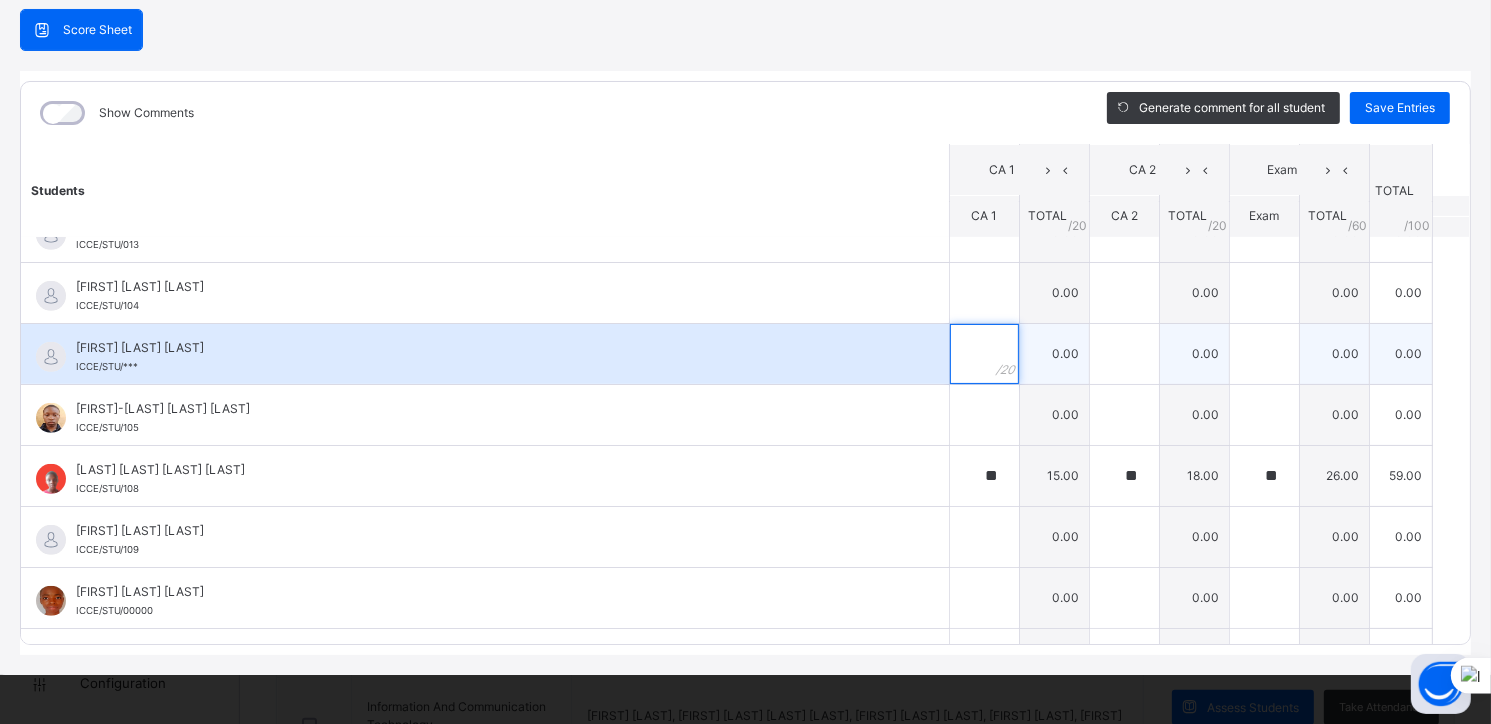 click at bounding box center [984, 354] 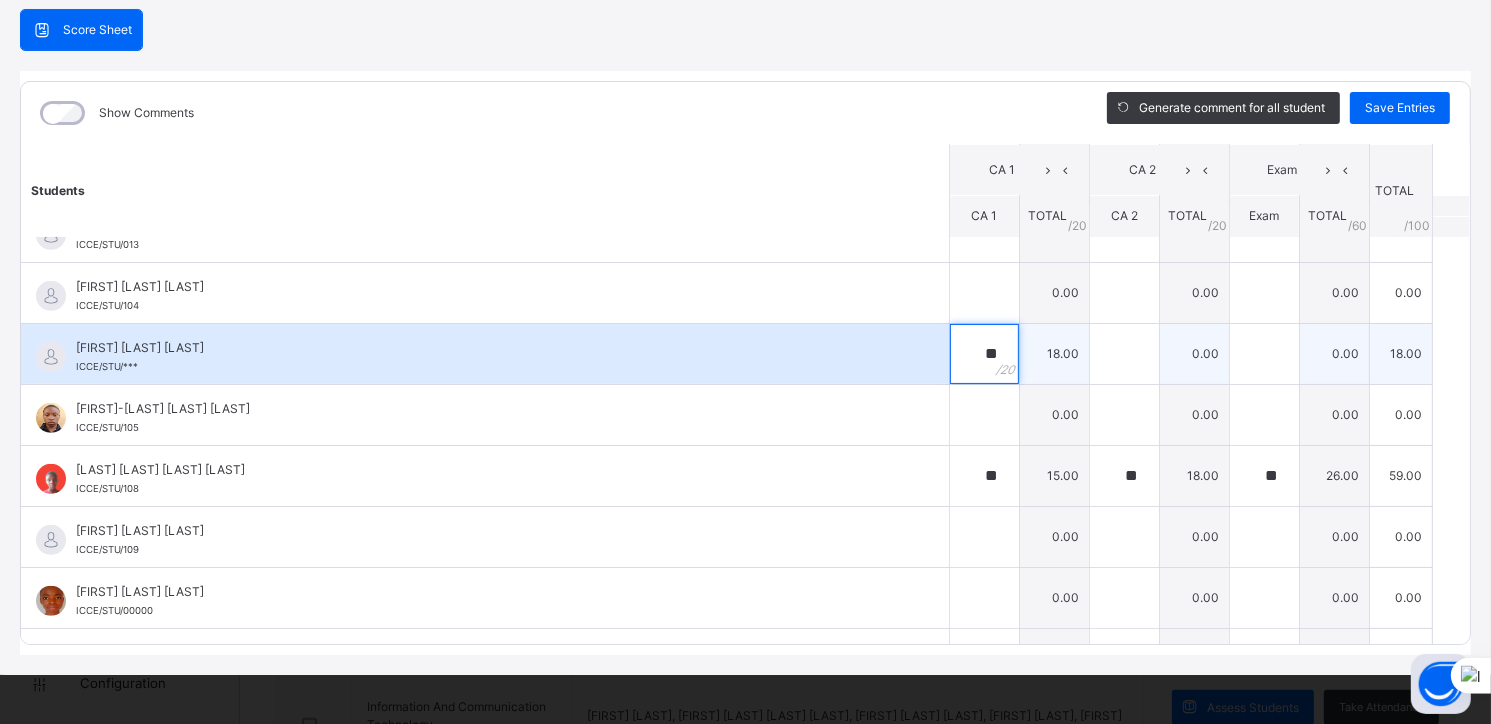 type on "**" 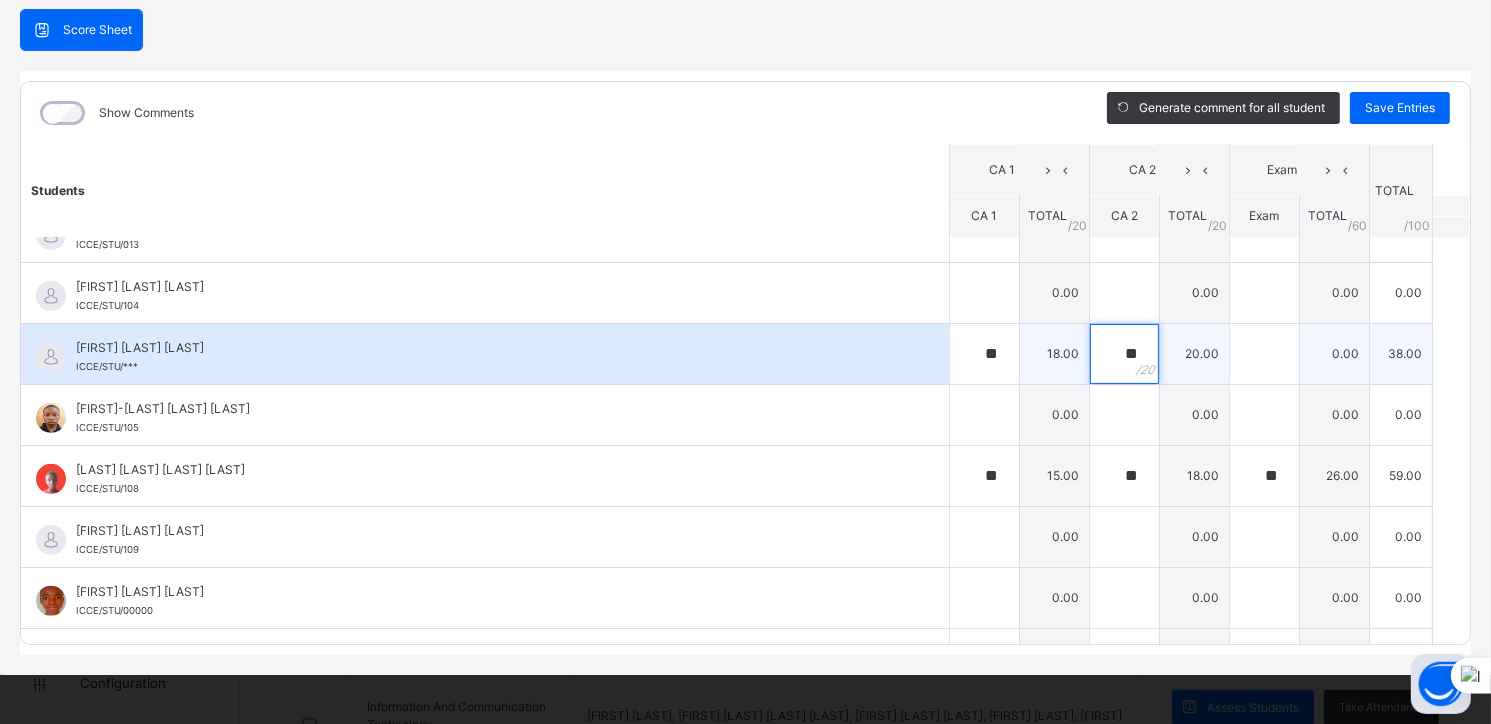 type on "**" 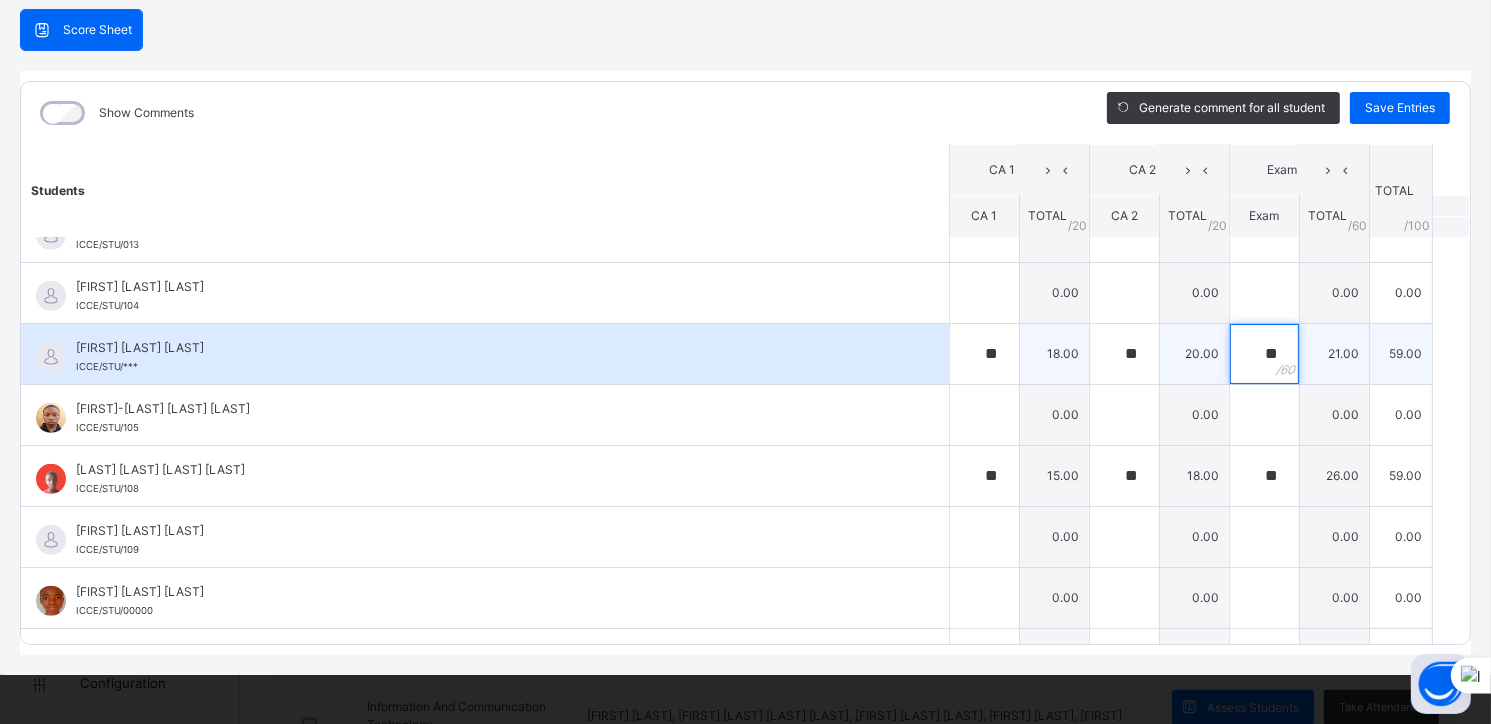 type on "**" 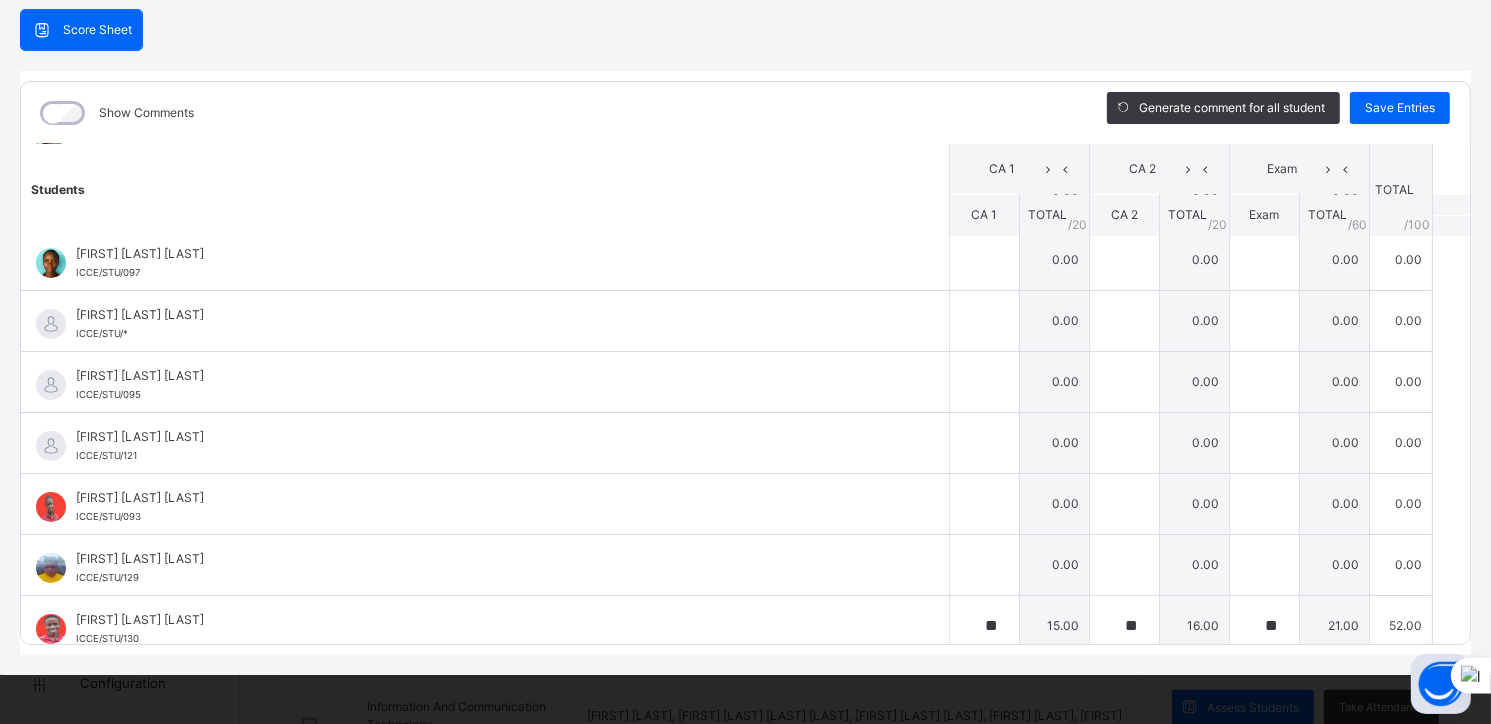 scroll, scrollTop: 0, scrollLeft: 0, axis: both 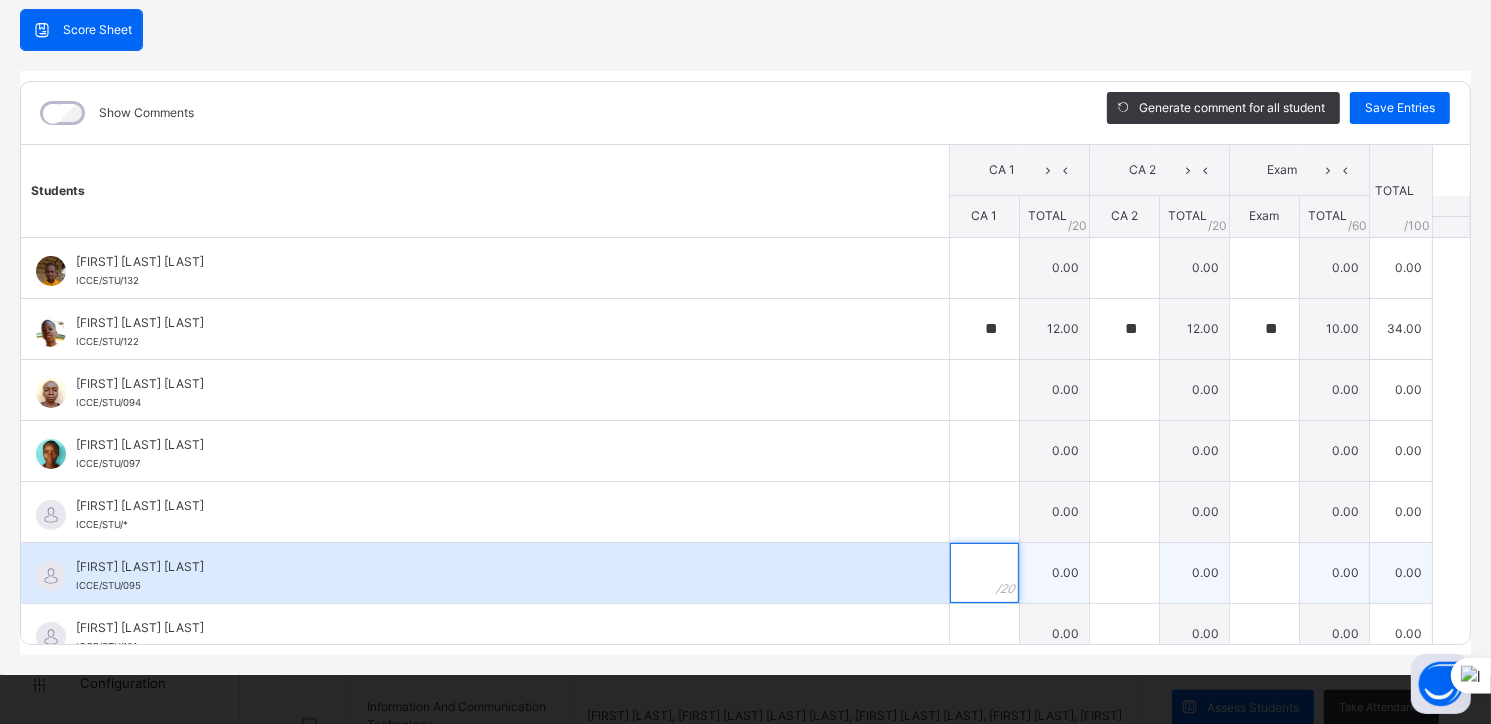 click at bounding box center (984, 573) 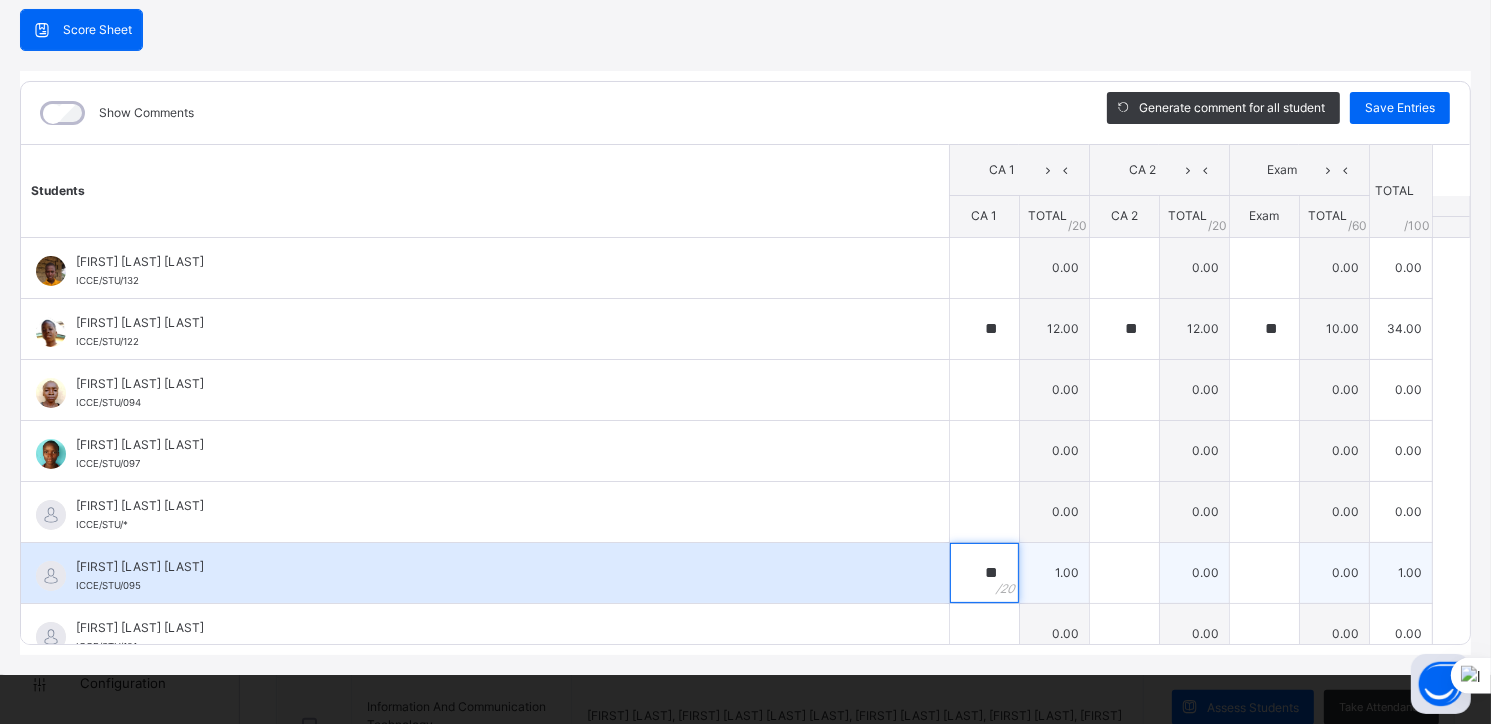 type on "**" 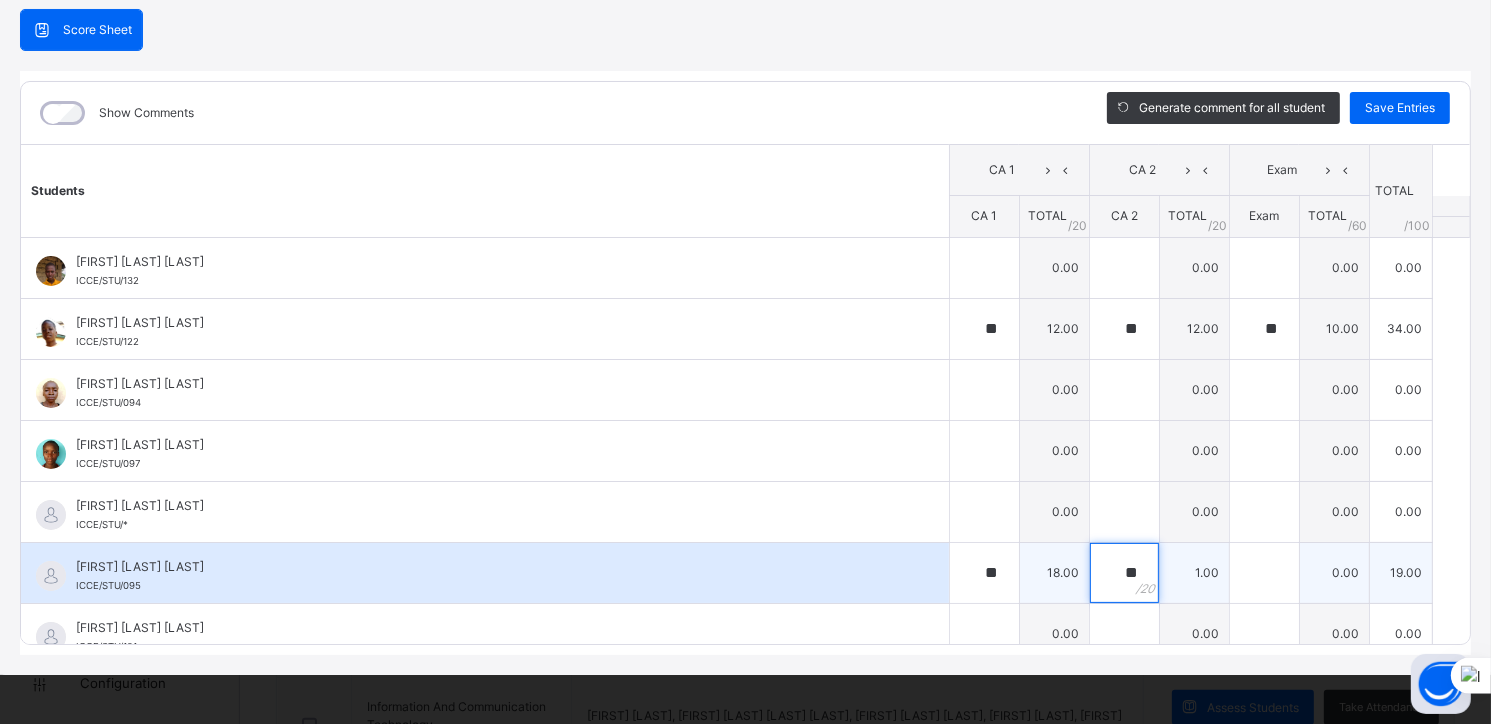 type on "**" 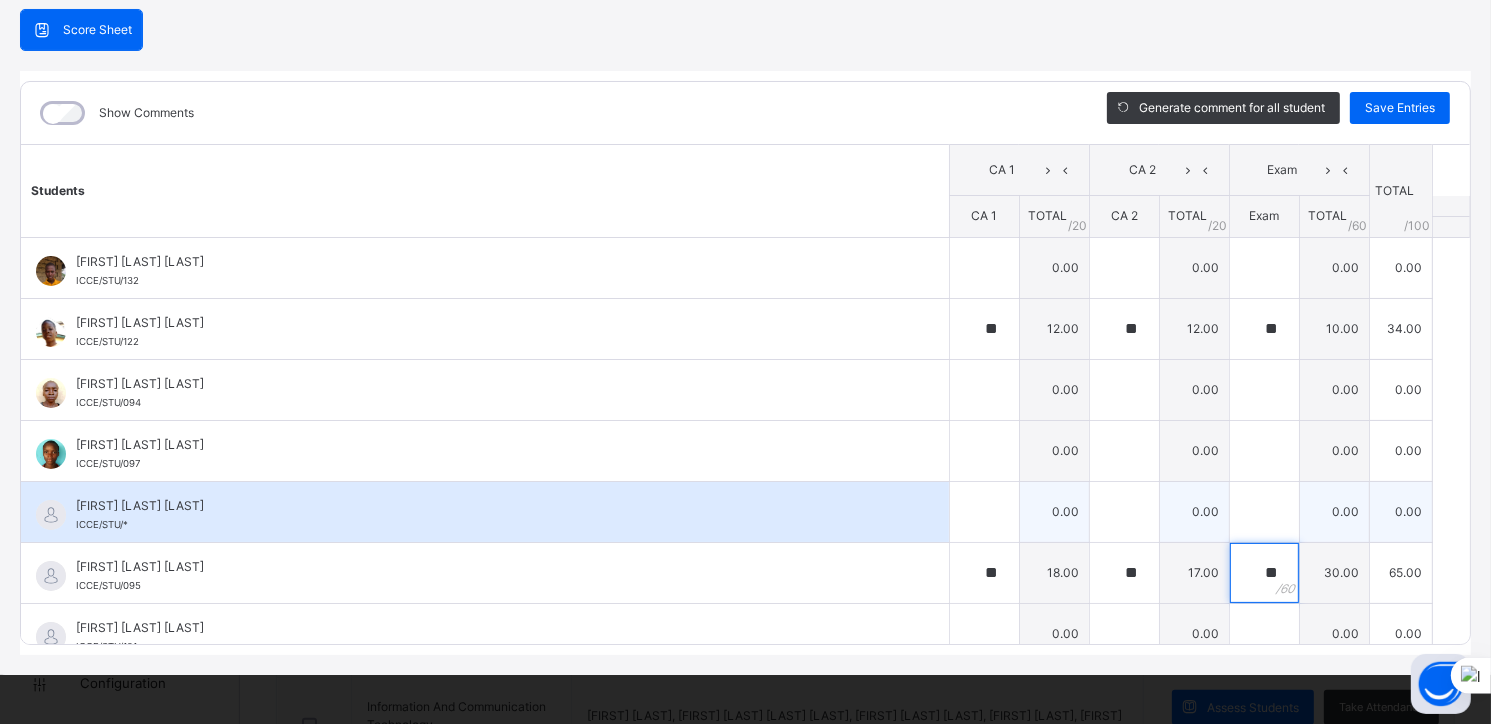 type on "**" 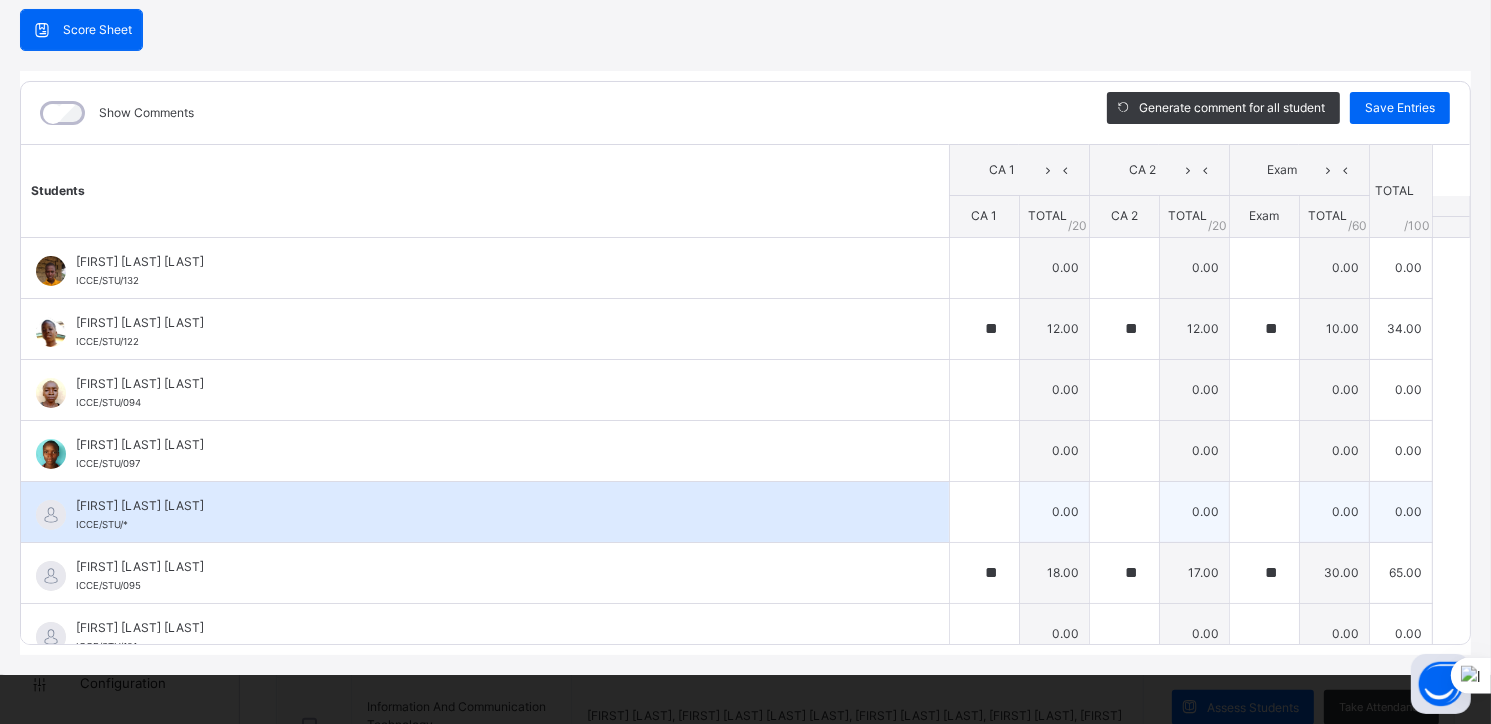 click on "[LAST] [LAST] [LAST]" at bounding box center [490, 506] 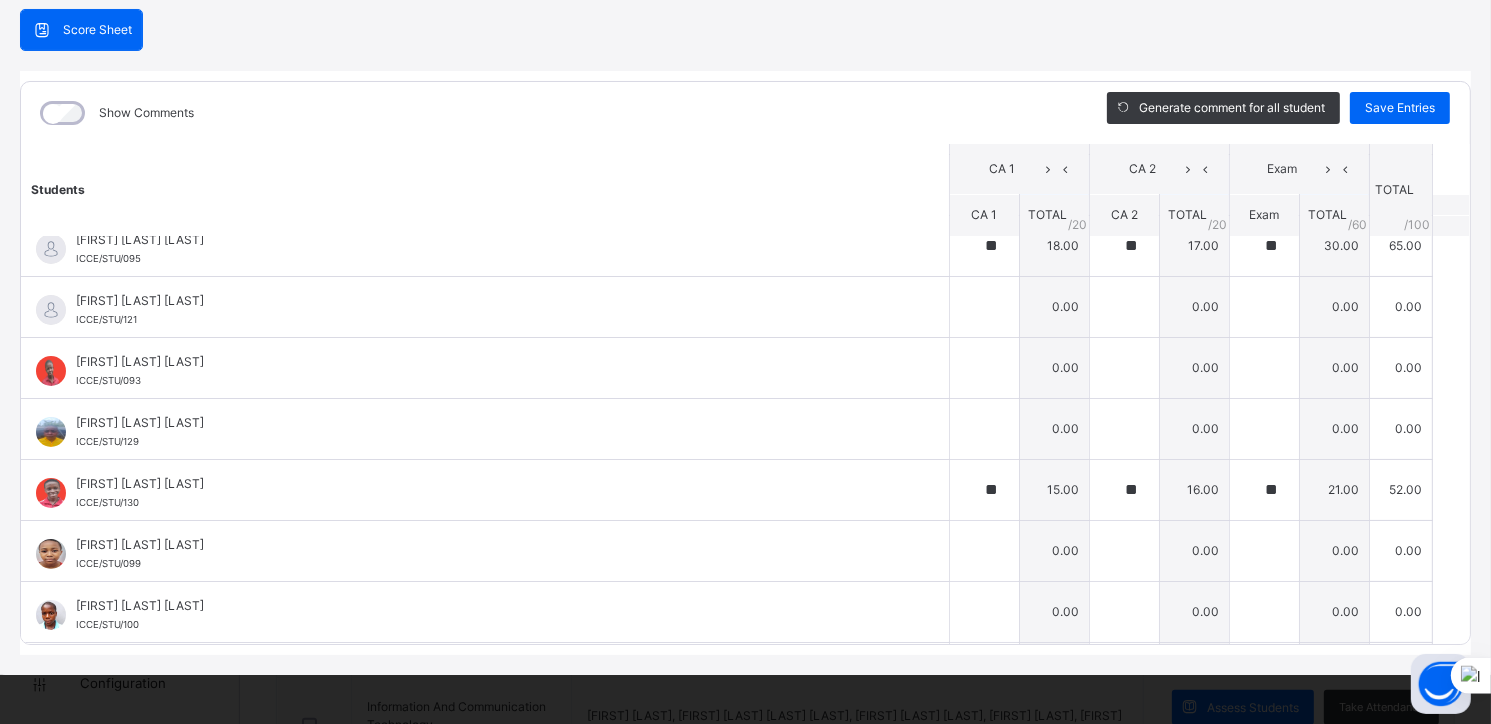 scroll, scrollTop: 458, scrollLeft: 0, axis: vertical 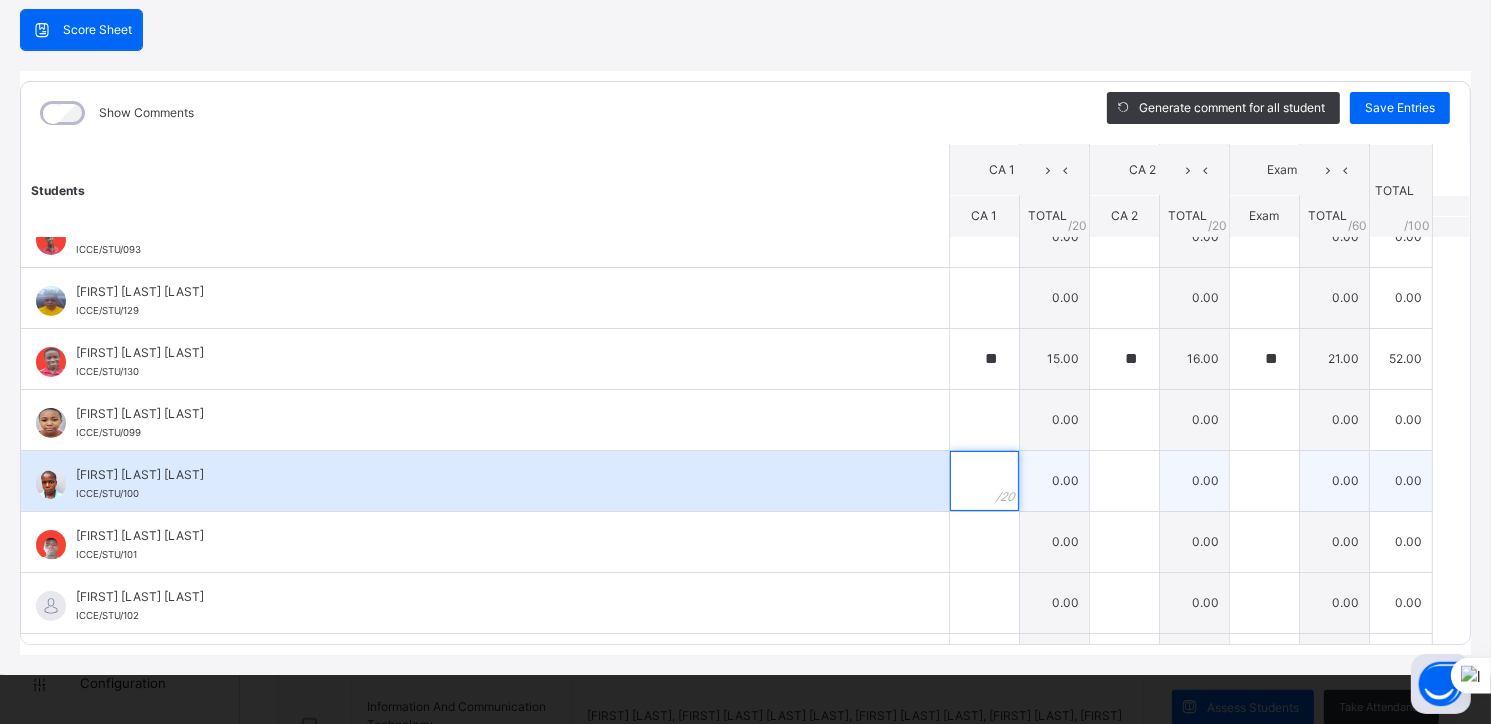 click at bounding box center [984, 481] 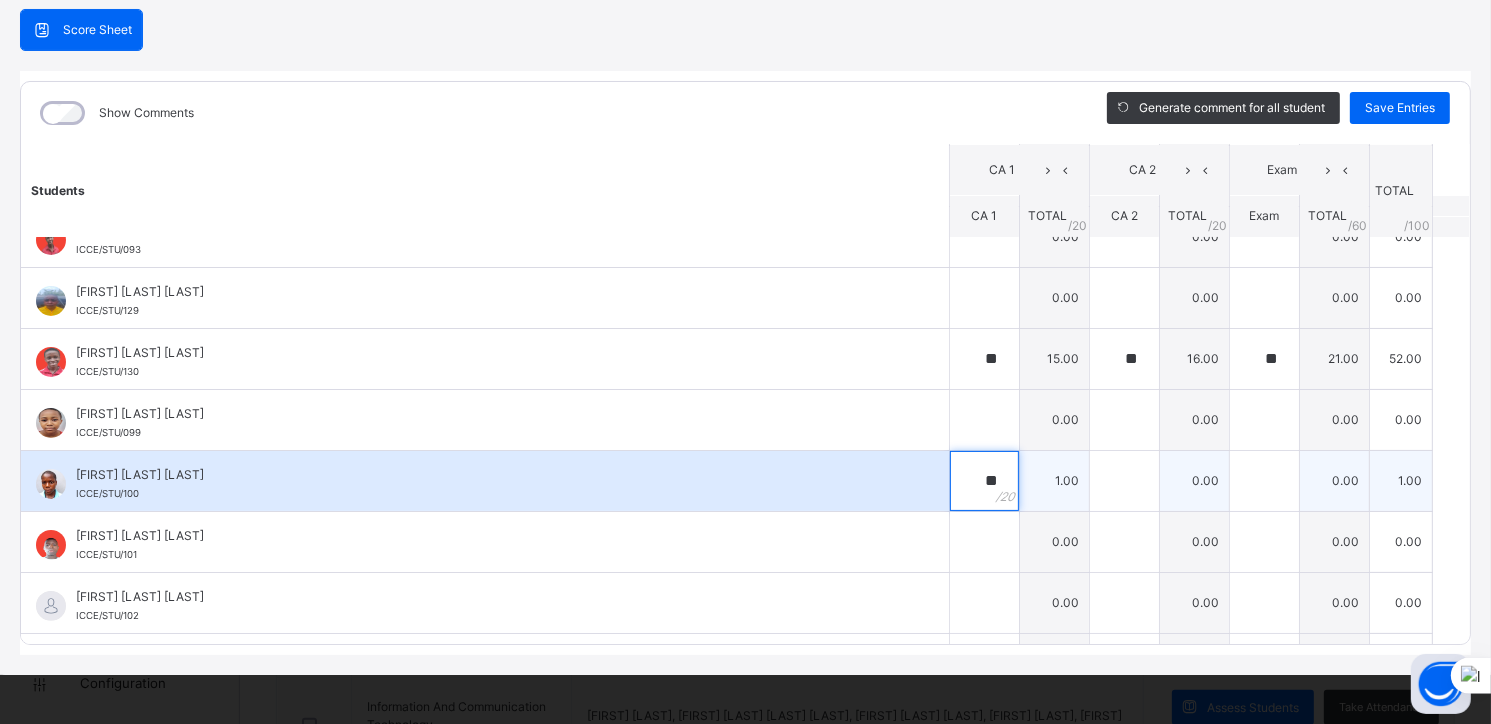 type on "**" 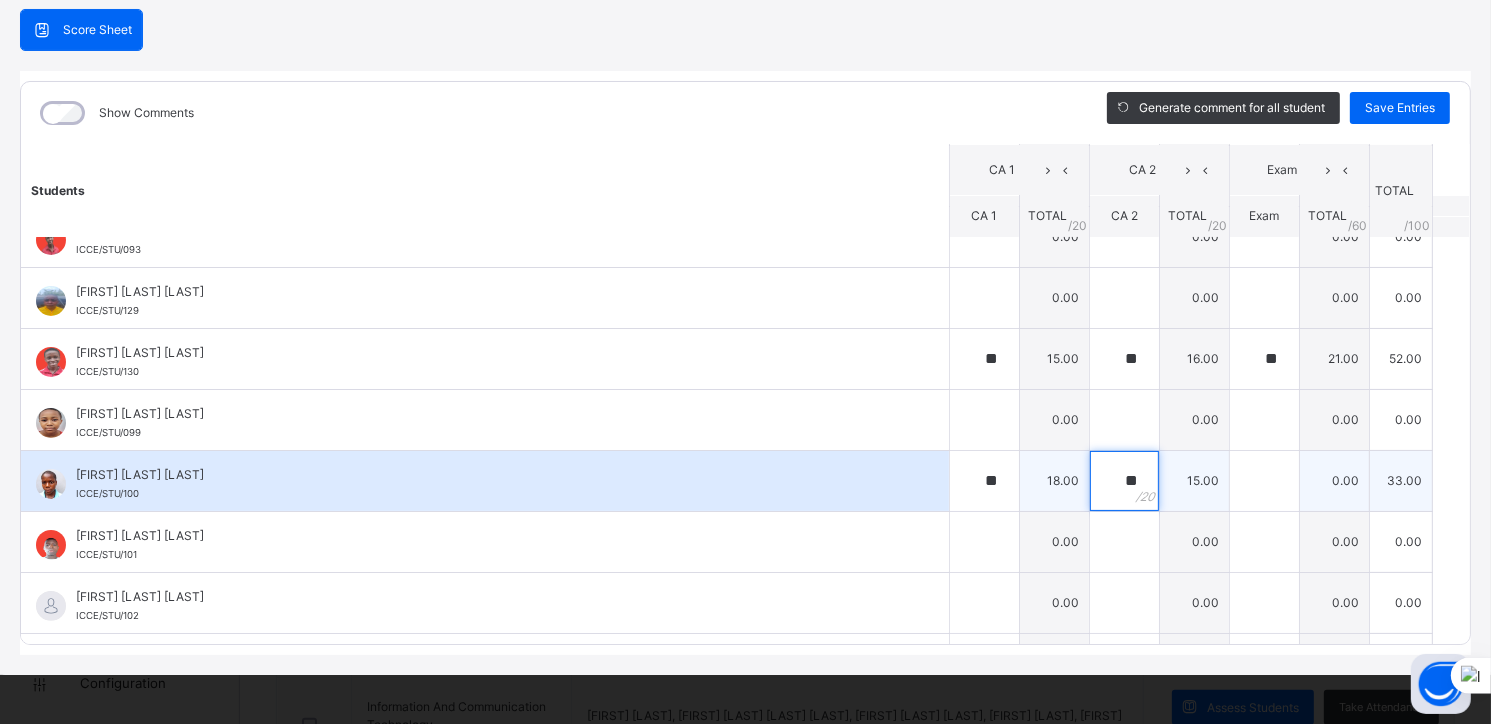 type on "**" 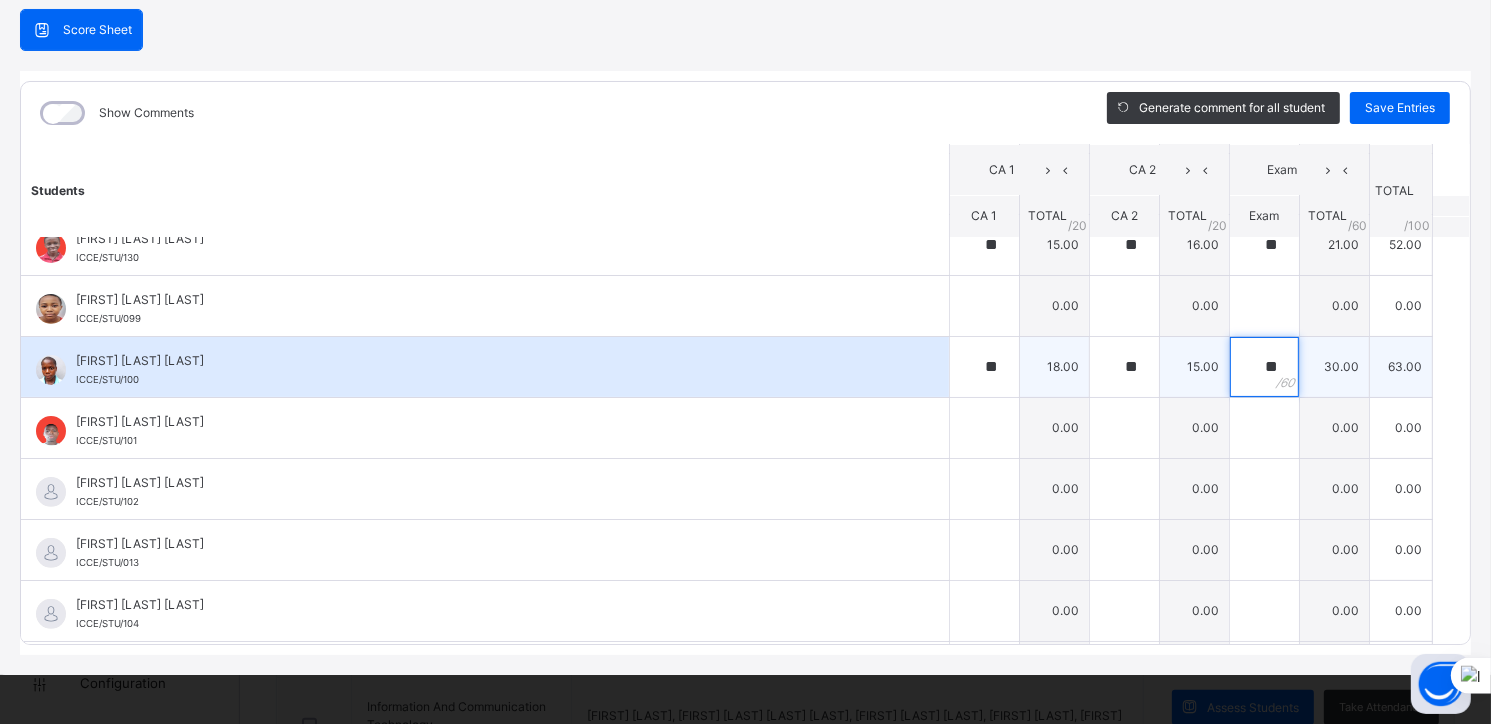 scroll, scrollTop: 591, scrollLeft: 0, axis: vertical 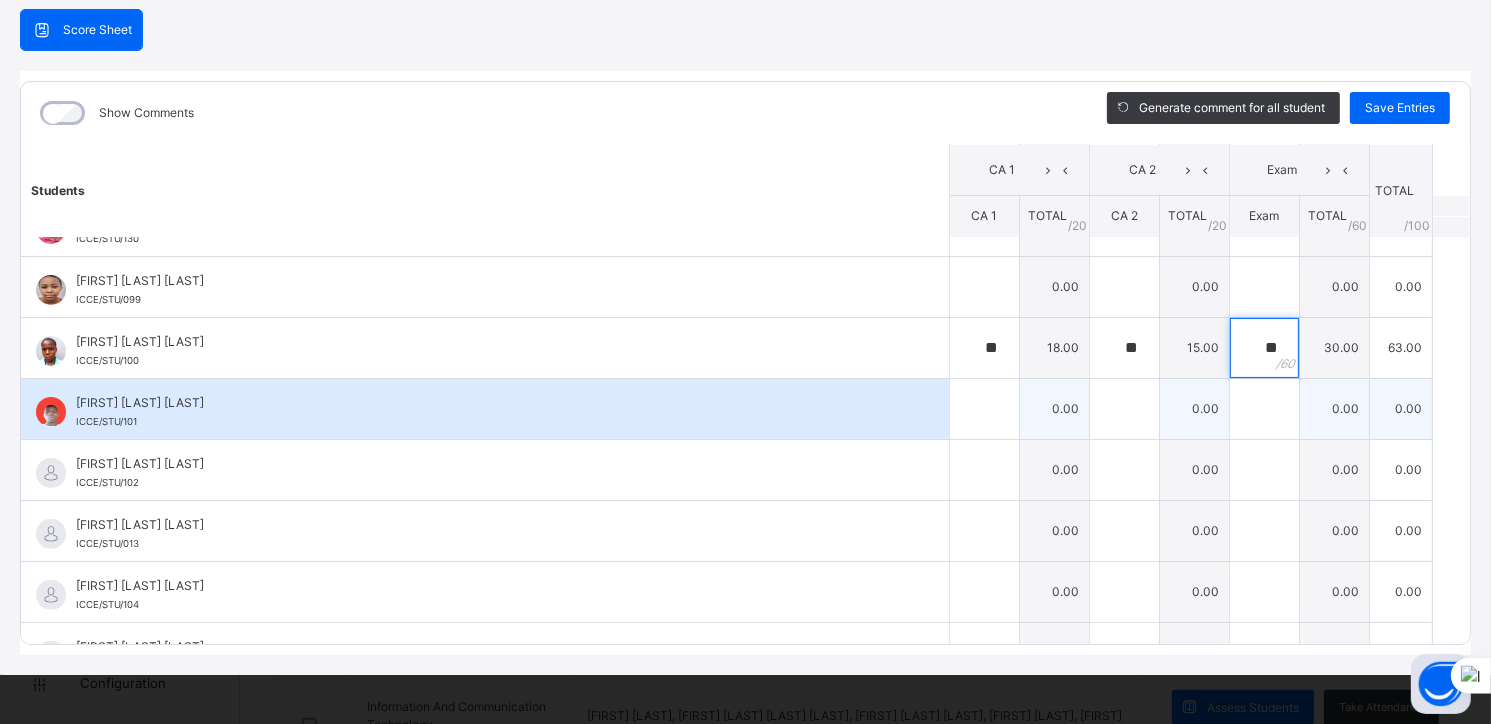 type on "**" 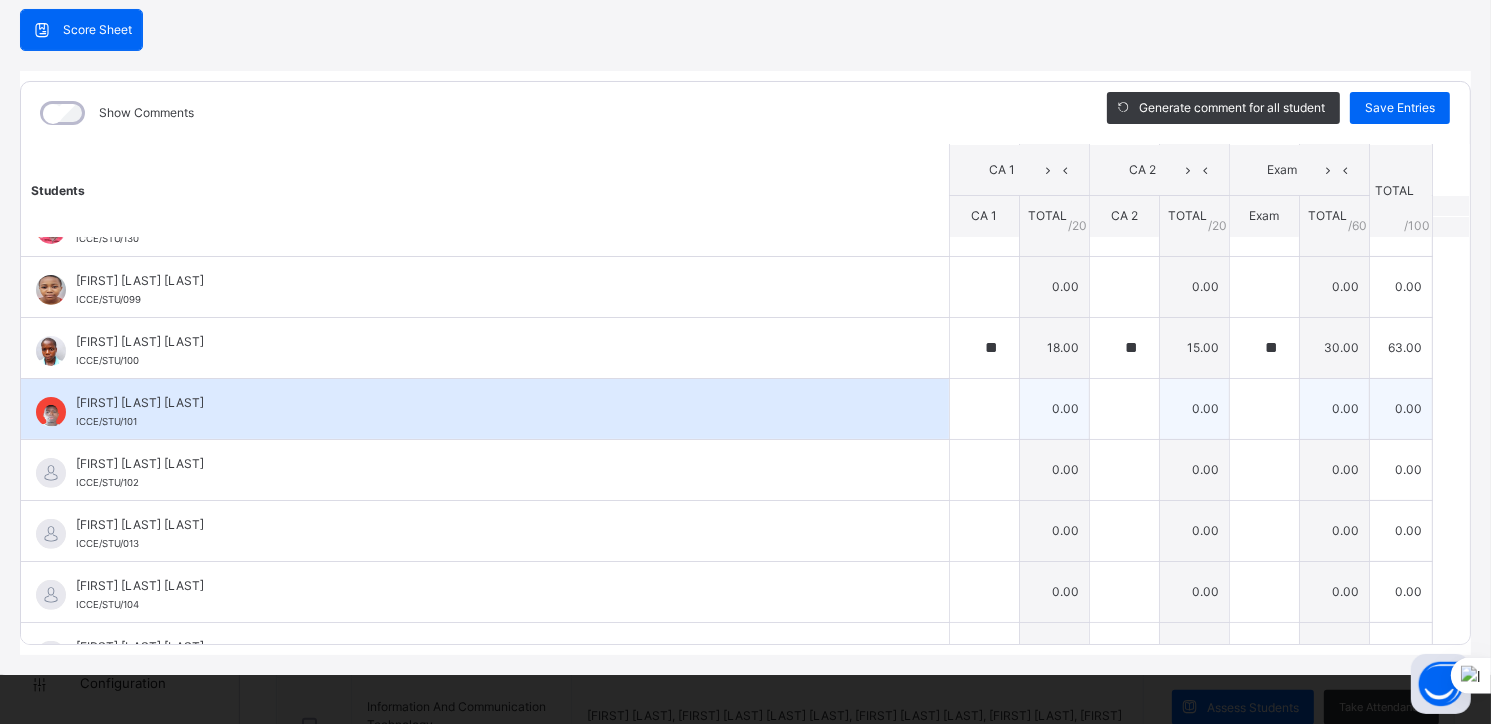 click on "Ikedi Precious Chibuzor ICCE/STU/101" at bounding box center (490, 412) 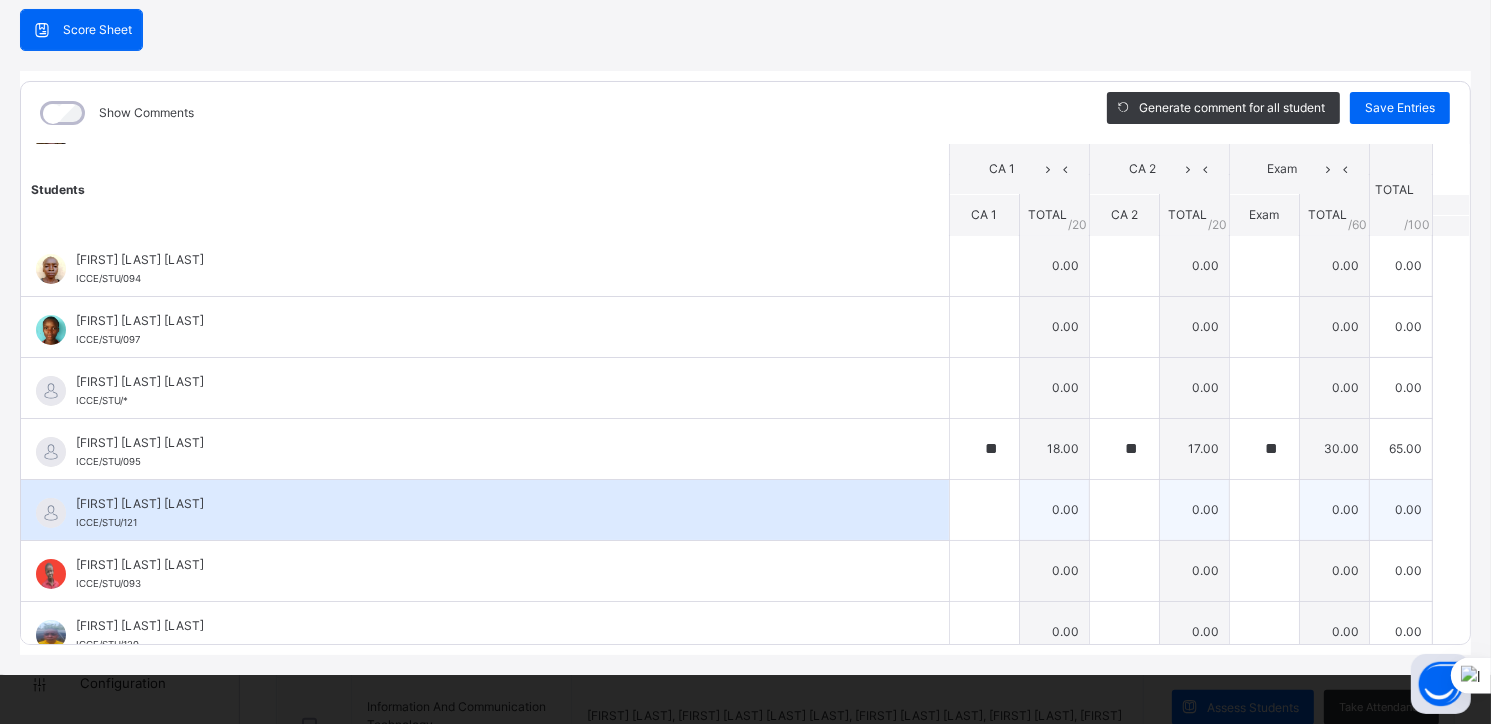 scroll, scrollTop: 112, scrollLeft: 0, axis: vertical 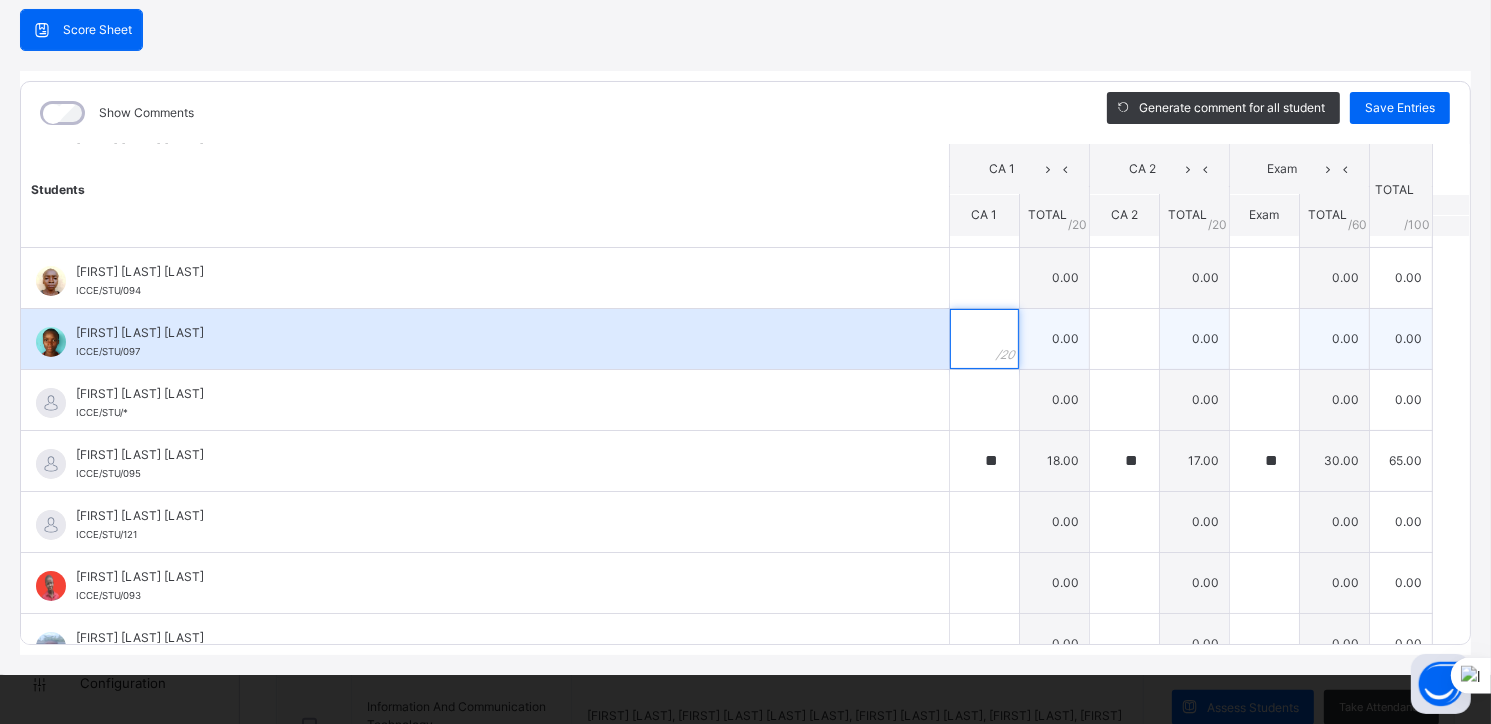 click at bounding box center (984, 339) 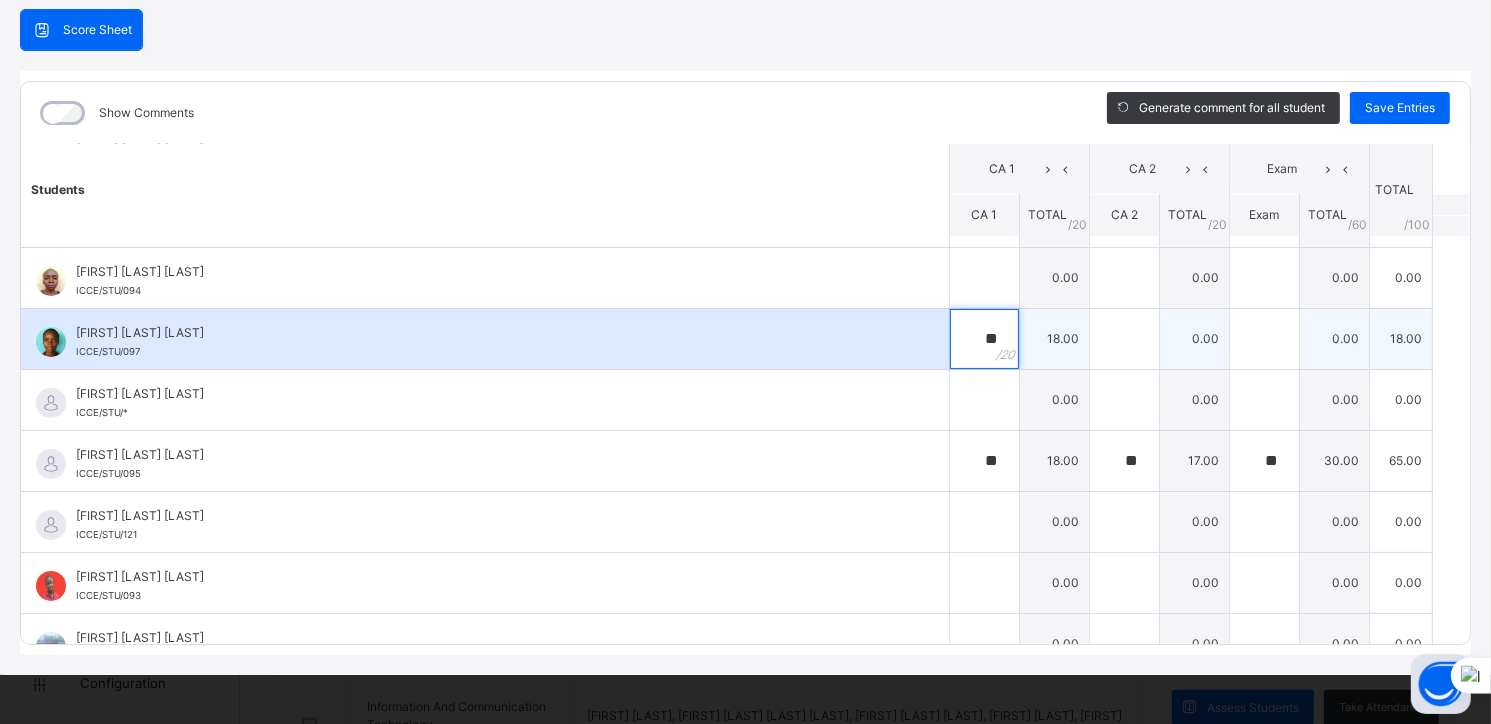 type on "**" 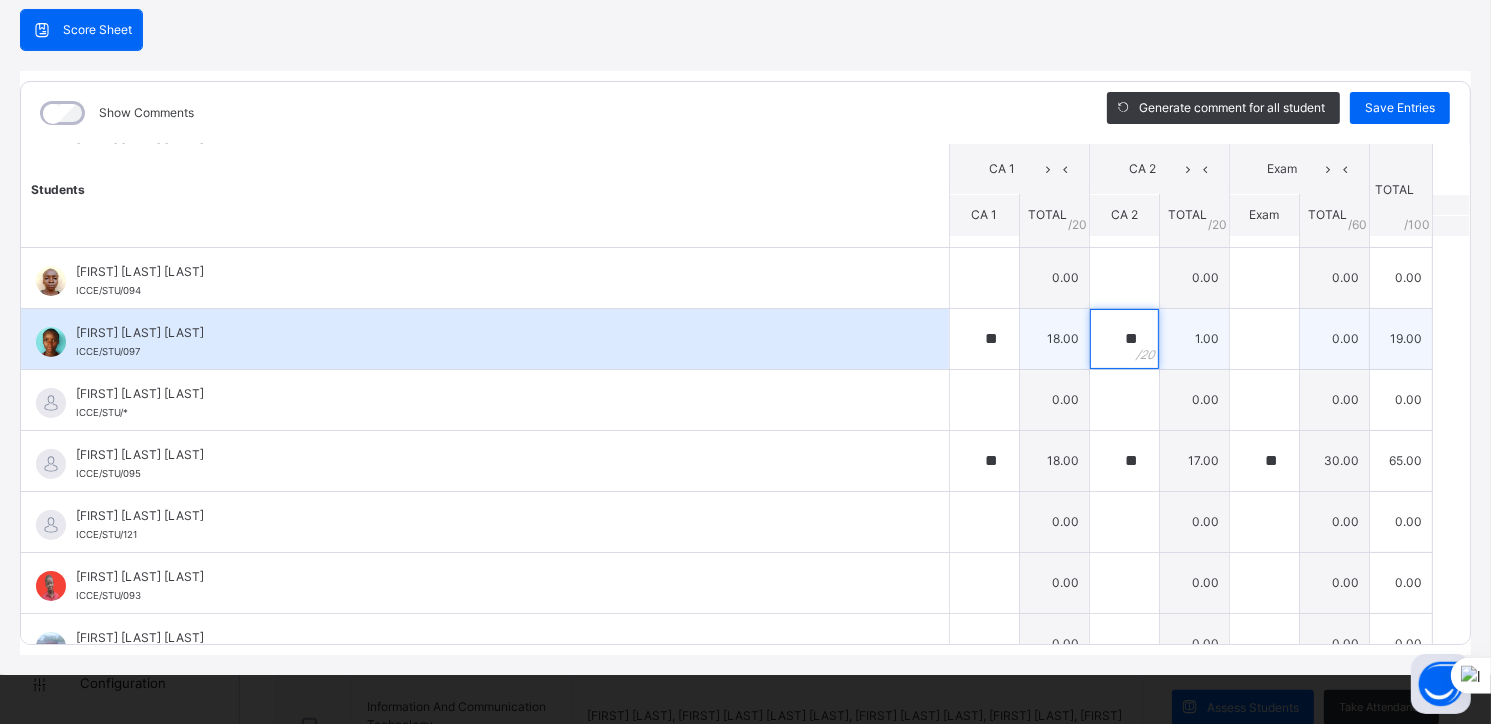 type on "**" 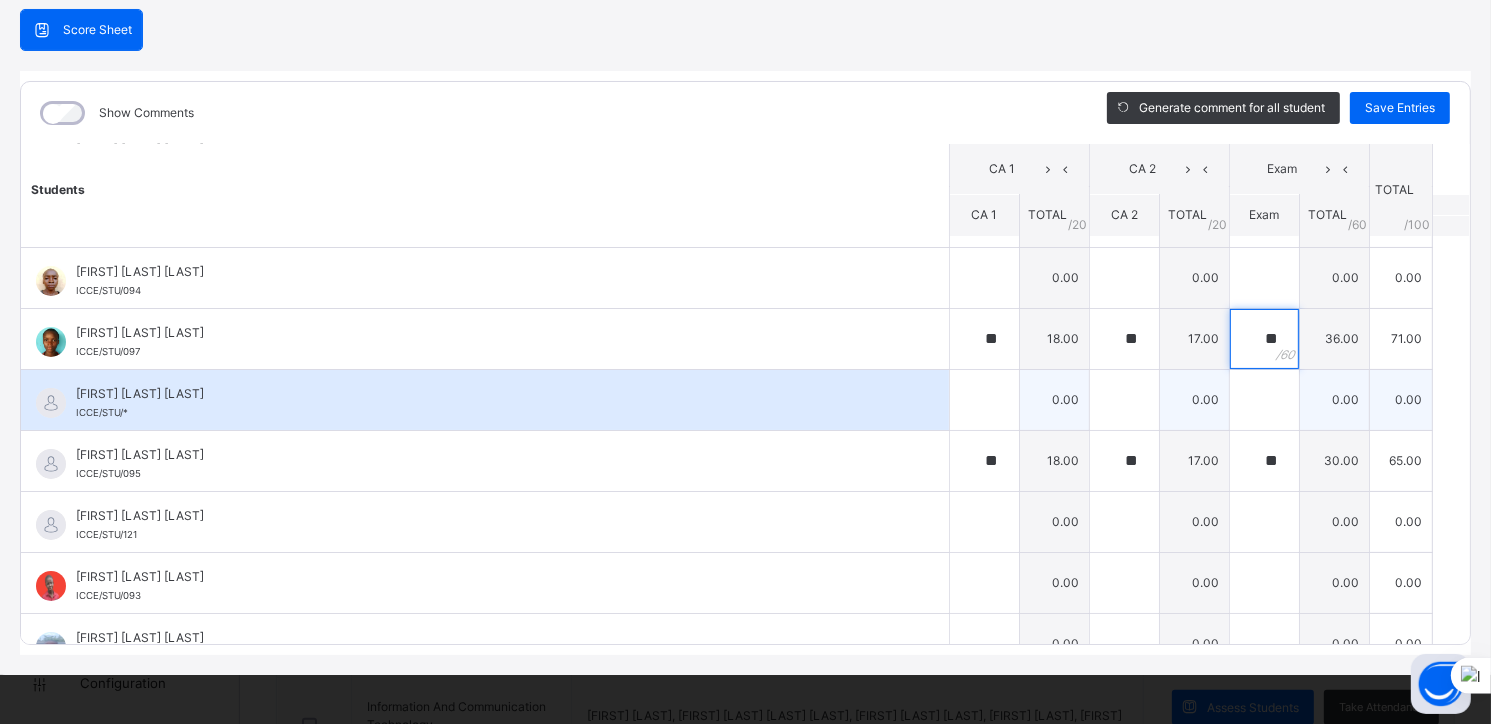 type on "**" 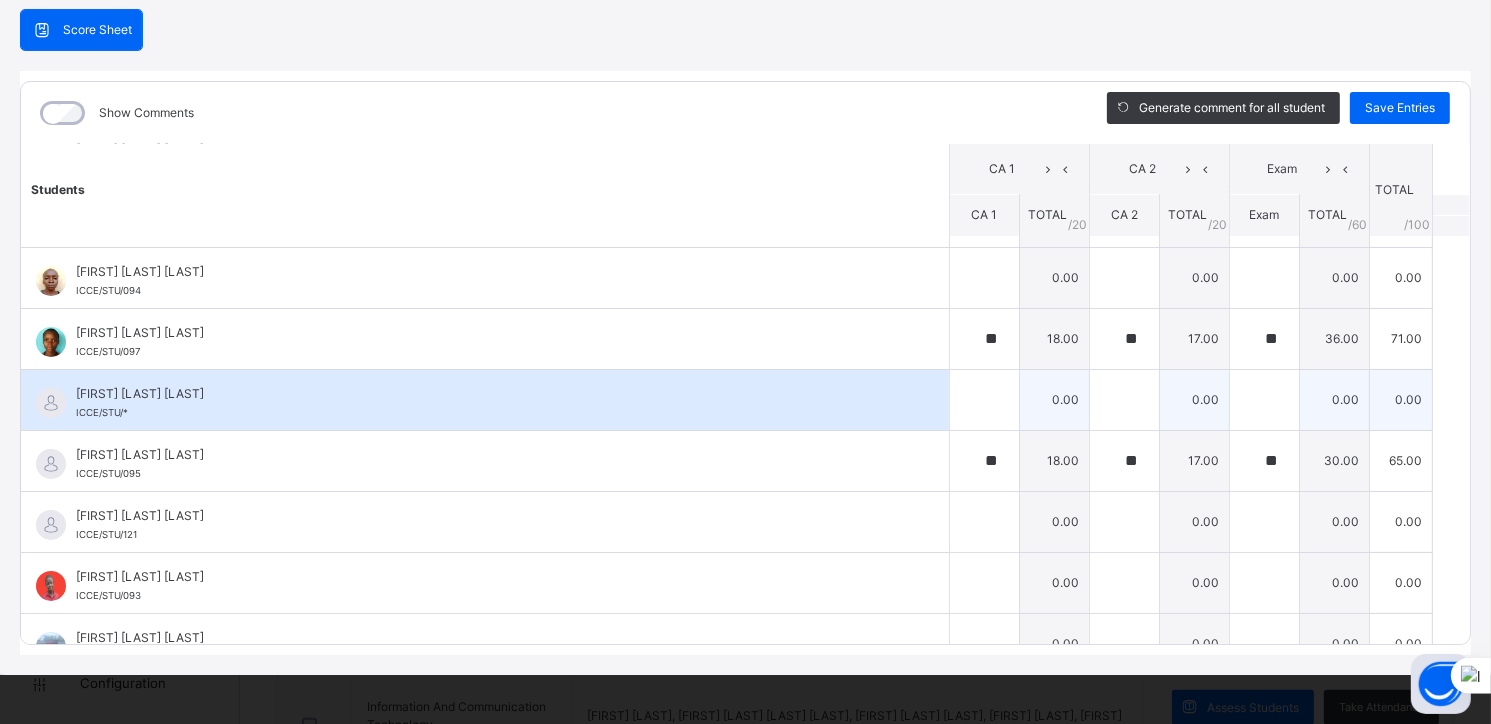 click on "[LAST] [LAST] [LAST]" at bounding box center (490, 394) 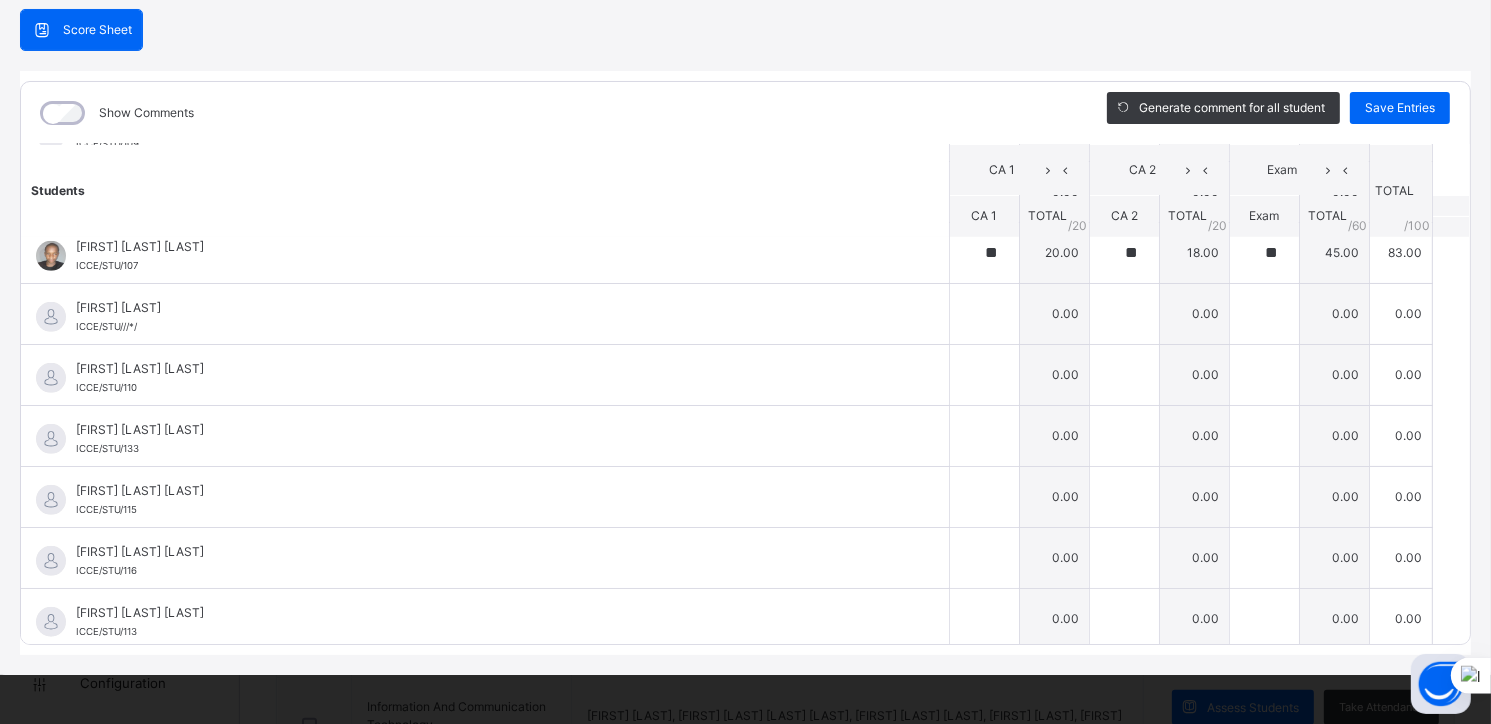 scroll, scrollTop: 1310, scrollLeft: 0, axis: vertical 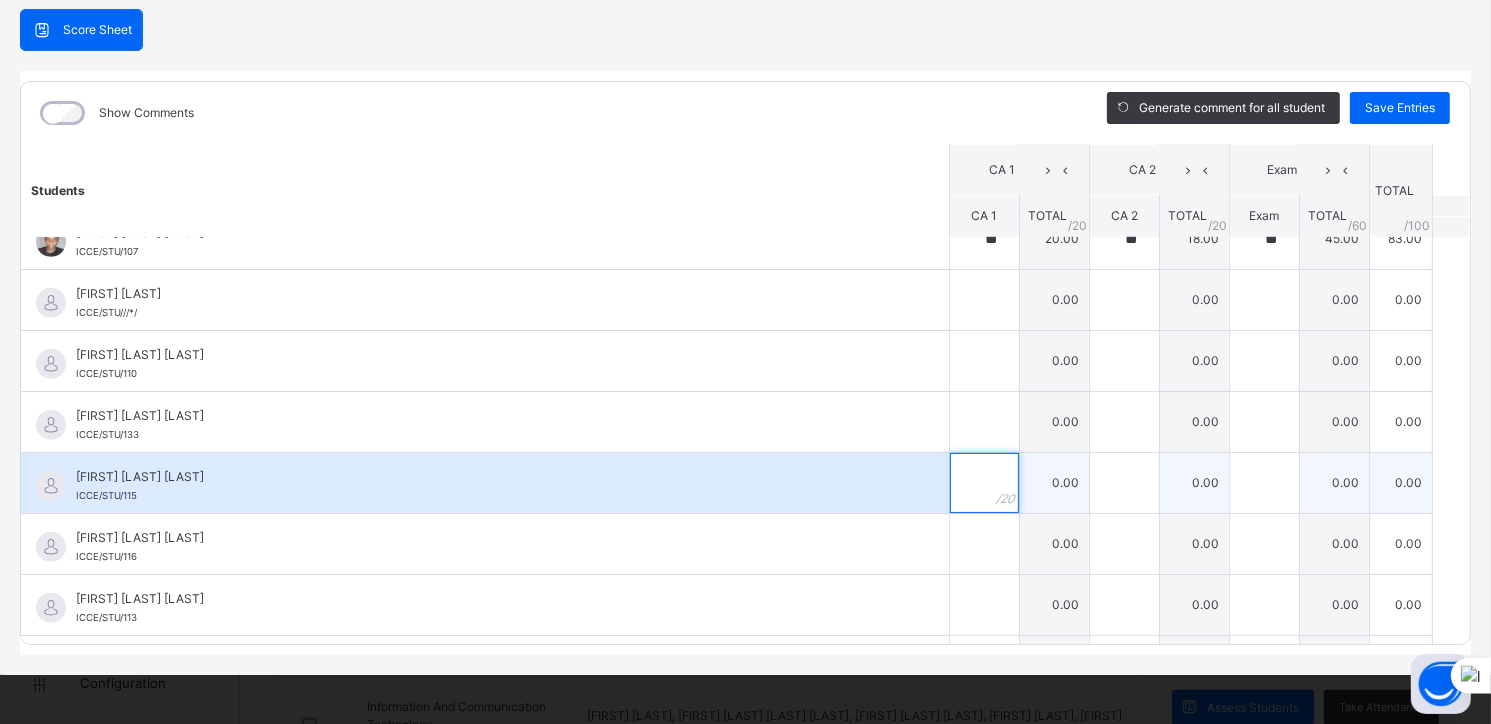click at bounding box center (984, 483) 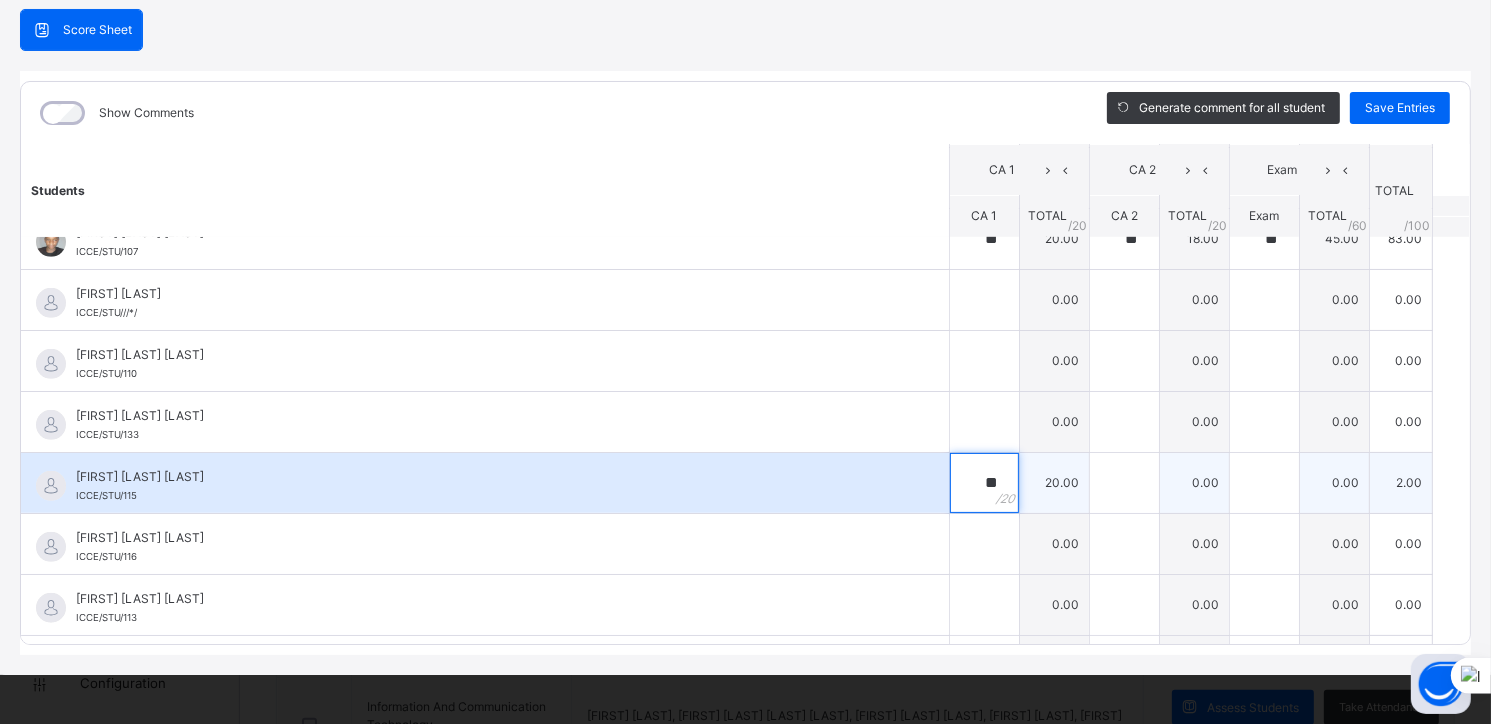 type on "**" 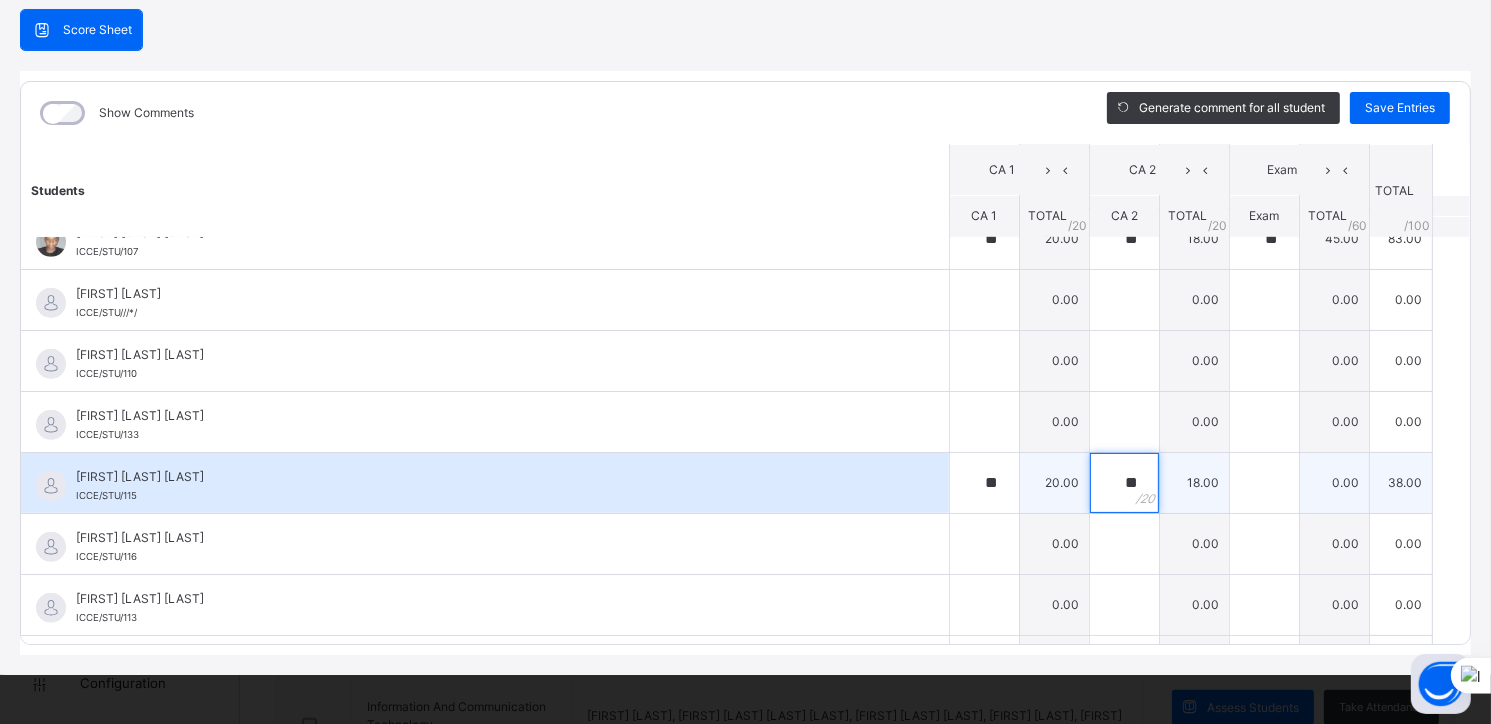 type on "**" 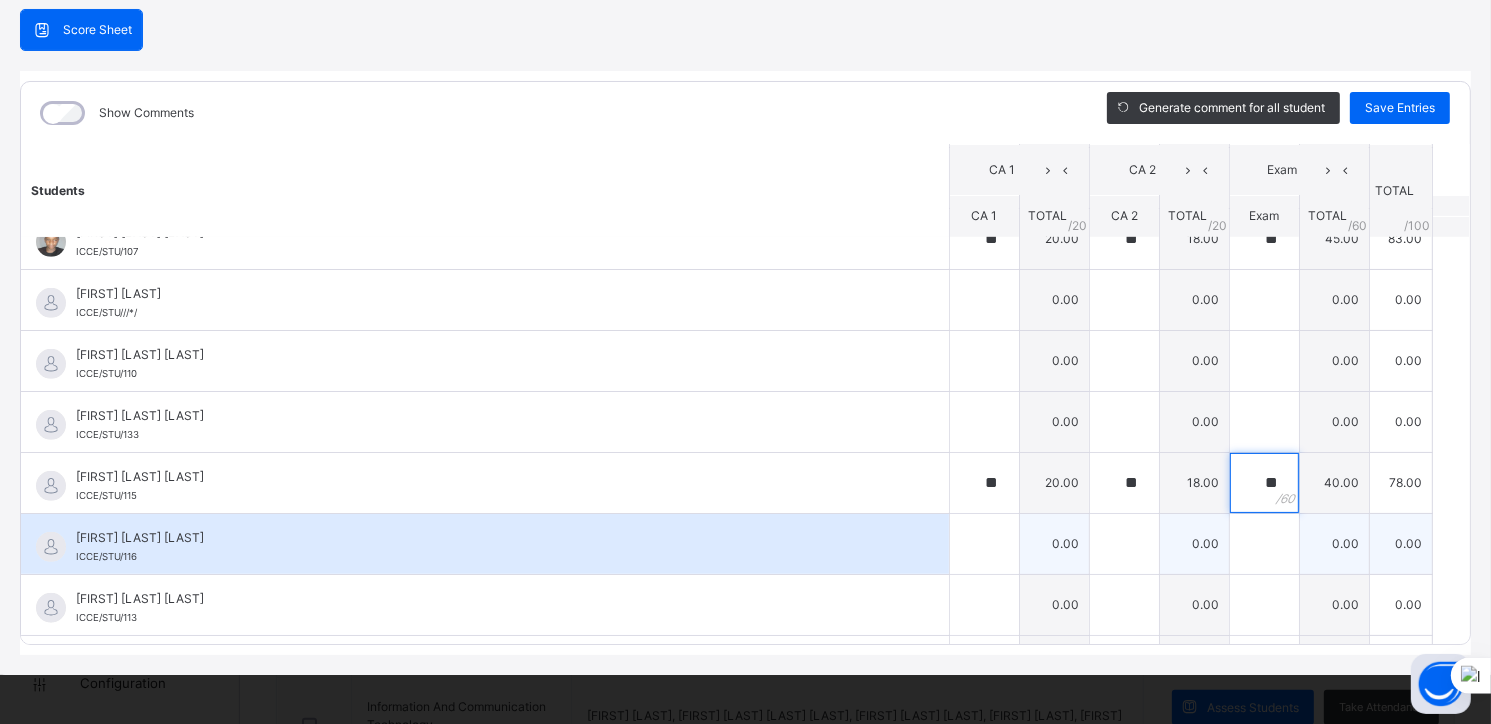 type on "**" 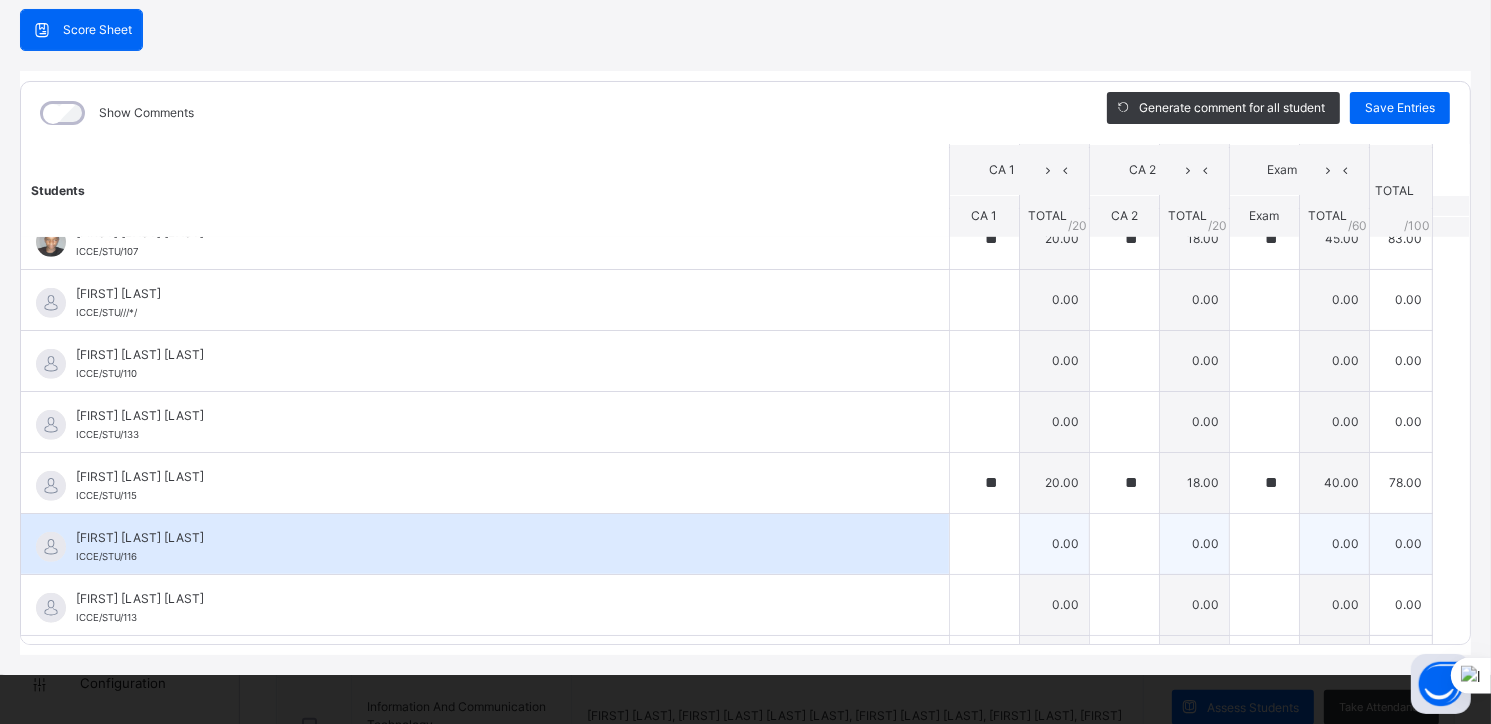 click on "[NAME] ICCE/STU/116" at bounding box center (490, 547) 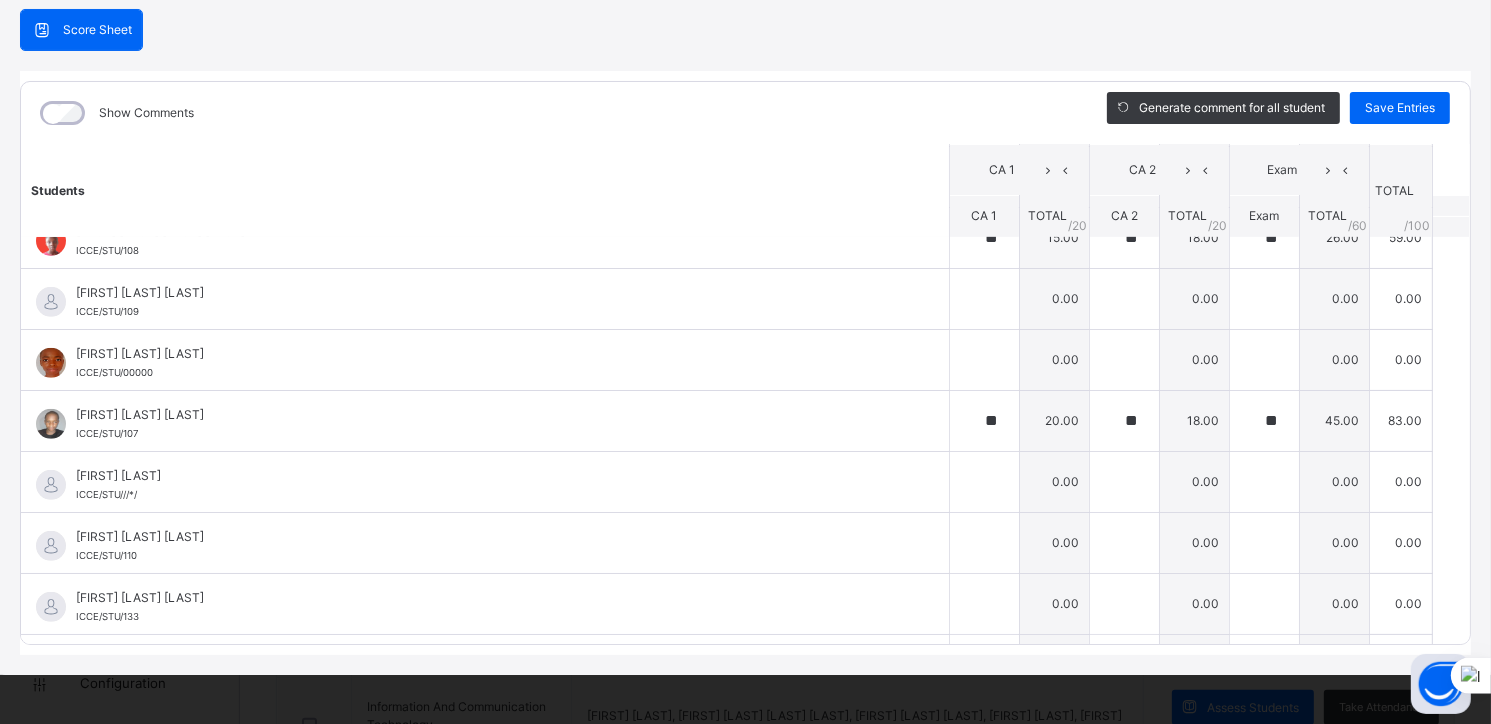 scroll, scrollTop: 1118, scrollLeft: 0, axis: vertical 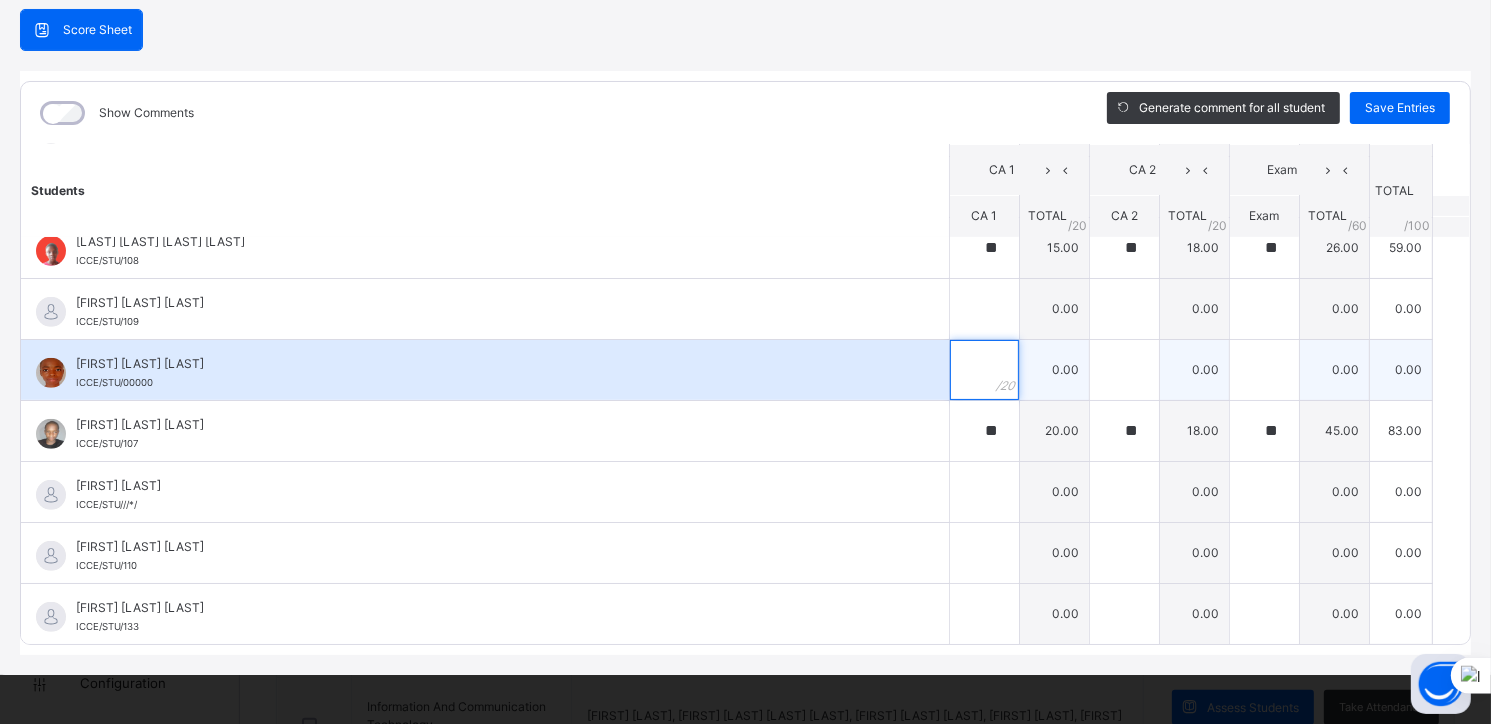 click at bounding box center (984, 370) 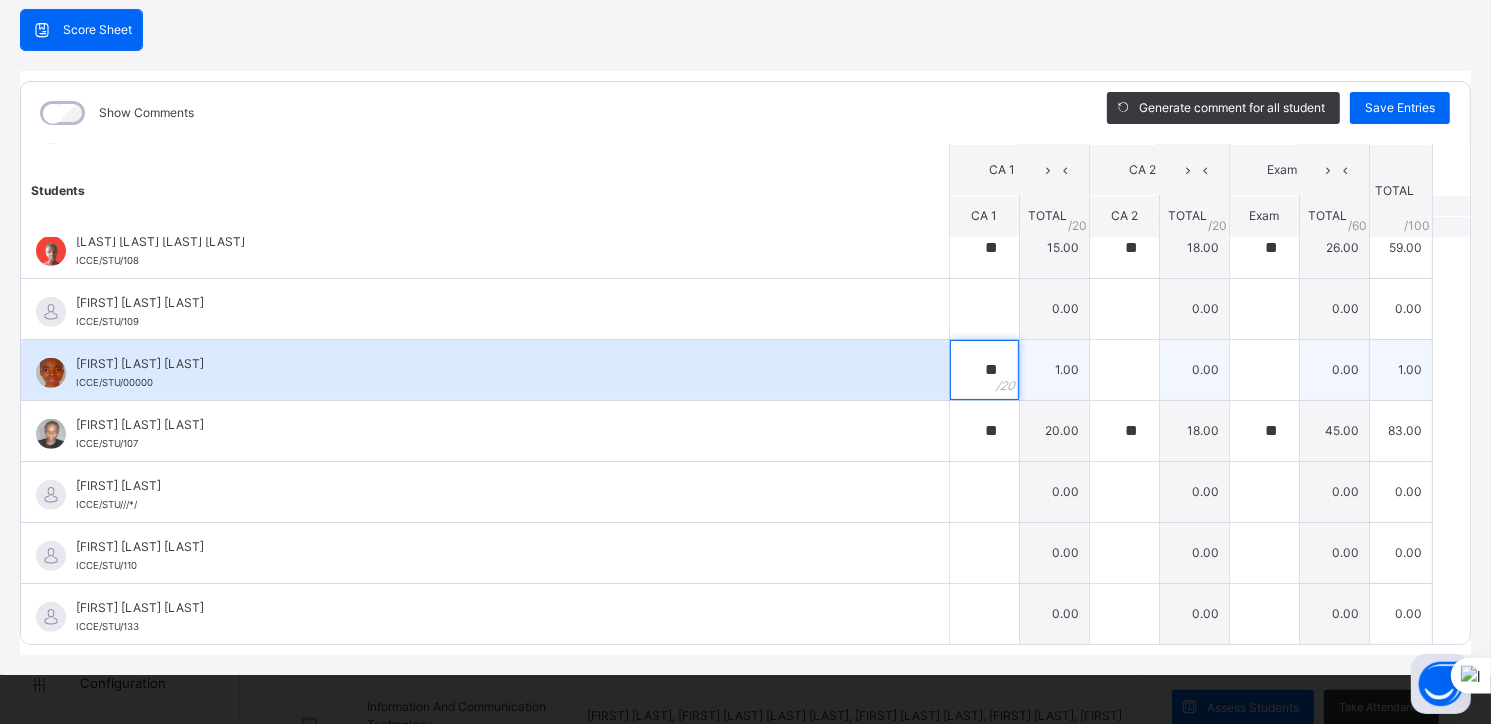 type on "**" 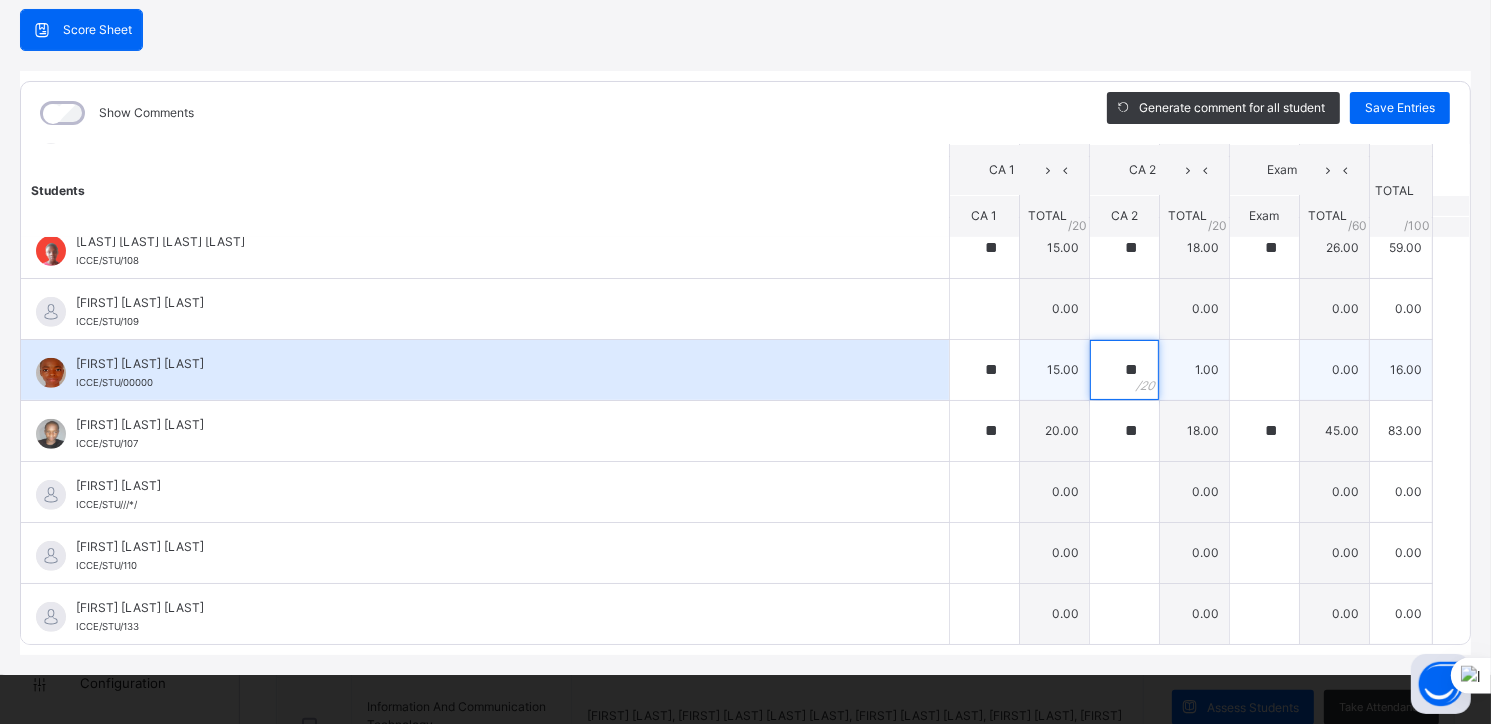 type on "**" 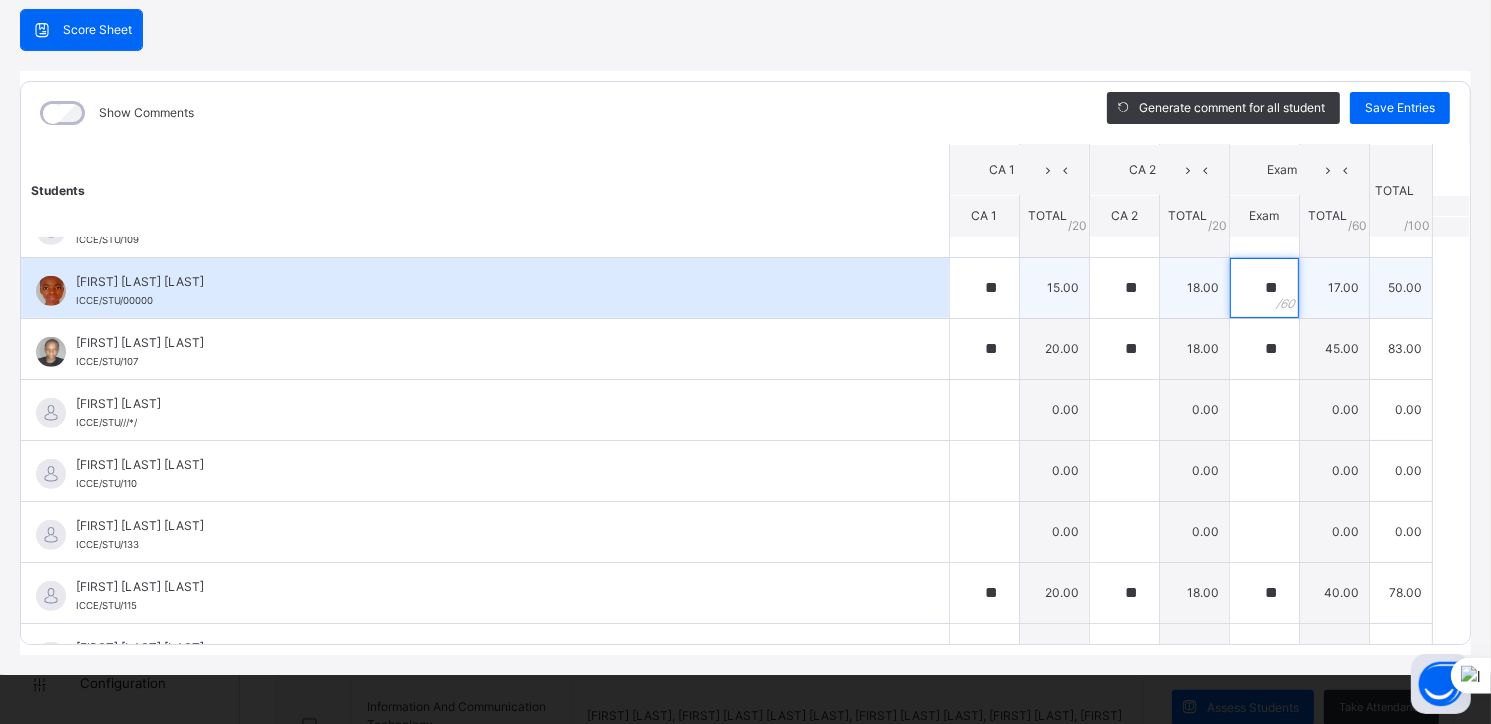 scroll, scrollTop: 1206, scrollLeft: 0, axis: vertical 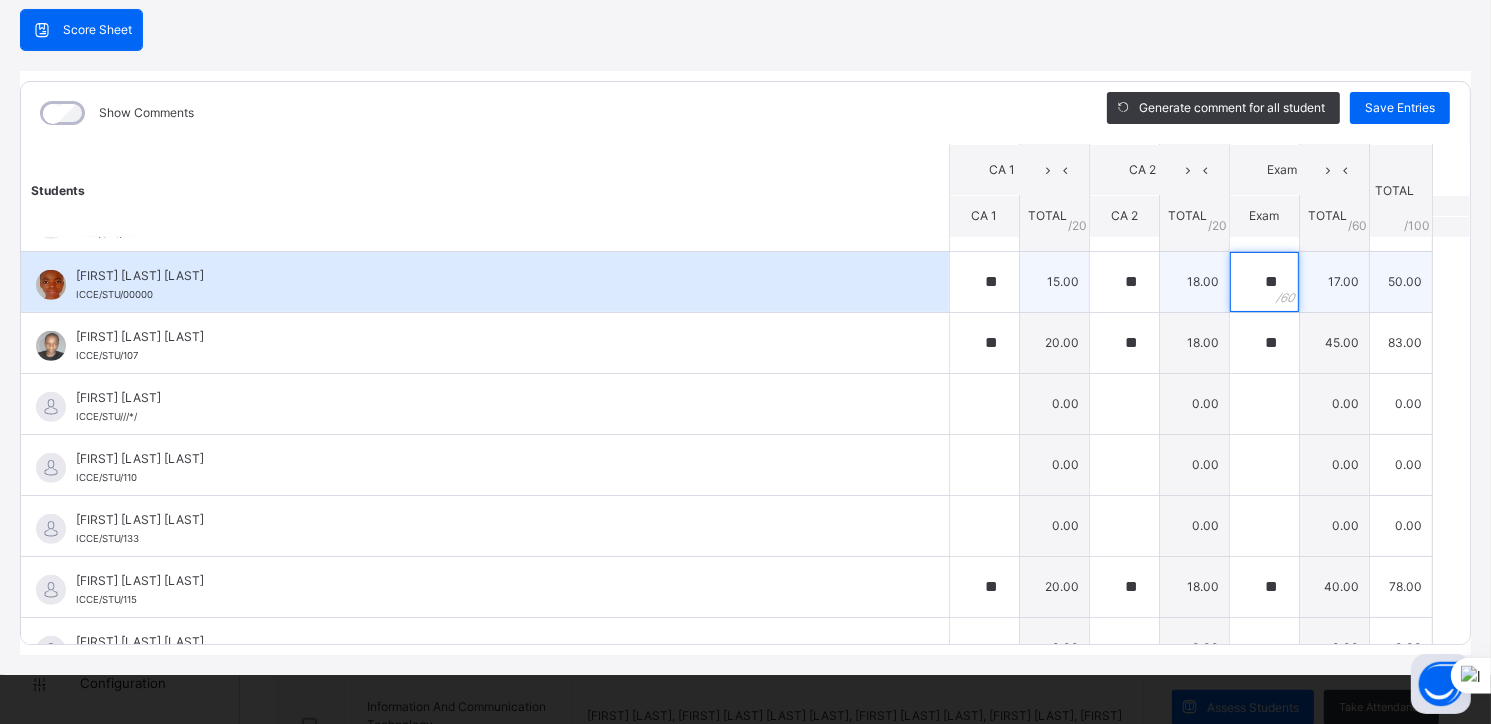 type on "**" 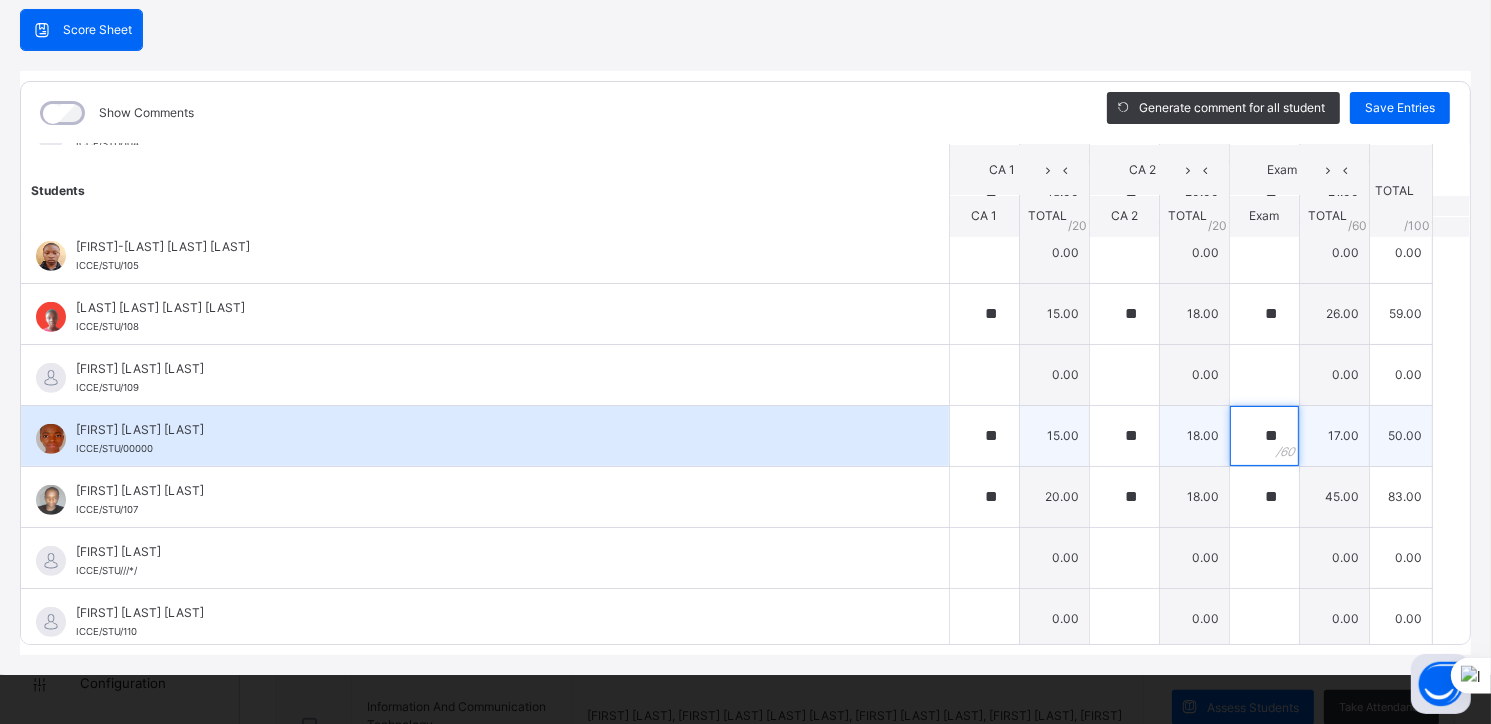scroll, scrollTop: 1052, scrollLeft: 0, axis: vertical 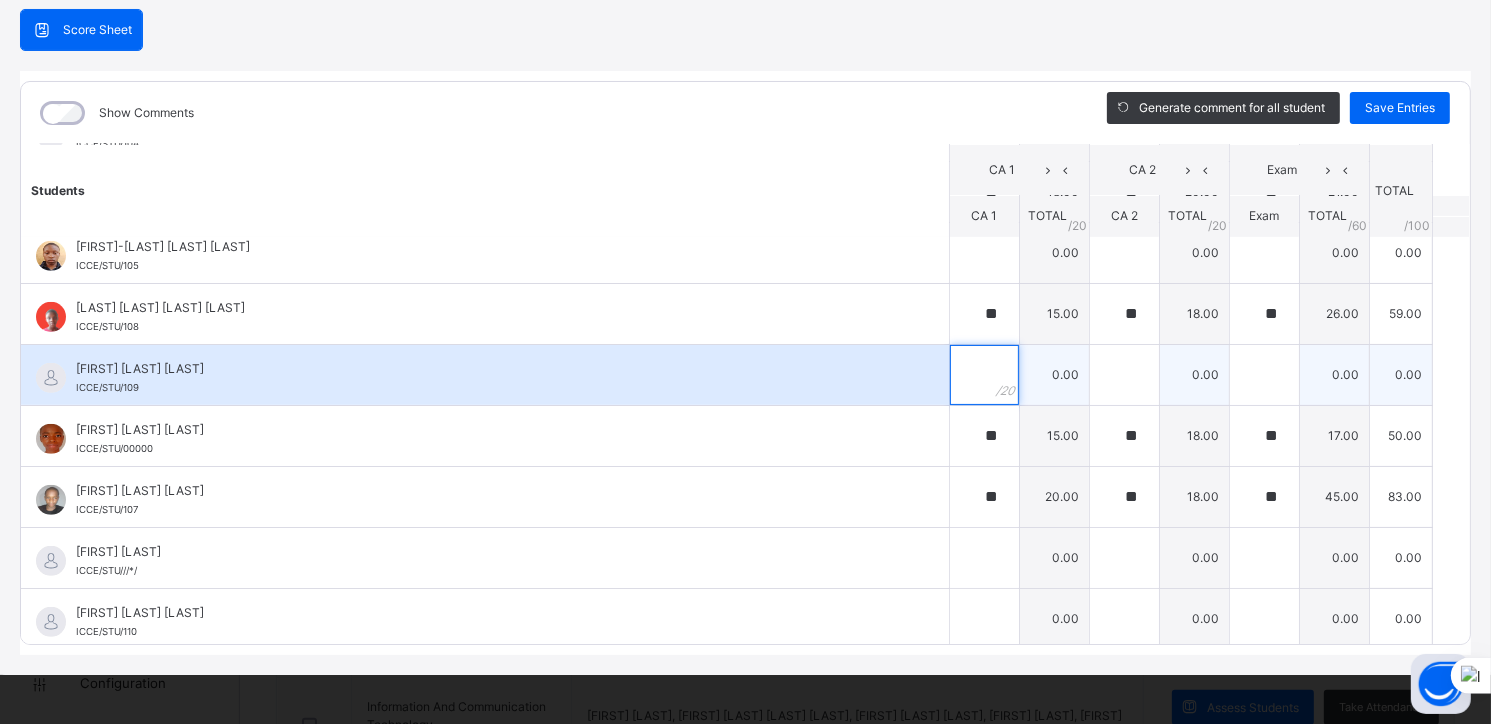 click at bounding box center [984, 375] 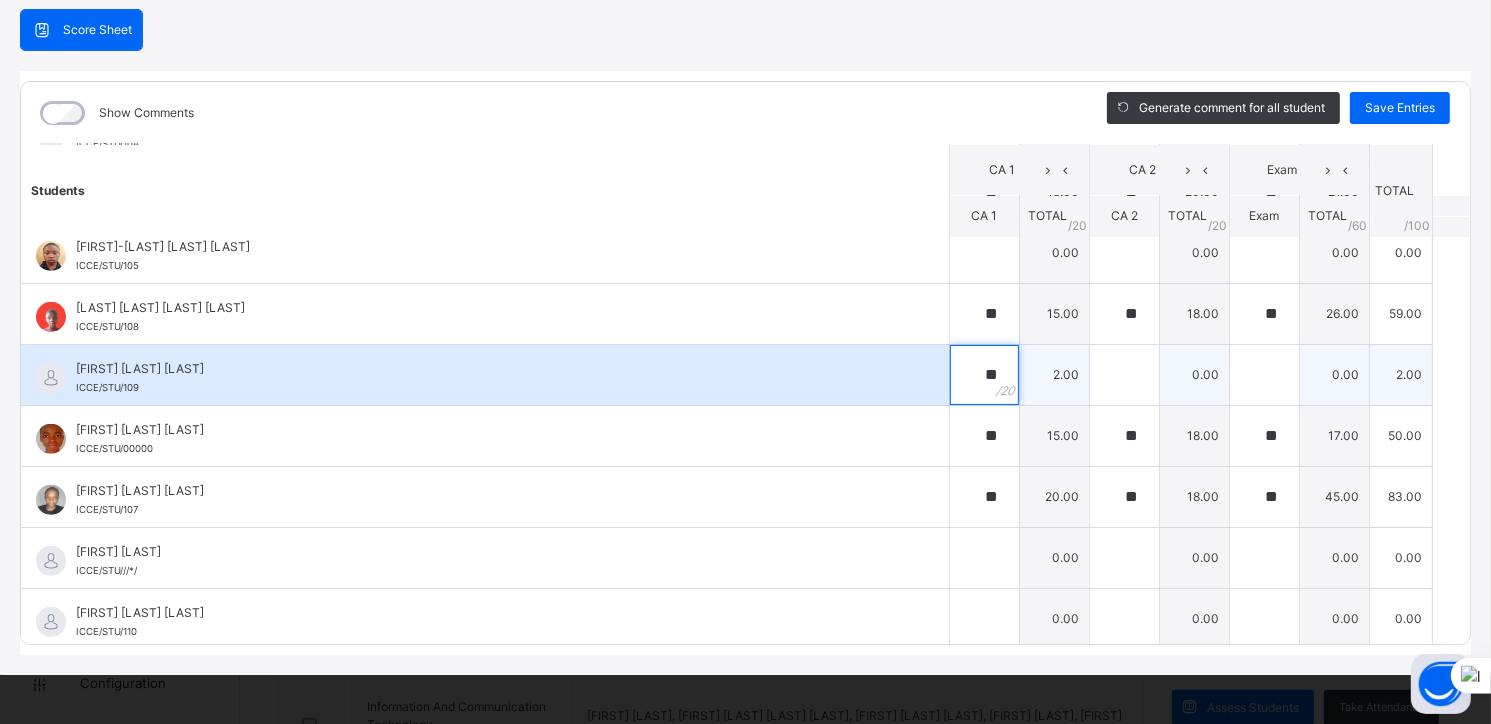 type on "**" 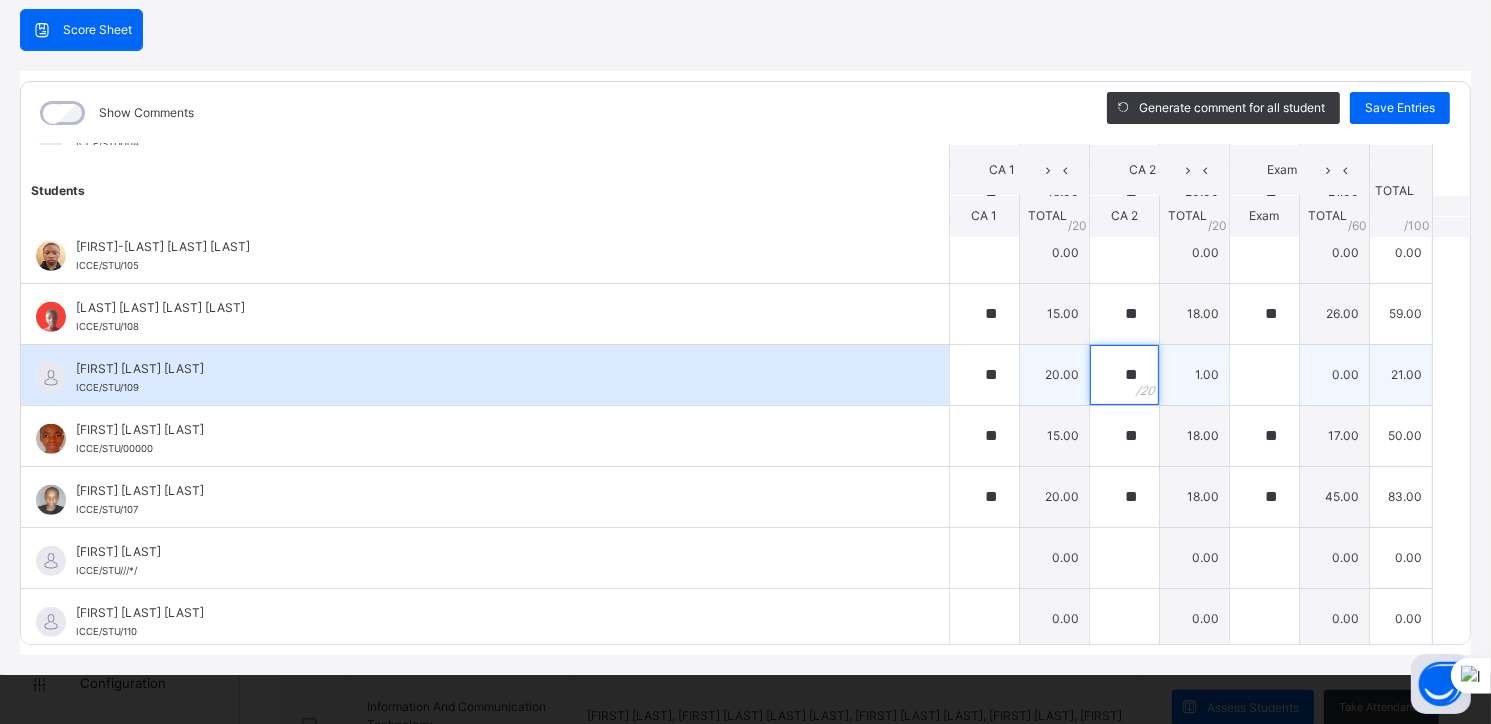 type on "**" 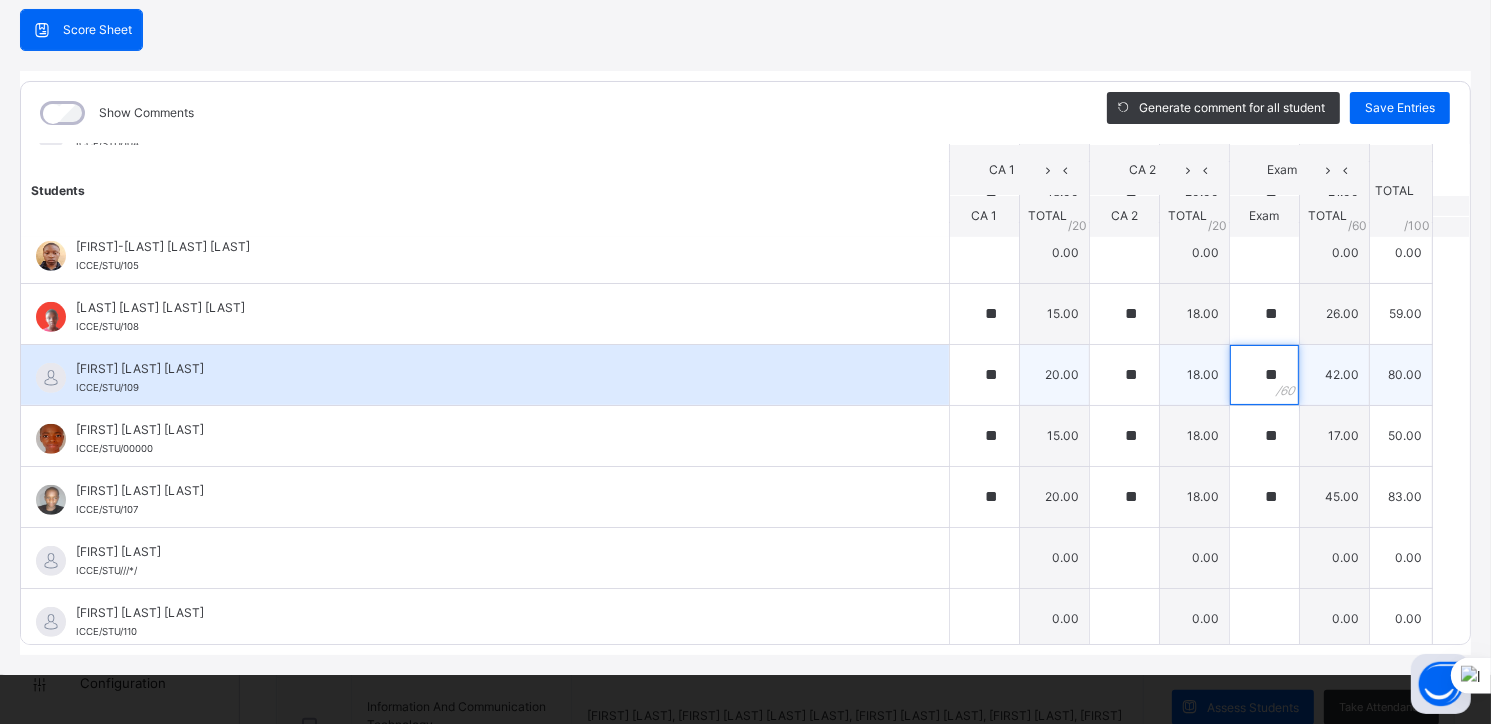 type on "**" 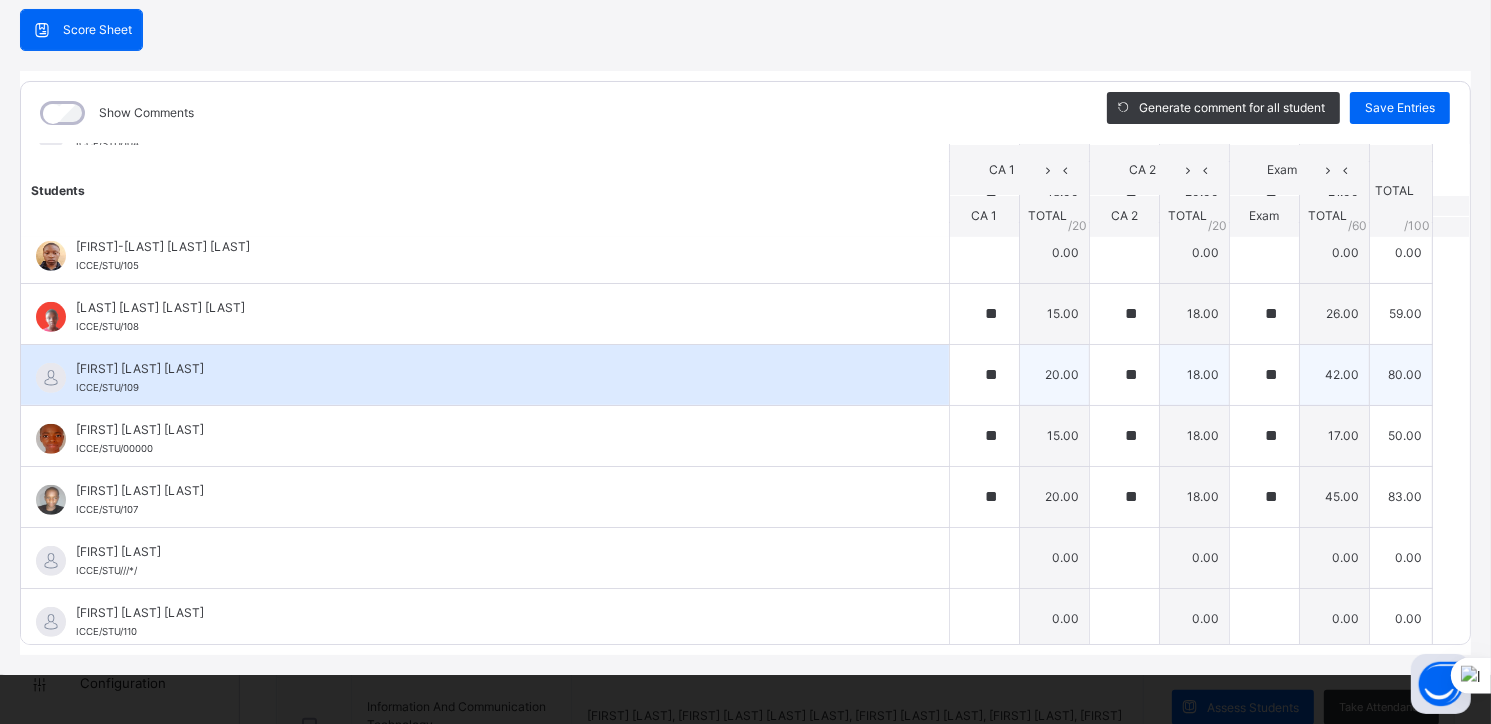 click on "Ndubuisi God'swill Chinaemerem ICCE/STU/109" at bounding box center [490, 378] 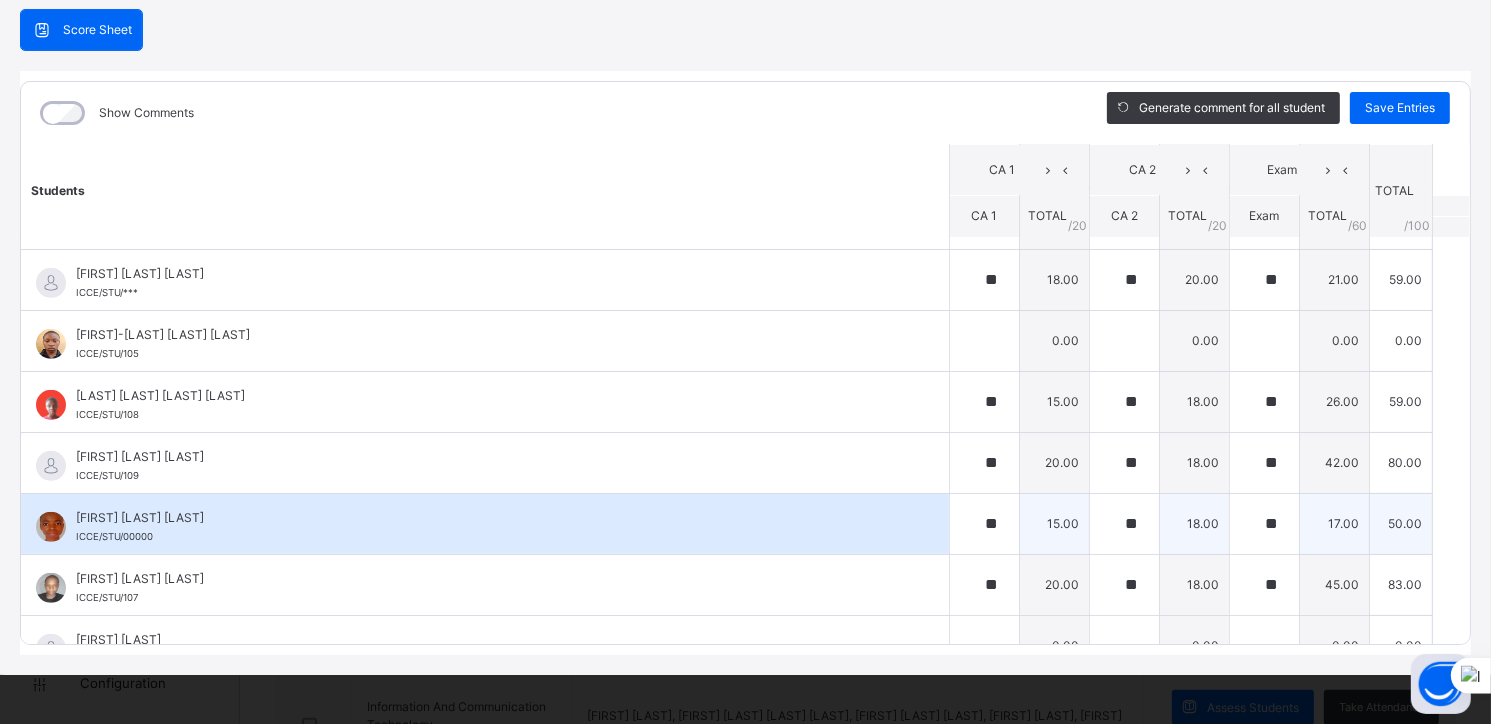 scroll, scrollTop: 963, scrollLeft: 0, axis: vertical 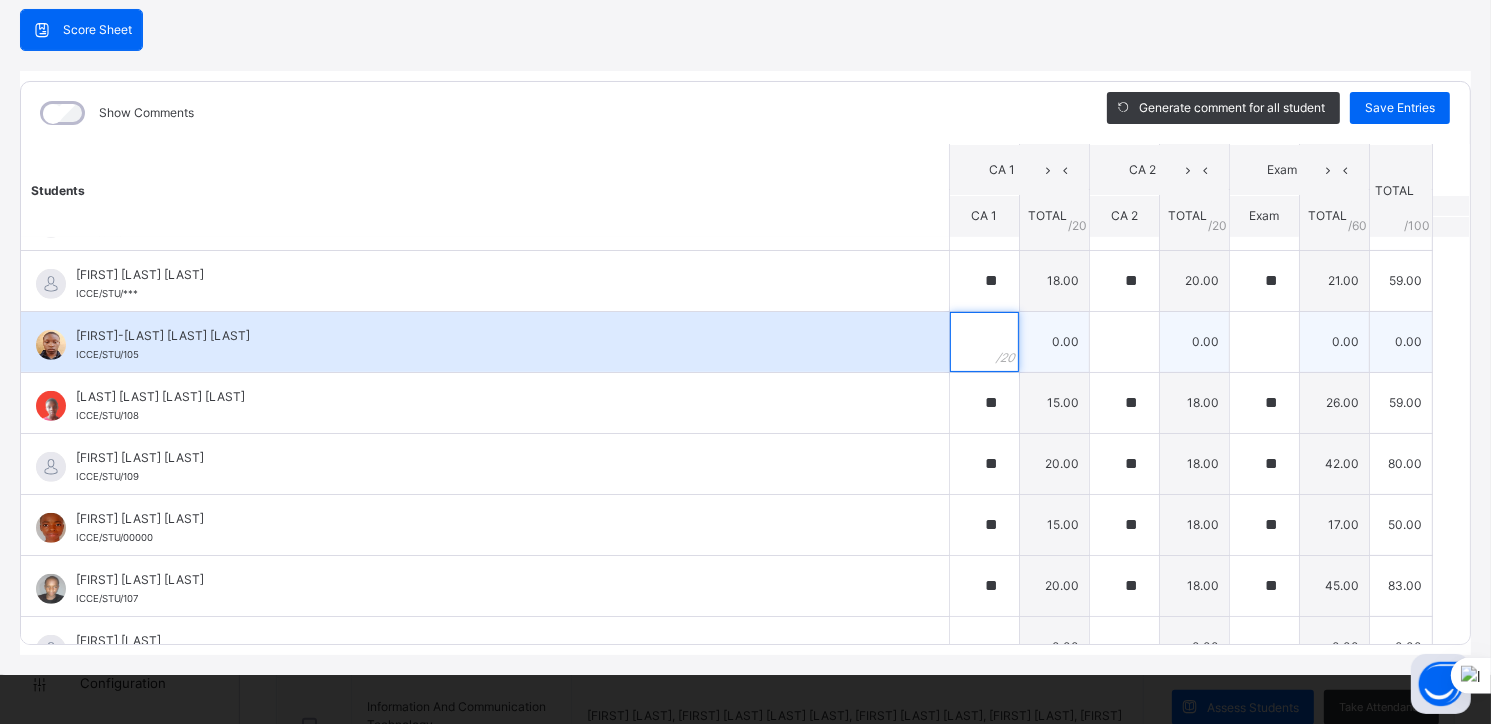 click at bounding box center (984, 342) 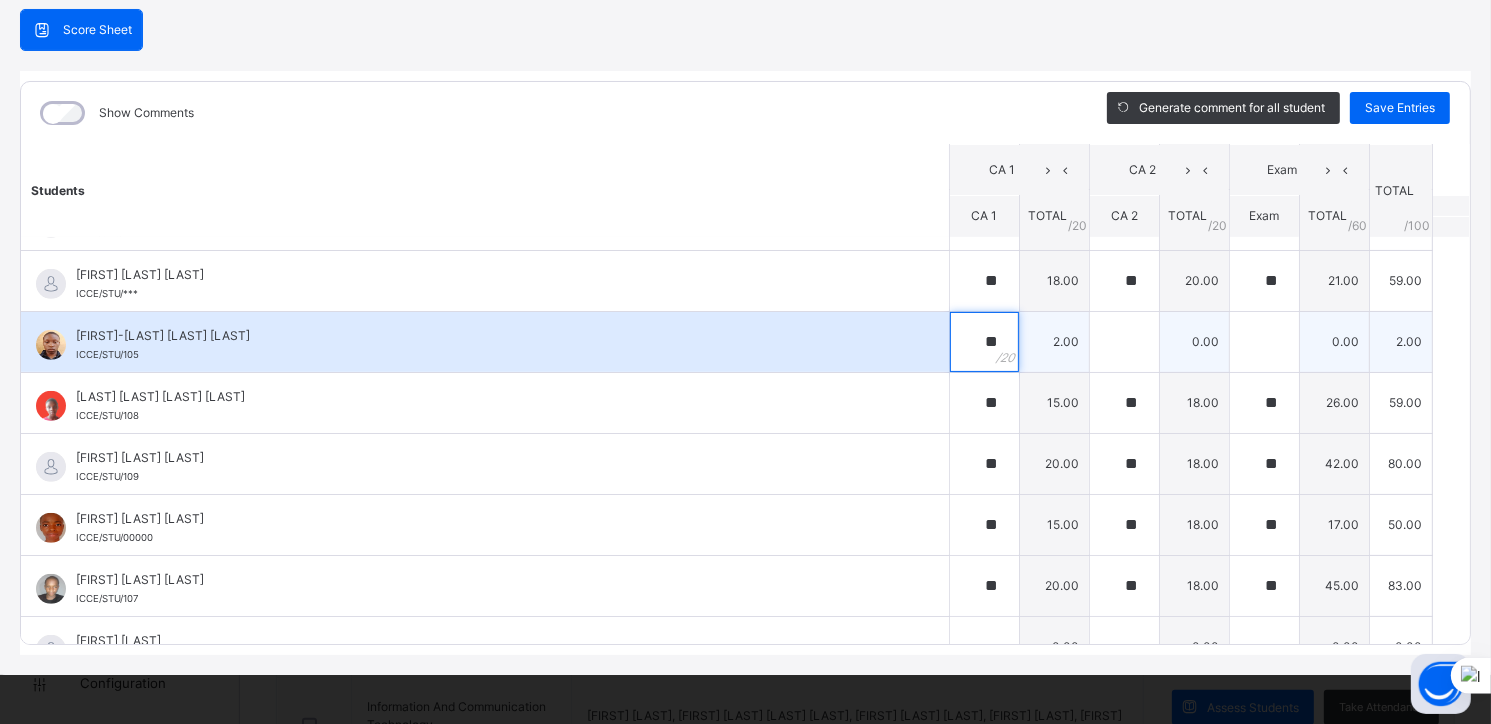 type on "**" 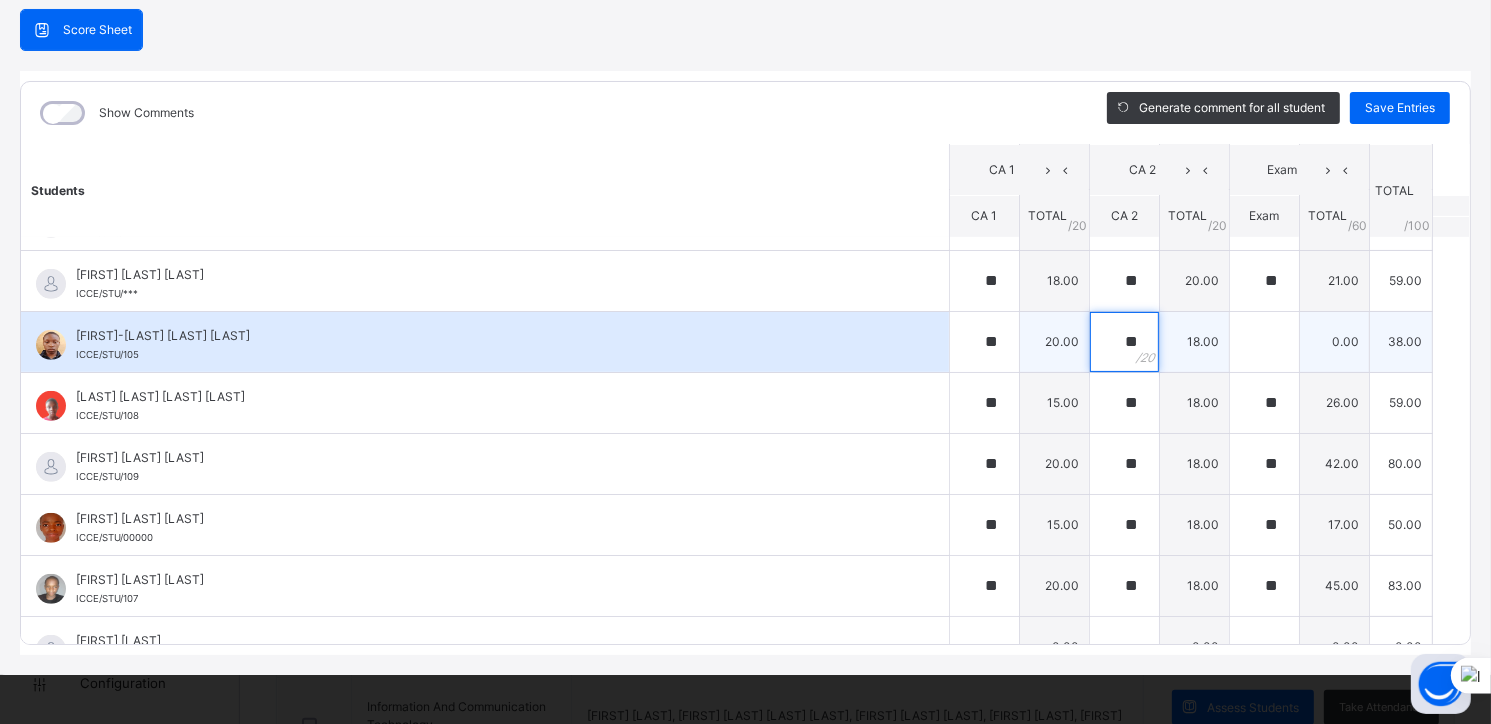 type on "**" 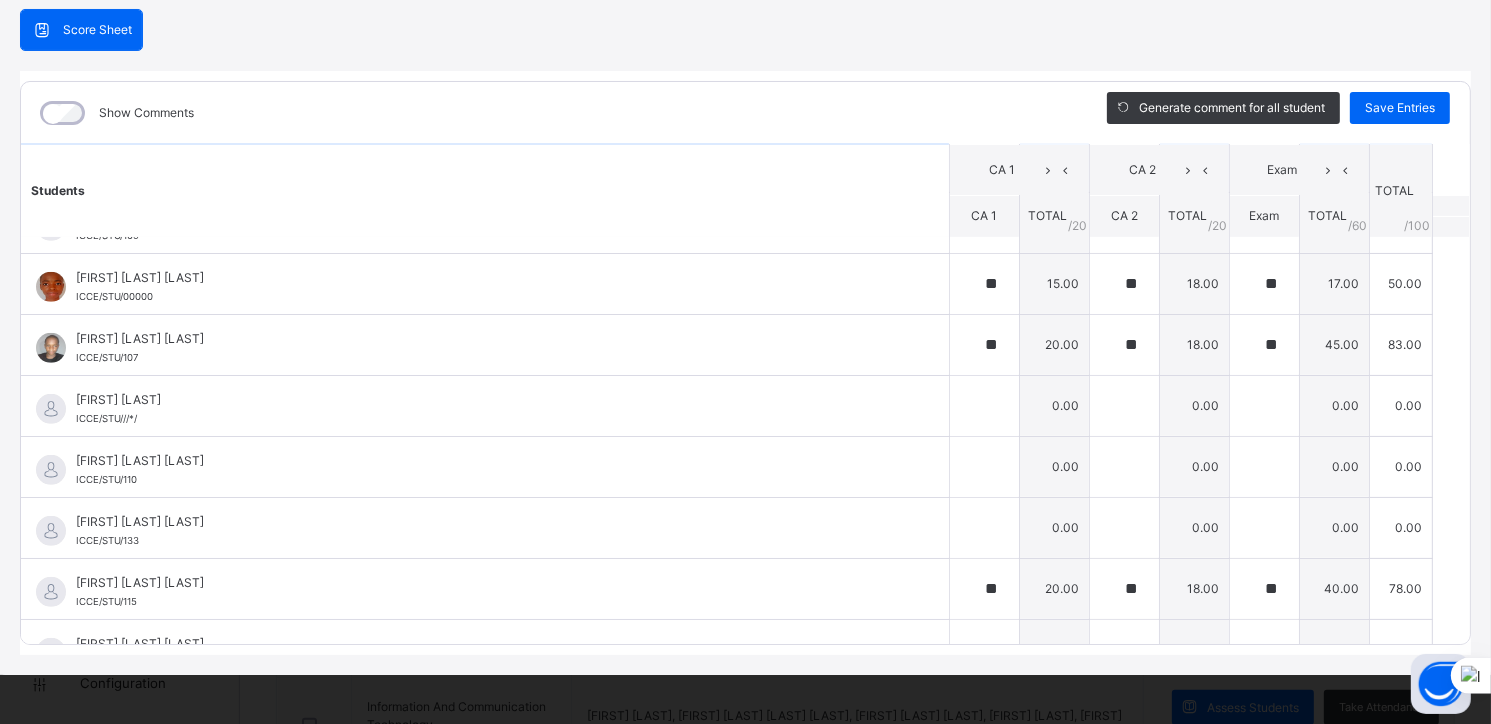 scroll, scrollTop: 1206, scrollLeft: 0, axis: vertical 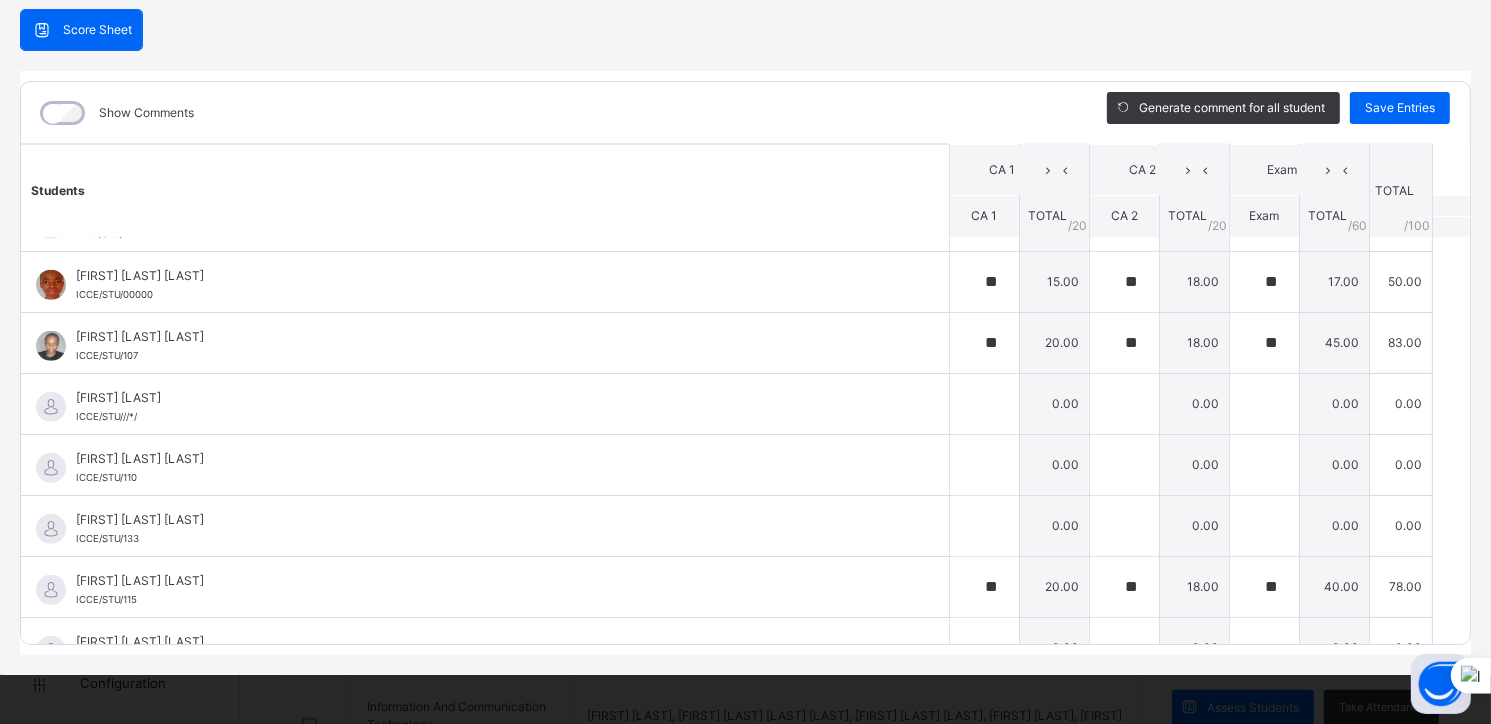 type on "**" 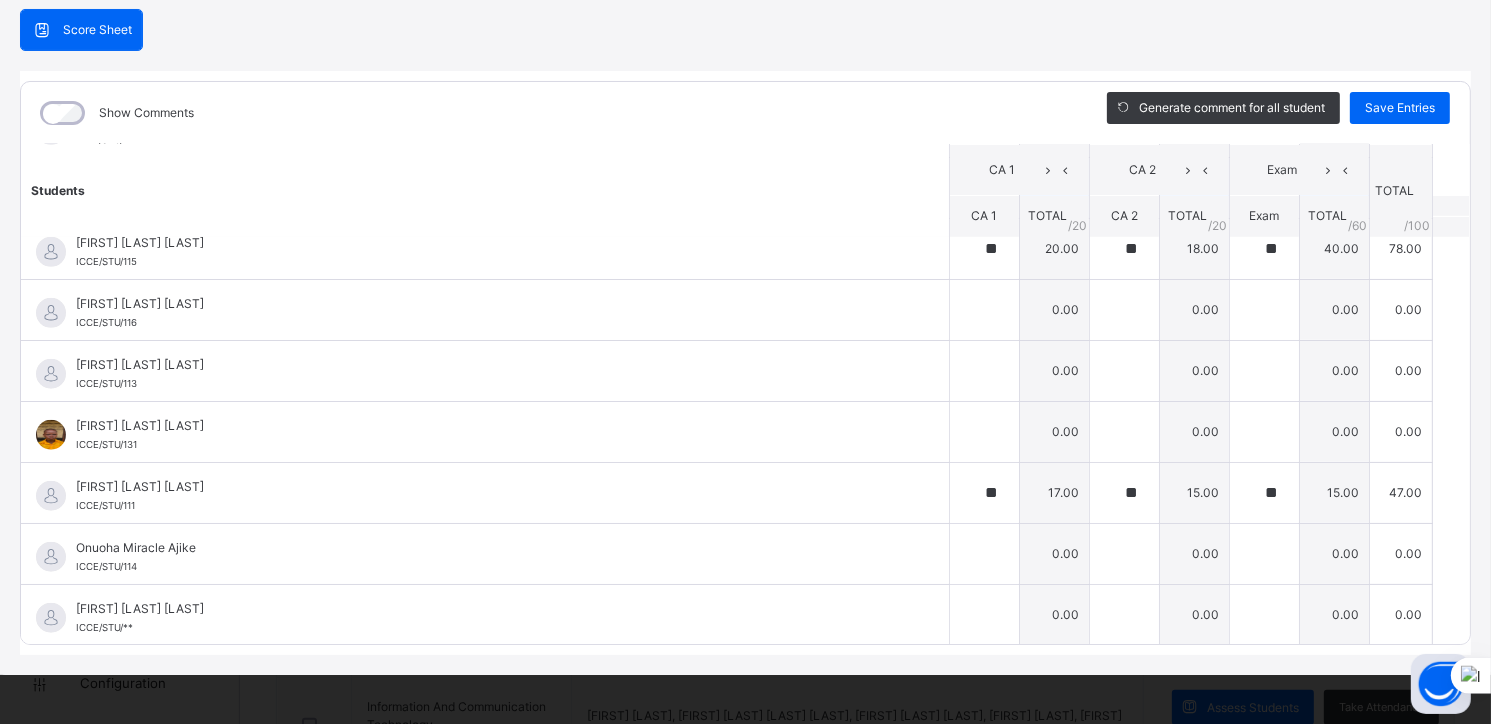scroll, scrollTop: 1599, scrollLeft: 0, axis: vertical 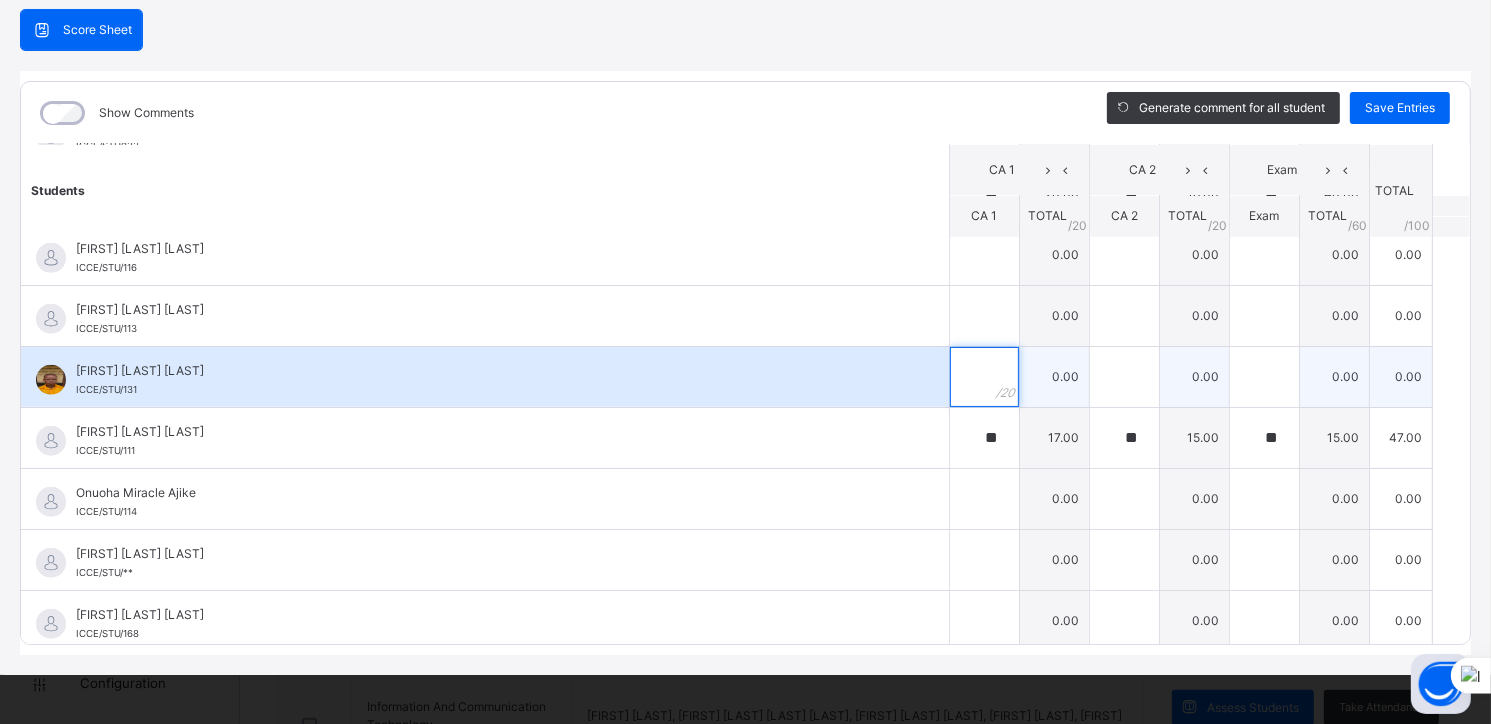 click at bounding box center [984, 377] 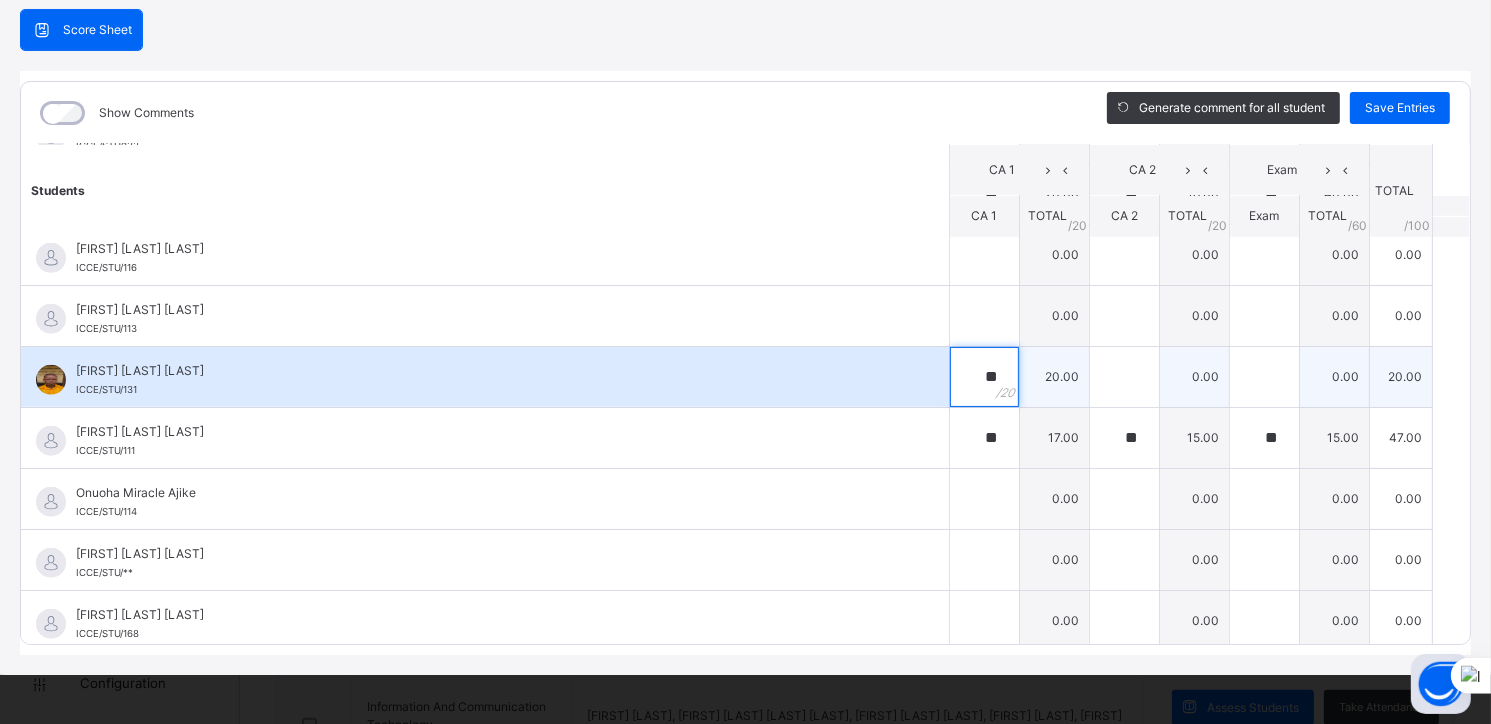 type on "**" 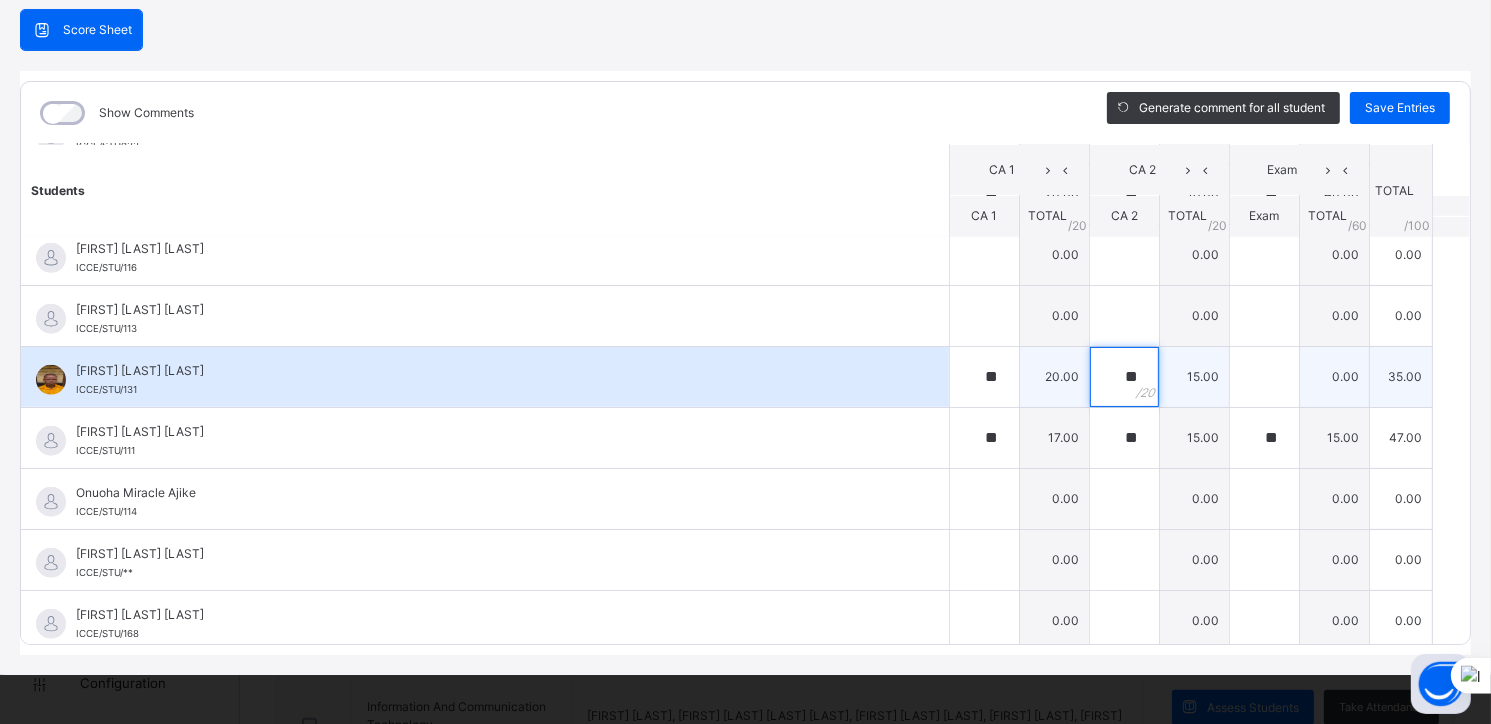 type on "**" 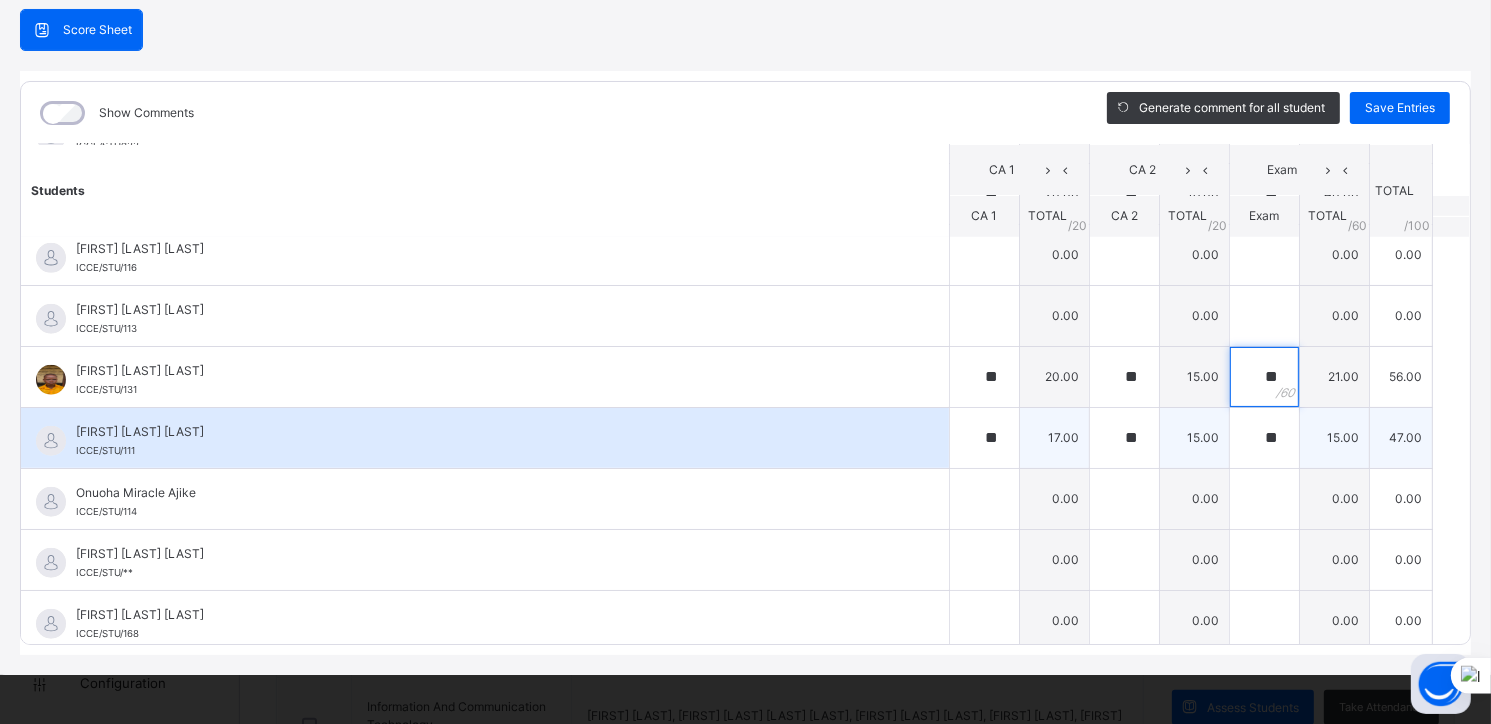 type on "**" 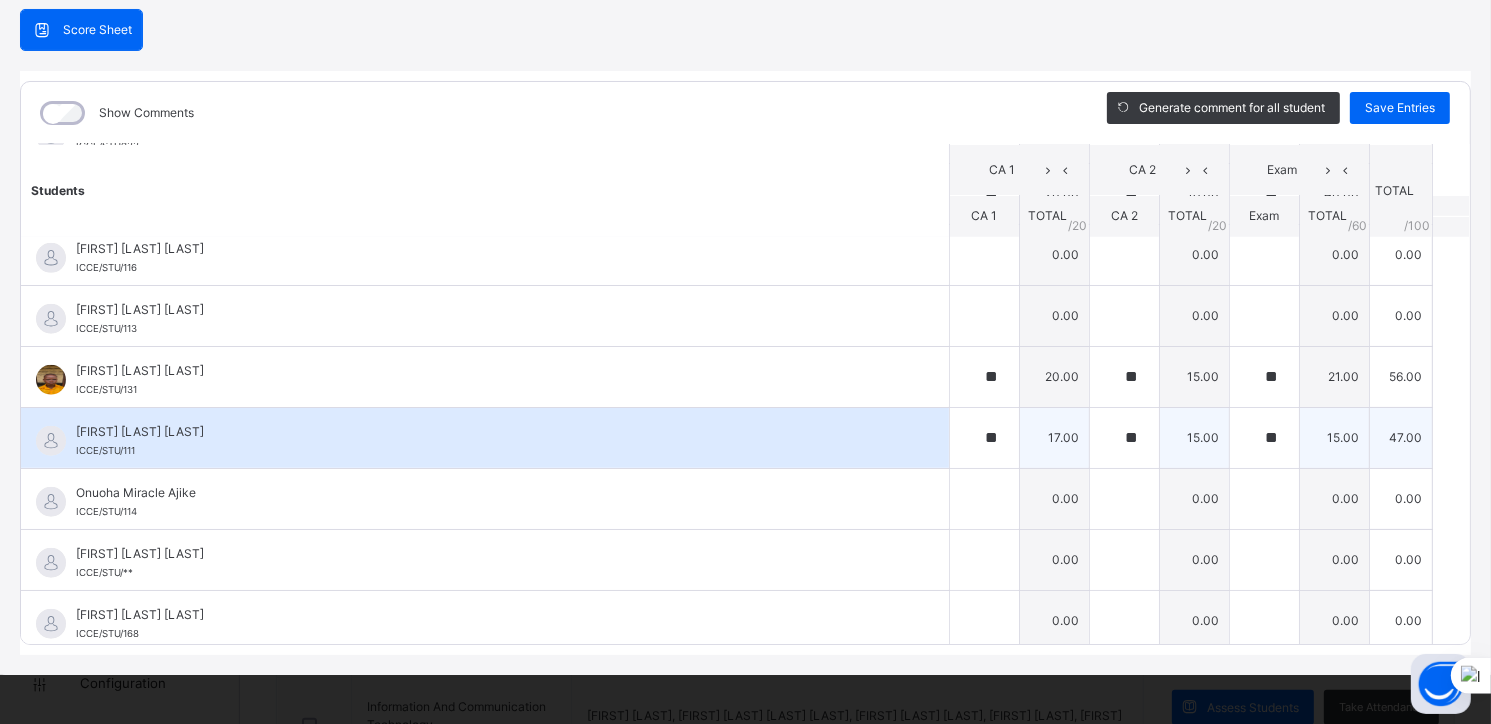 click on "Omankwu Israel Chizaram ICCE/STU/111" at bounding box center (490, 441) 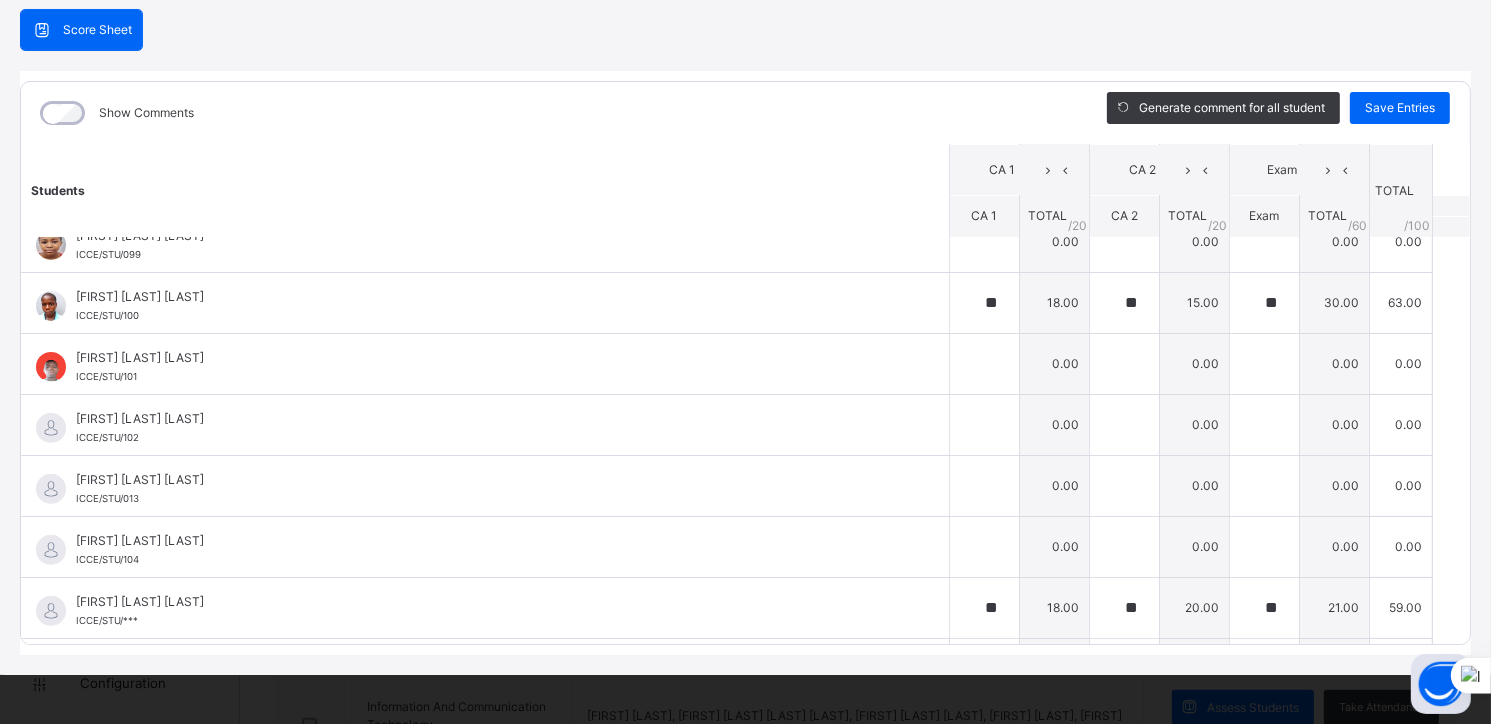 scroll, scrollTop: 496, scrollLeft: 0, axis: vertical 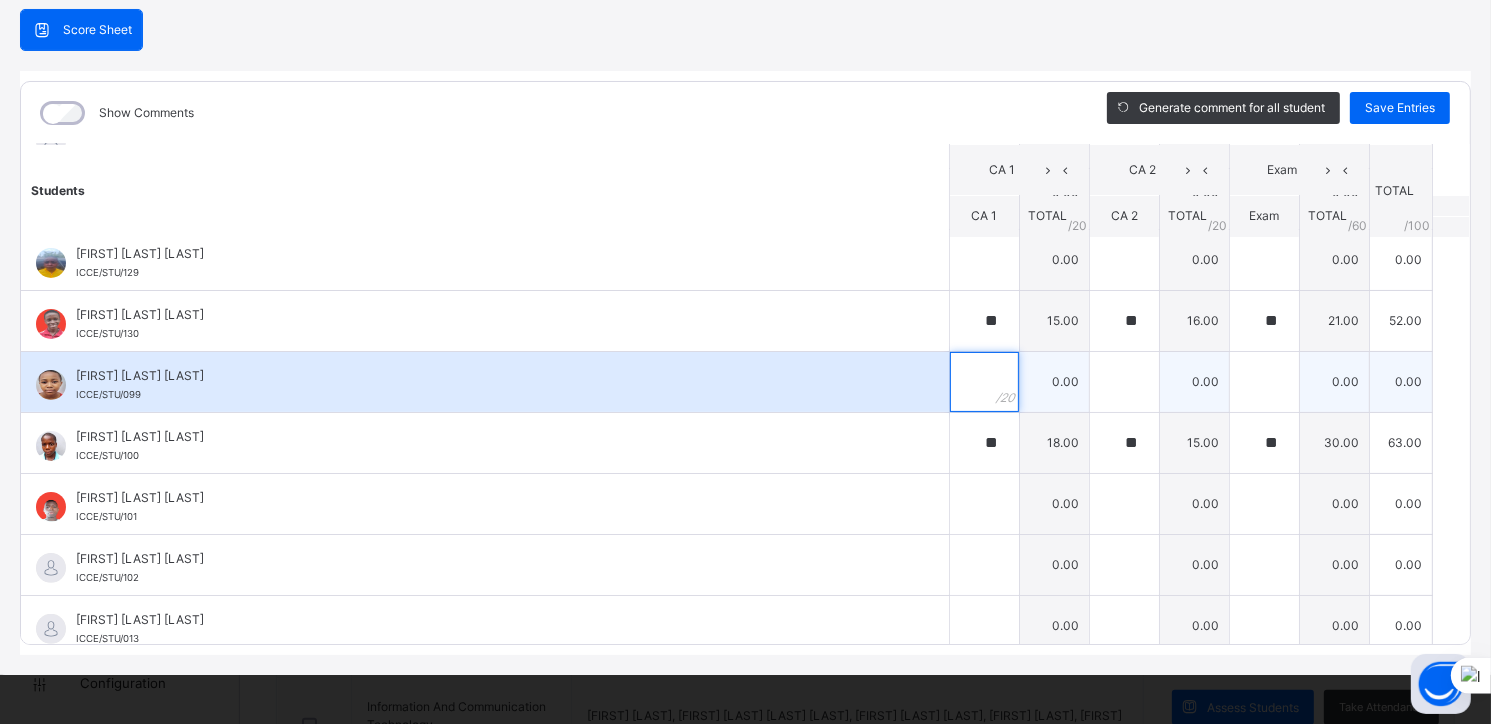 click at bounding box center (984, 382) 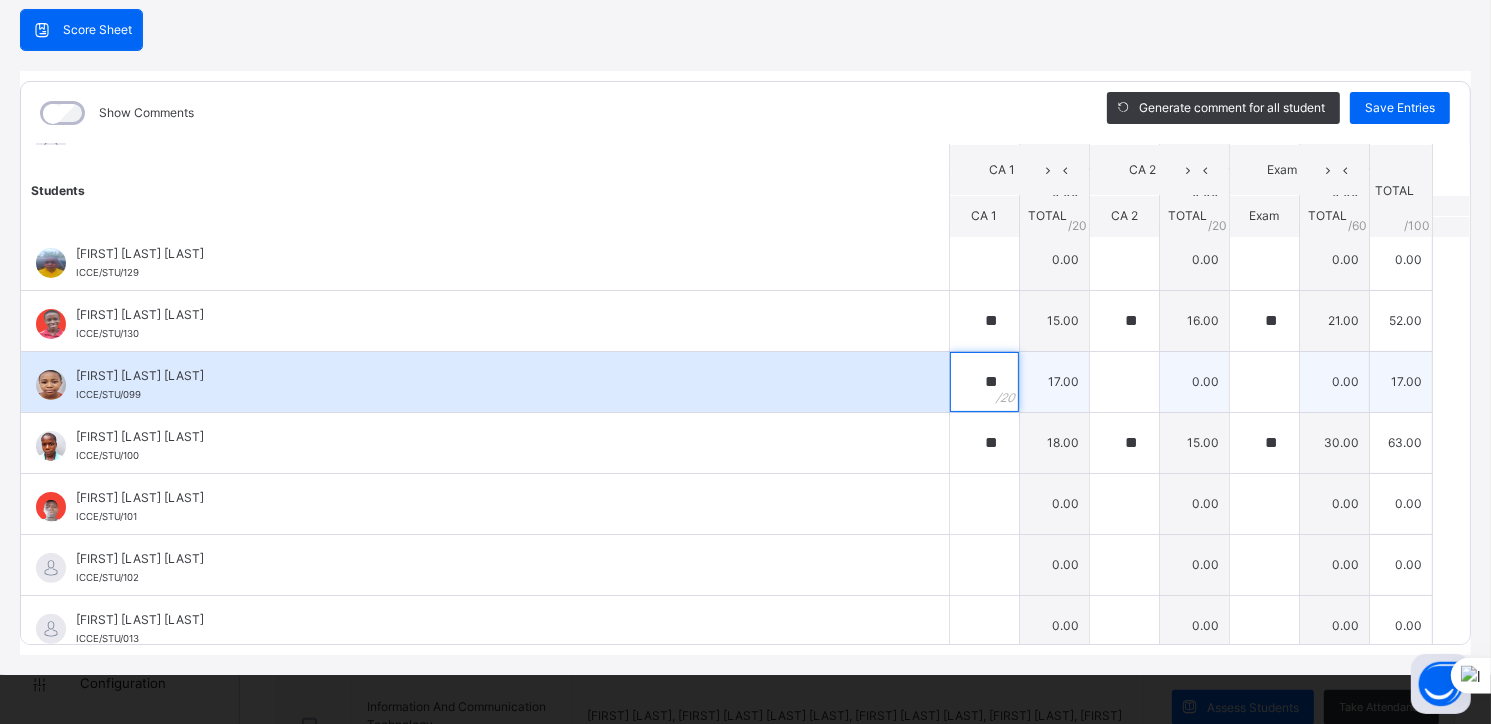 type on "**" 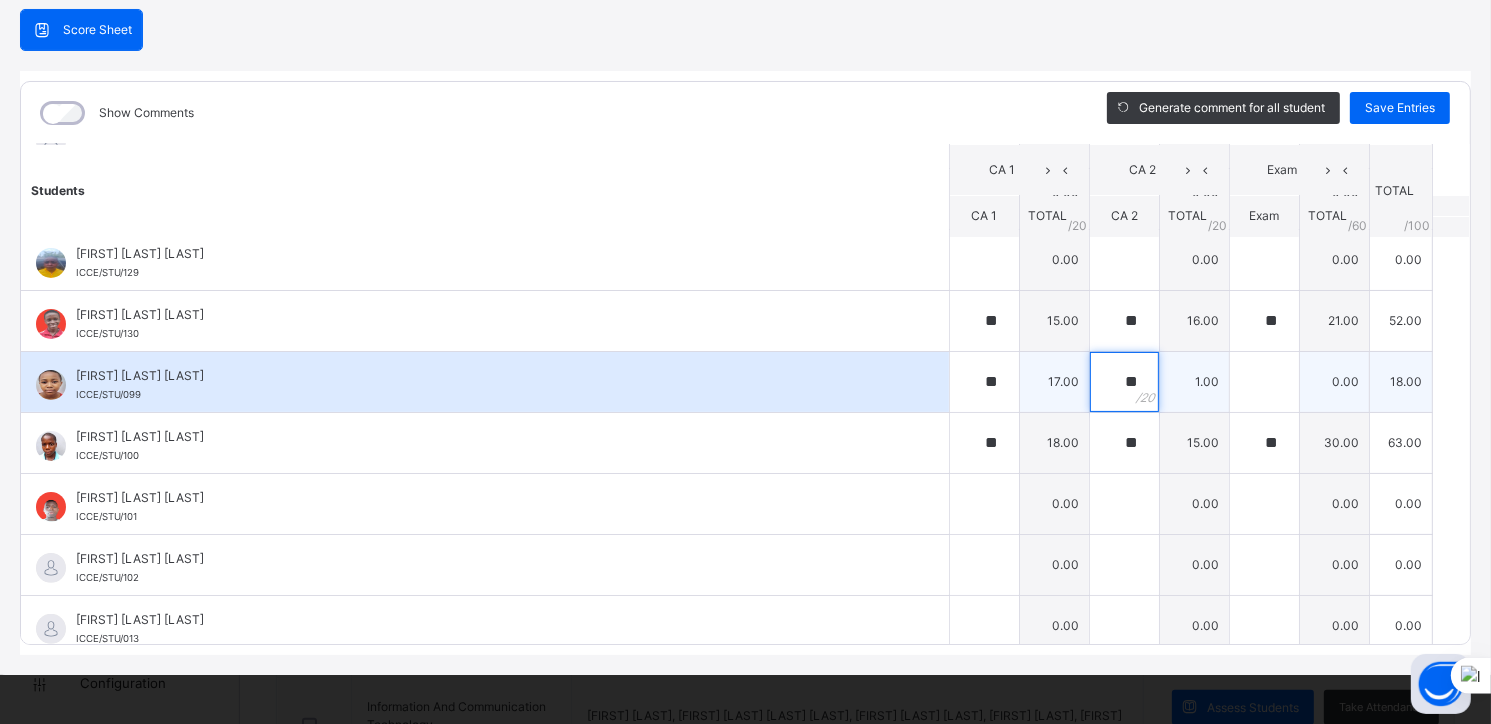 type on "**" 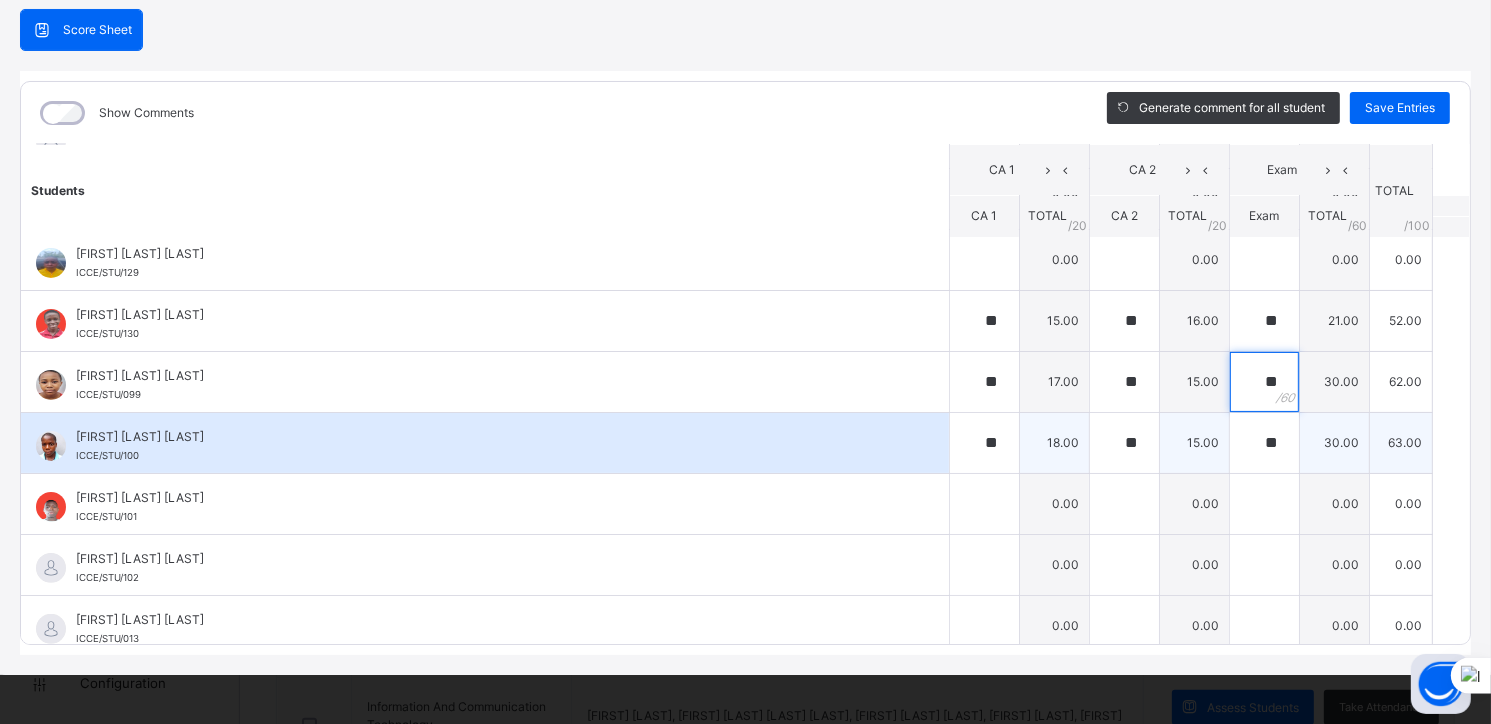 type on "**" 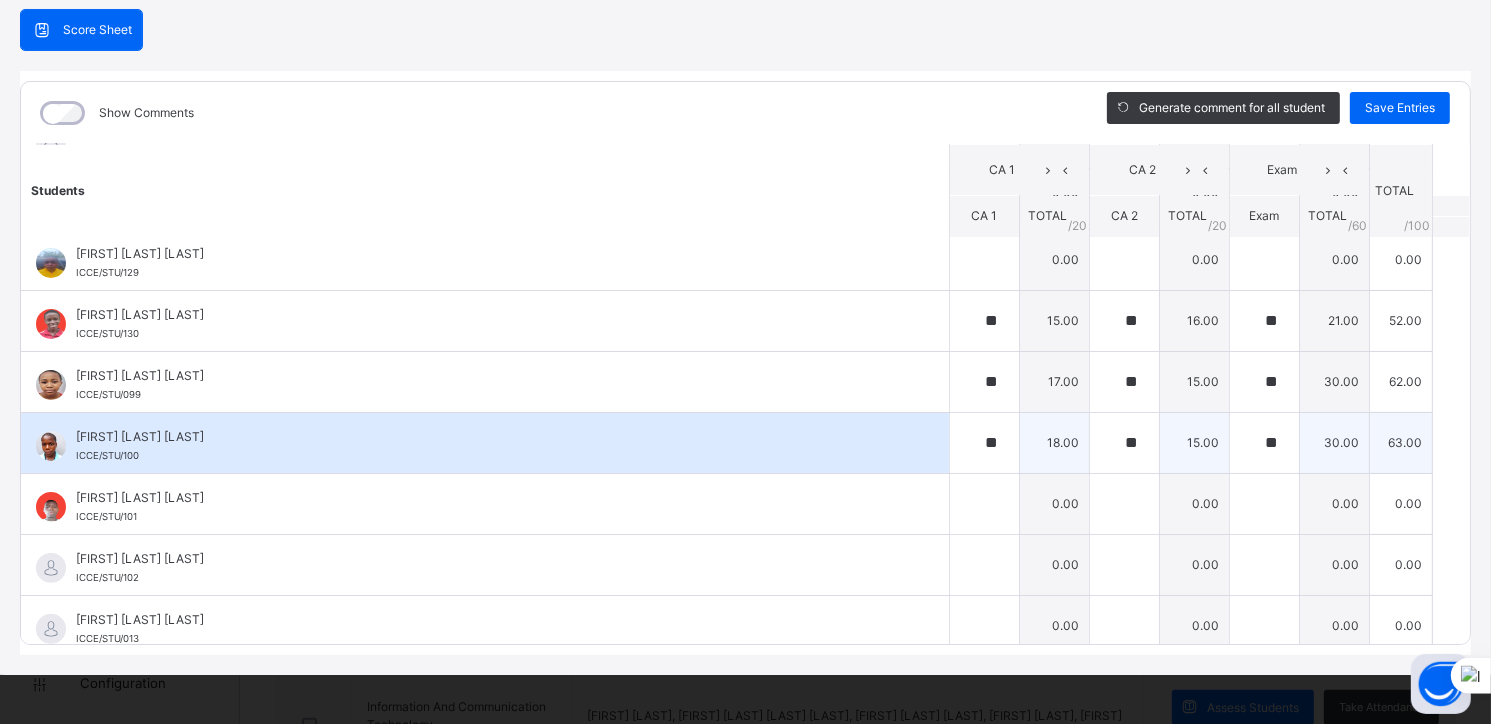 click on "[LAST] [LAST] [LAST] [LAST]" at bounding box center (490, 437) 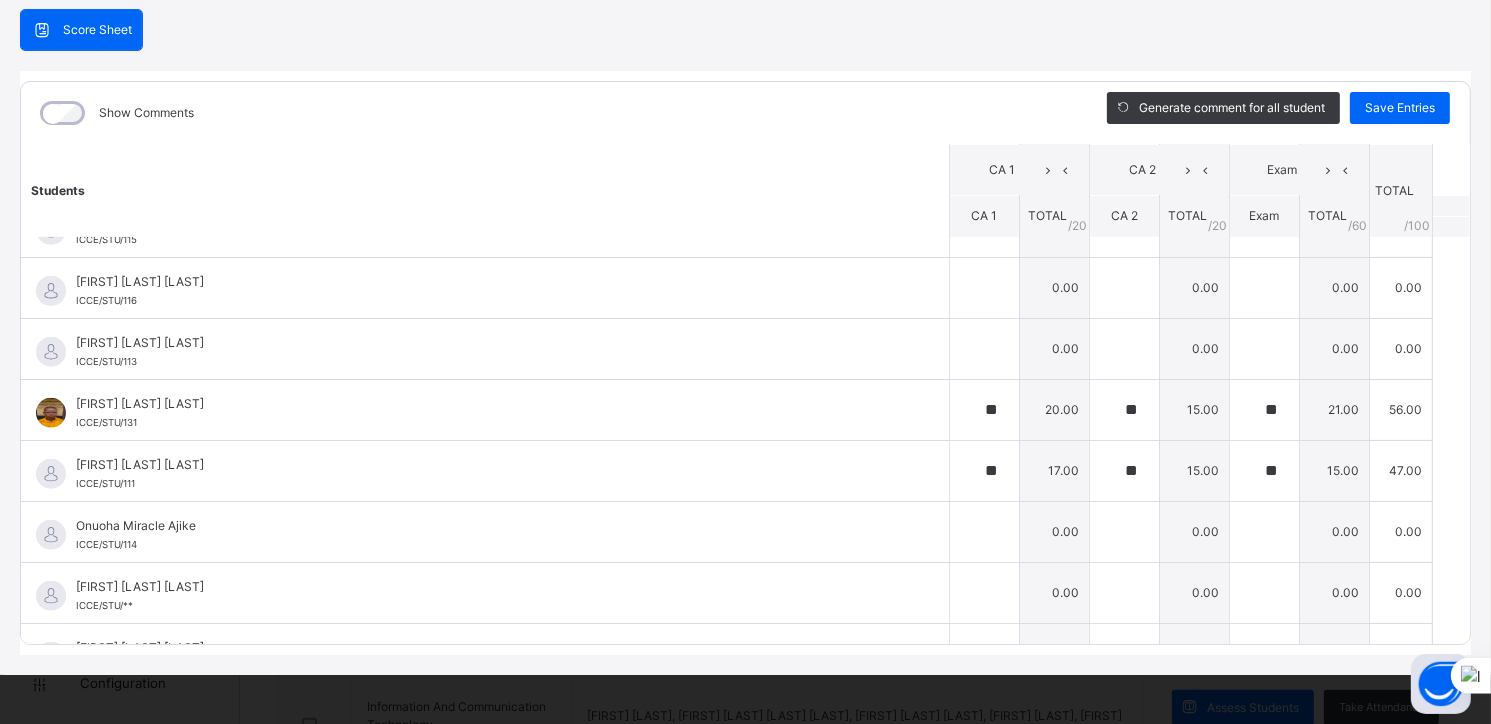 scroll, scrollTop: 1599, scrollLeft: 0, axis: vertical 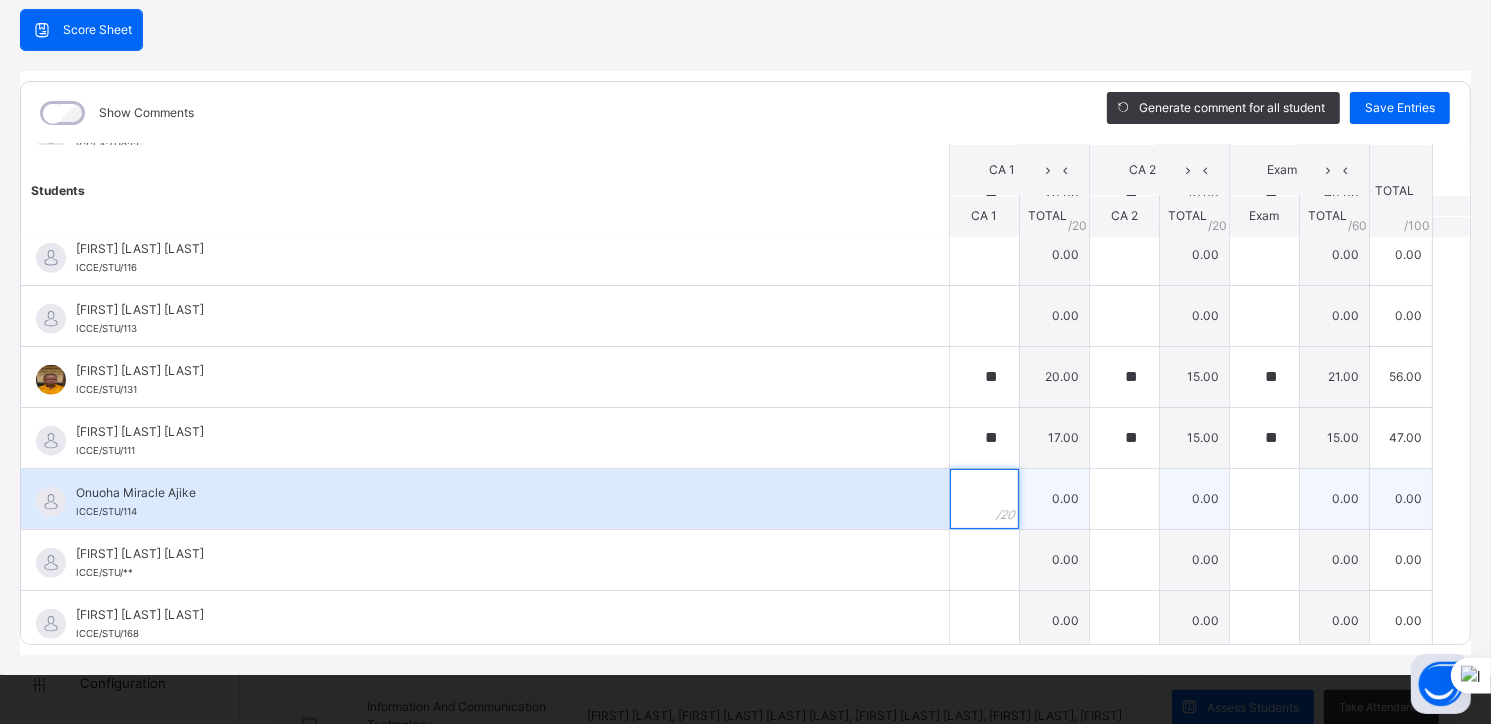 click at bounding box center [984, 499] 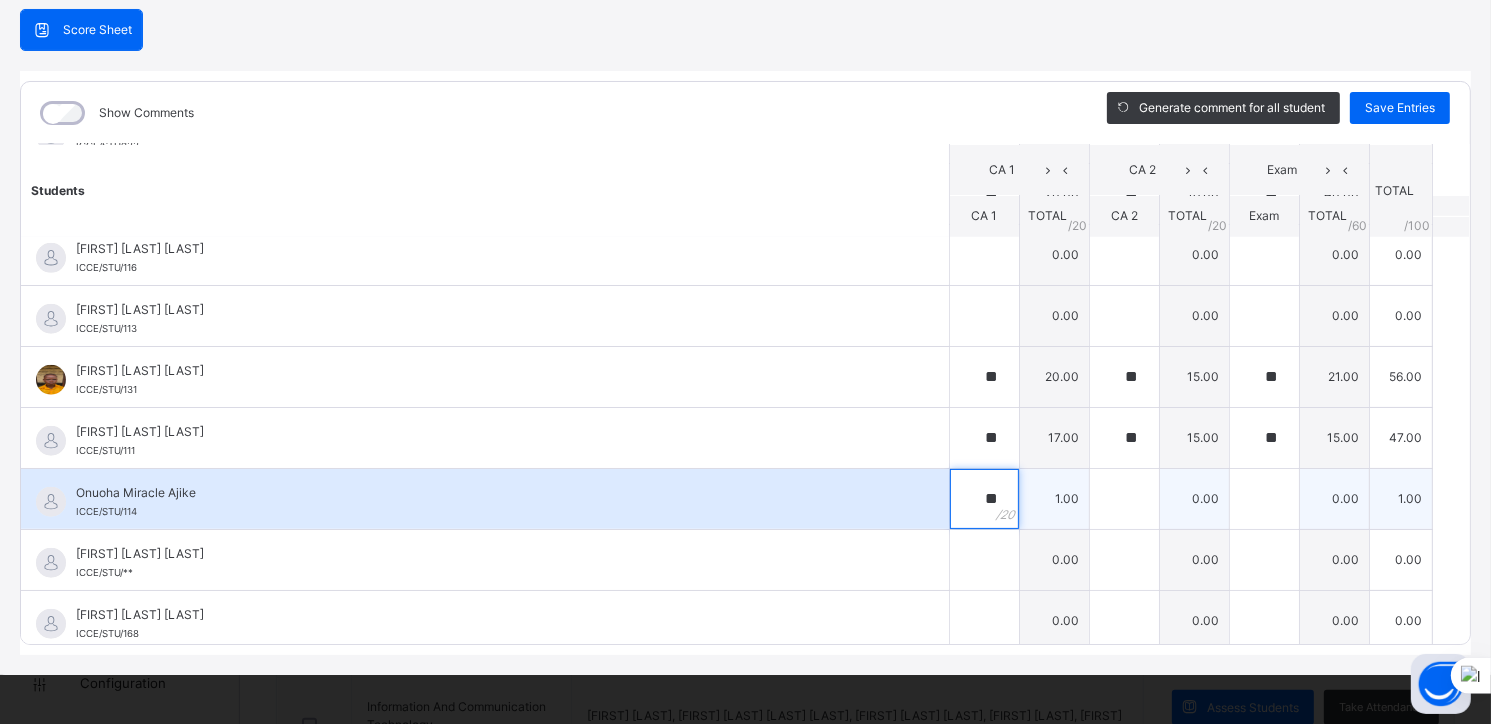 type on "**" 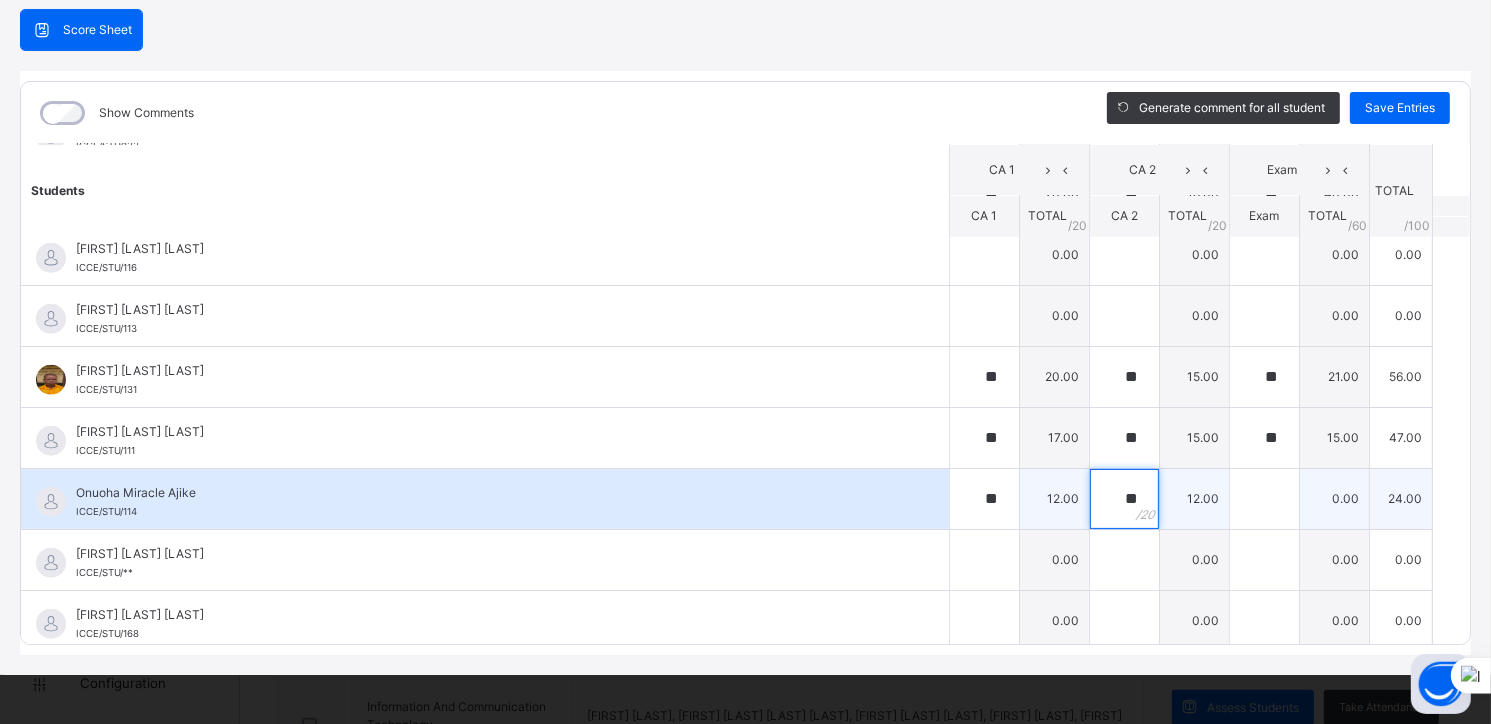 type on "**" 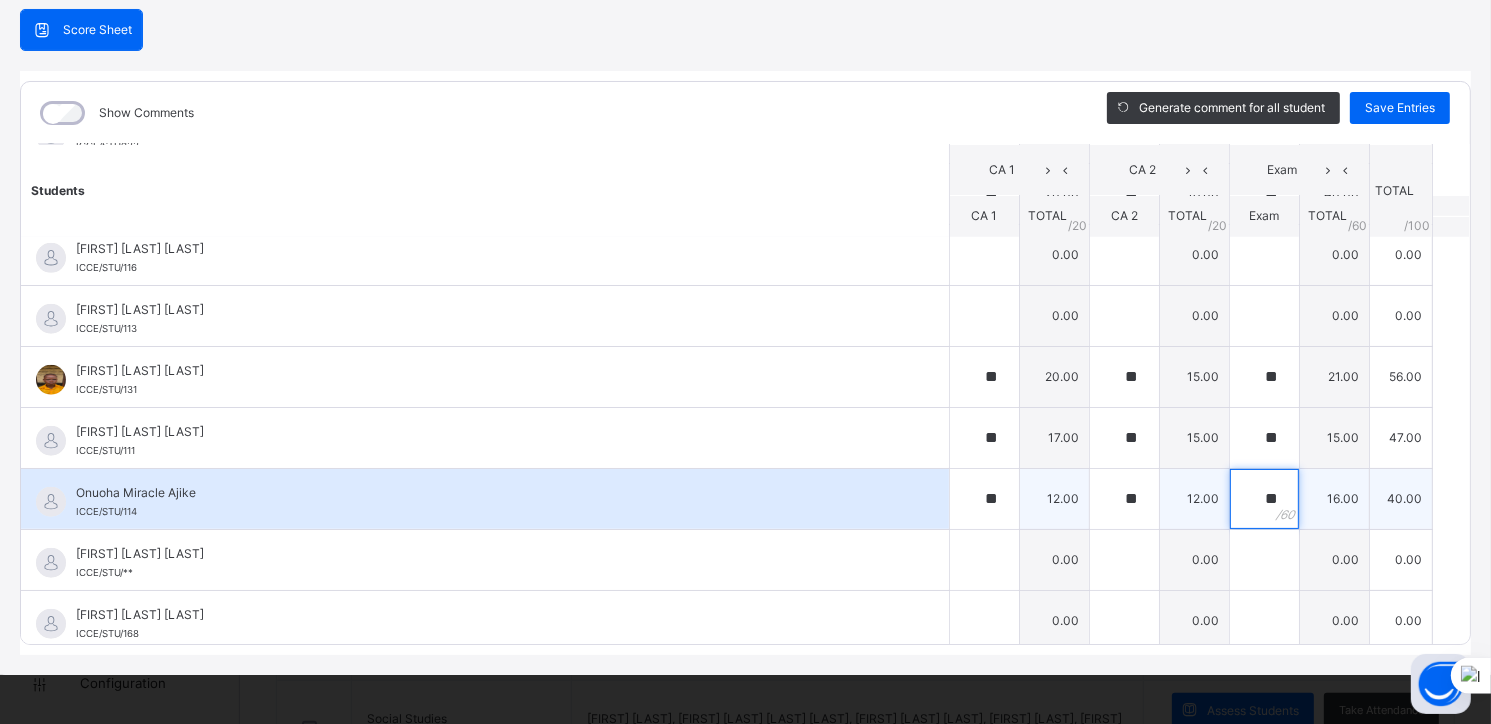 scroll, scrollTop: 1034, scrollLeft: 0, axis: vertical 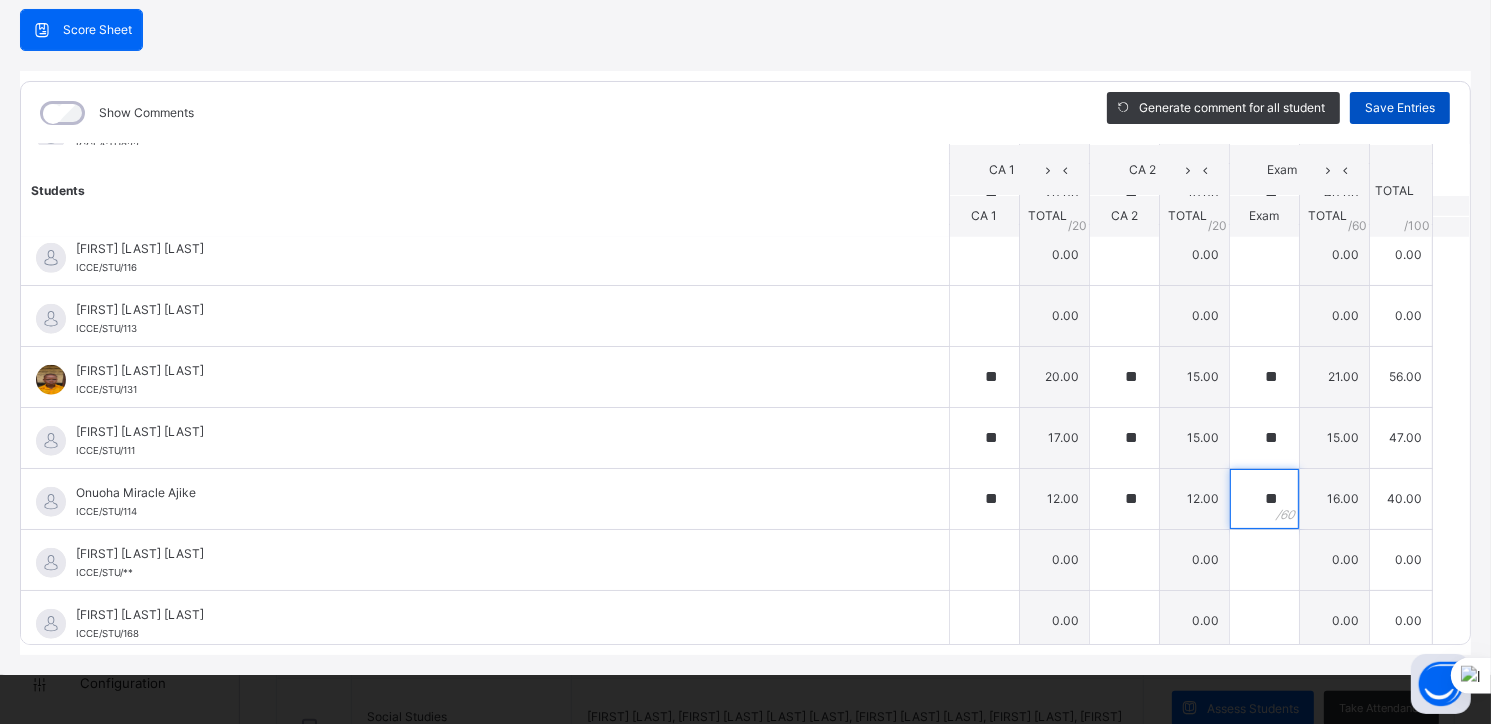 type on "**" 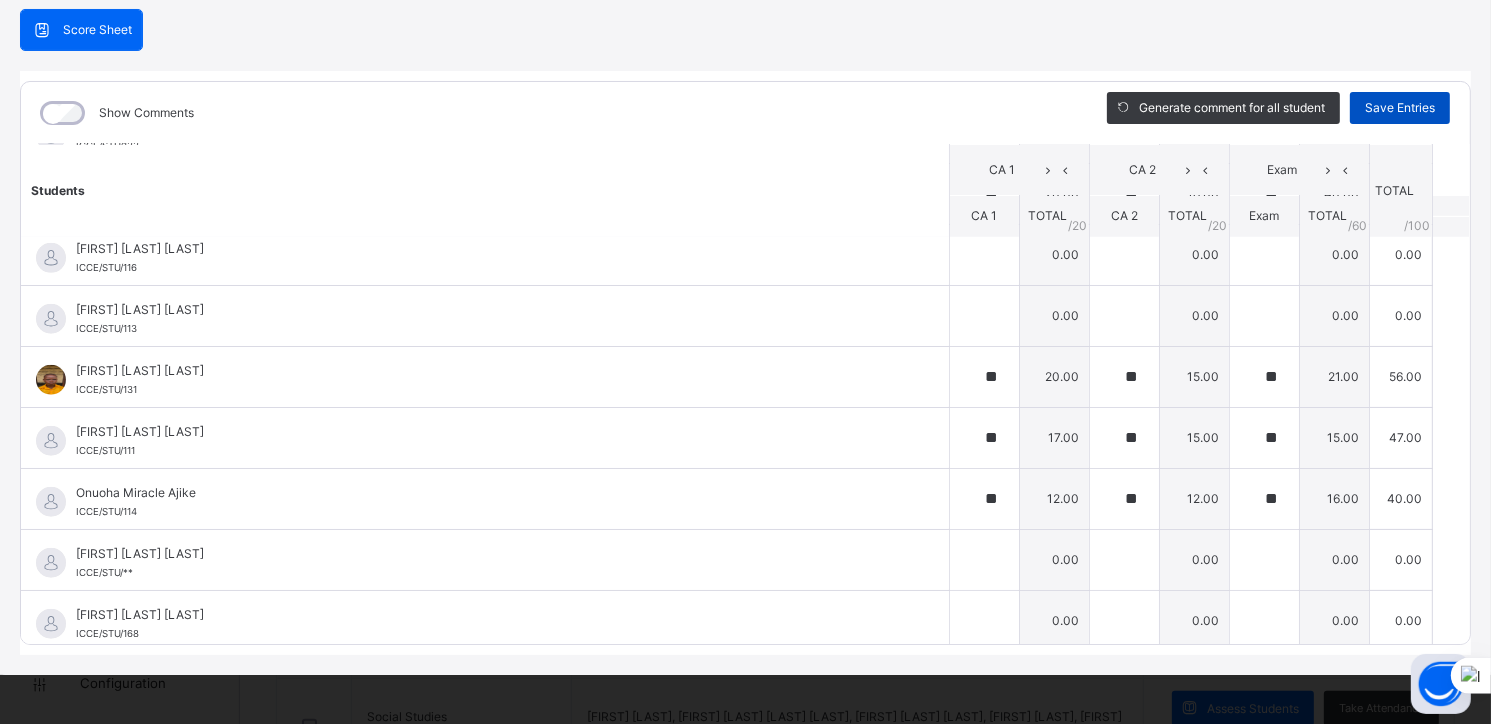 click on "Save Entries" at bounding box center [1400, 108] 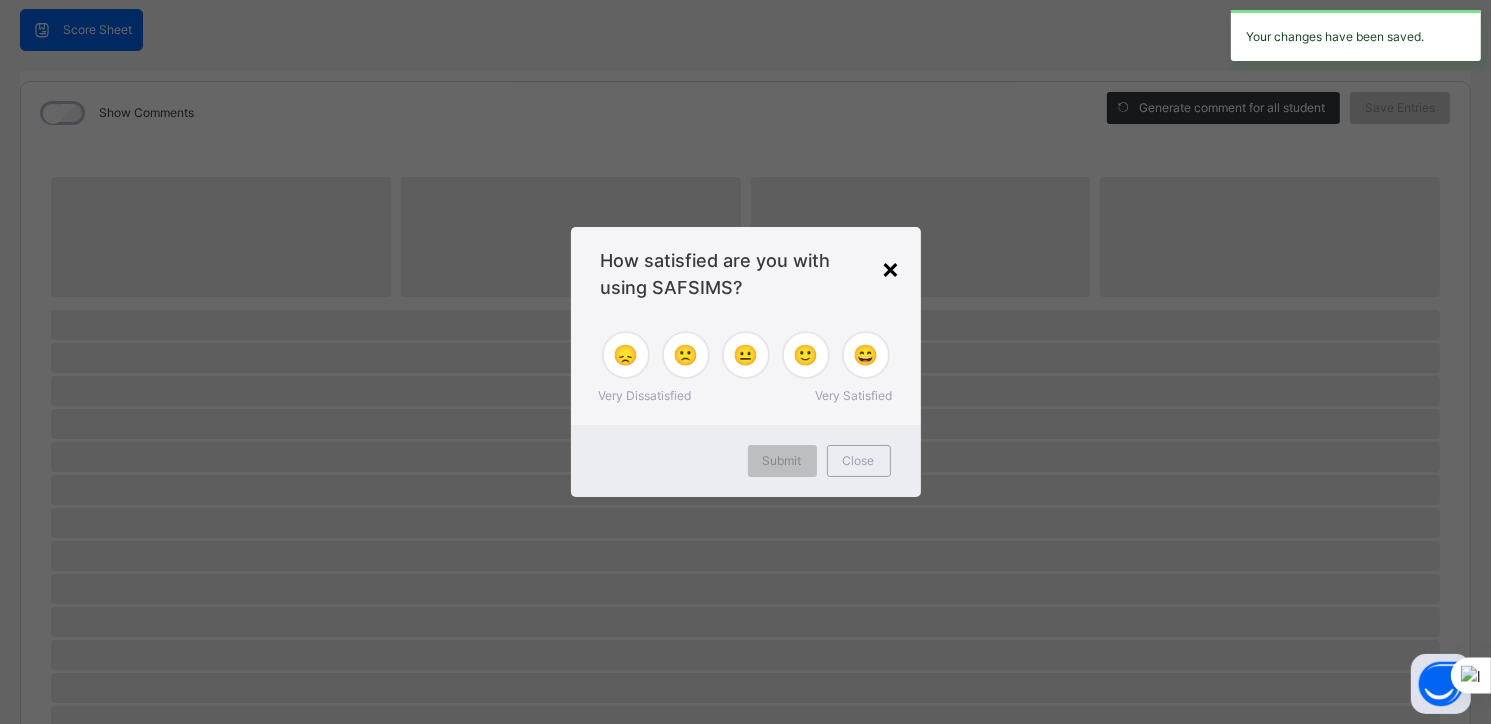 click on "×" at bounding box center (891, 268) 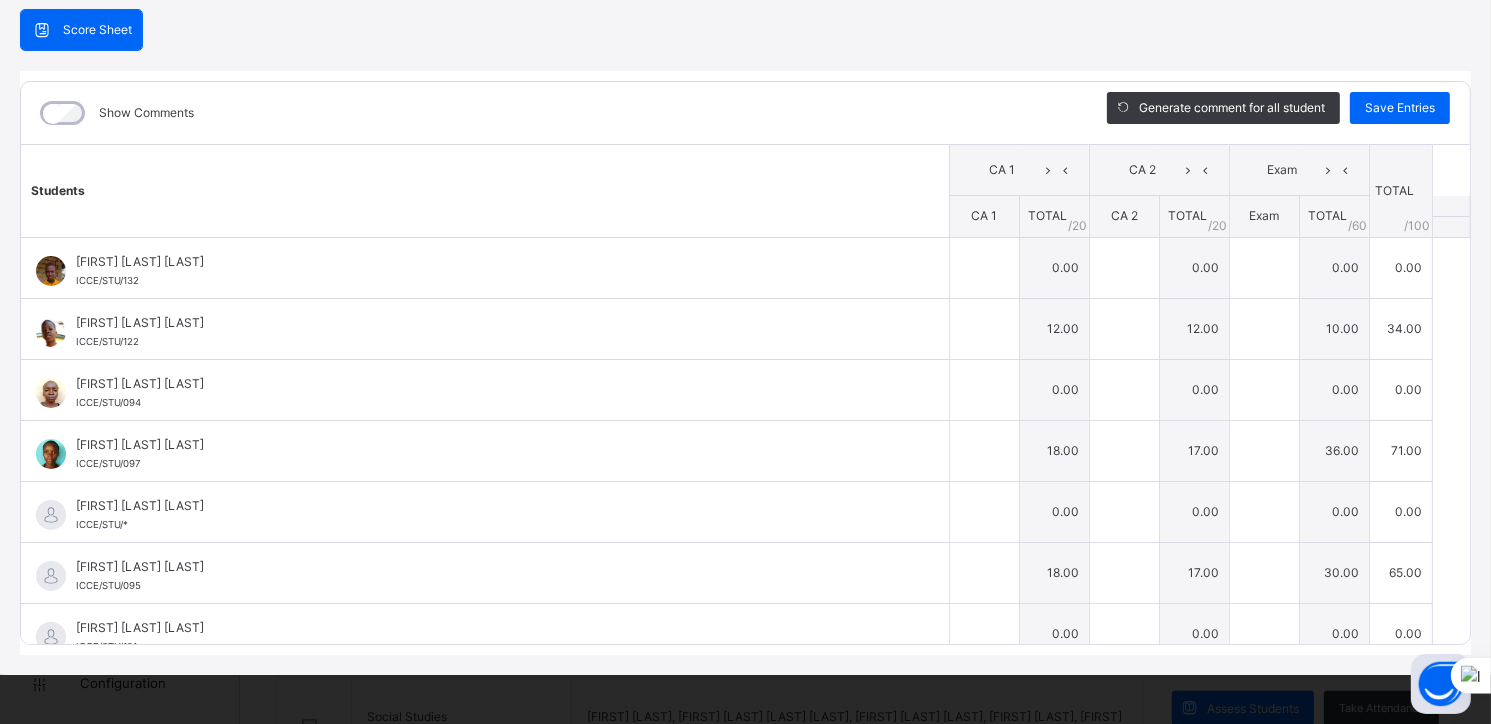 type on "**" 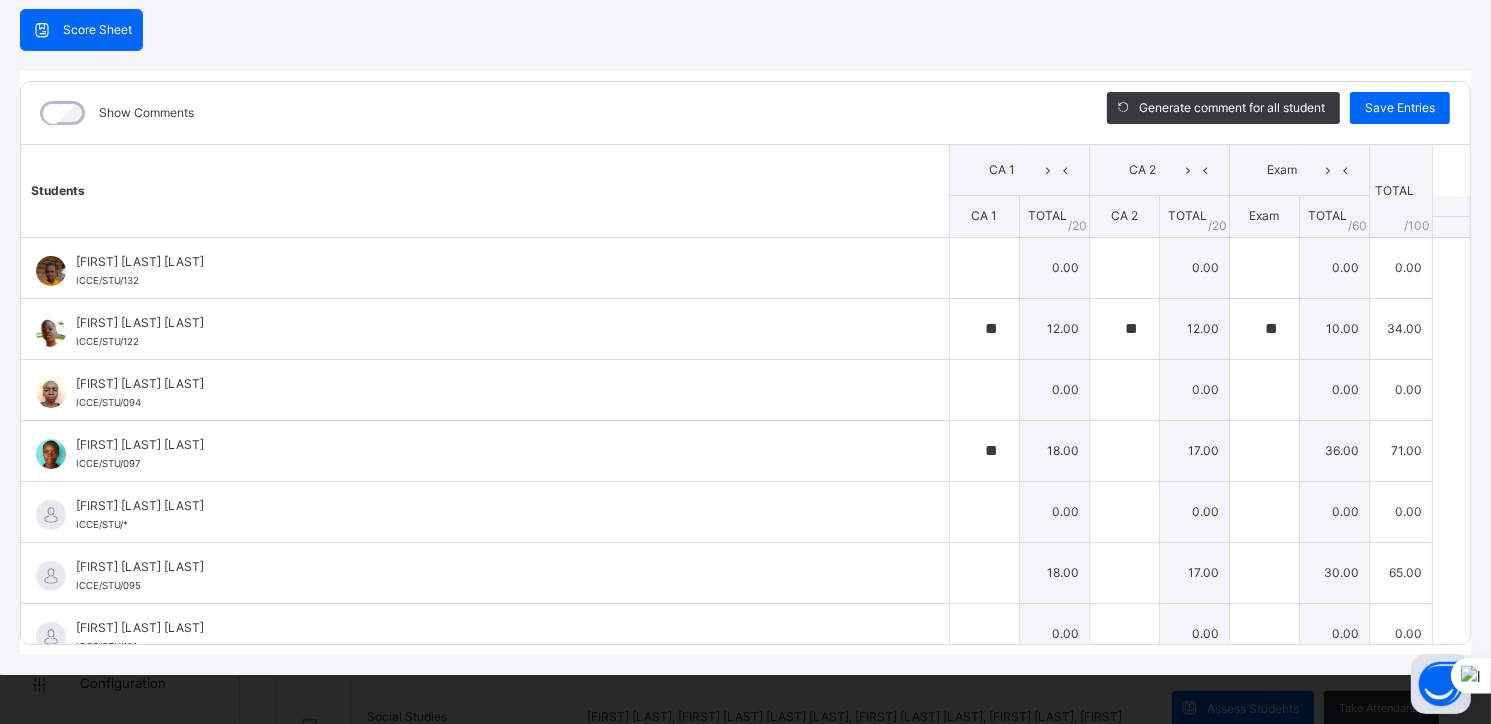 type on "**" 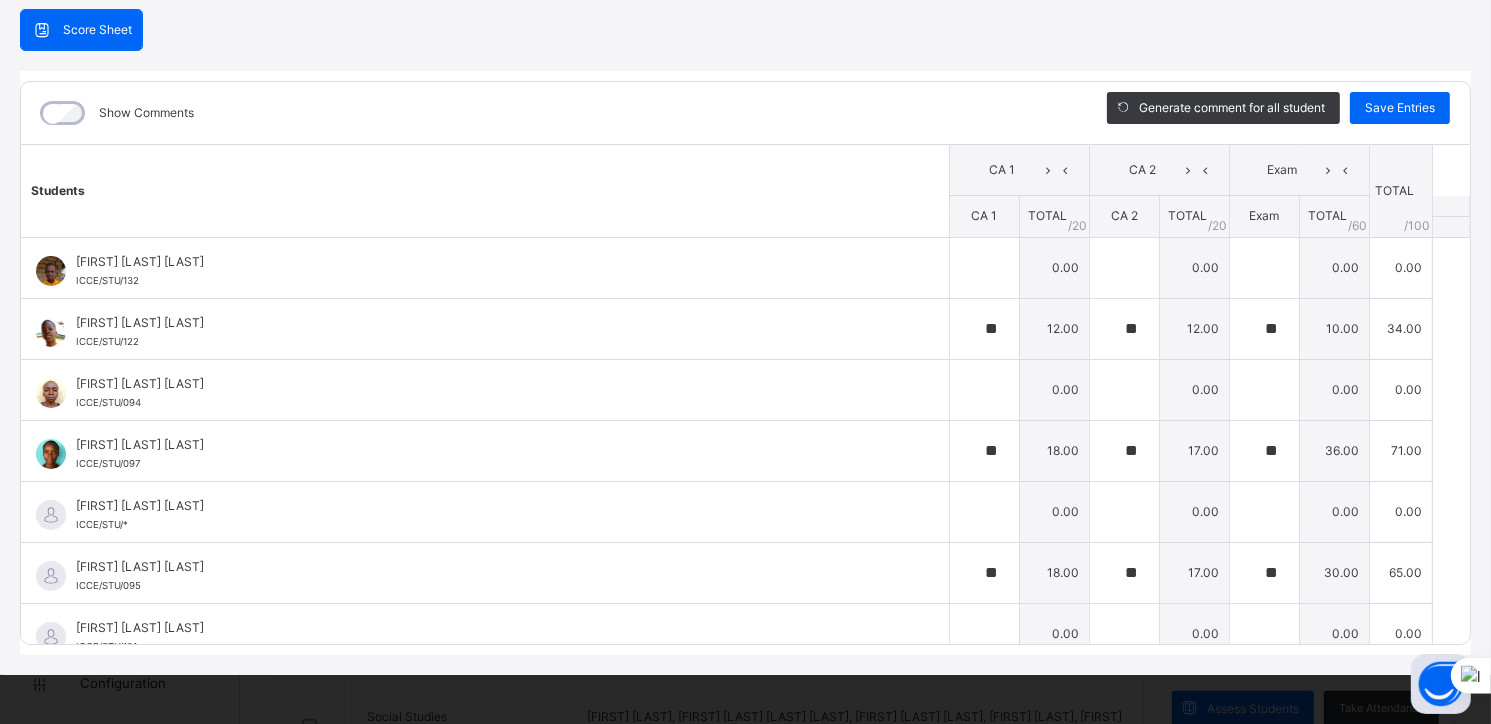 type on "**" 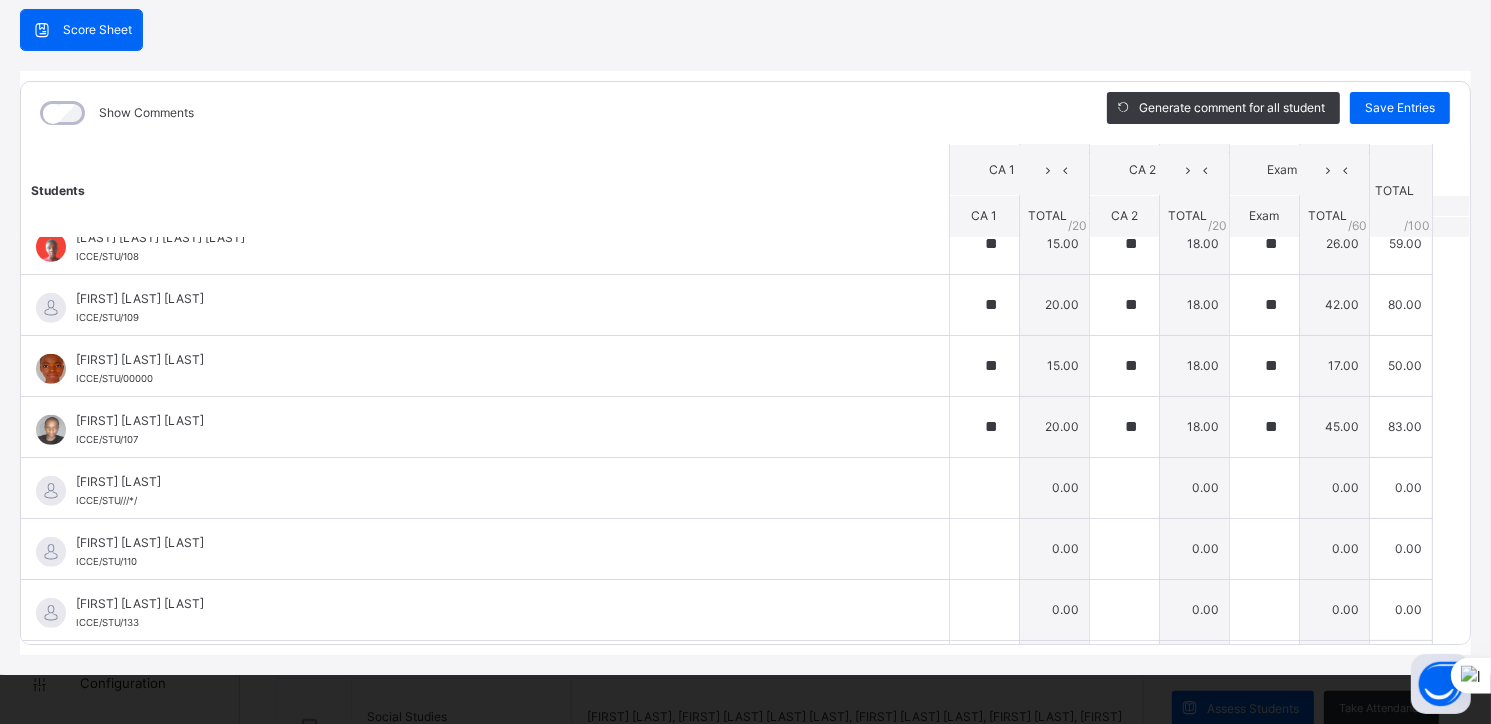 scroll, scrollTop: 1123, scrollLeft: 0, axis: vertical 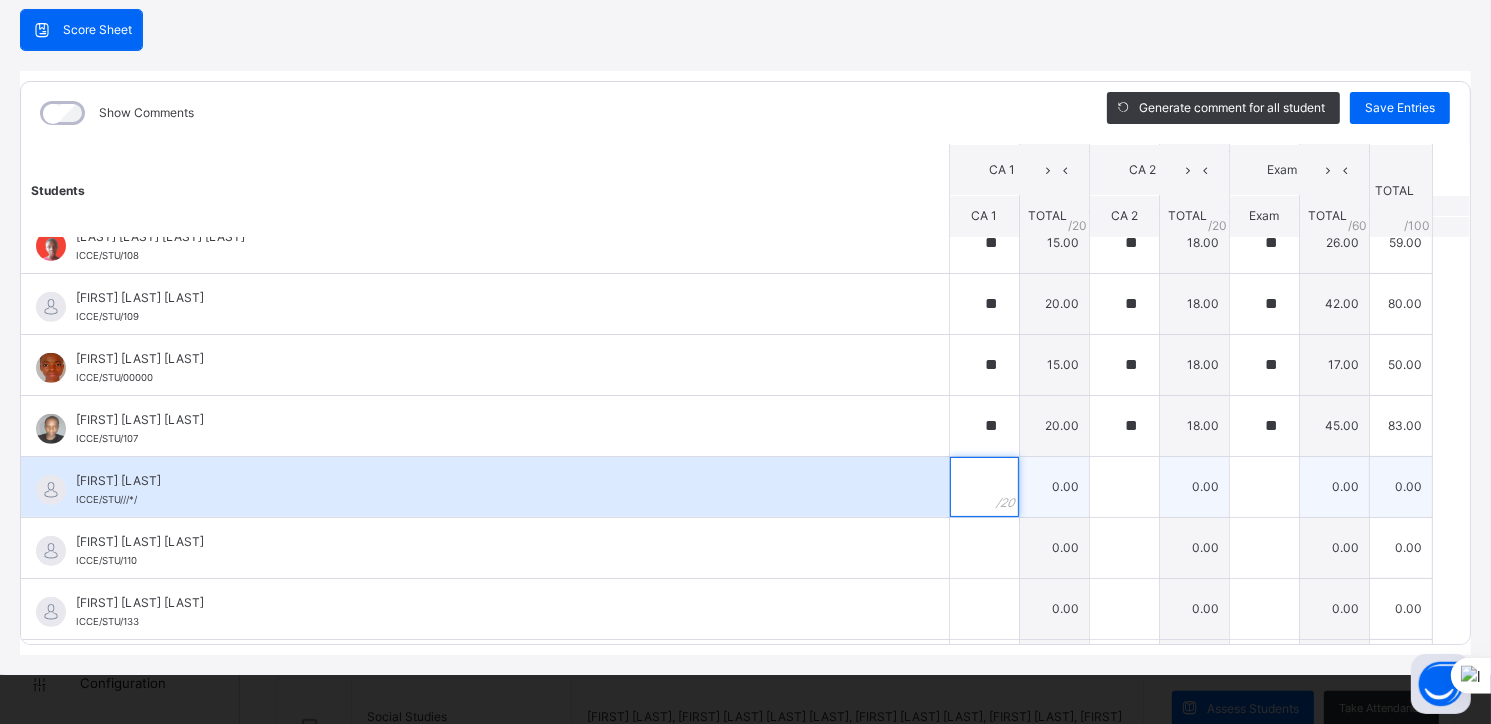 click at bounding box center (984, 487) 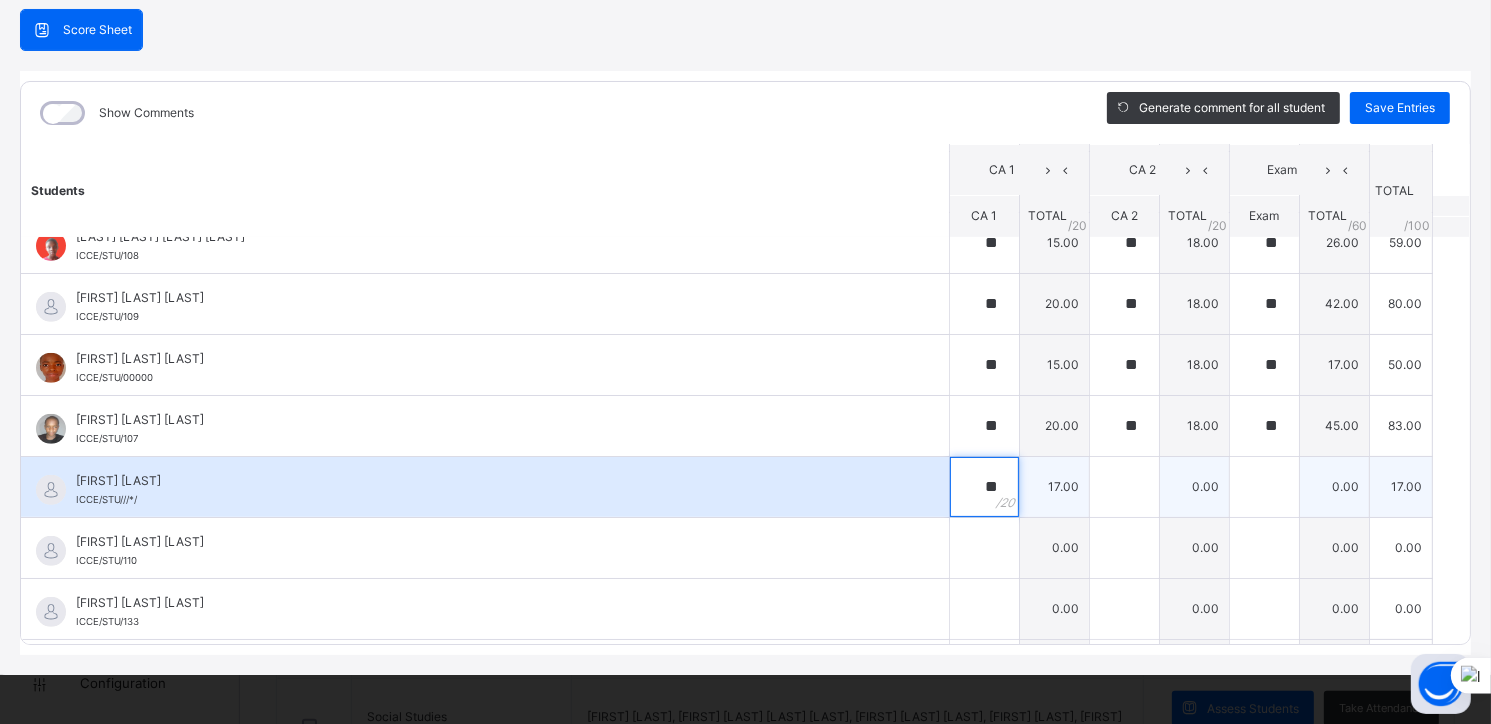 type on "**" 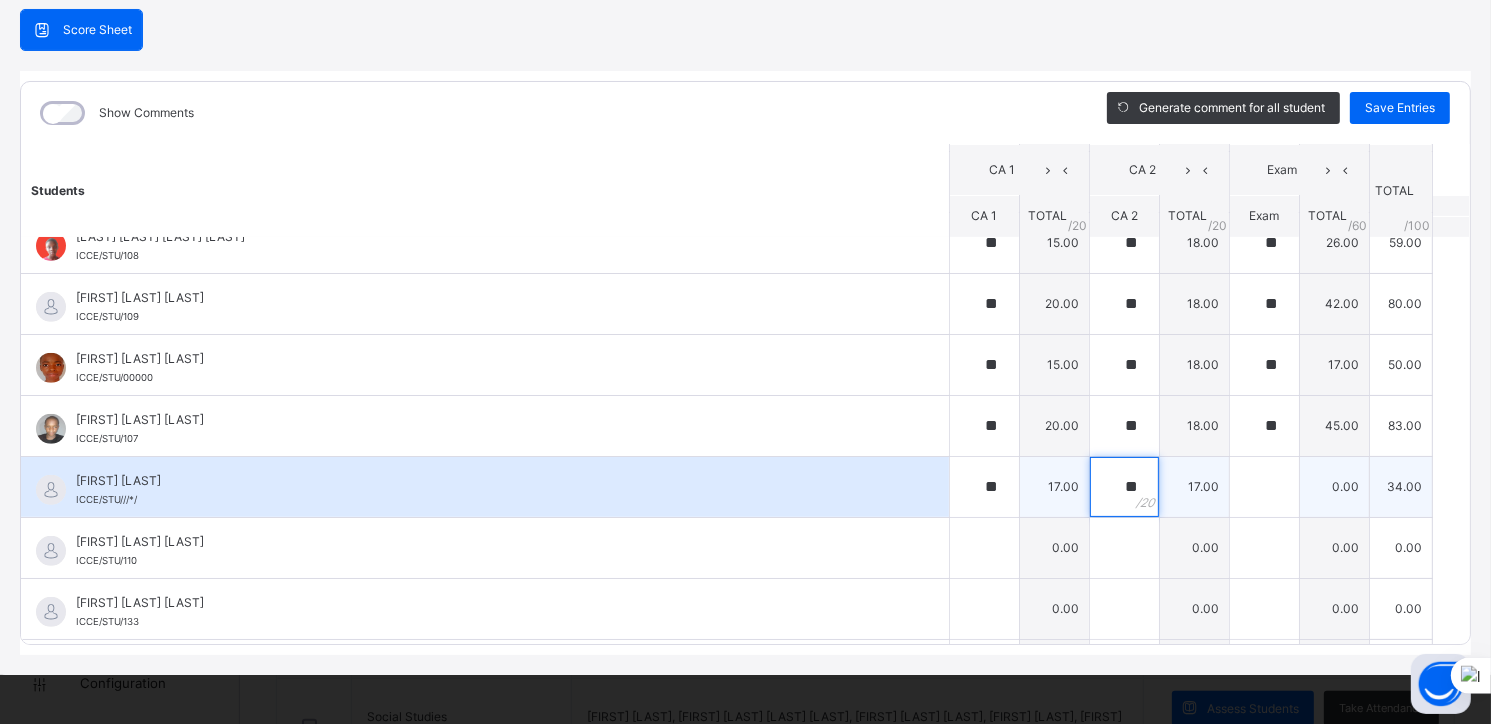 type on "**" 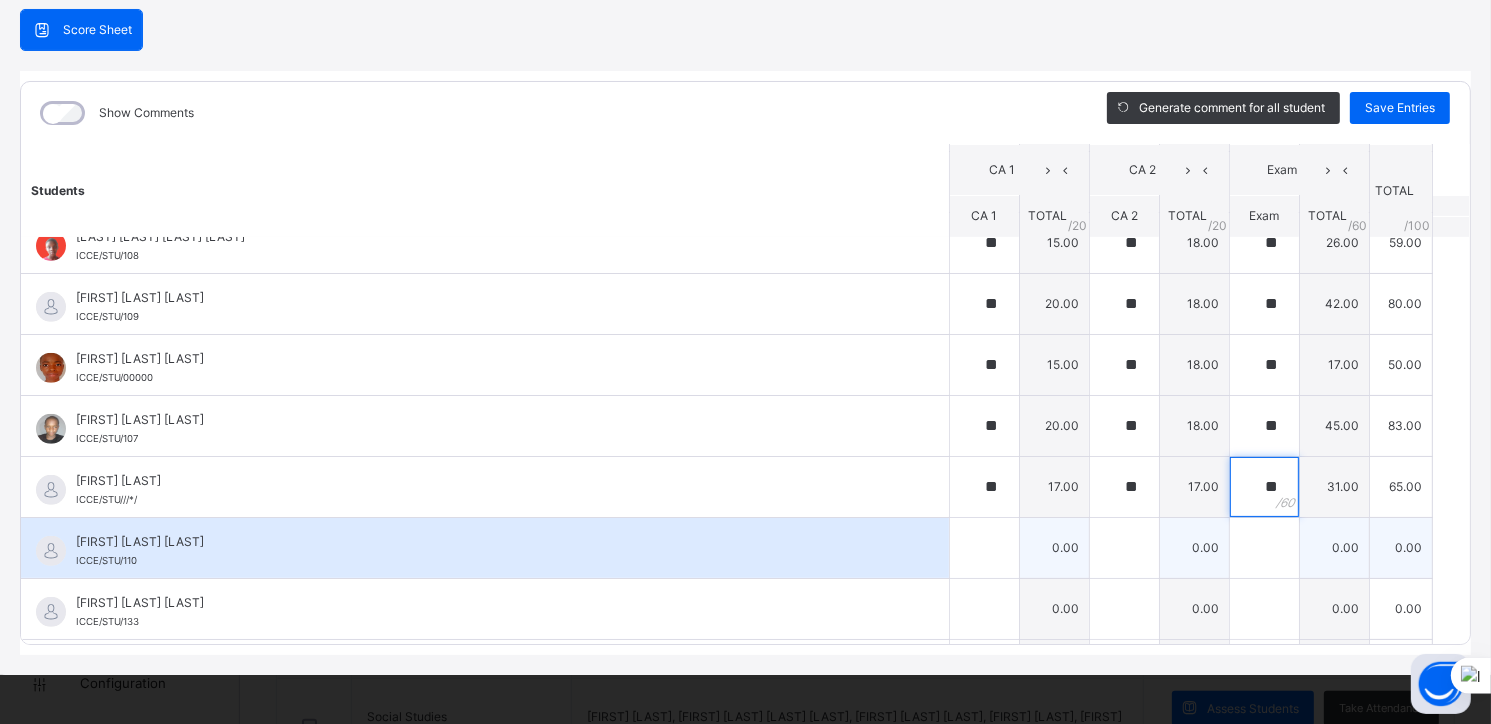 type on "**" 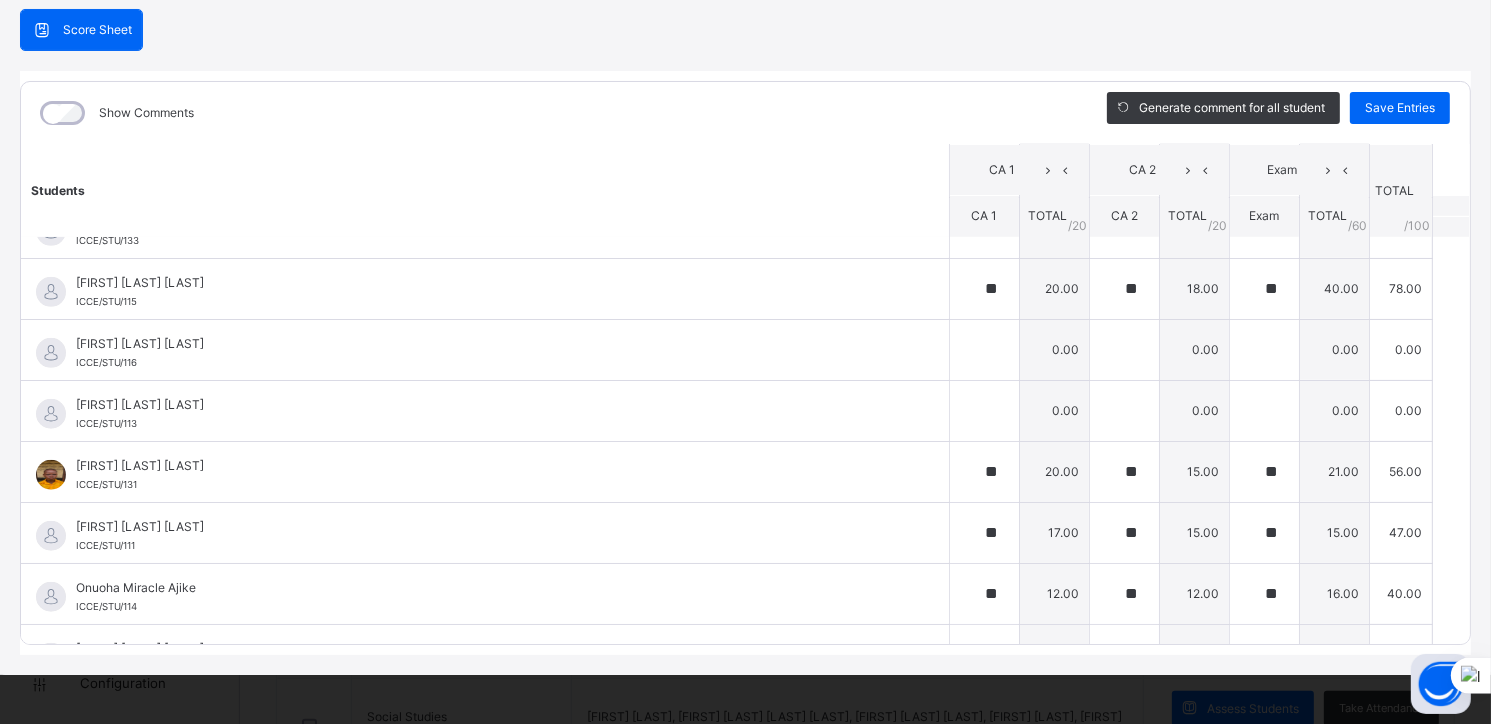 scroll, scrollTop: 1511, scrollLeft: 0, axis: vertical 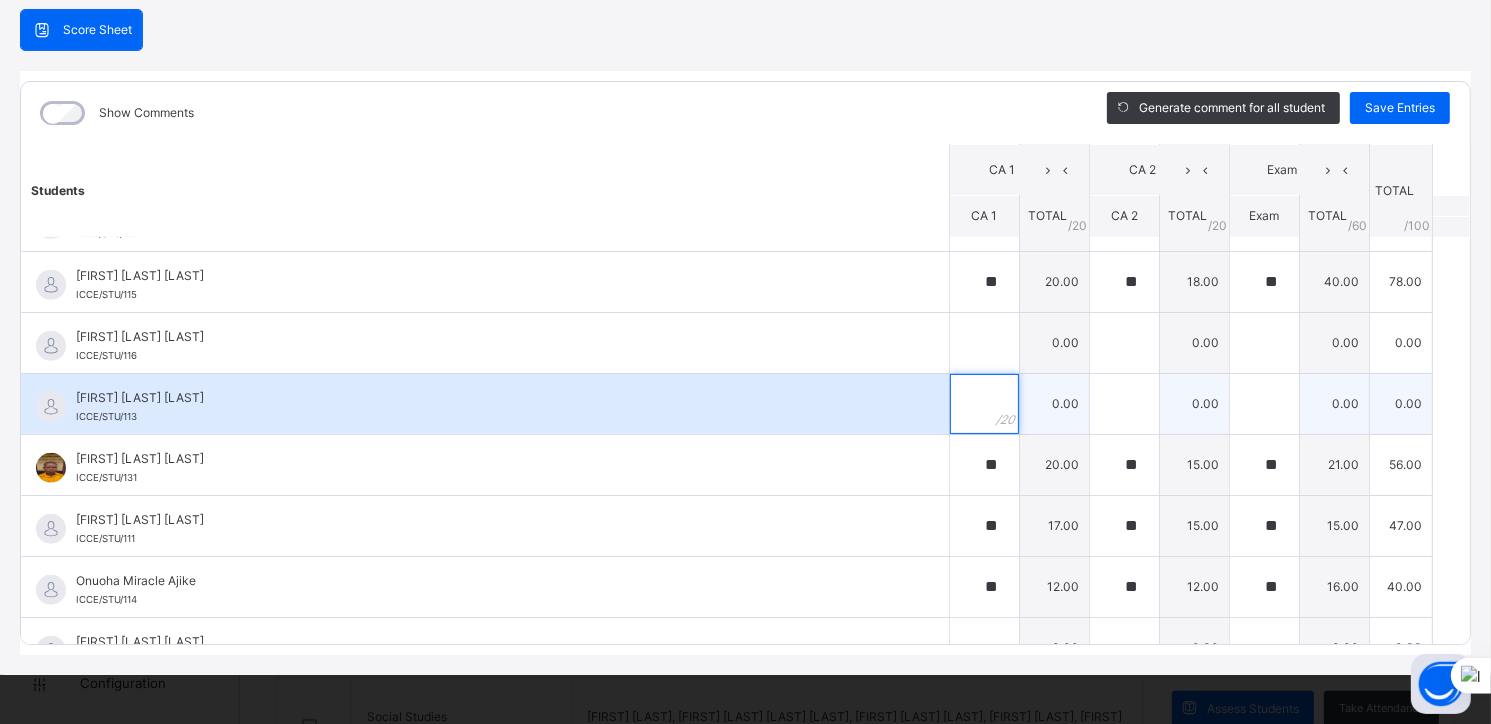 click at bounding box center (984, 404) 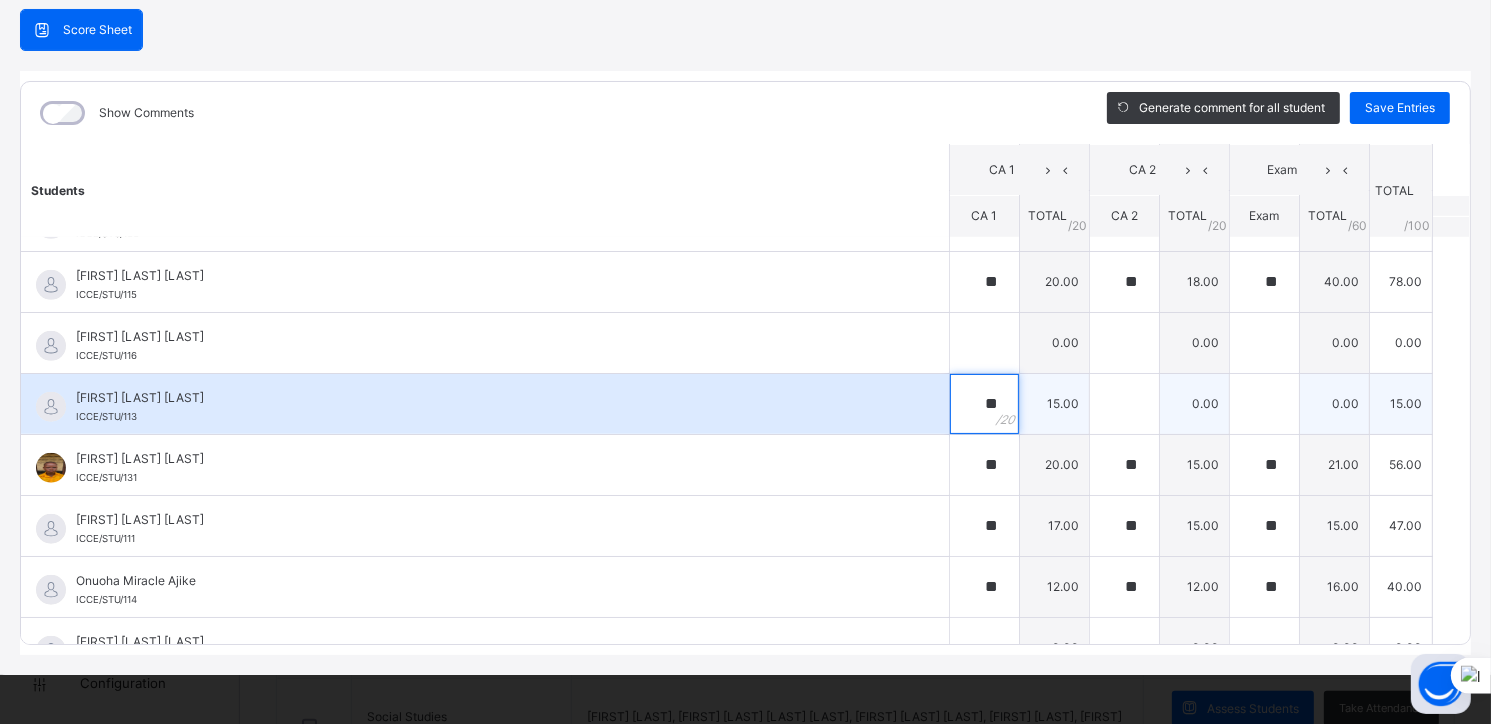 type on "**" 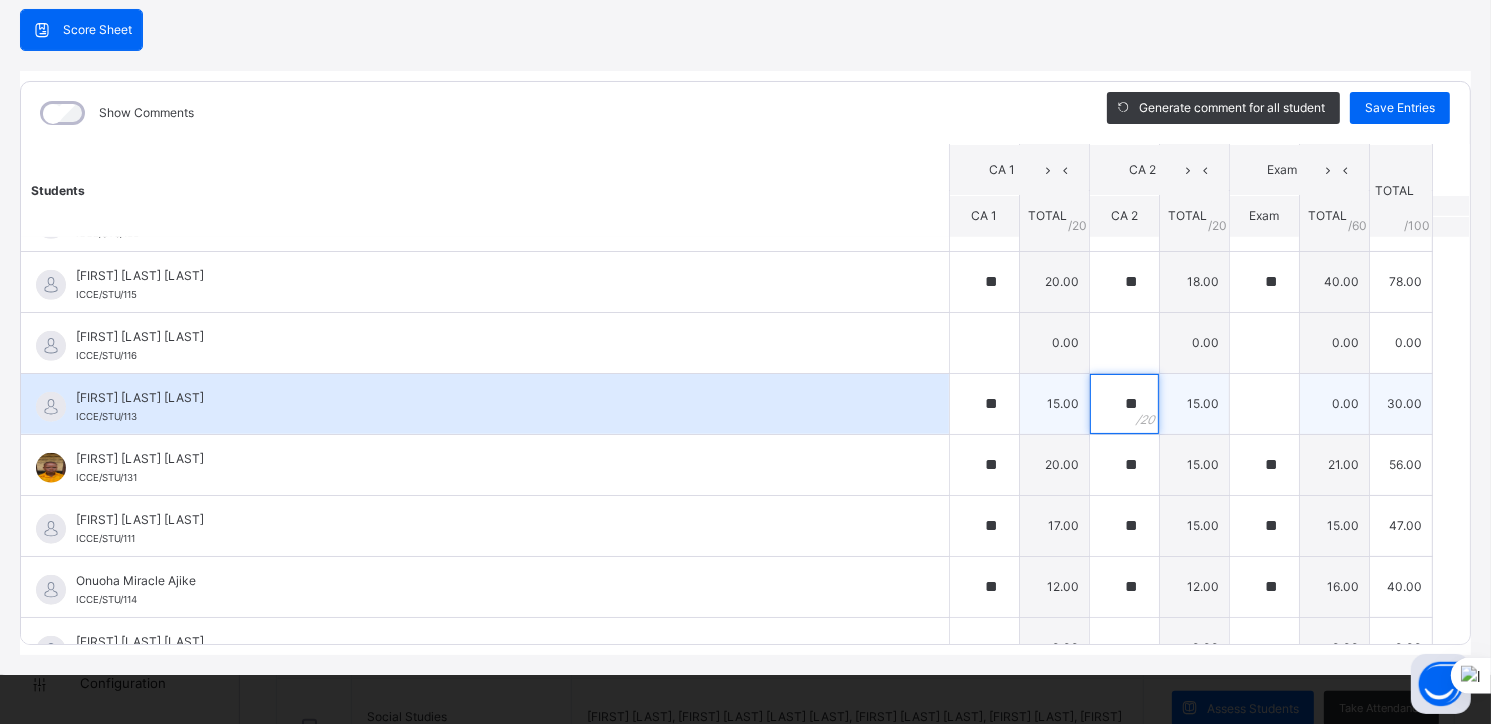 type on "**" 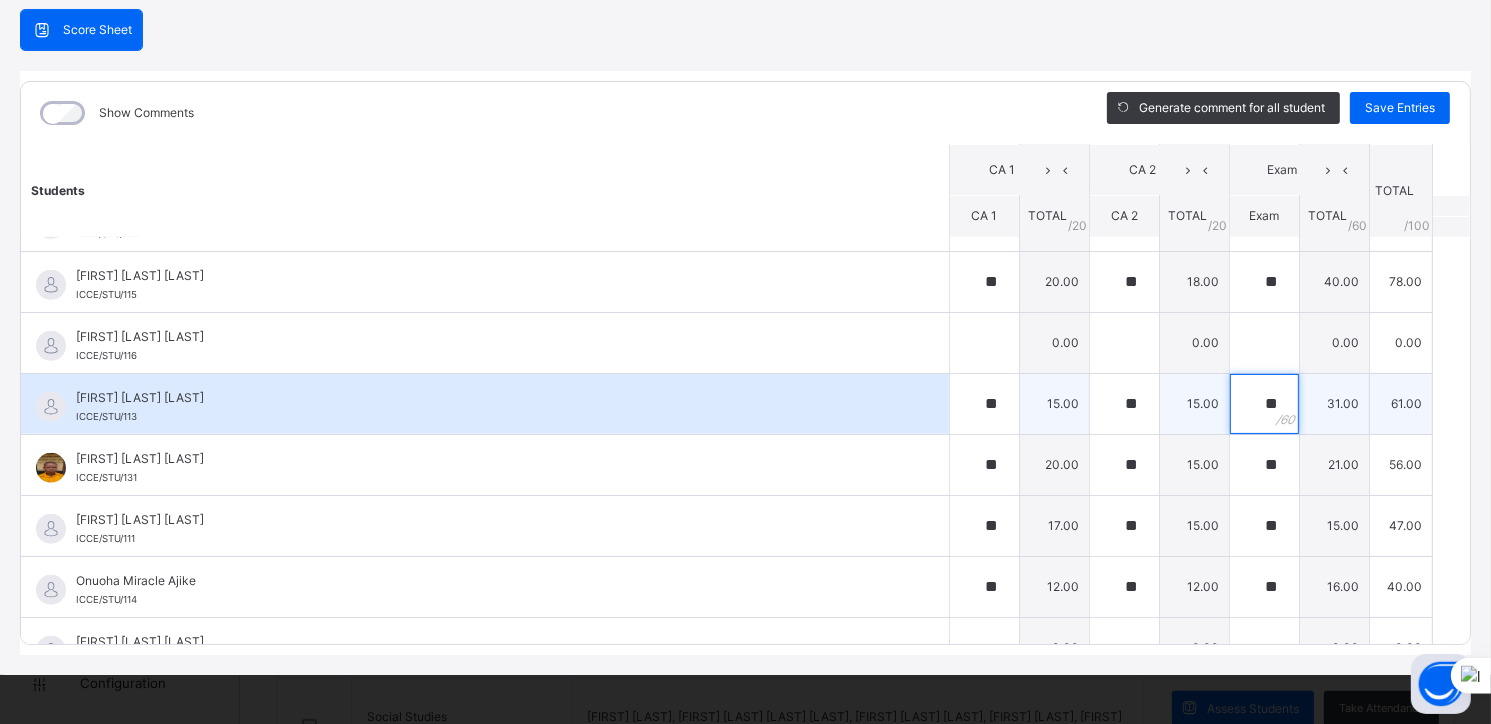 type on "**" 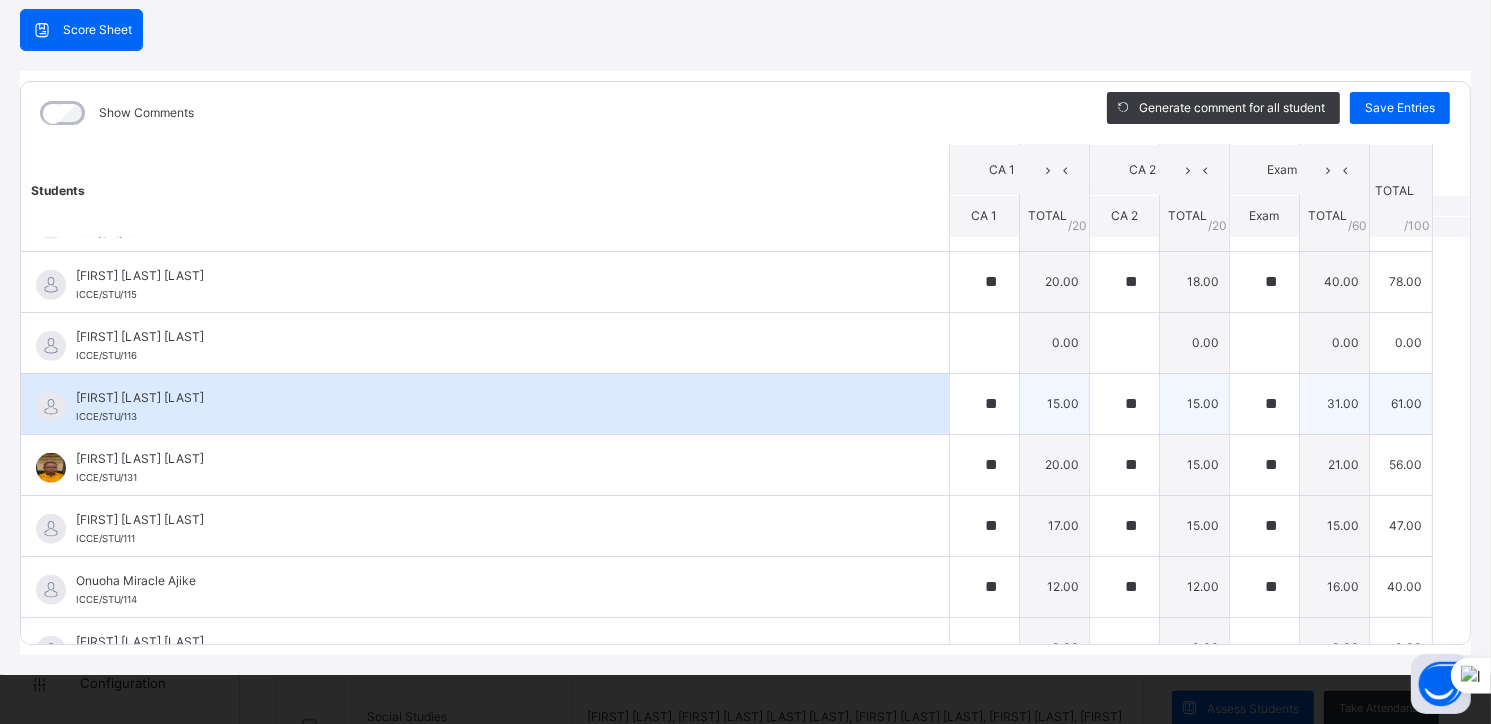 click on "[LAST] [LAST] [LAST]" at bounding box center (490, 398) 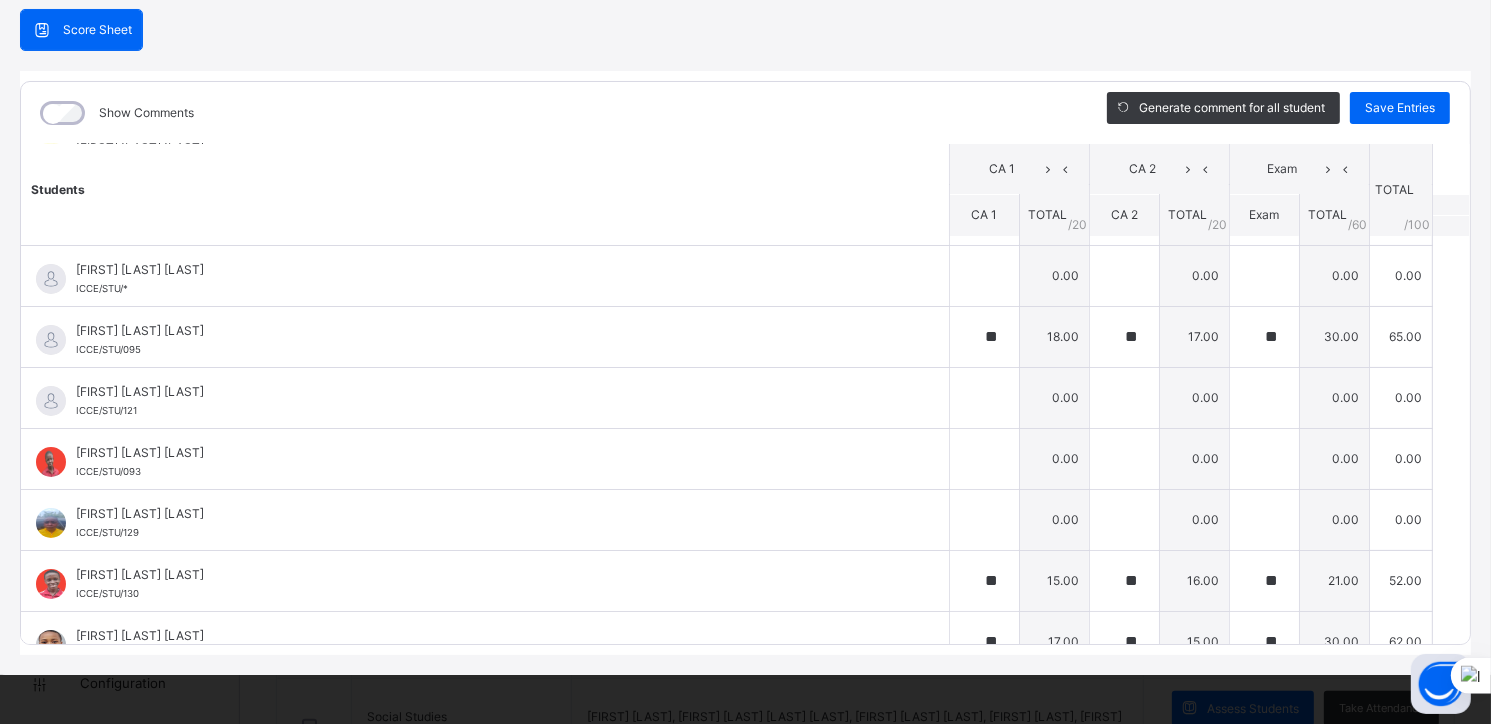 scroll, scrollTop: 240, scrollLeft: 0, axis: vertical 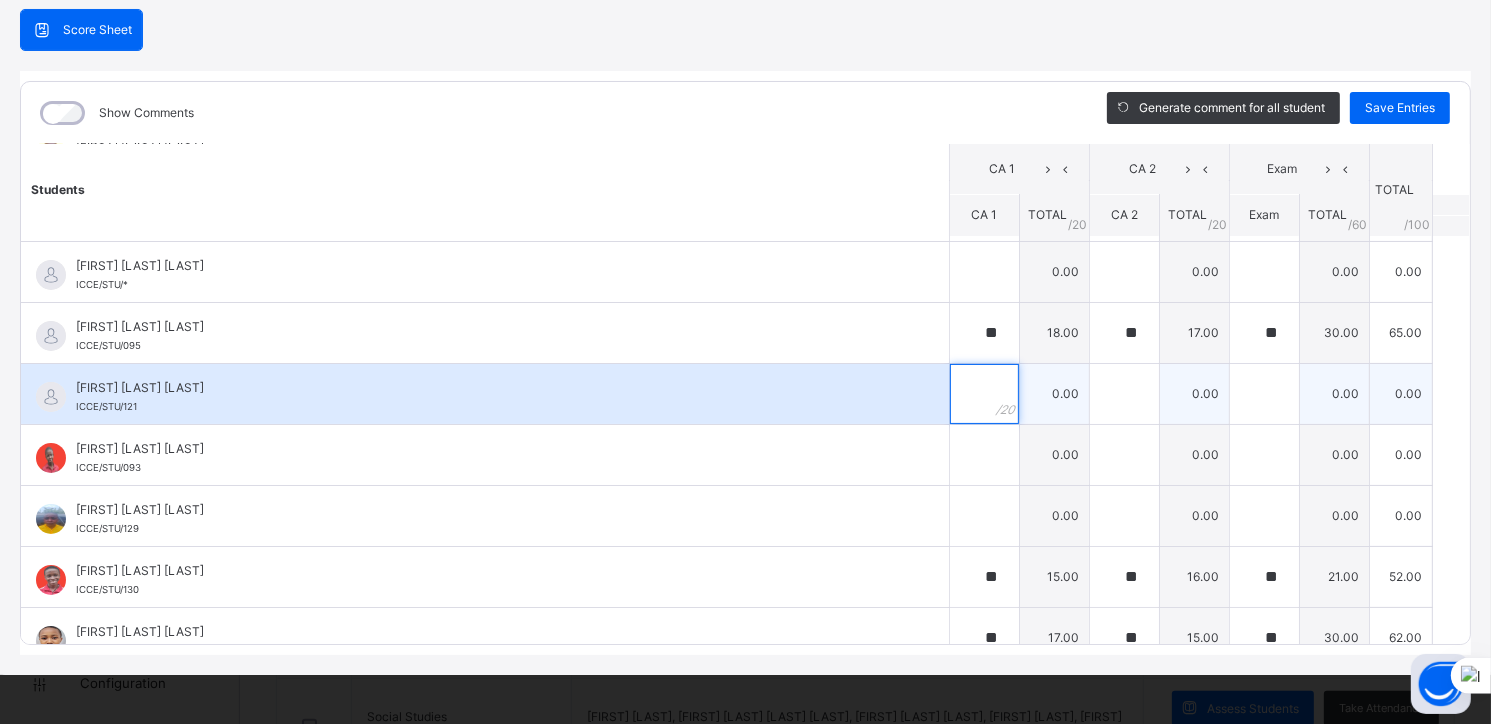 click at bounding box center (984, 394) 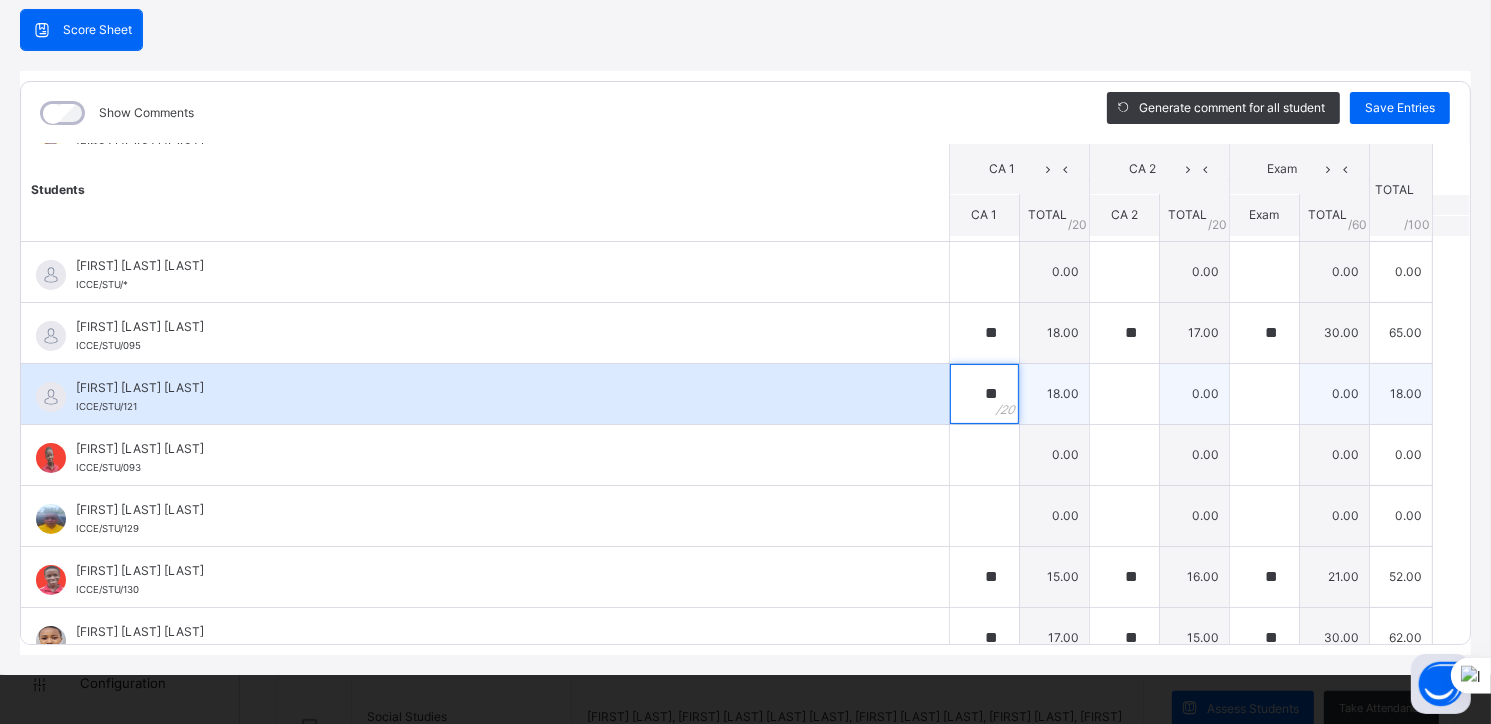 type on "**" 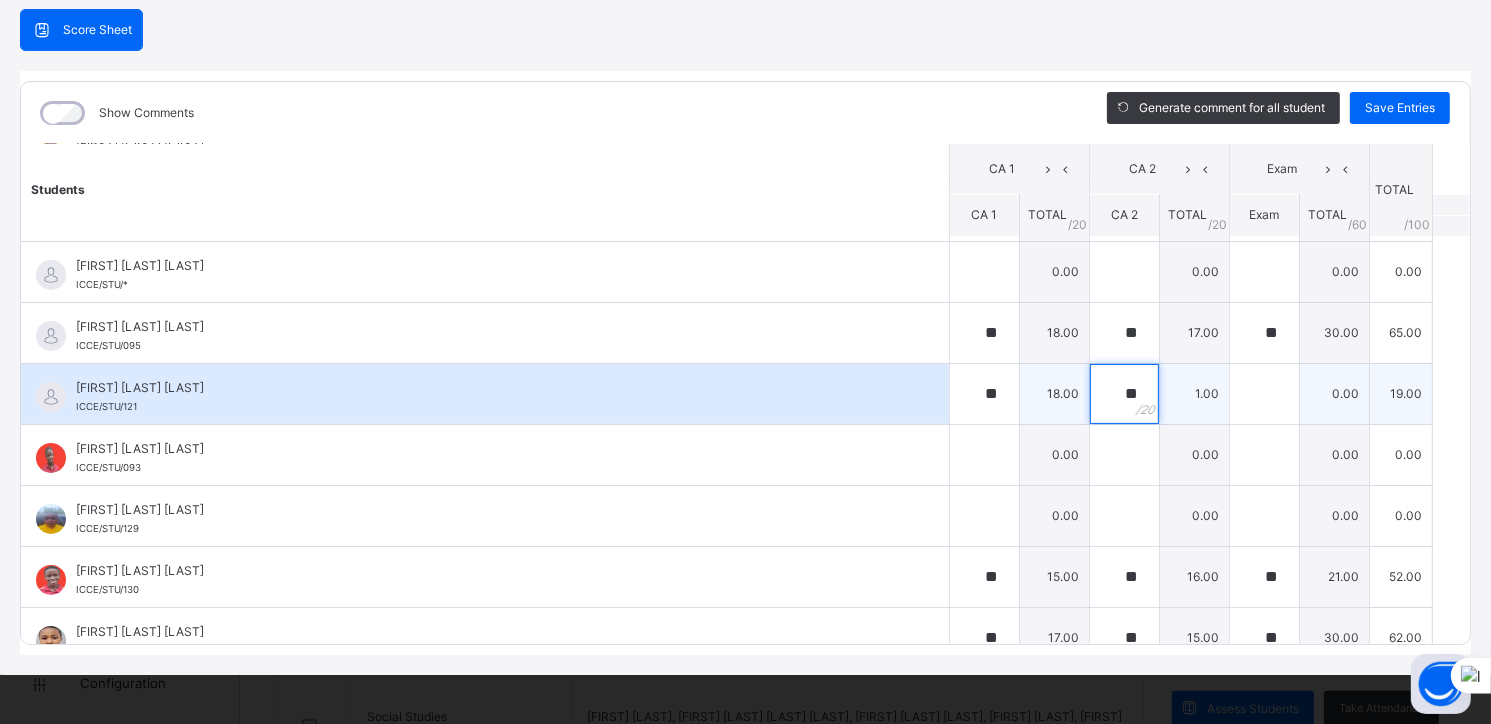 type on "**" 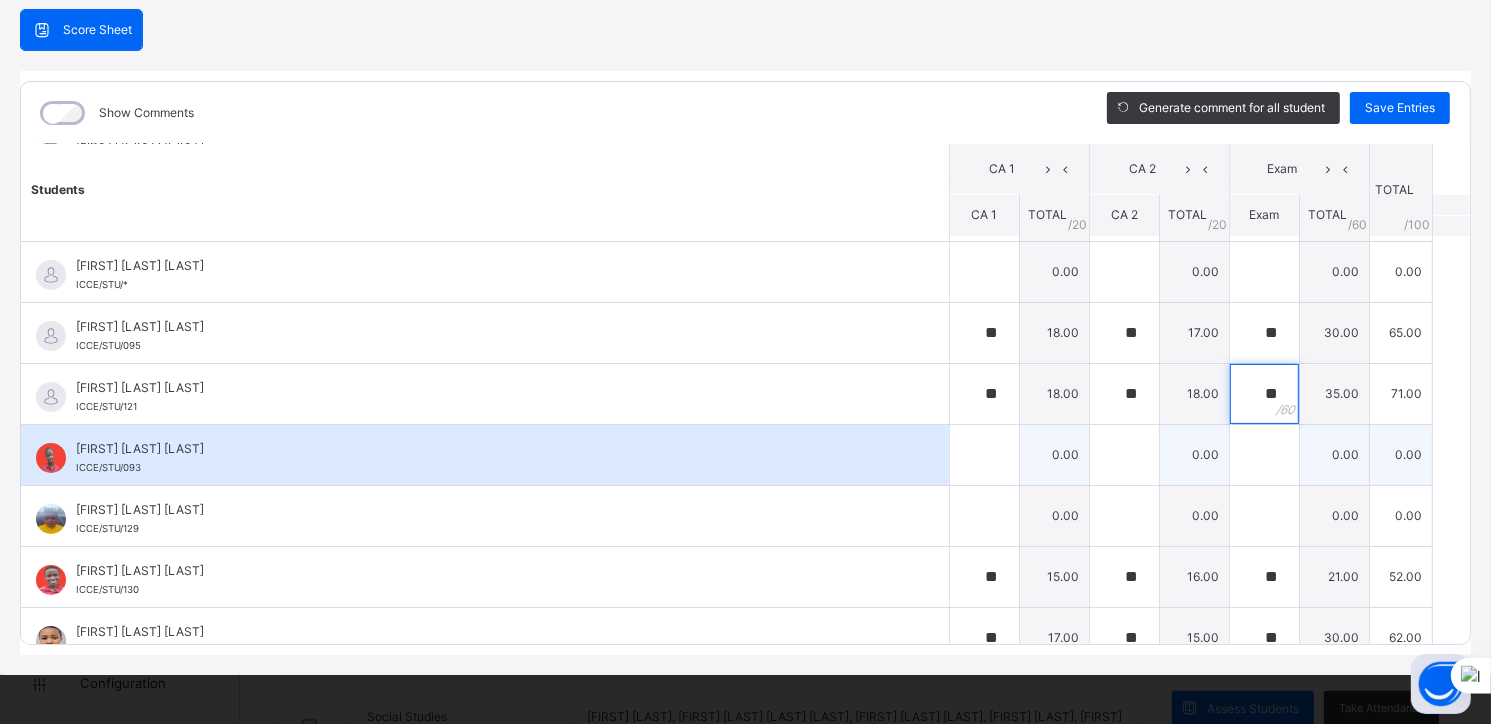 type on "**" 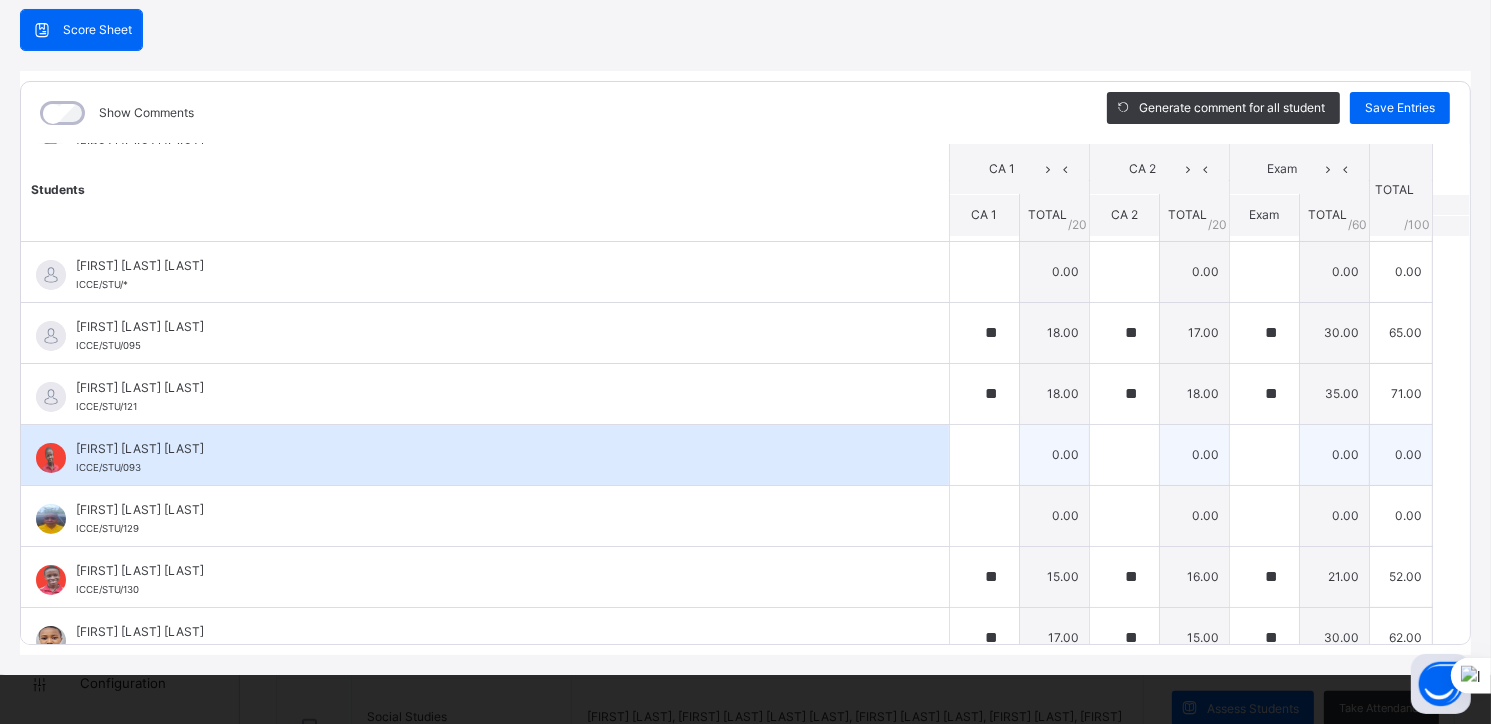 click on "[LAST] [LAST] [LAST]" at bounding box center (490, 449) 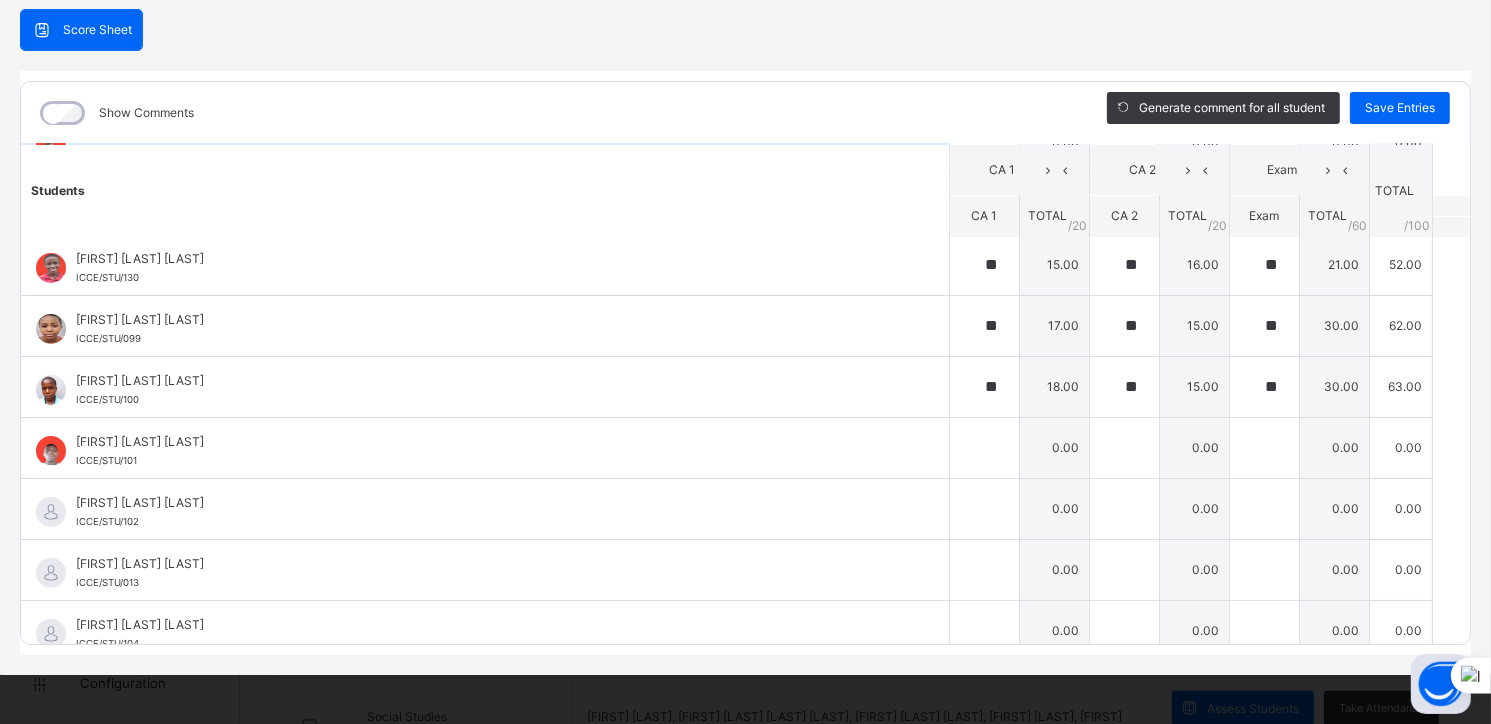 scroll, scrollTop: 563, scrollLeft: 0, axis: vertical 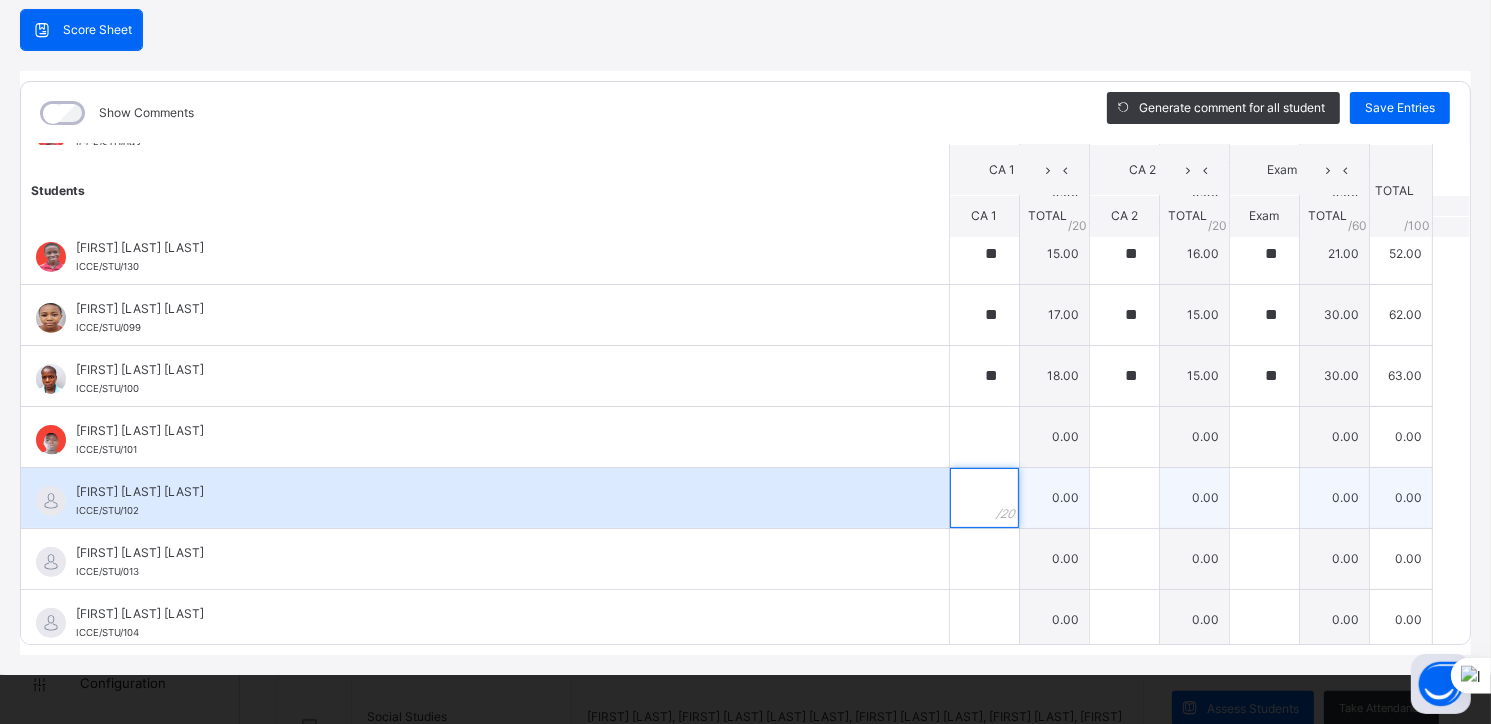 click at bounding box center (984, 498) 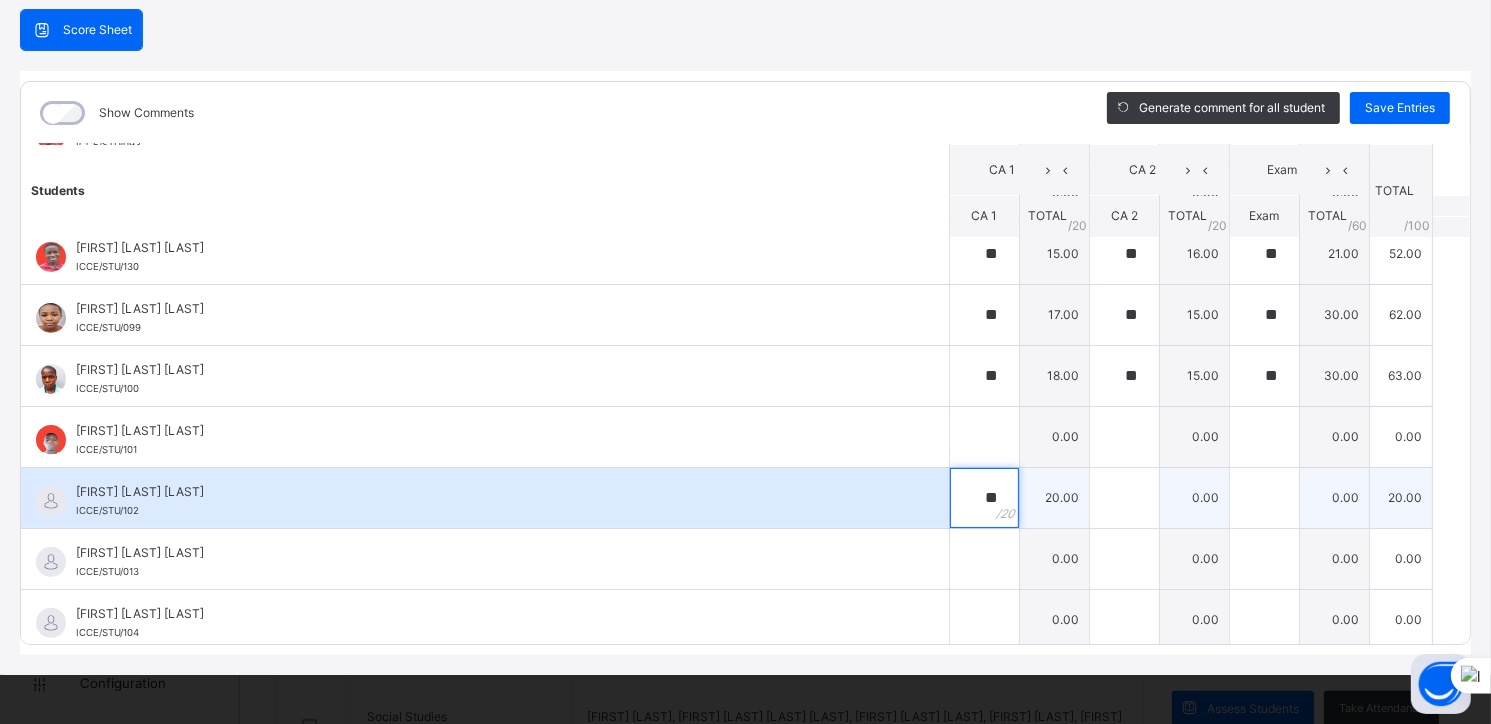 type on "**" 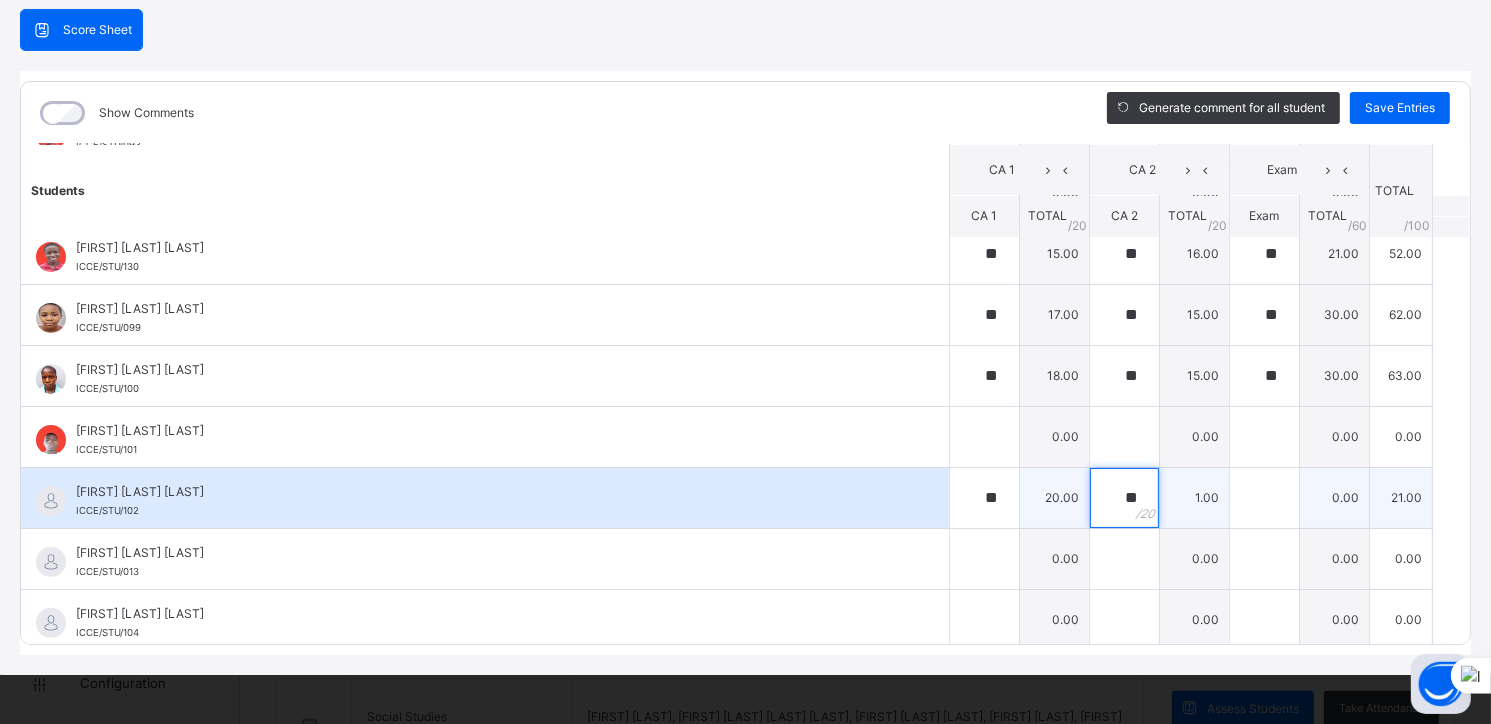 type on "**" 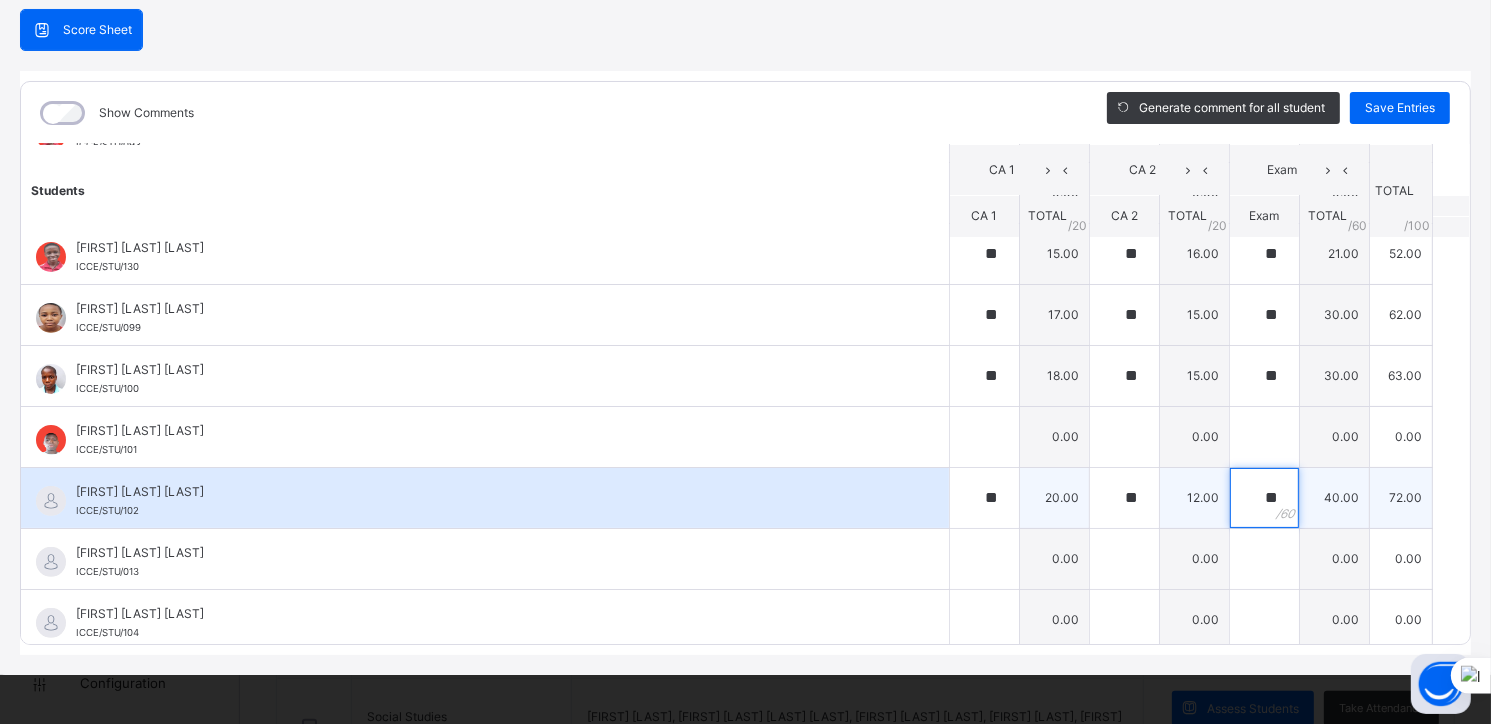 type on "**" 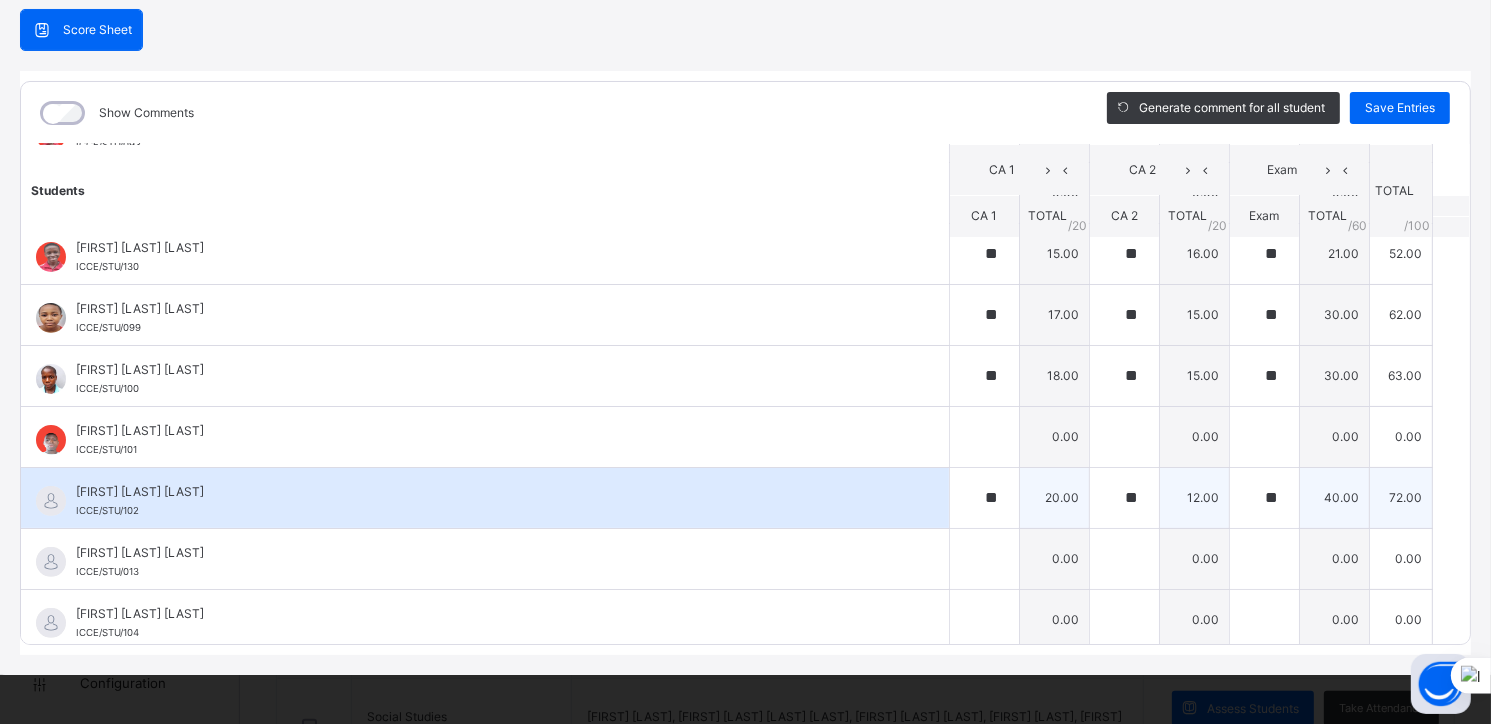 click on "[LAST] [LAST] [LAST]" at bounding box center (490, 492) 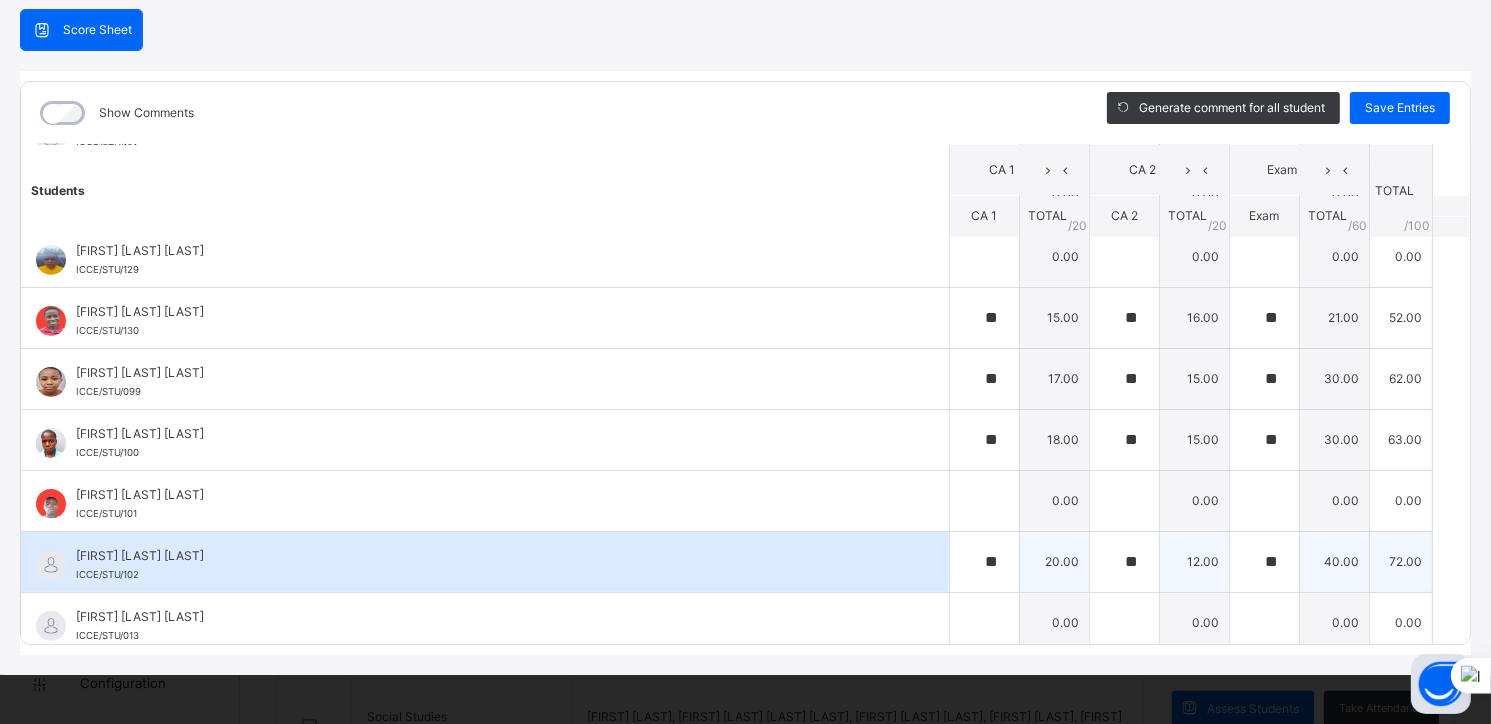 scroll, scrollTop: 498, scrollLeft: 0, axis: vertical 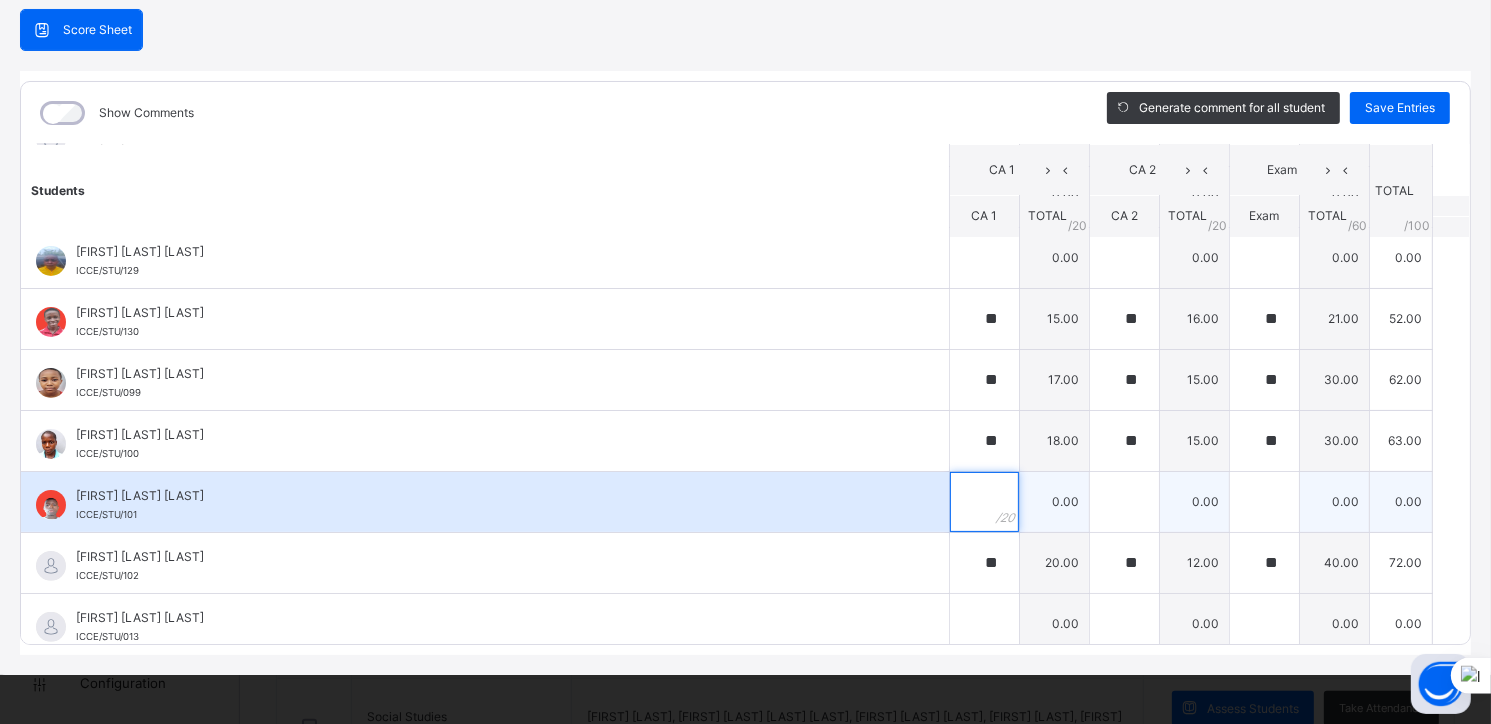 click at bounding box center [984, 502] 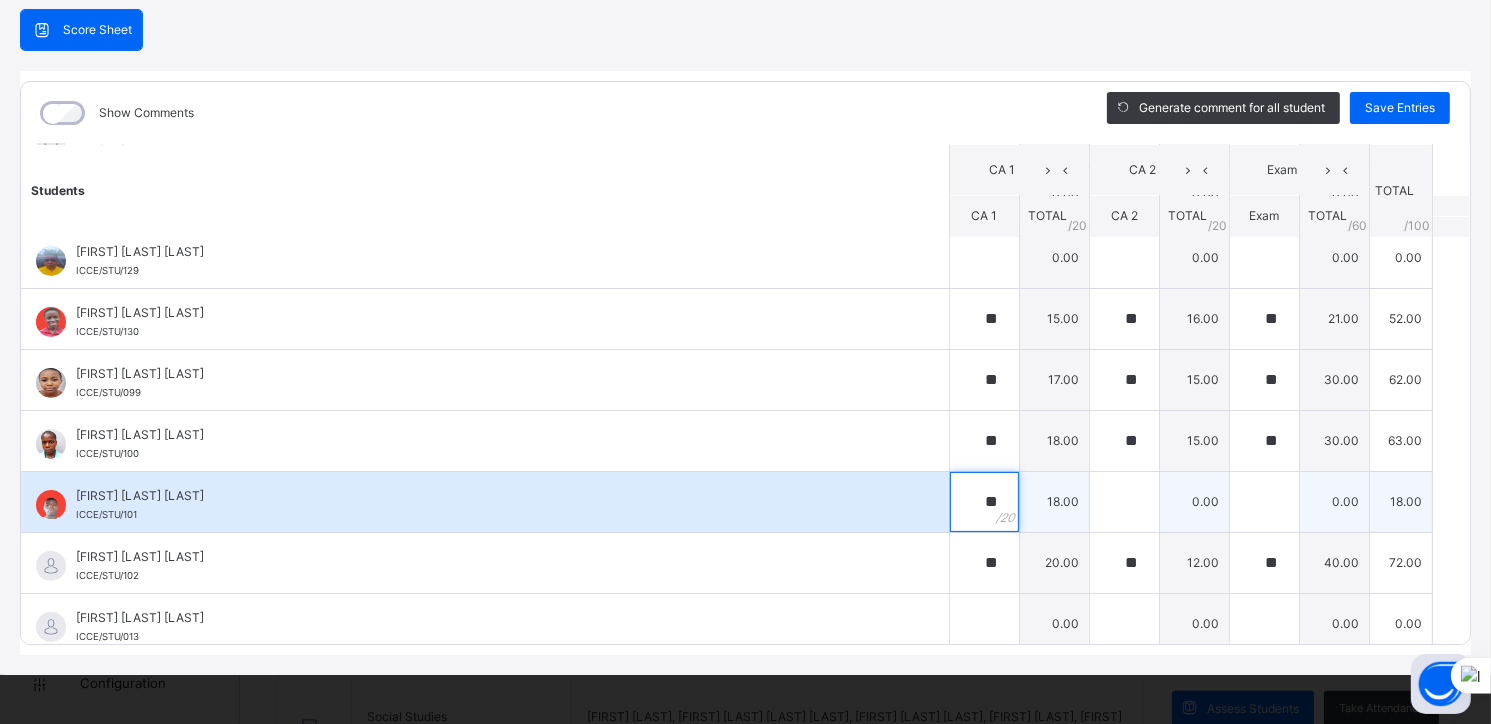 type on "**" 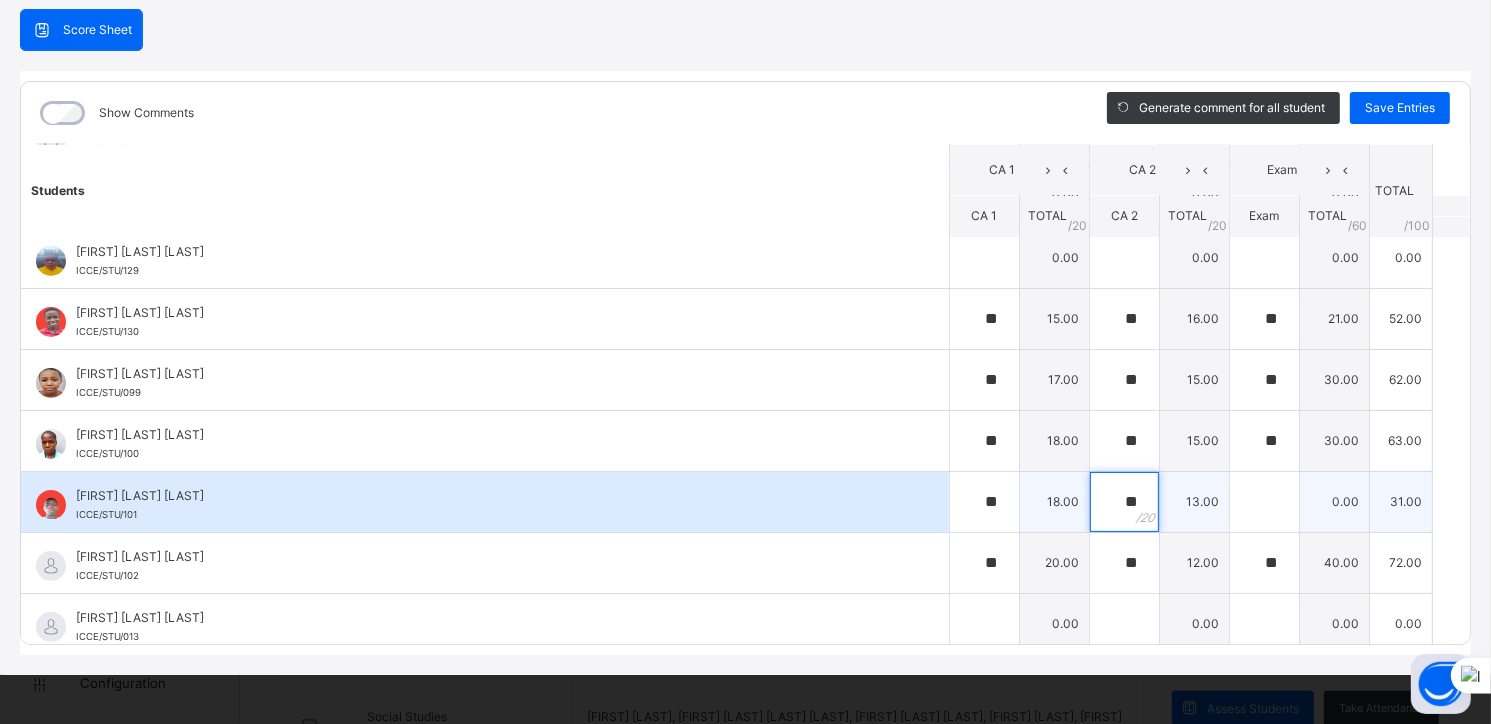 type on "**" 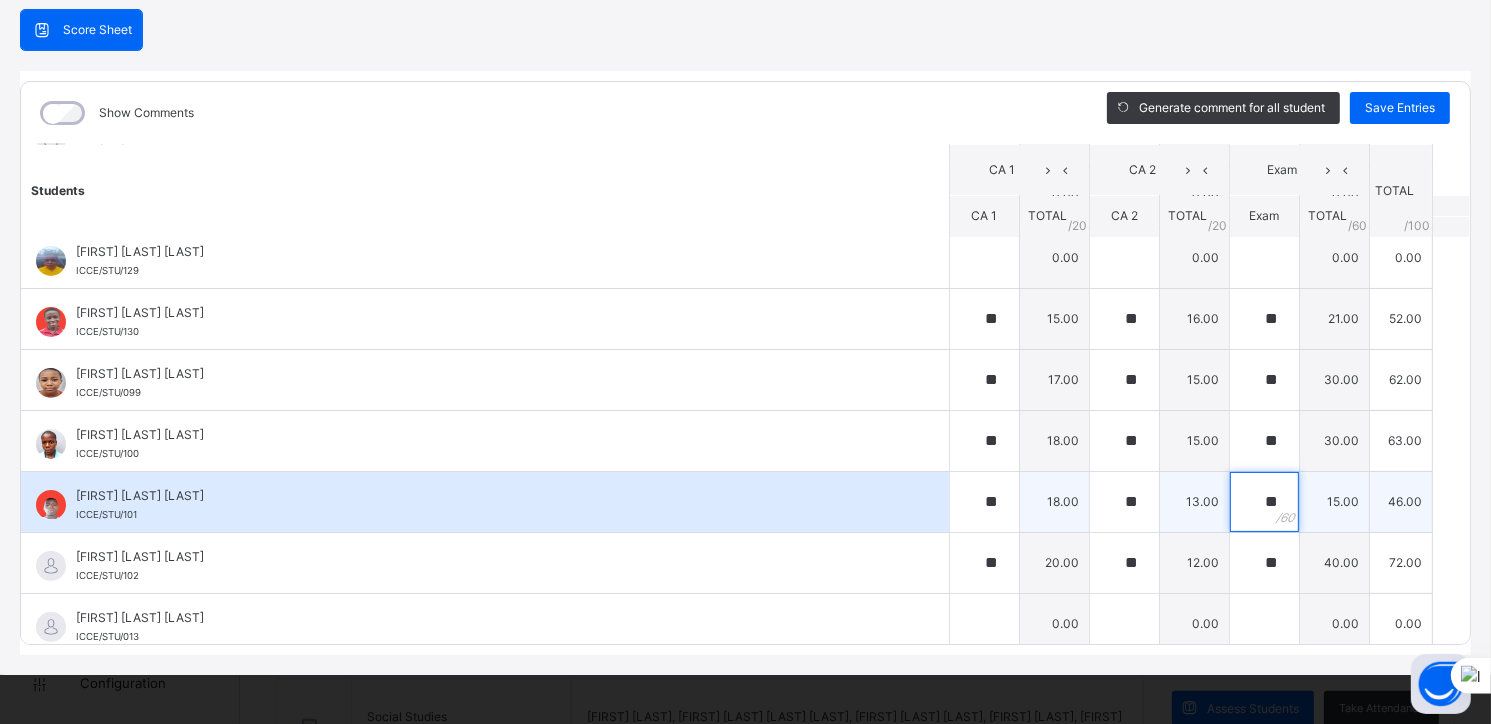 type on "**" 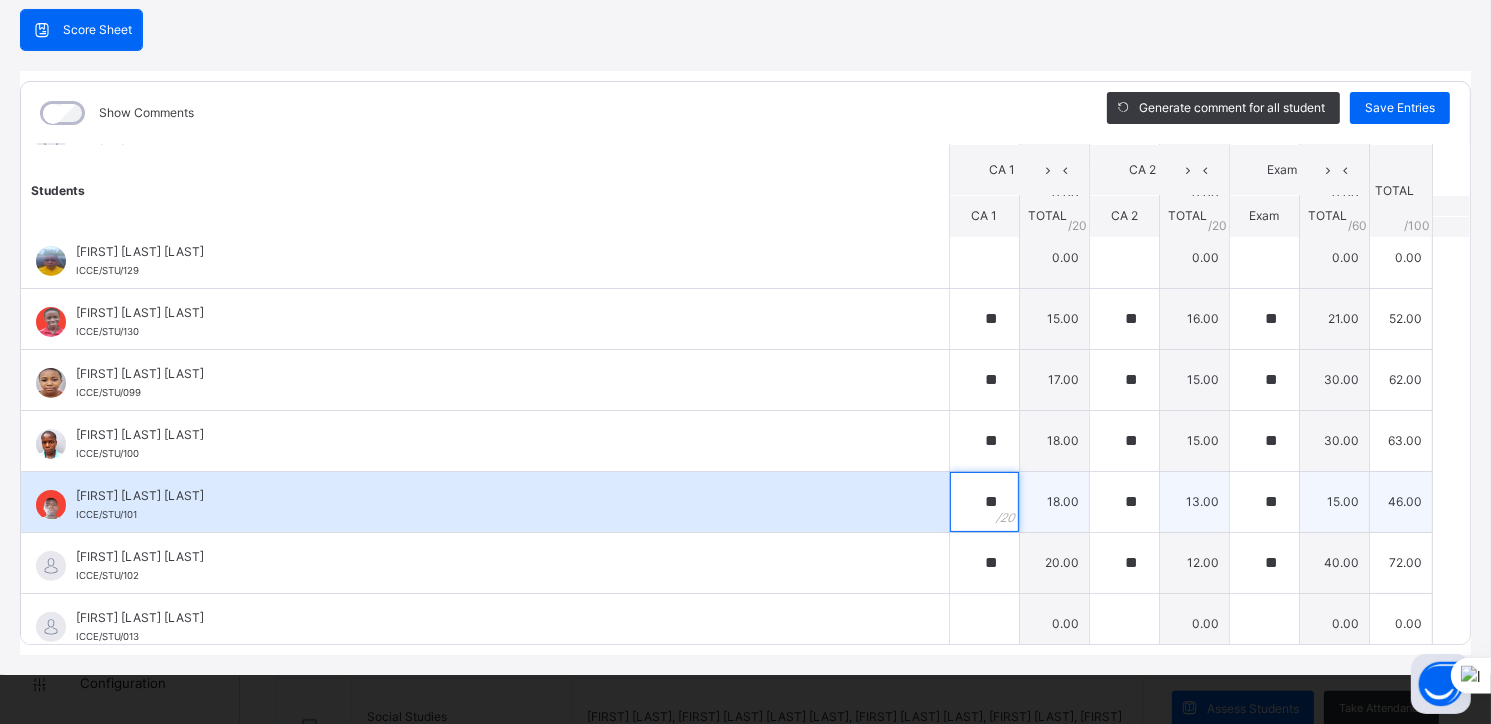 click on "**" at bounding box center (984, 502) 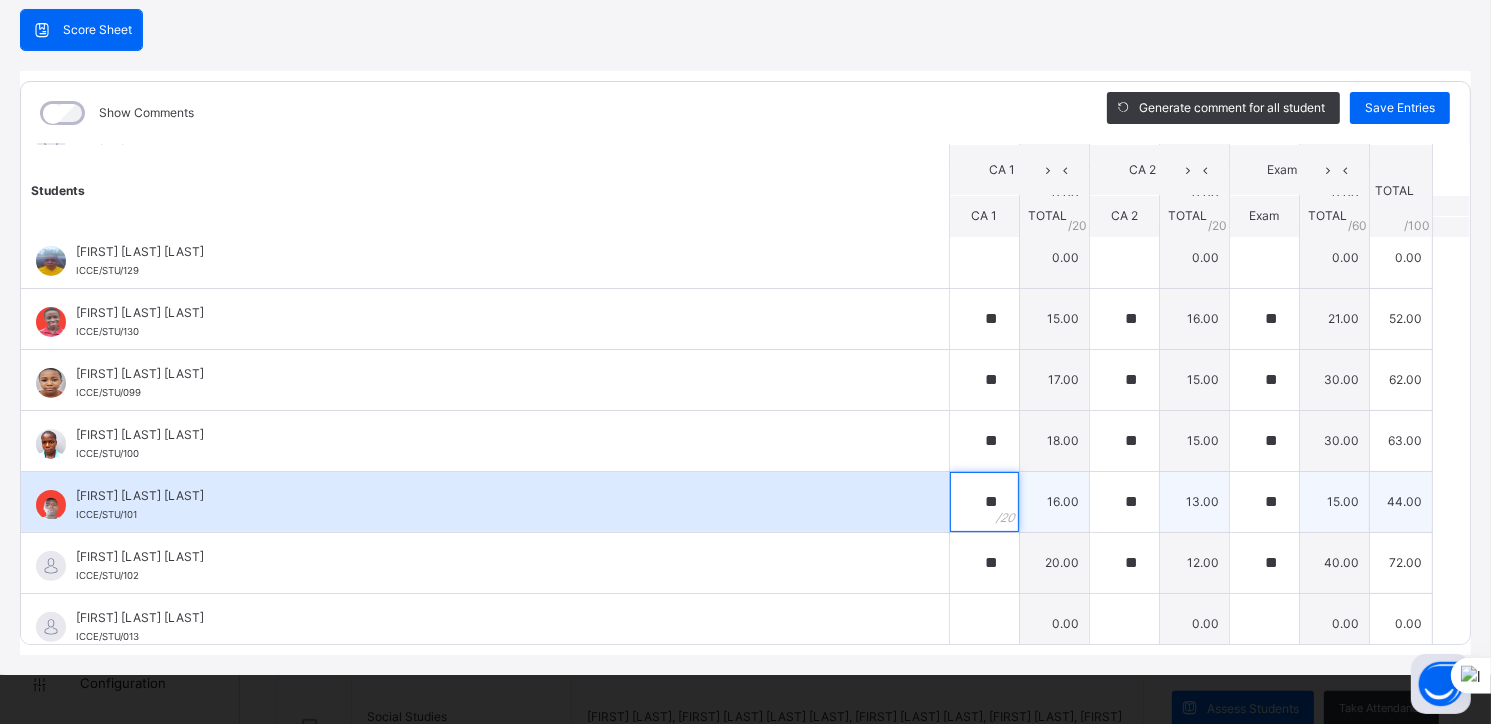 type on "**" 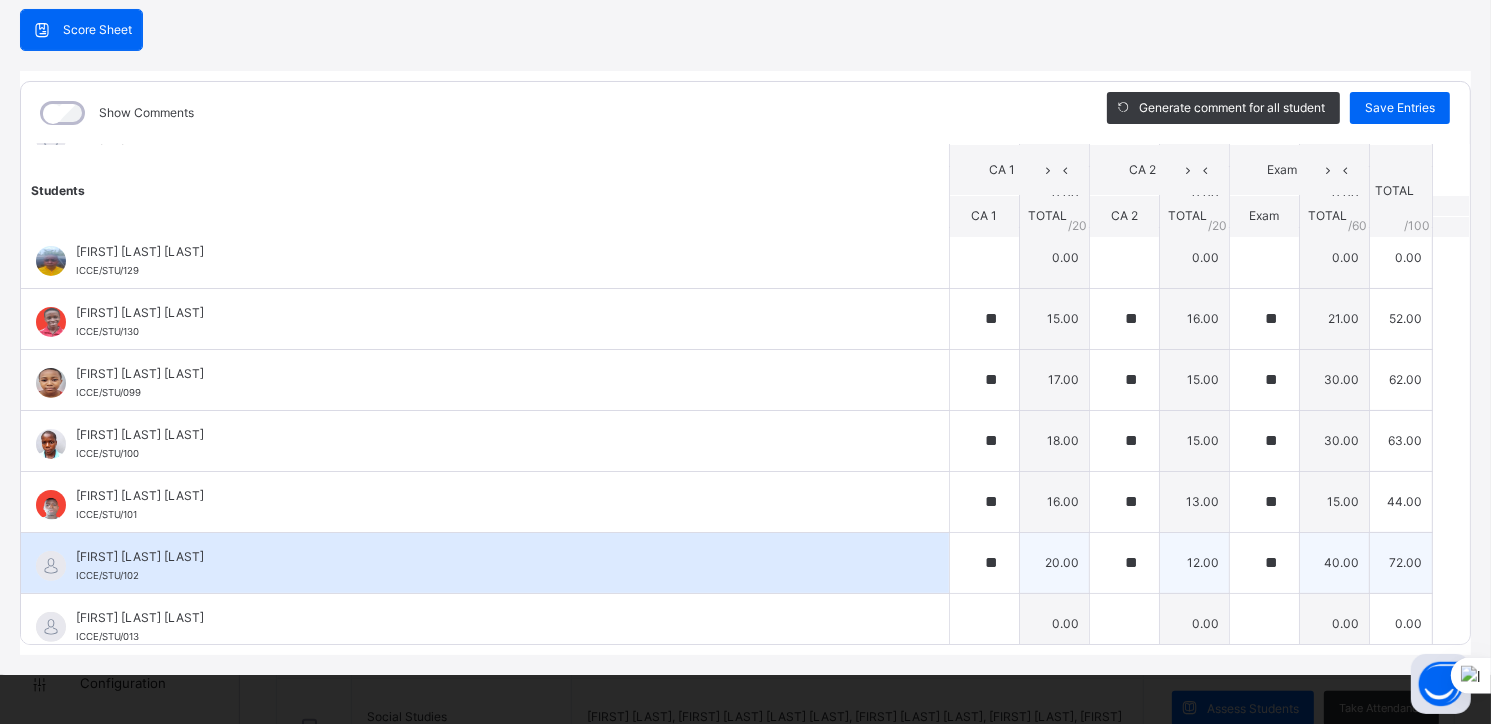 click on "[LAST] [LAST] [LAST]" at bounding box center (490, 557) 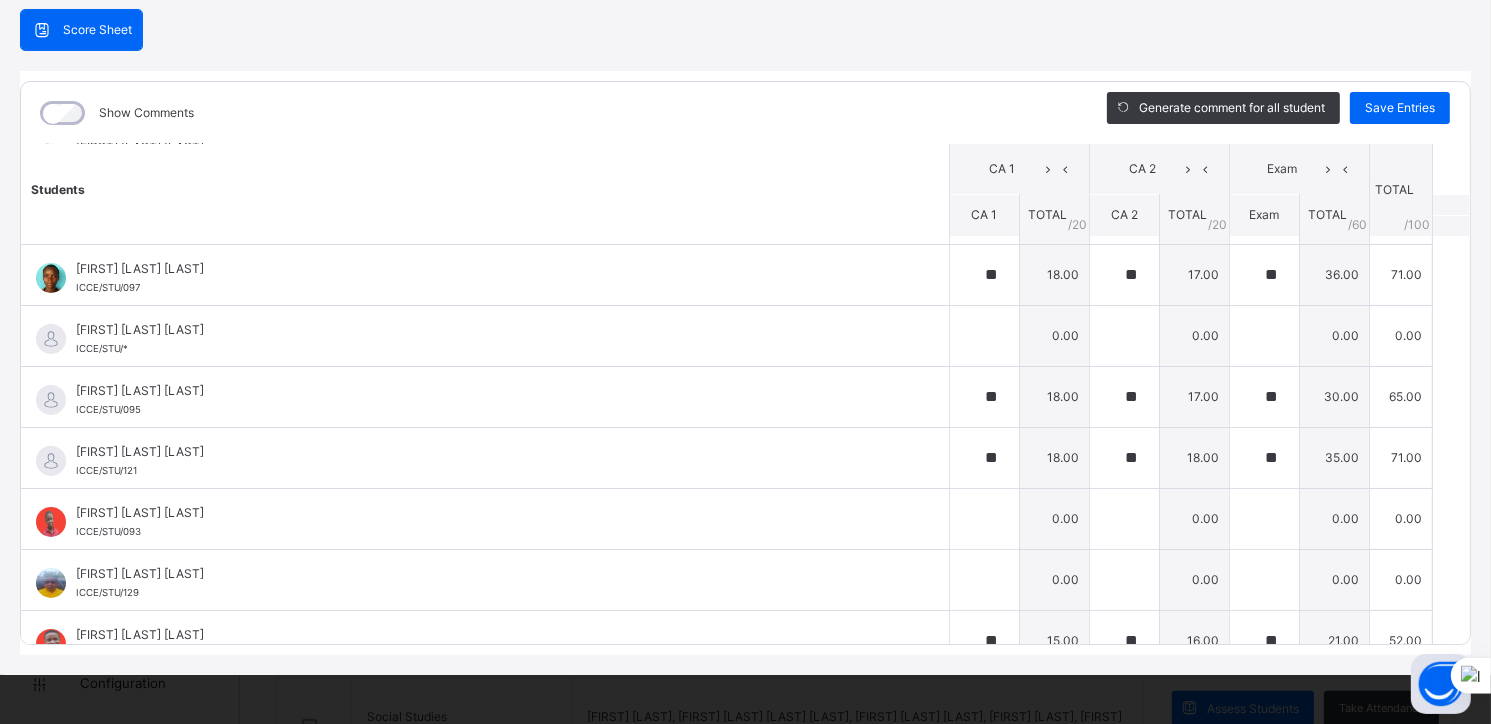 scroll, scrollTop: 0, scrollLeft: 0, axis: both 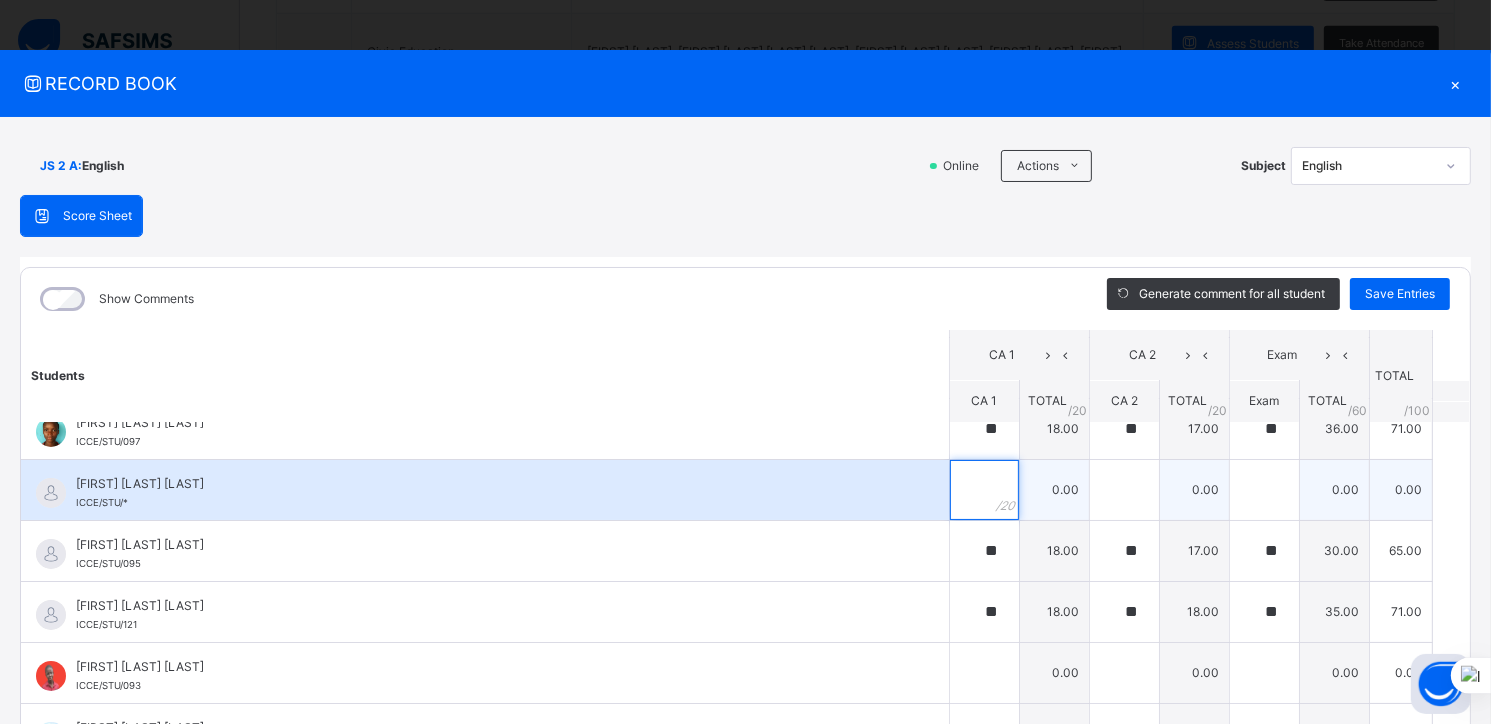 click at bounding box center (984, 490) 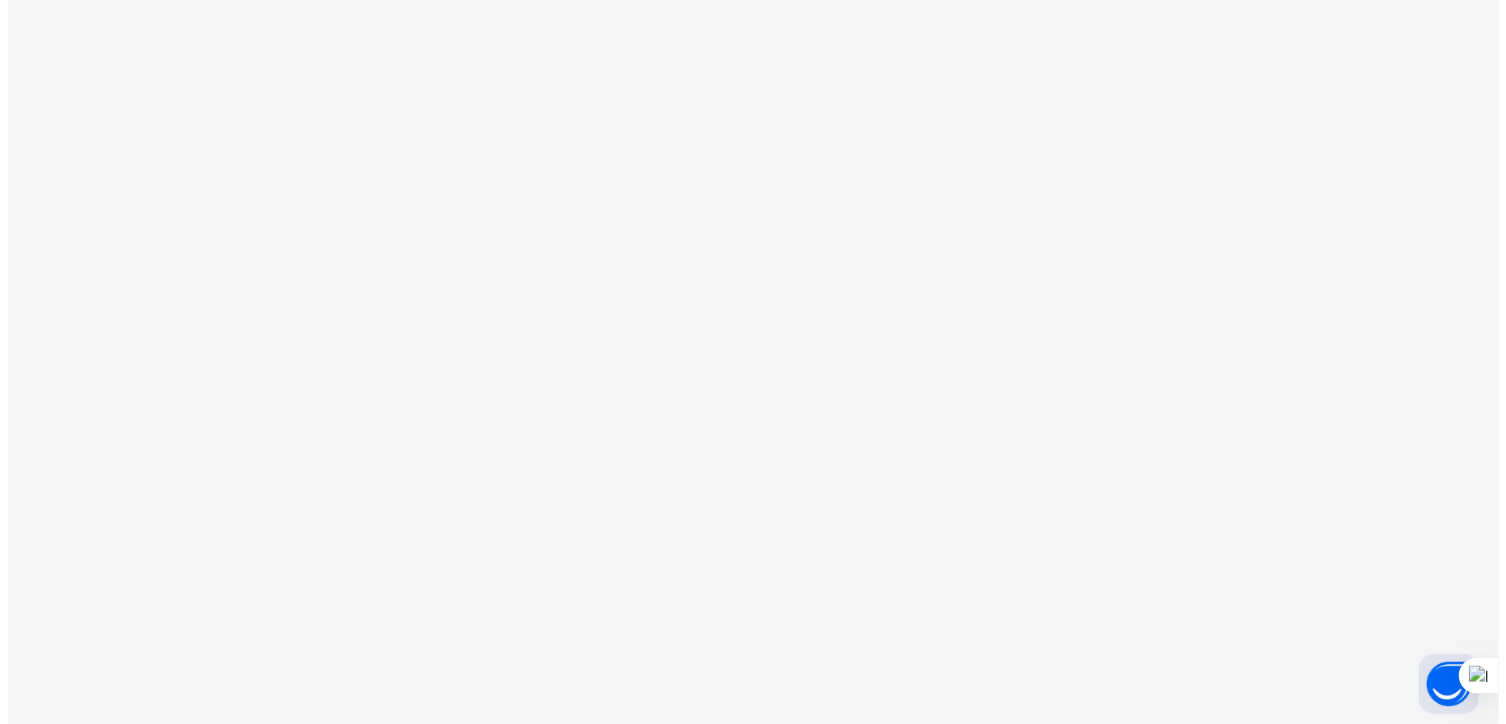 scroll, scrollTop: 0, scrollLeft: 0, axis: both 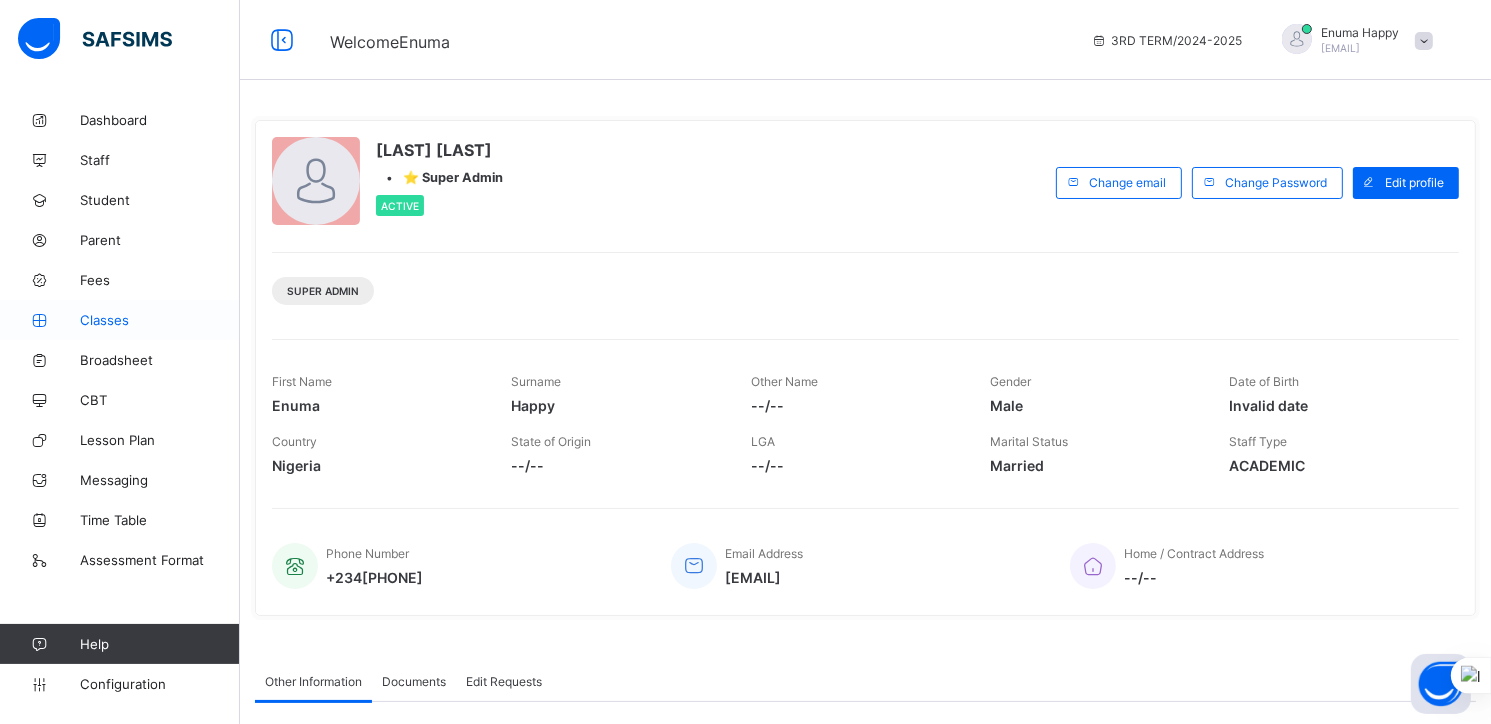 click on "Classes" at bounding box center (160, 320) 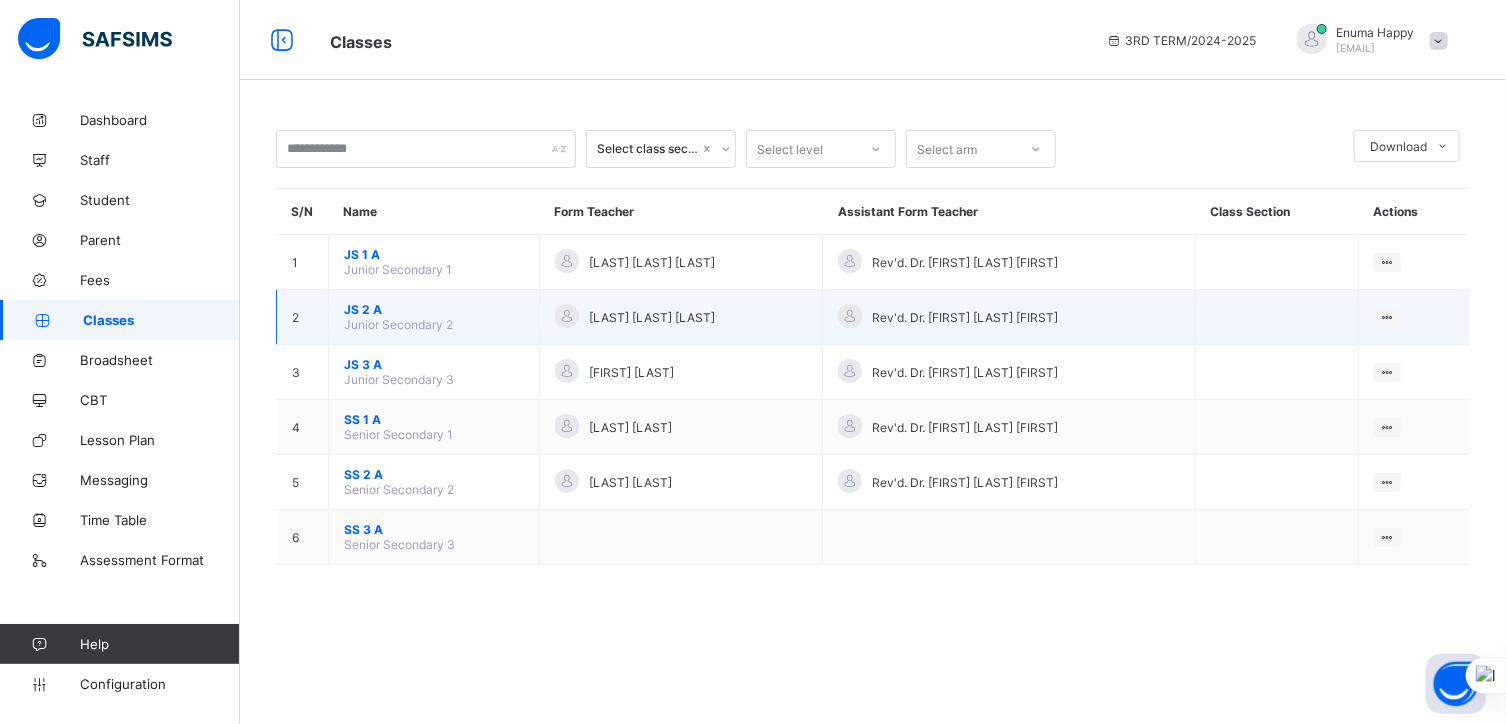 click on "JS 2   A" at bounding box center (434, 309) 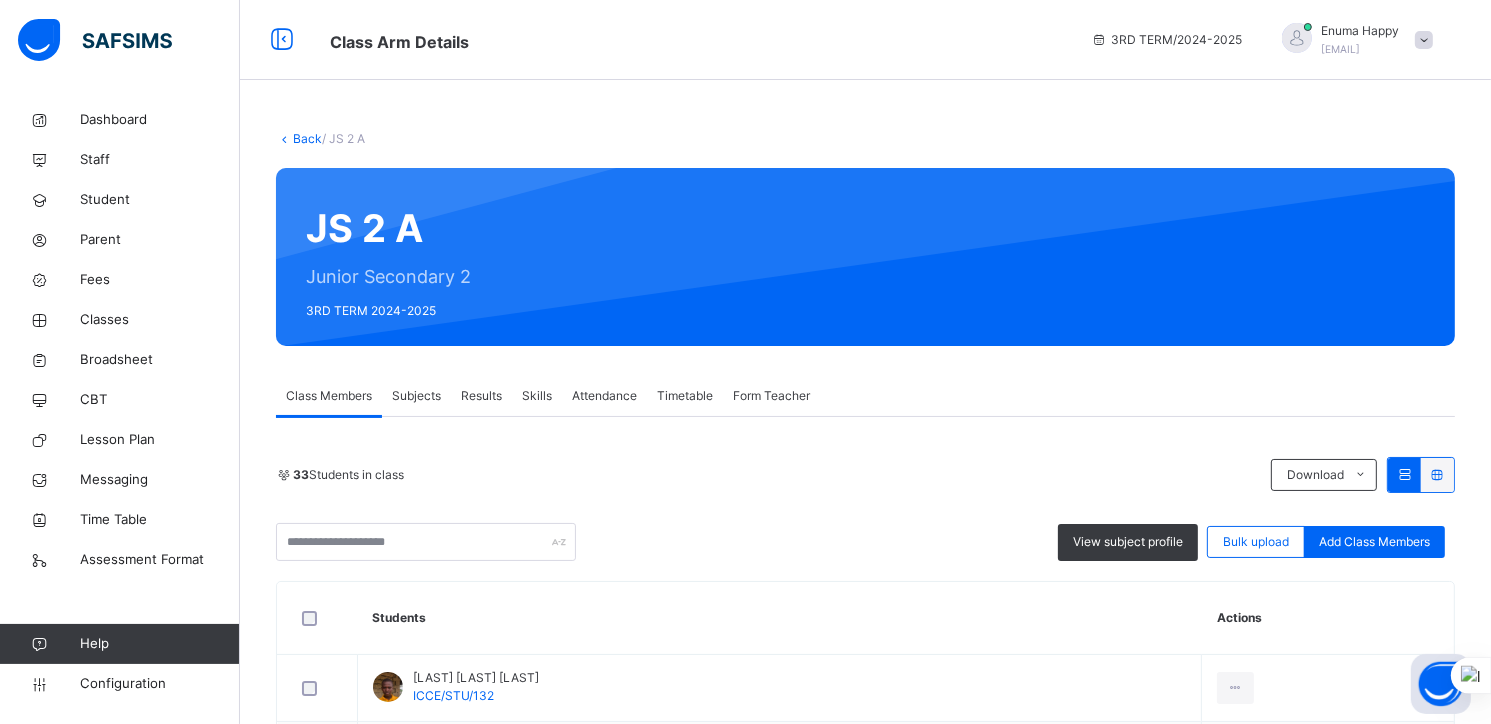 click on "Subjects" at bounding box center [416, 396] 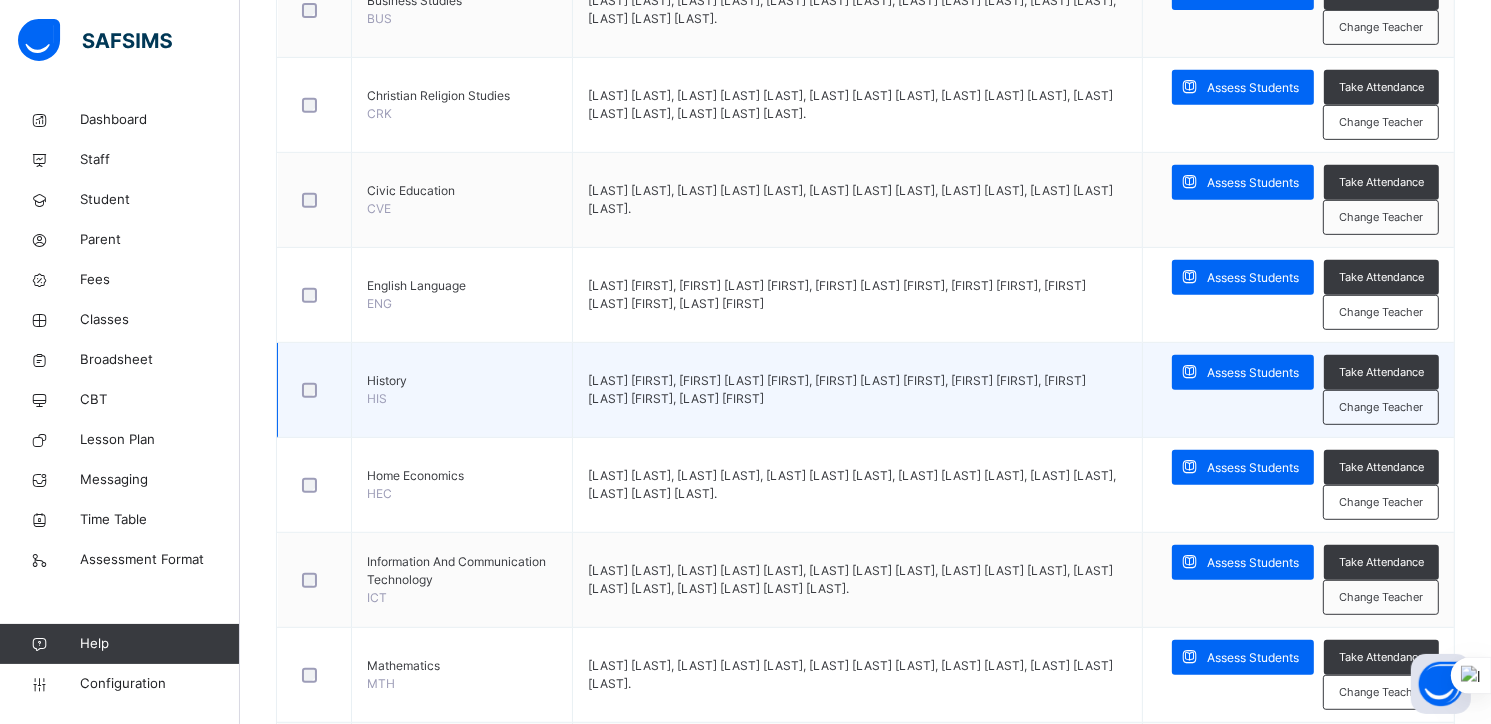 scroll, scrollTop: 908, scrollLeft: 0, axis: vertical 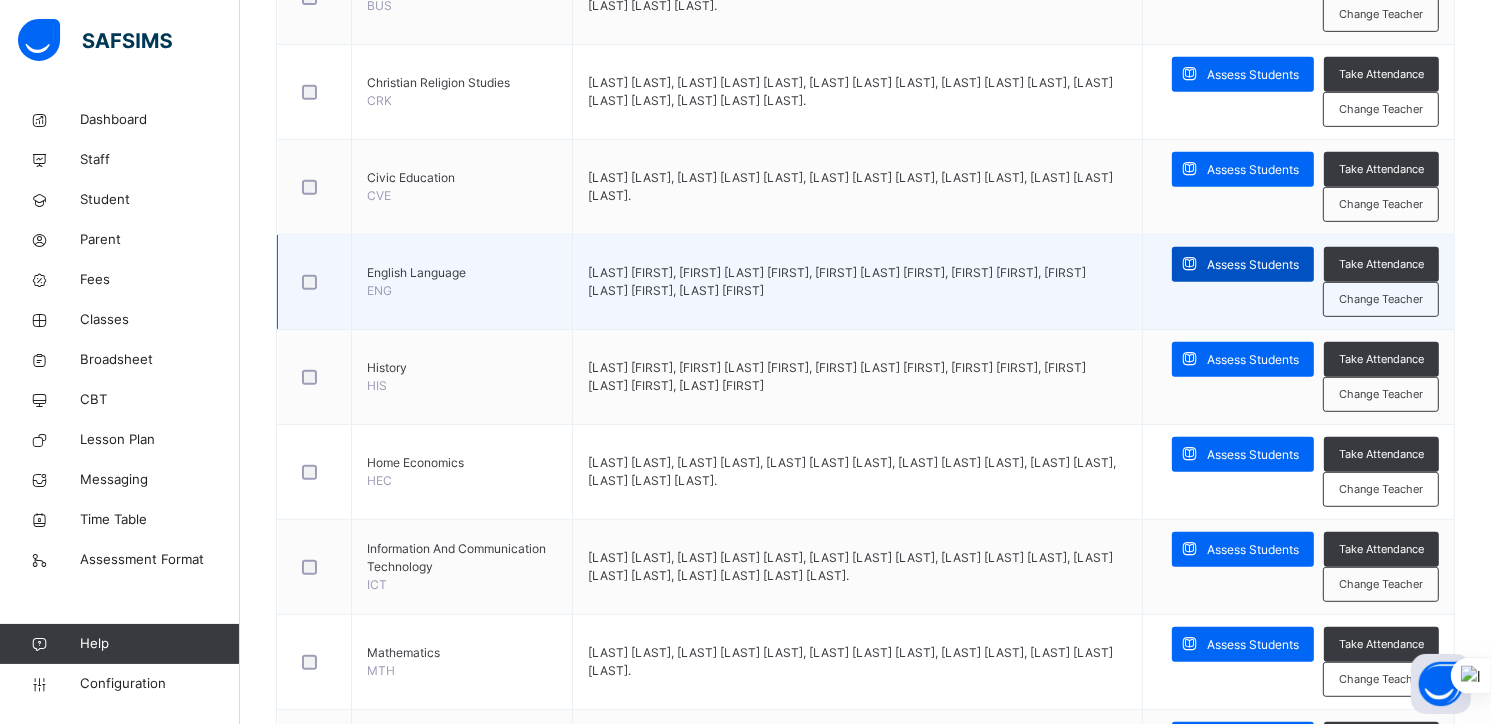 click on "Assess Students" at bounding box center (1253, 265) 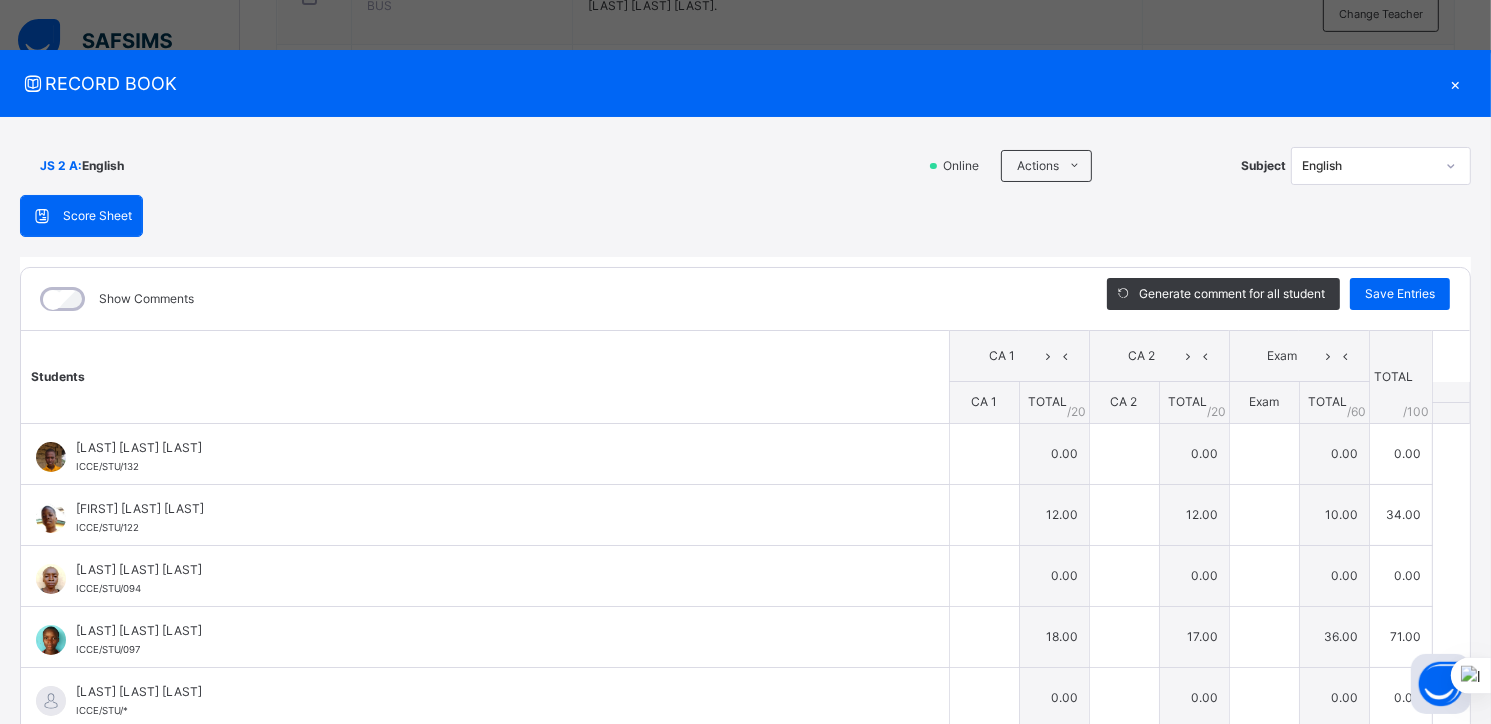 type on "**" 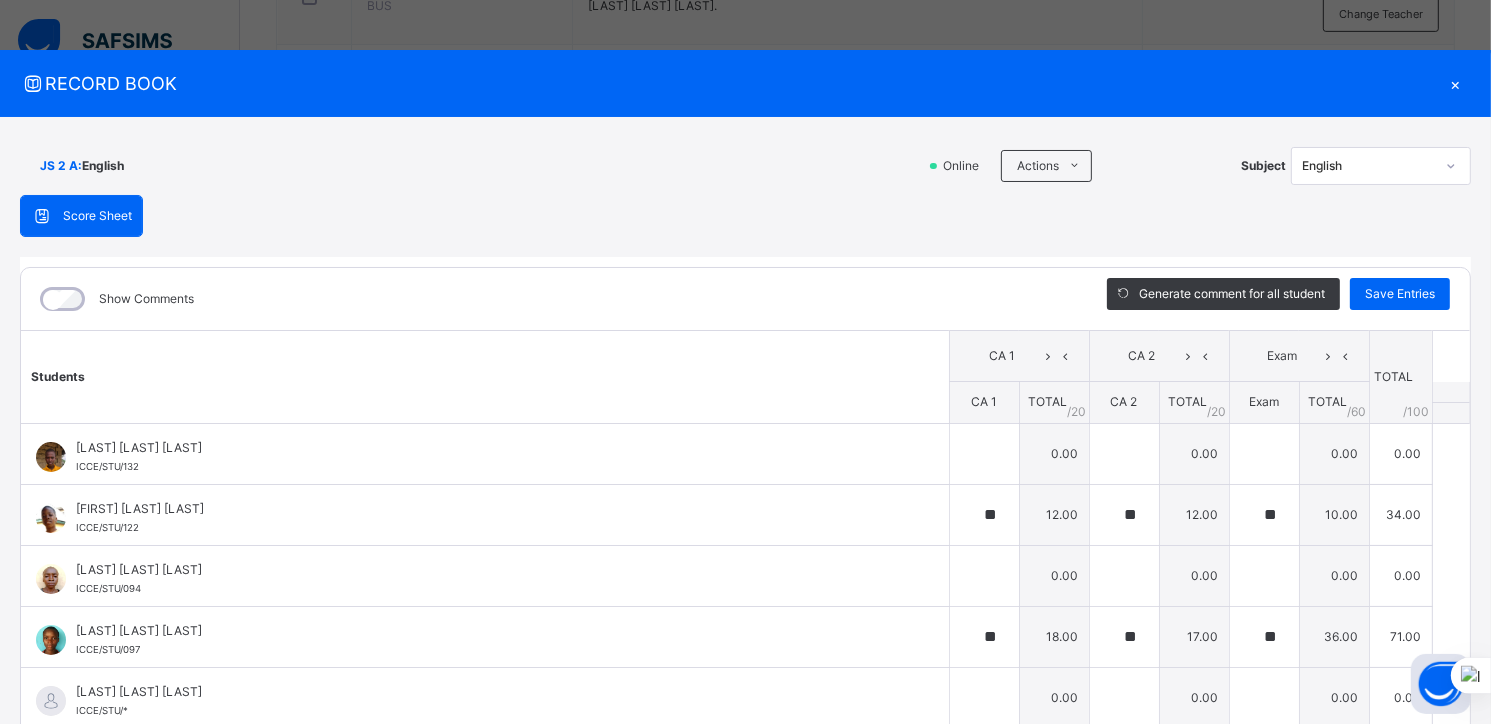 type on "**" 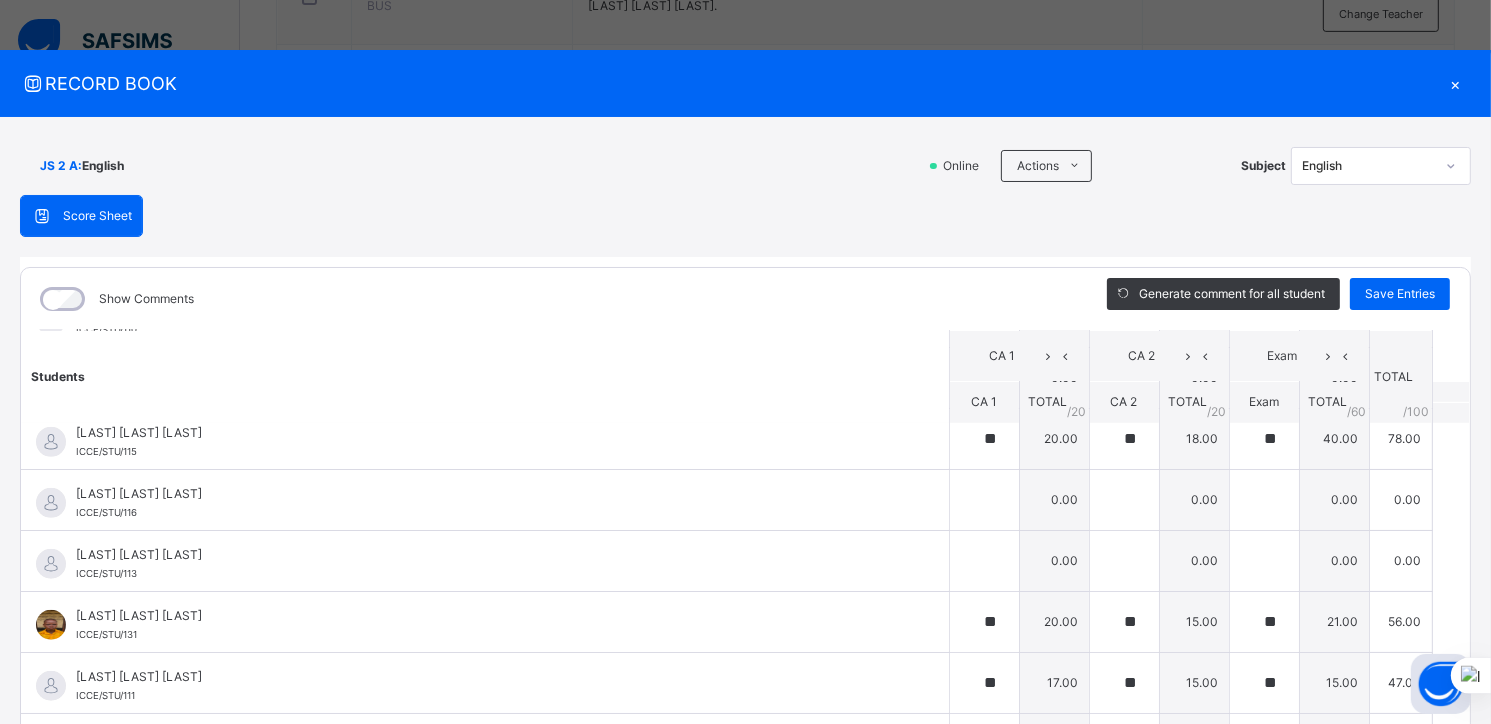 scroll, scrollTop: 1542, scrollLeft: 0, axis: vertical 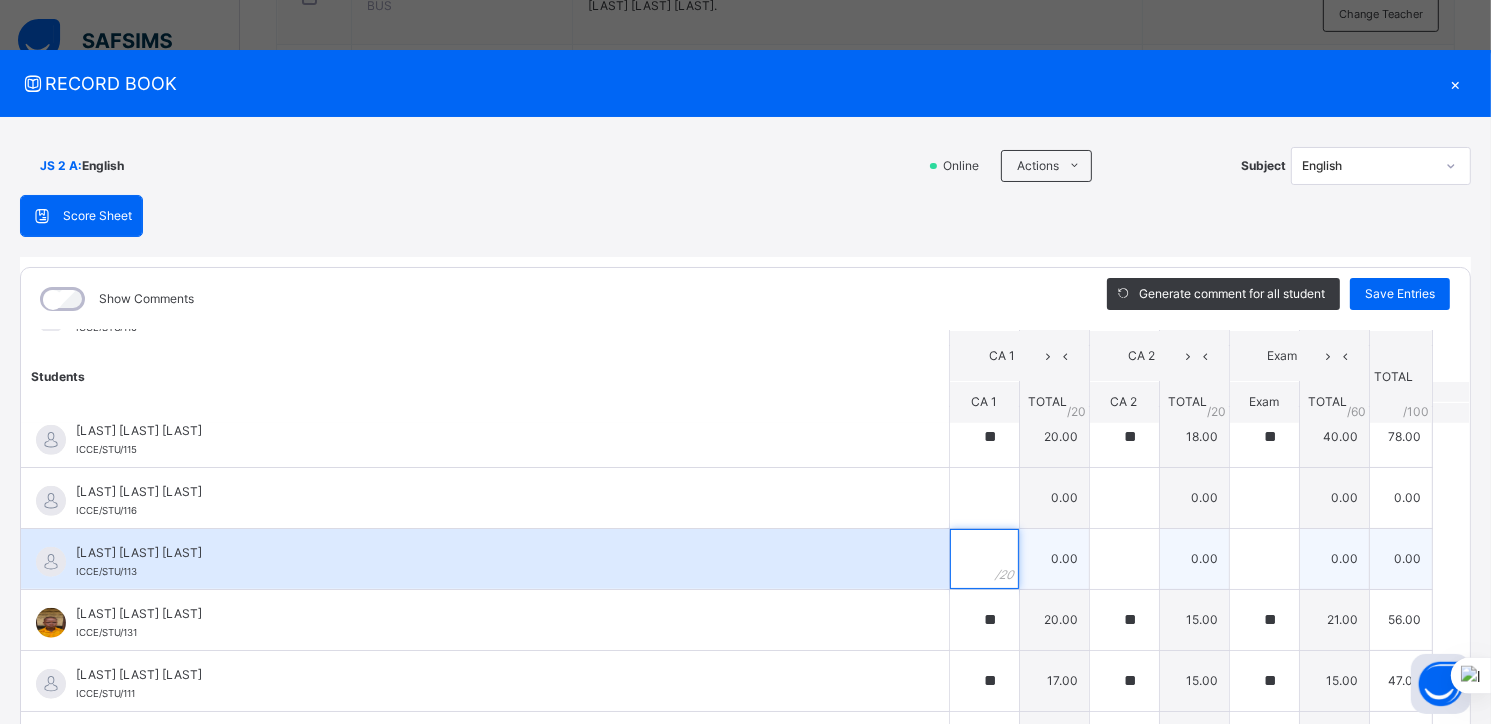click at bounding box center (984, 559) 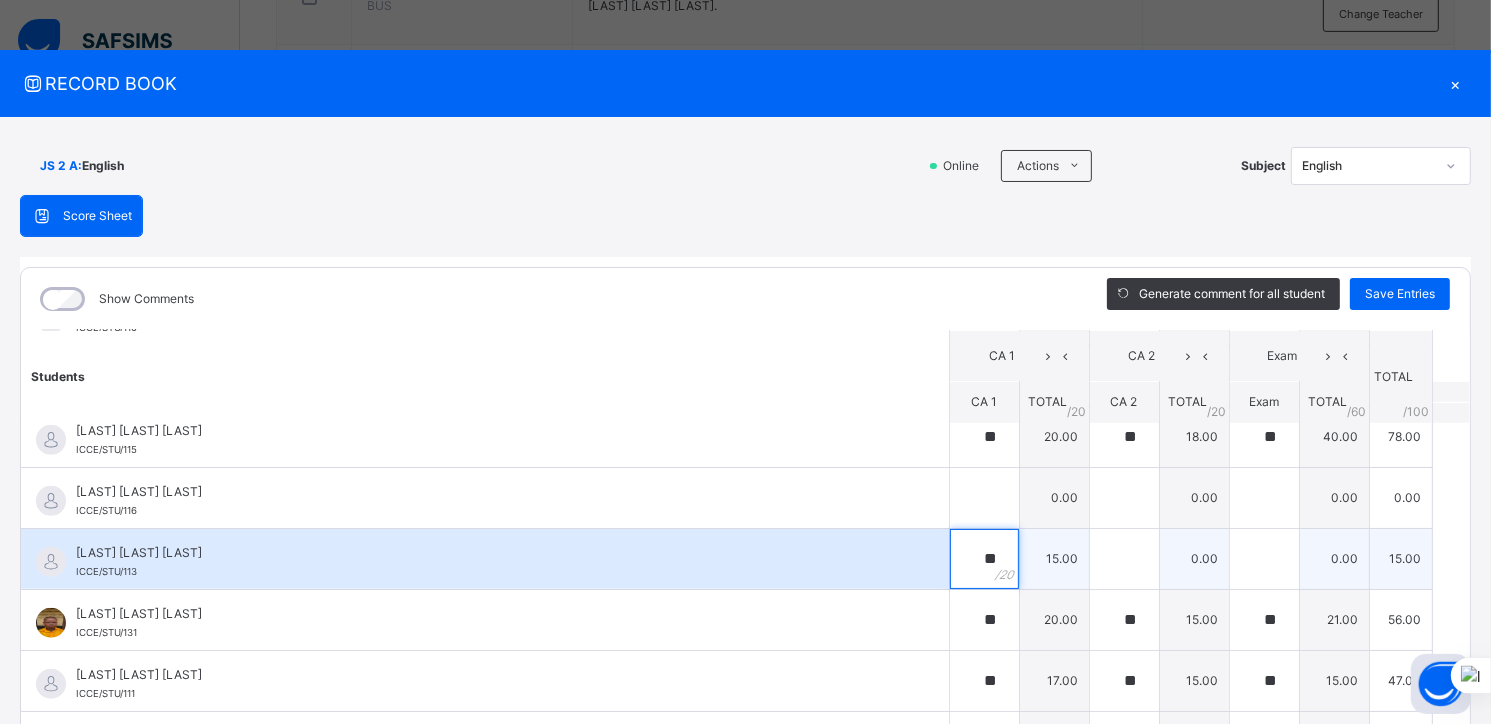 type on "**" 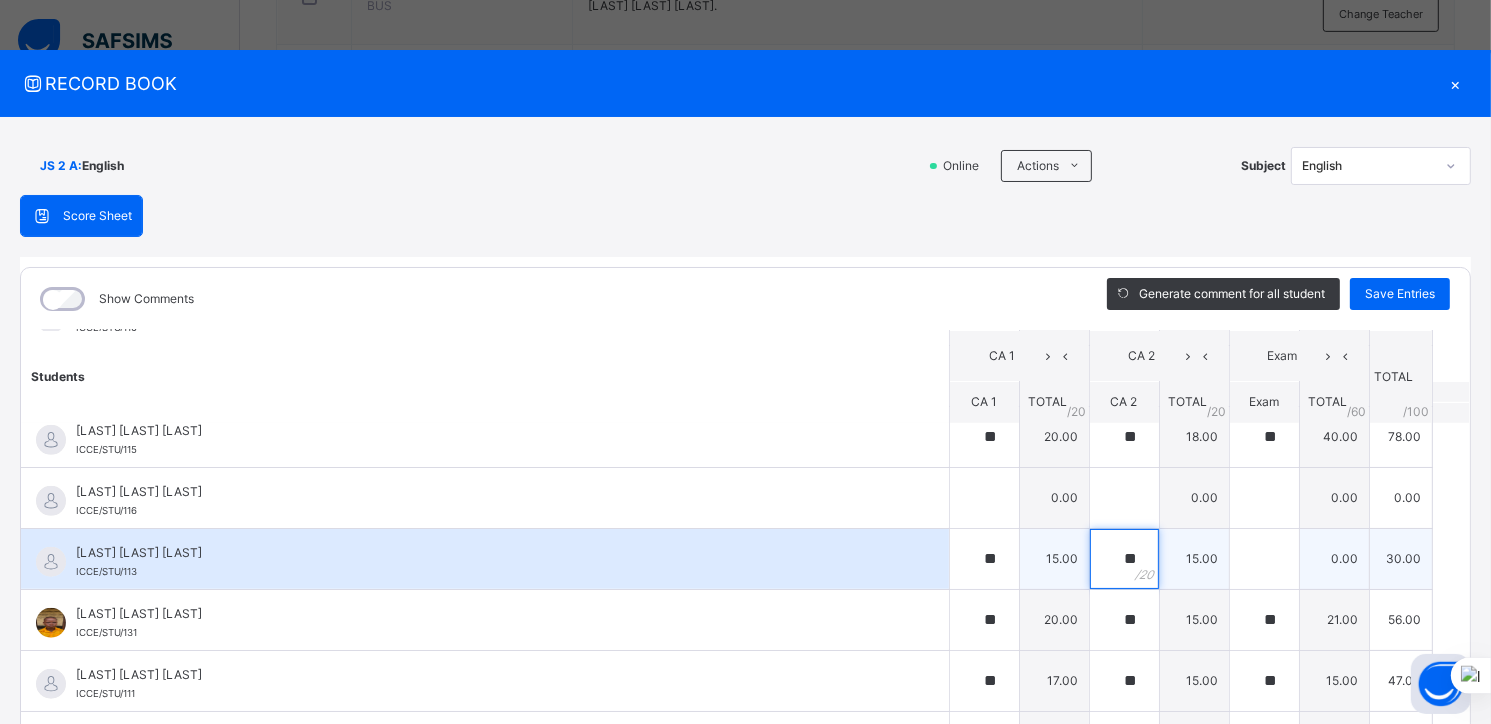 type on "**" 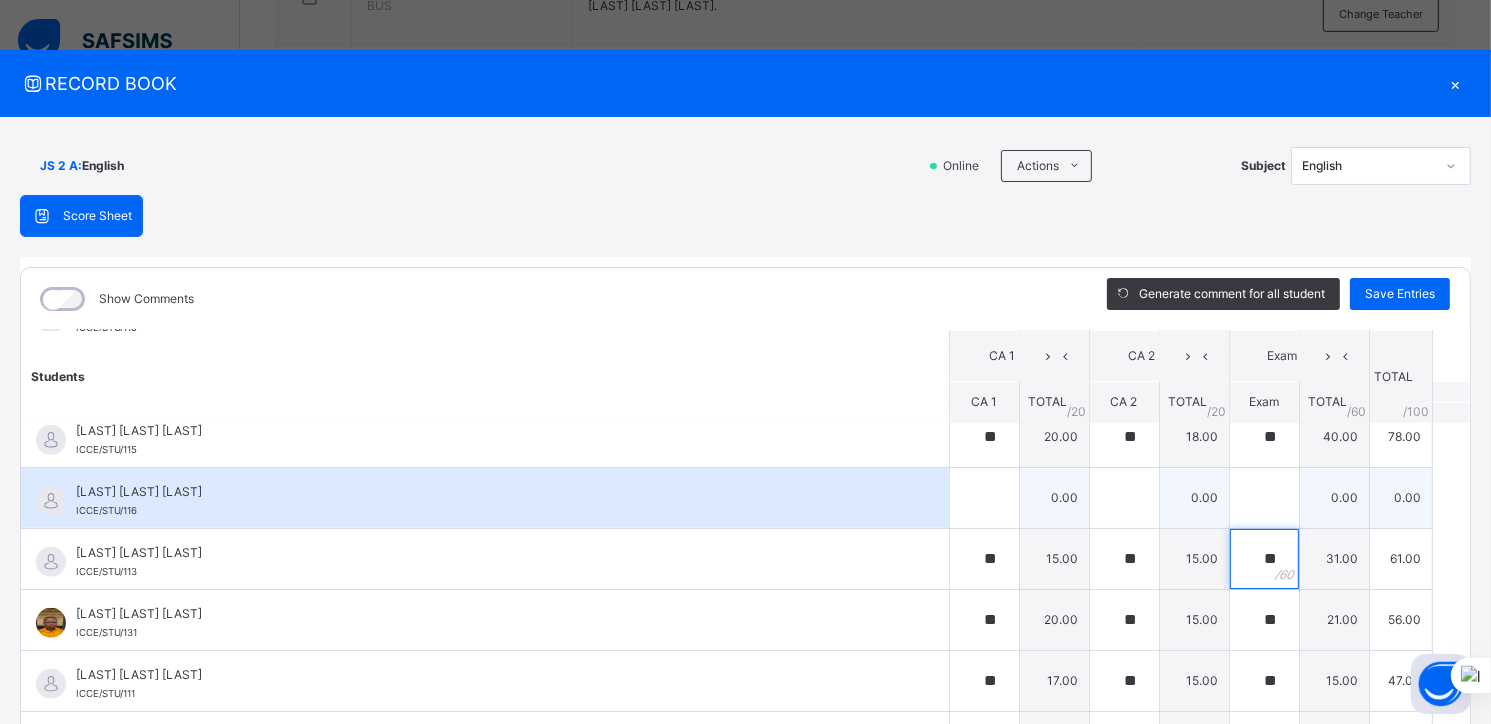 type on "**" 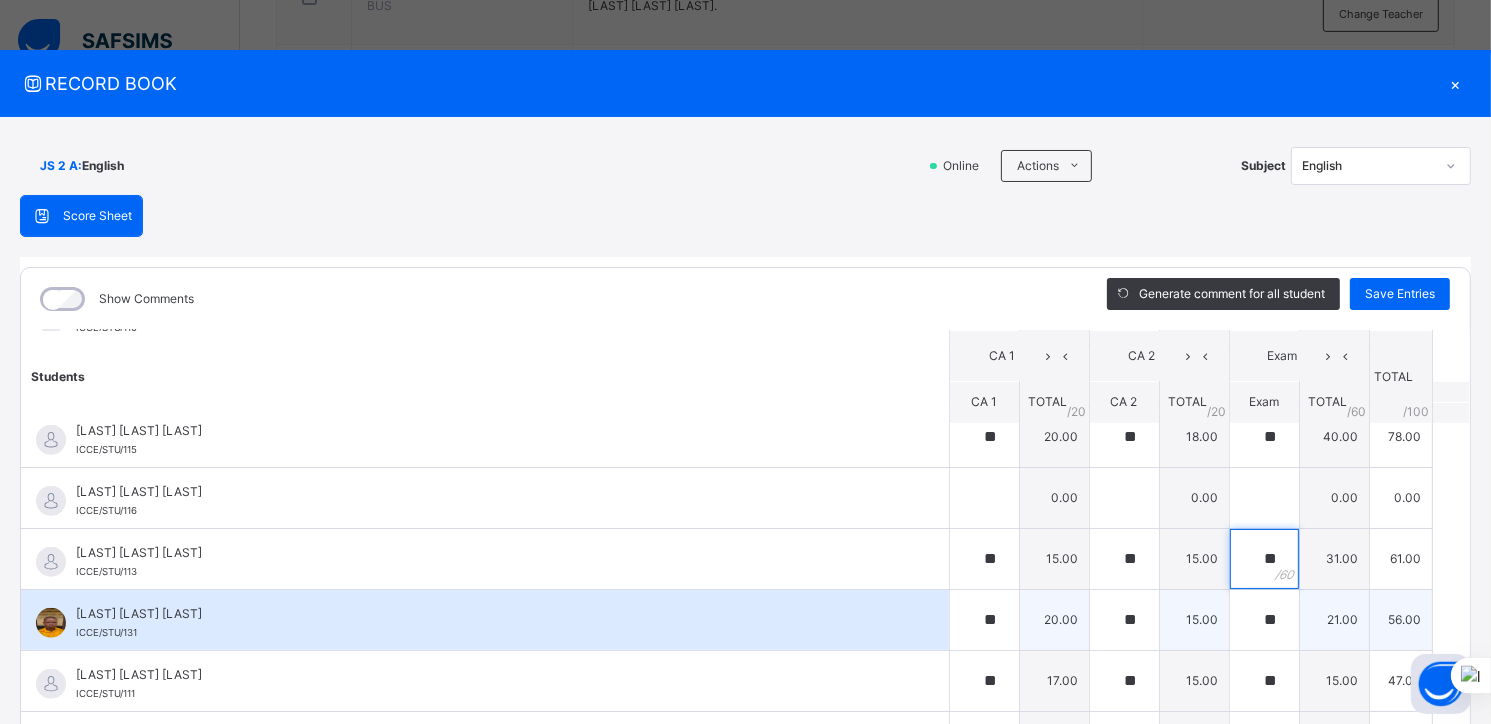 scroll, scrollTop: 1599, scrollLeft: 0, axis: vertical 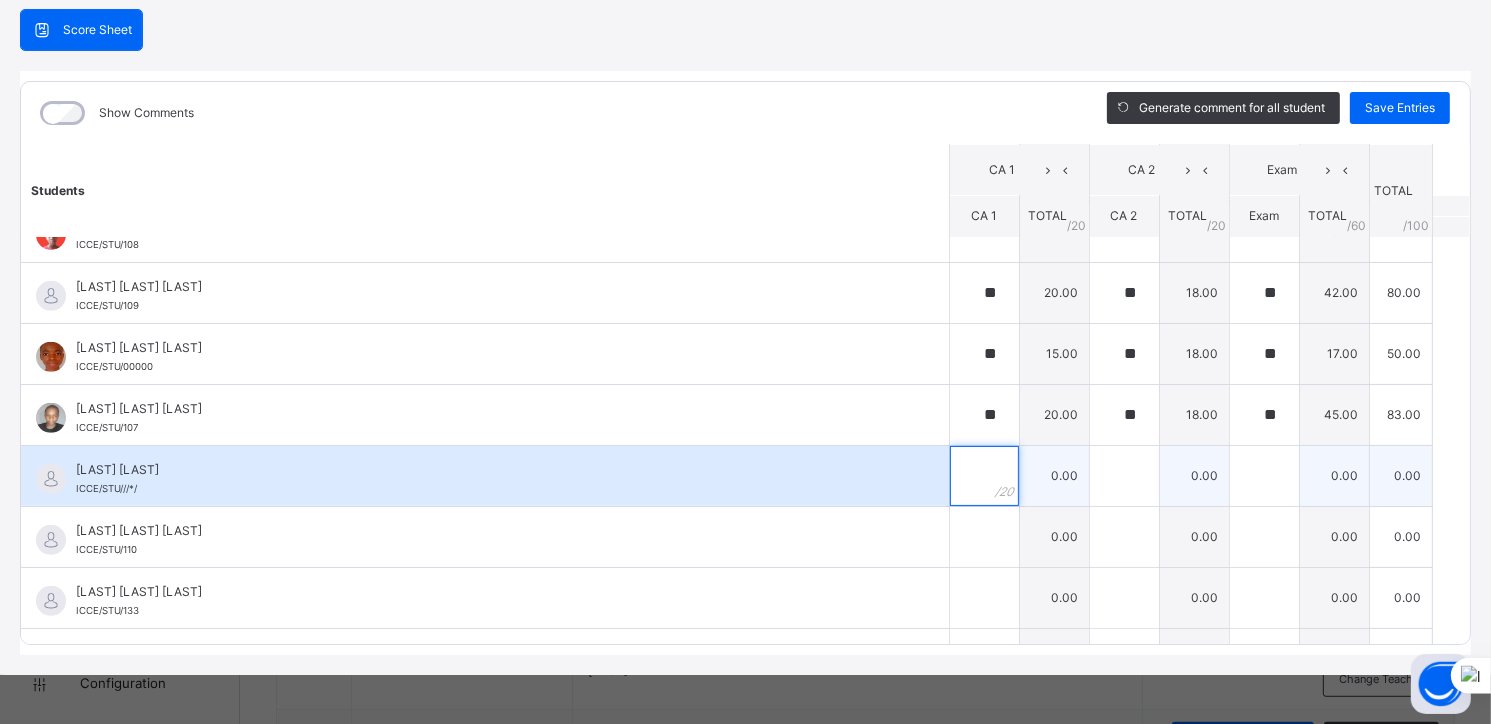 click at bounding box center [984, 476] 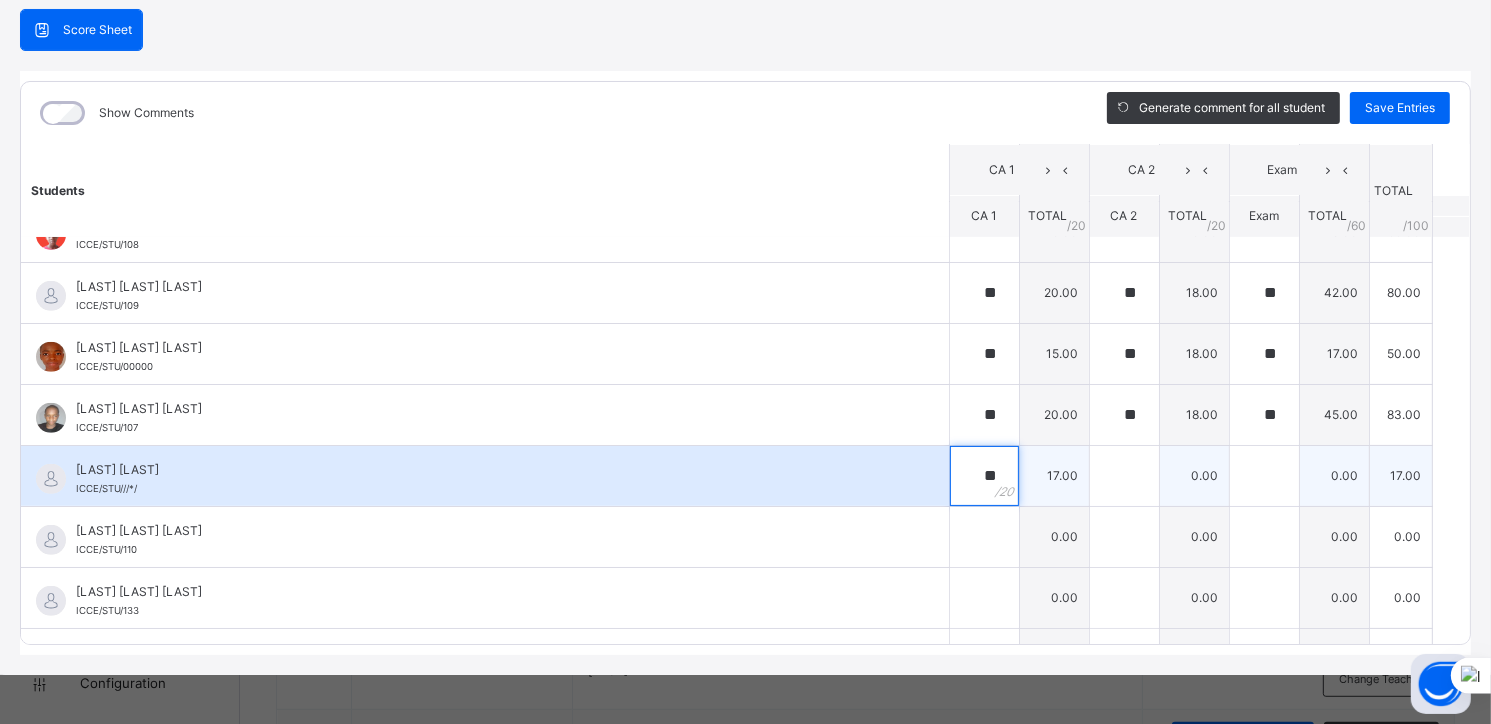 type on "**" 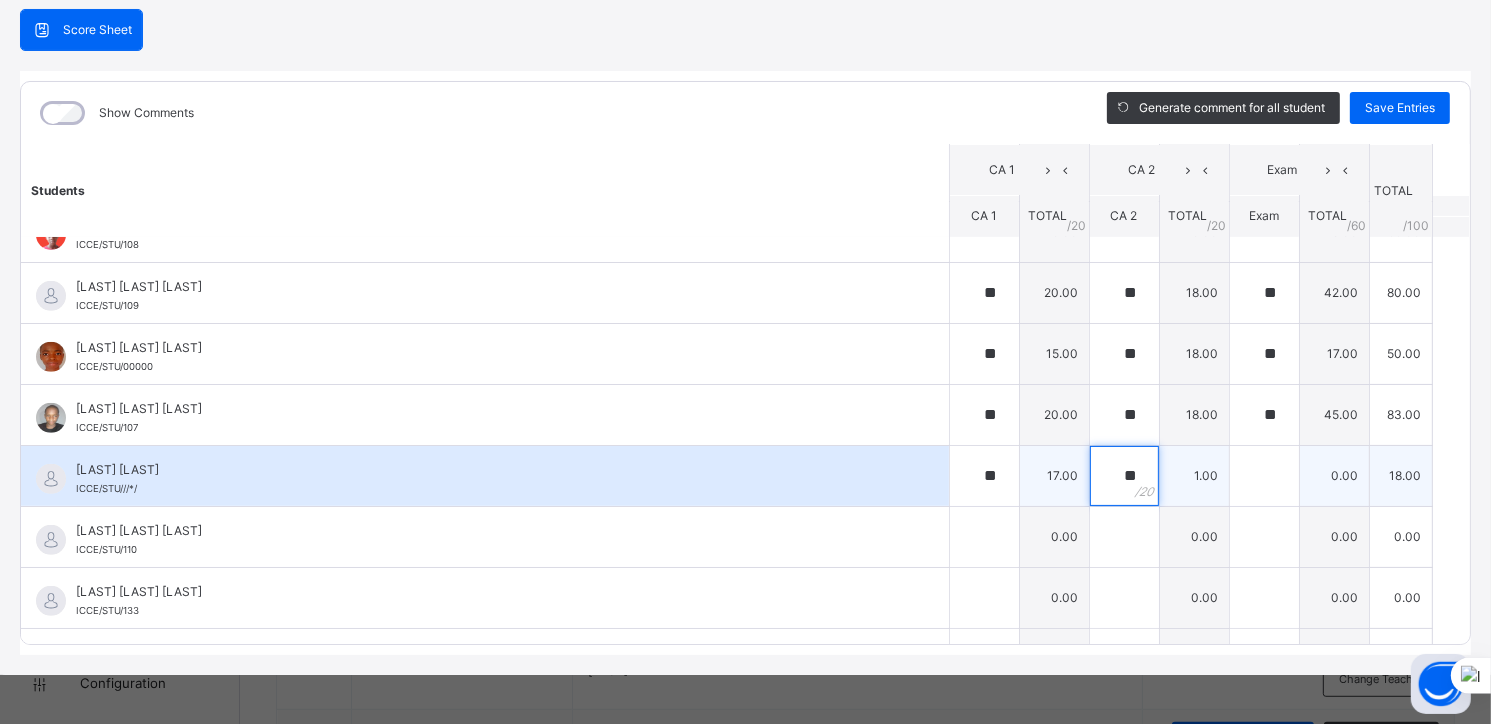 type on "**" 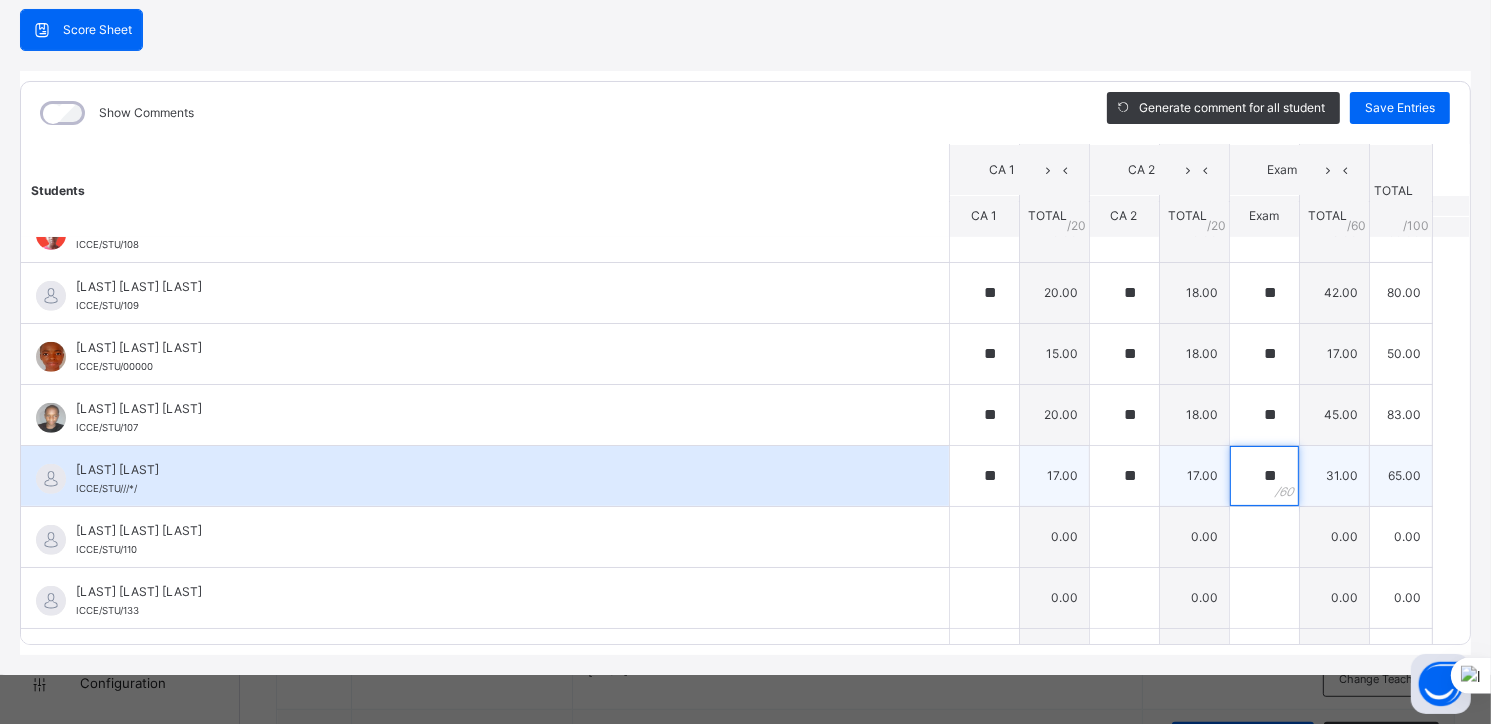 type on "**" 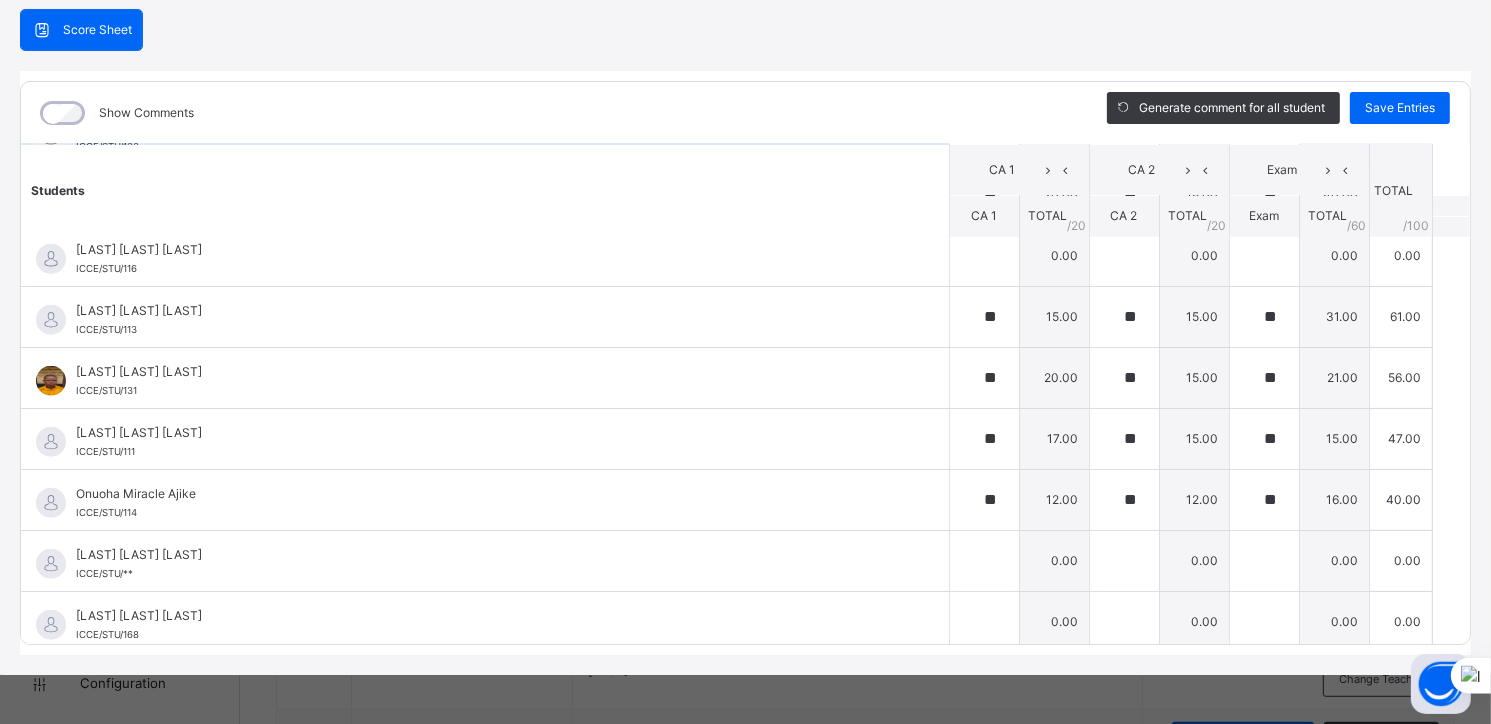 scroll, scrollTop: 1599, scrollLeft: 0, axis: vertical 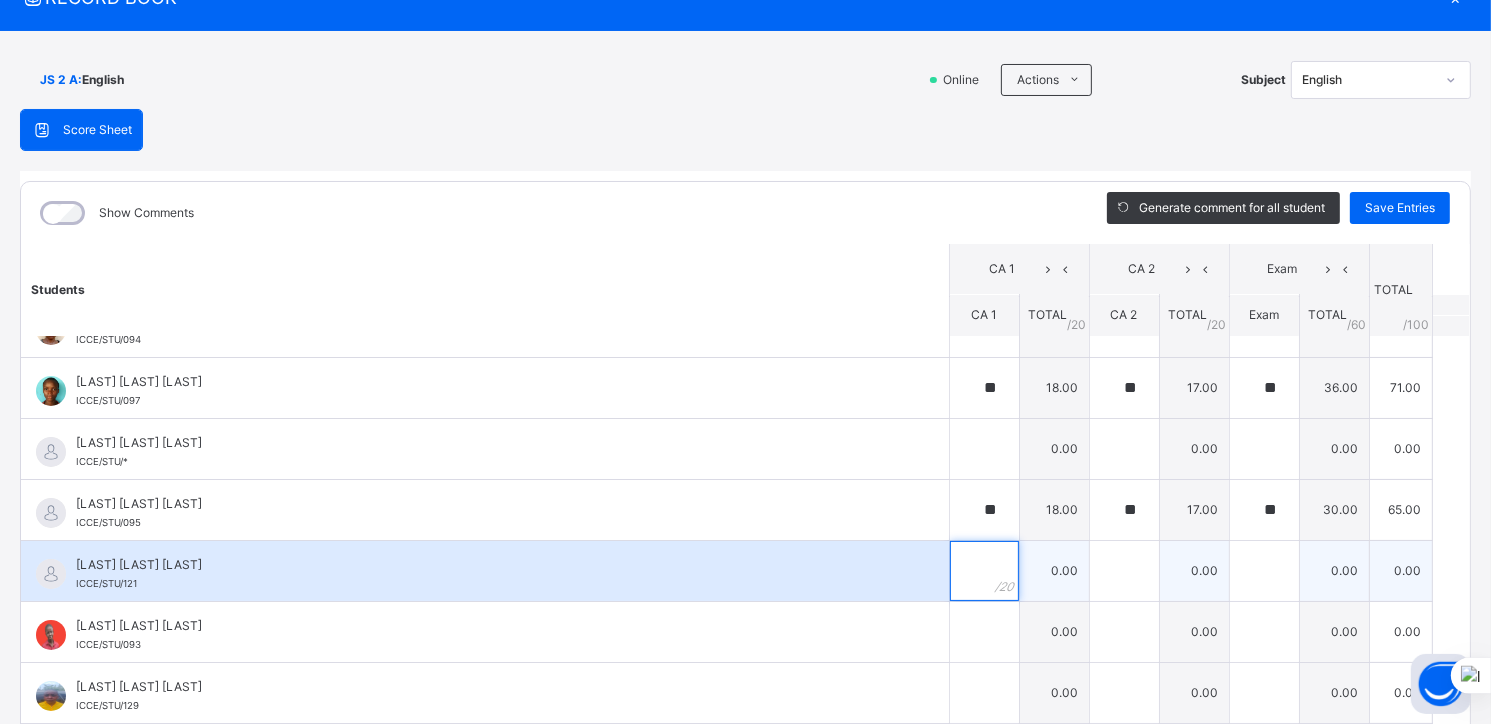 click at bounding box center [984, 571] 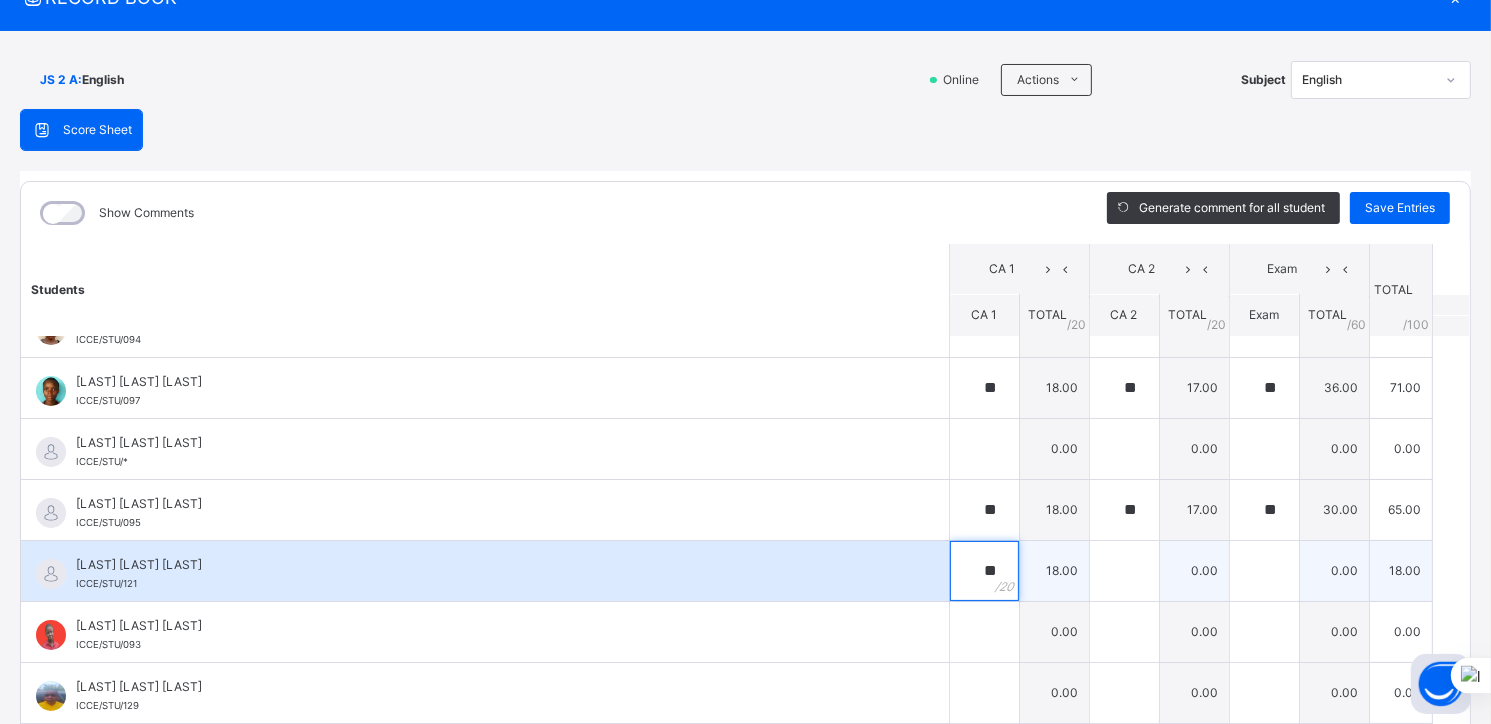type on "**" 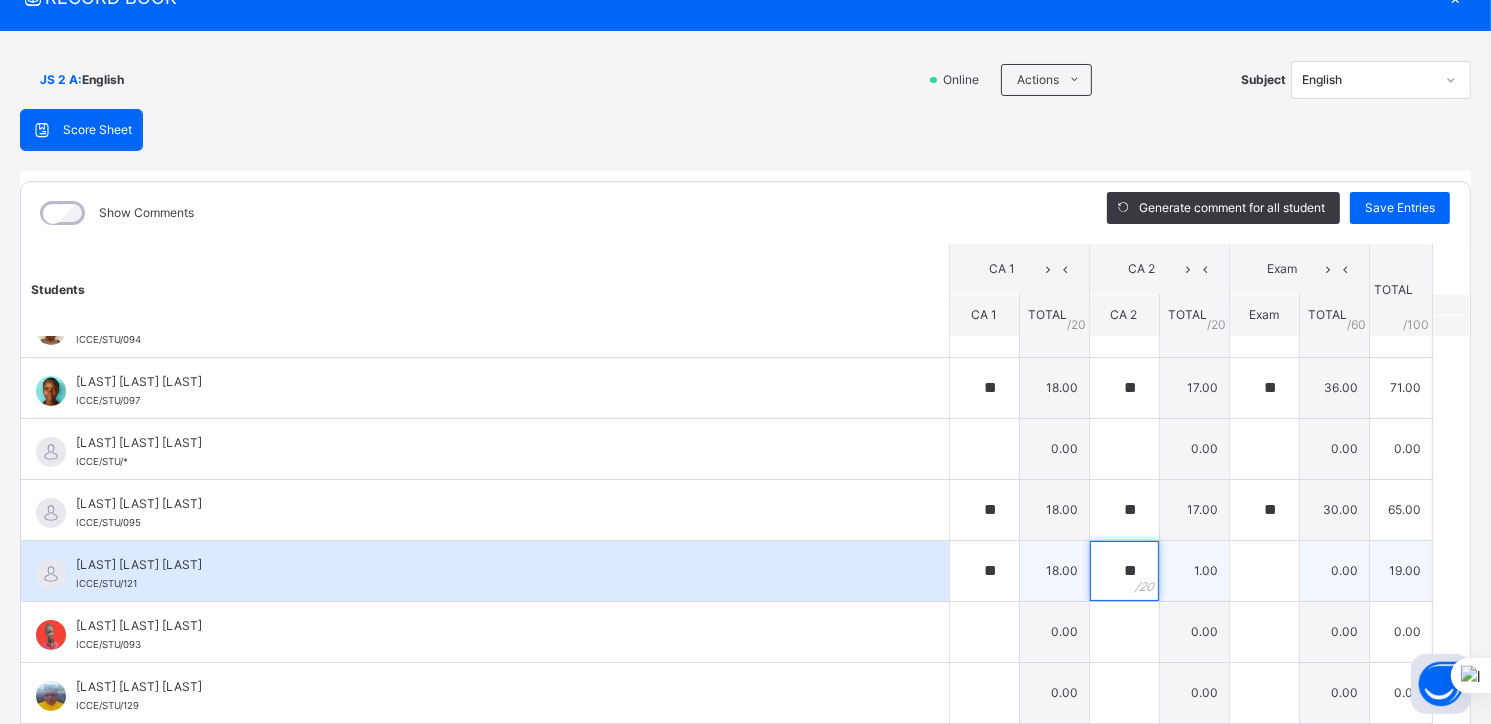 type on "**" 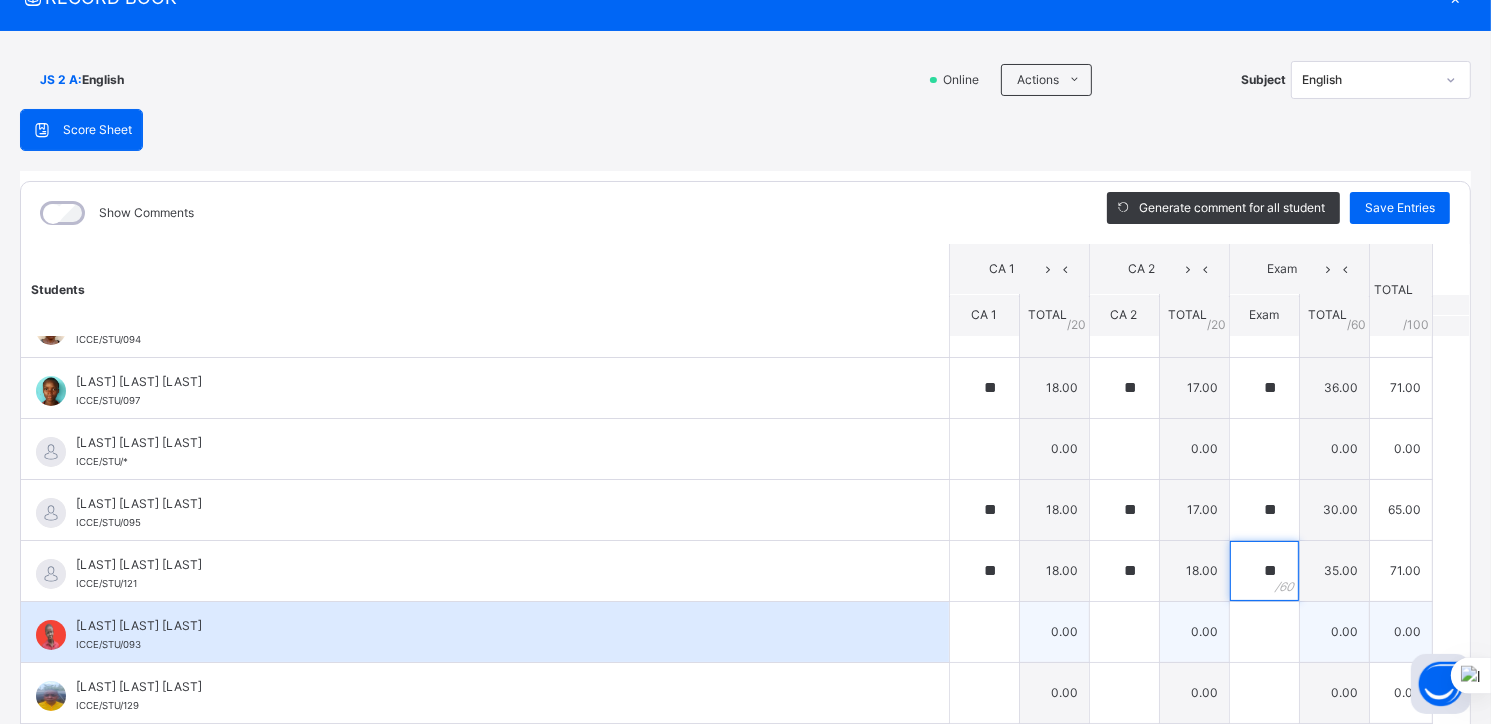 type on "**" 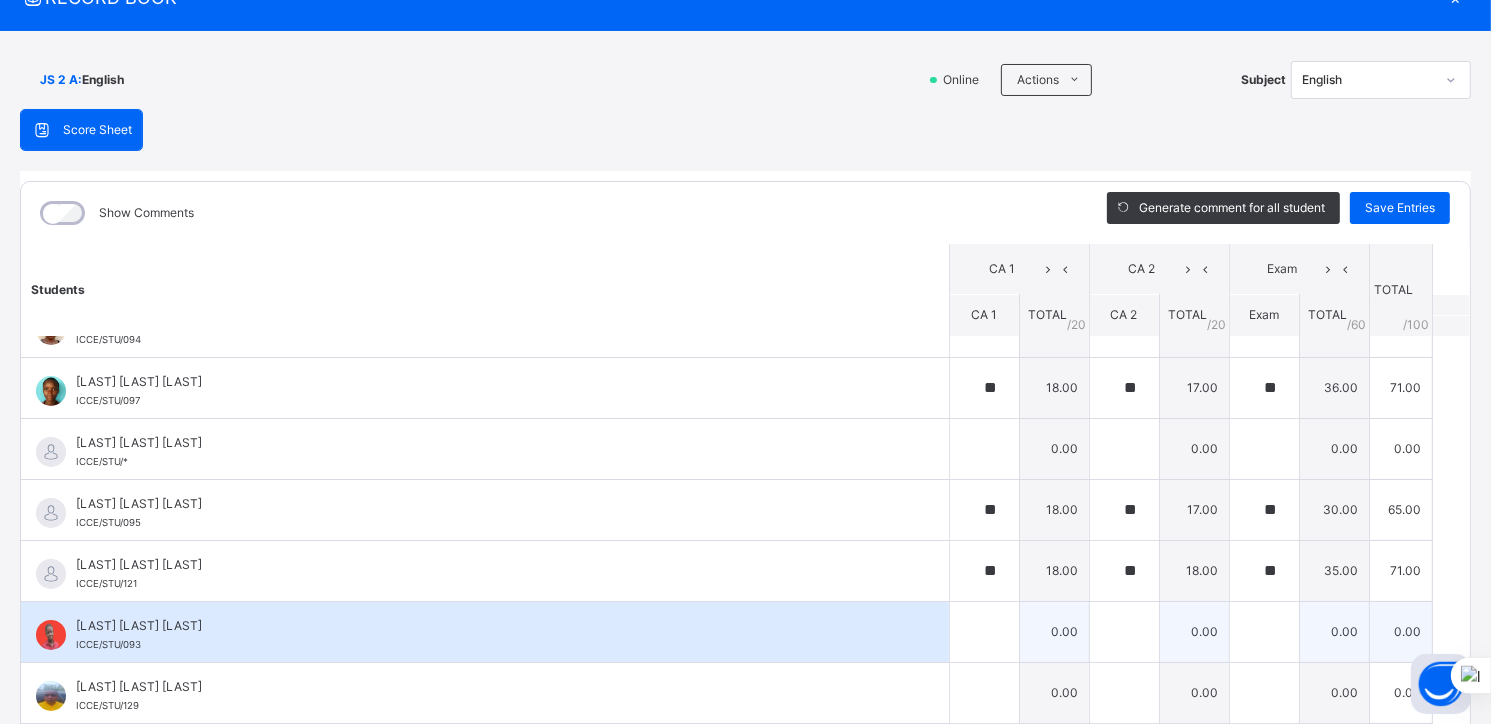 click on "[LAST] [LAST] [LAST]" at bounding box center (490, 626) 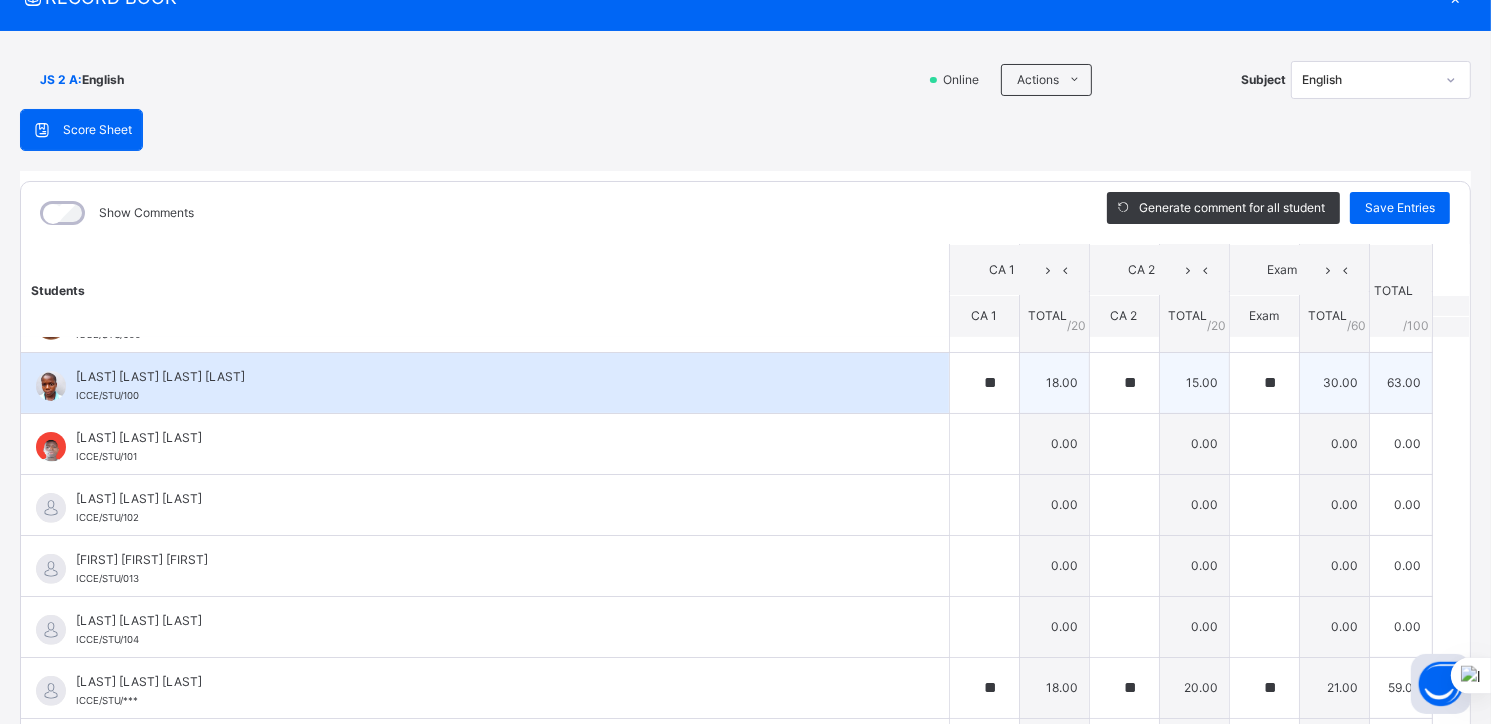 scroll, scrollTop: 658, scrollLeft: 0, axis: vertical 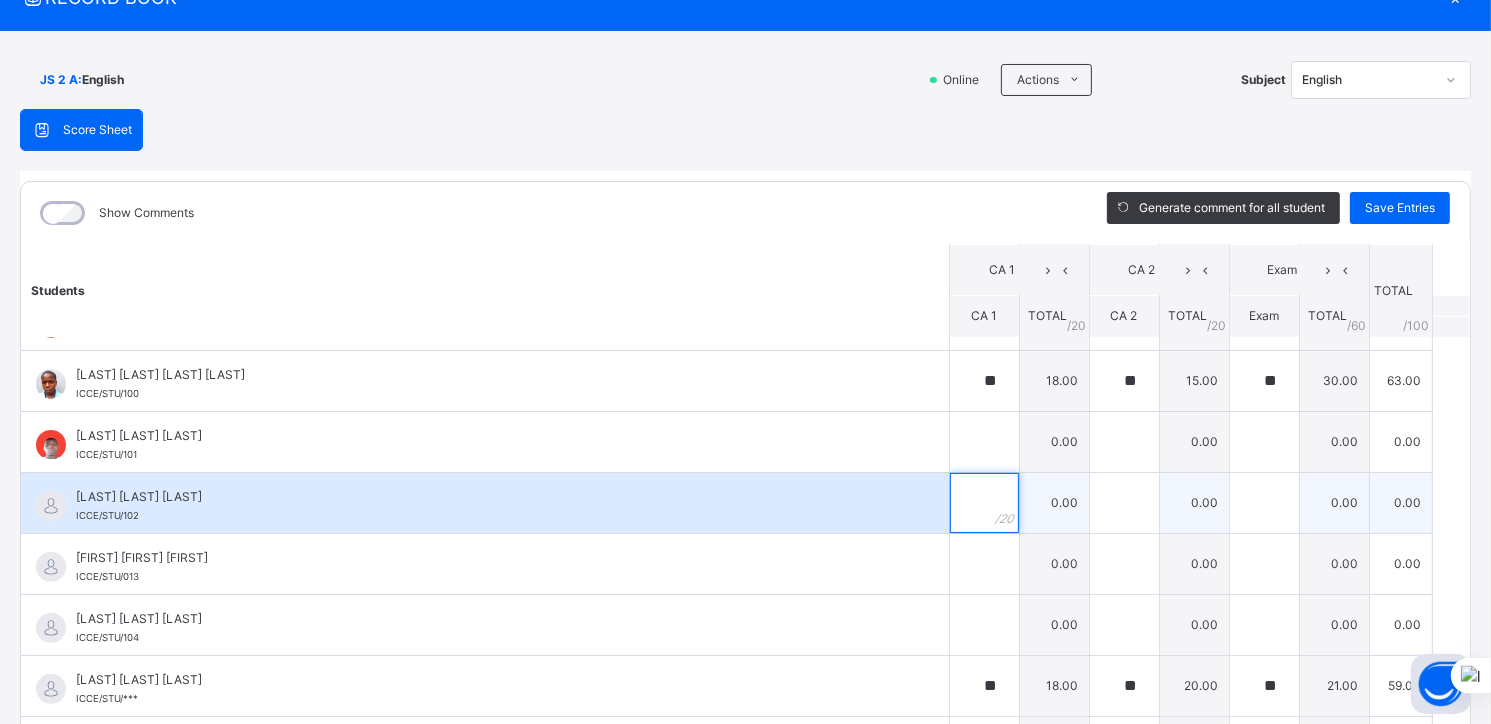 click at bounding box center (984, 503) 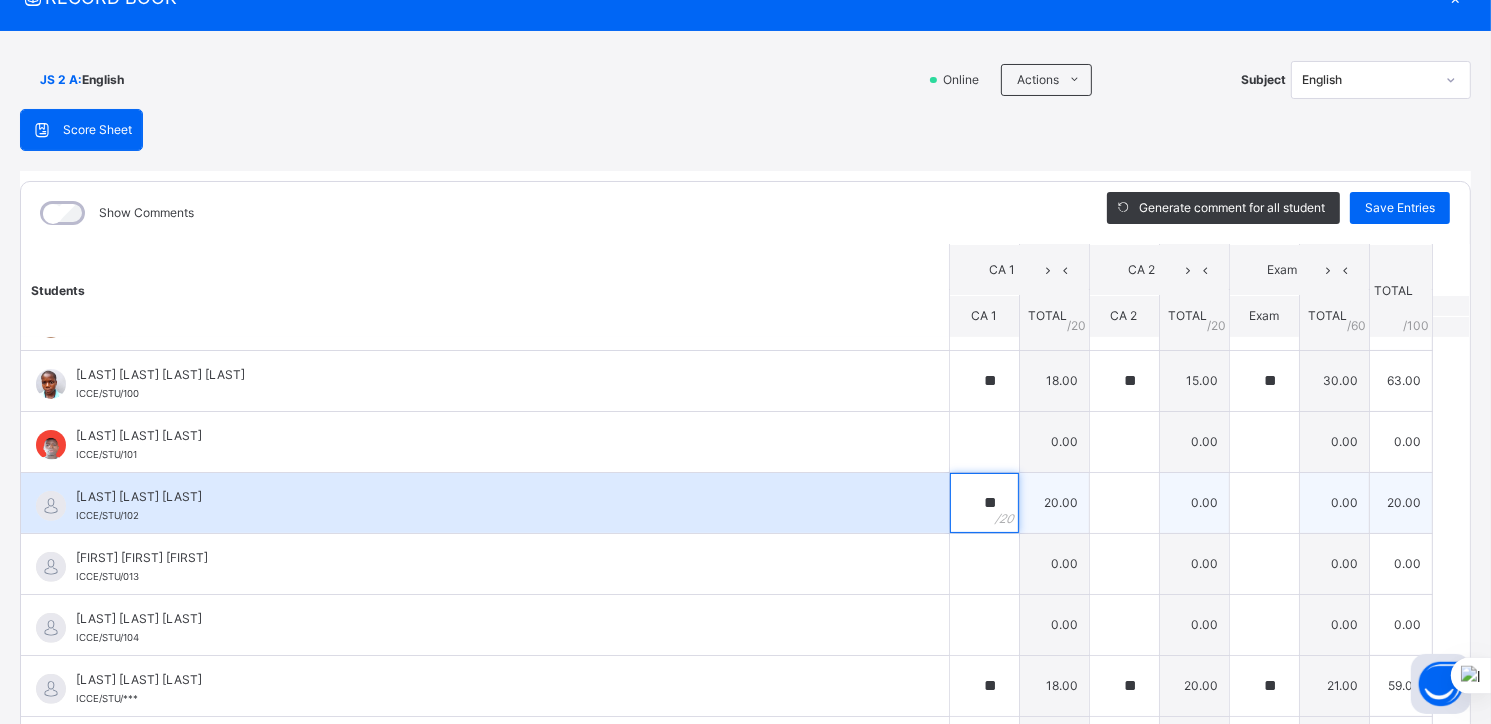 type on "**" 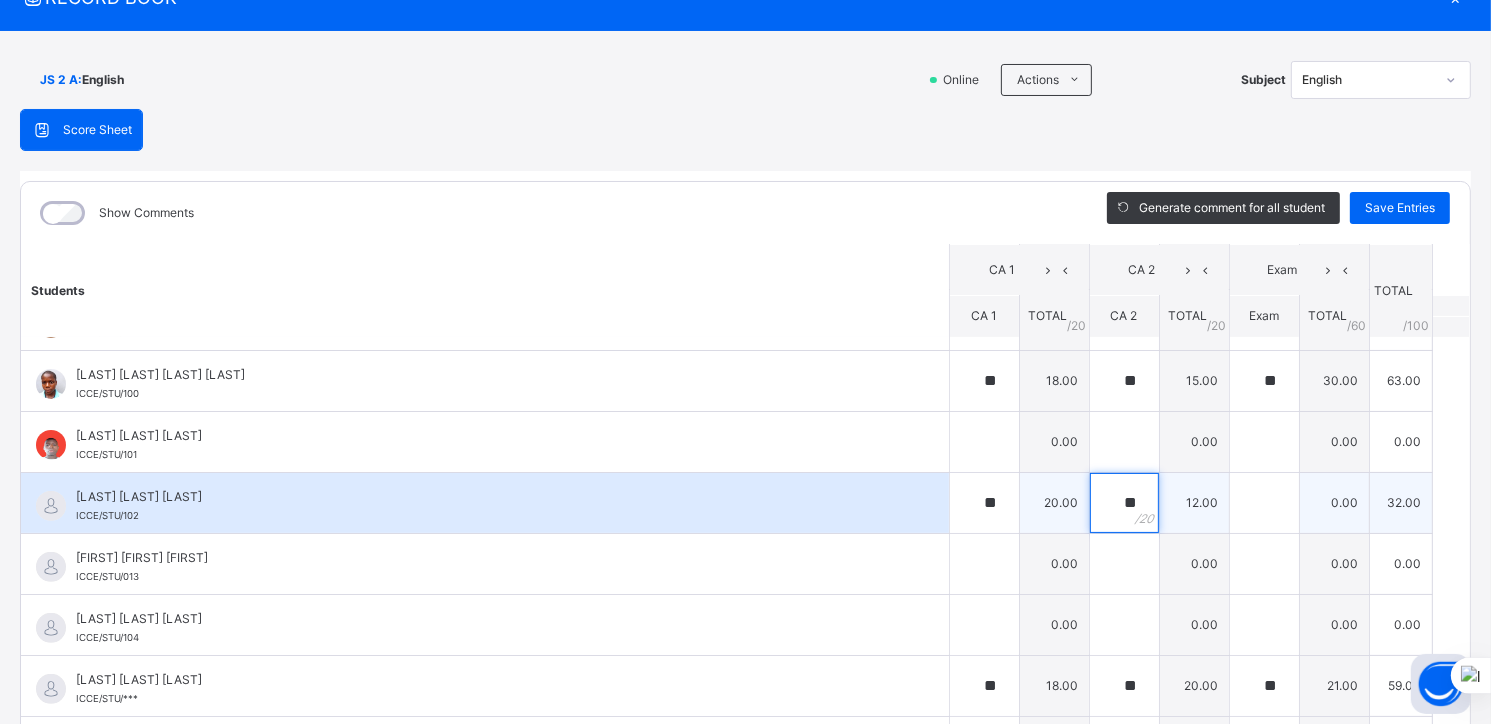 type on "**" 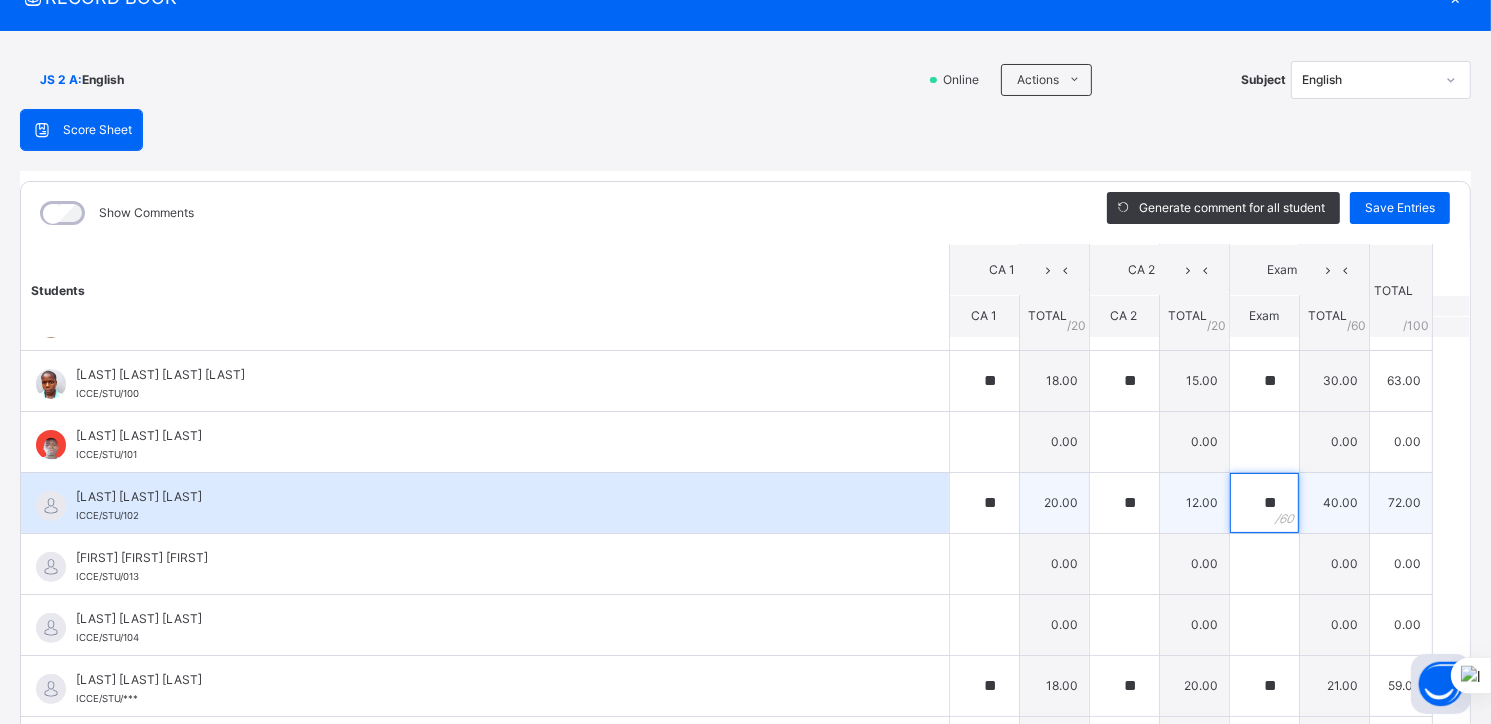 scroll, scrollTop: 714, scrollLeft: 0, axis: vertical 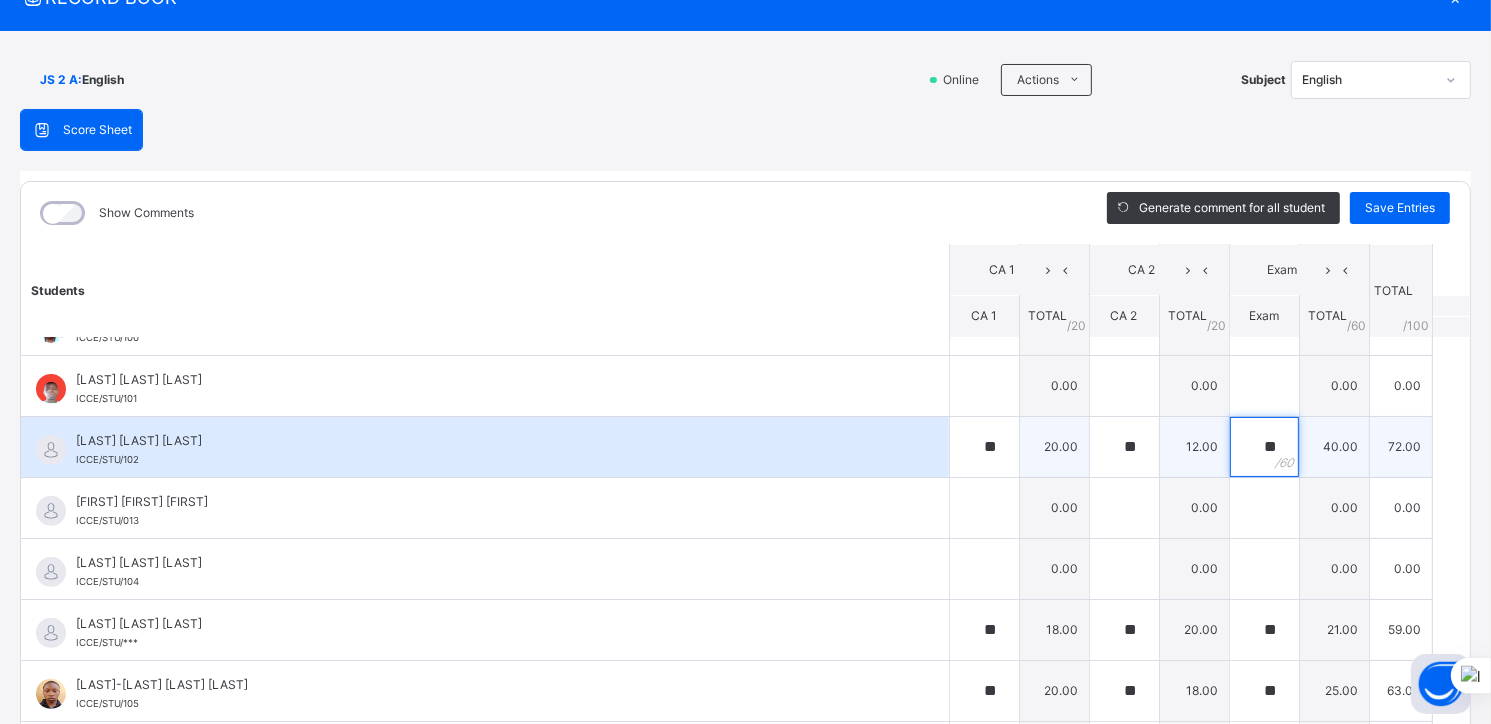 type on "**" 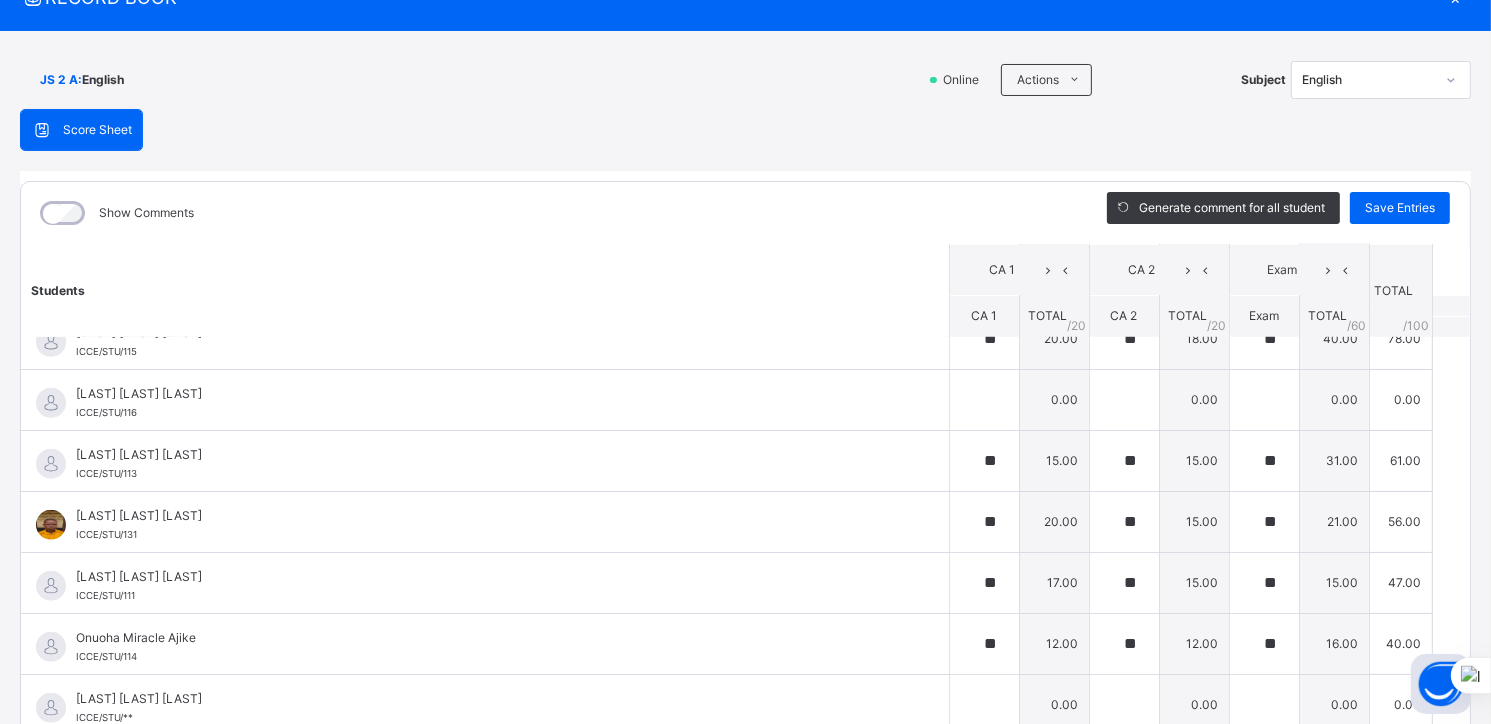 scroll, scrollTop: 1599, scrollLeft: 0, axis: vertical 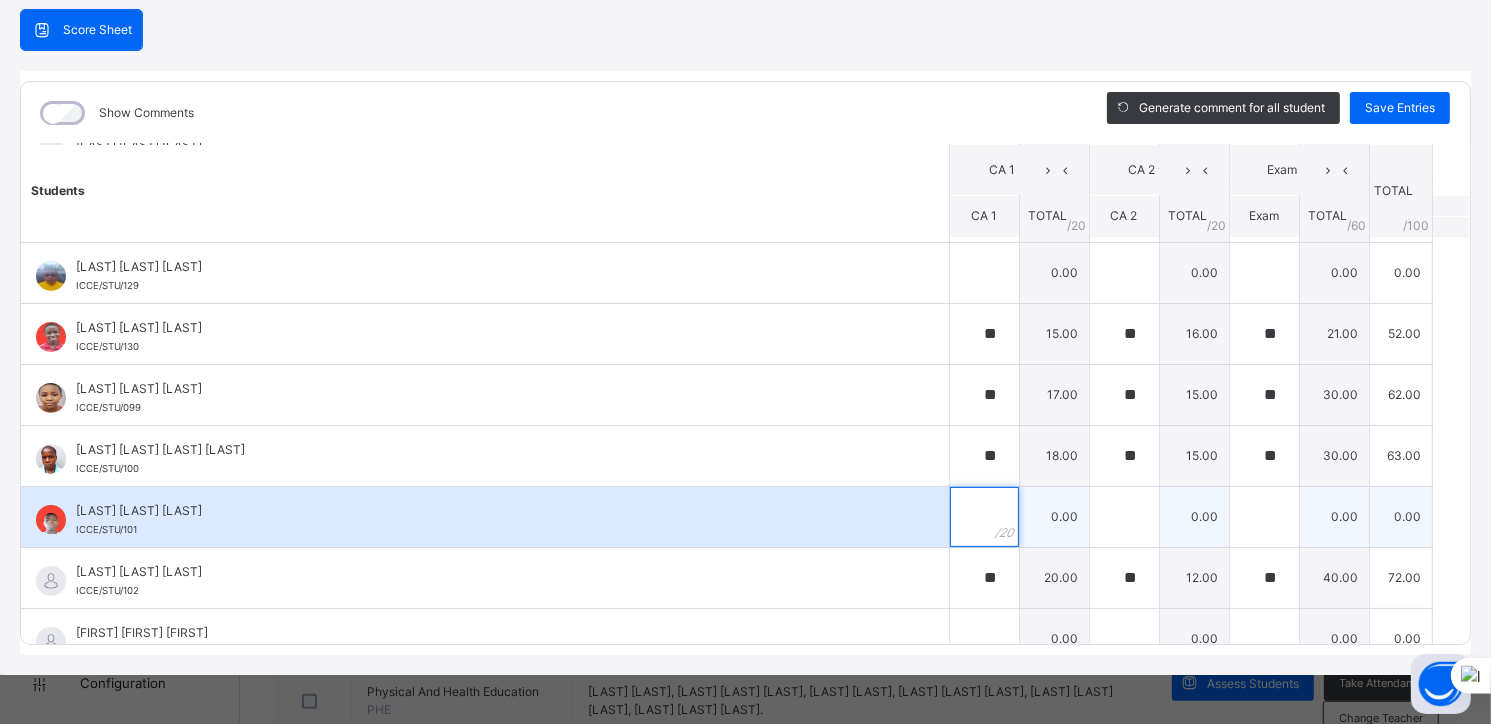 click at bounding box center [984, 517] 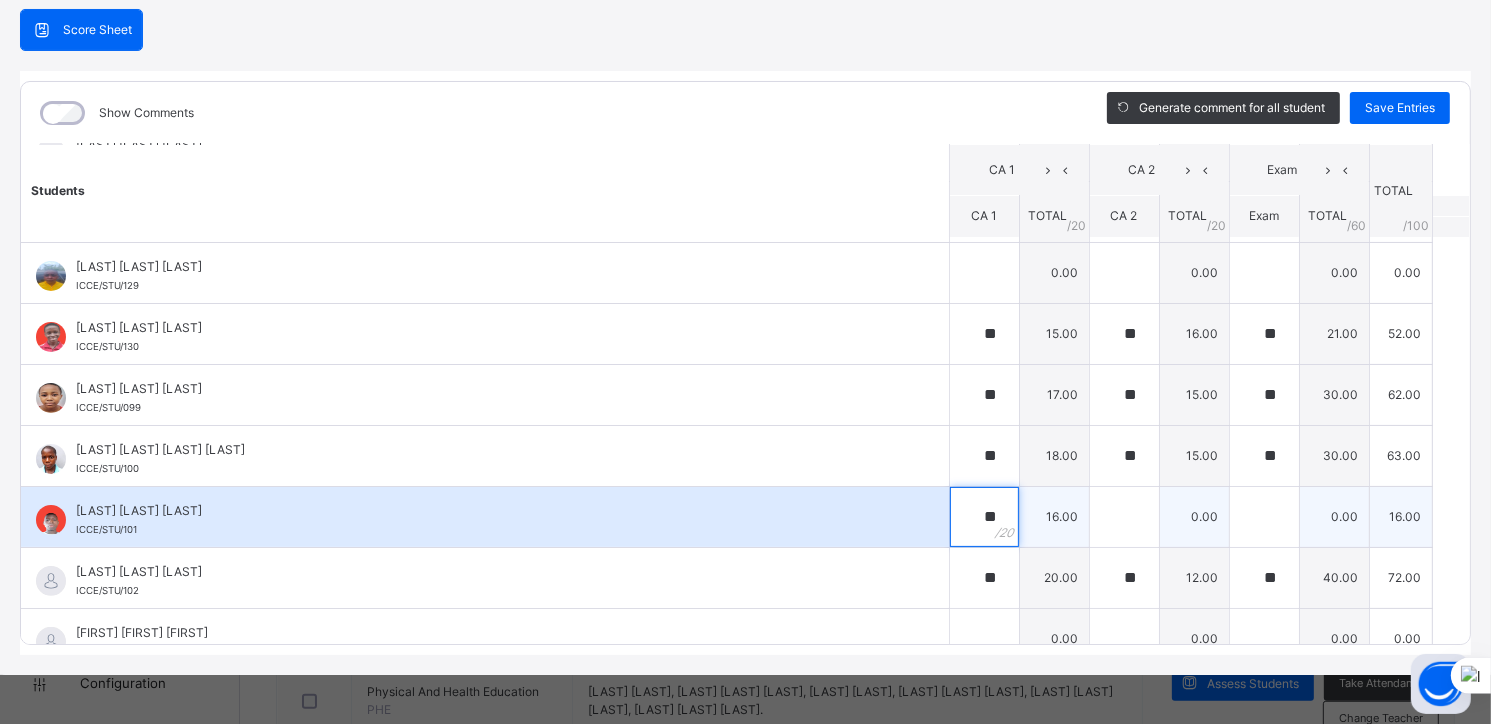type on "**" 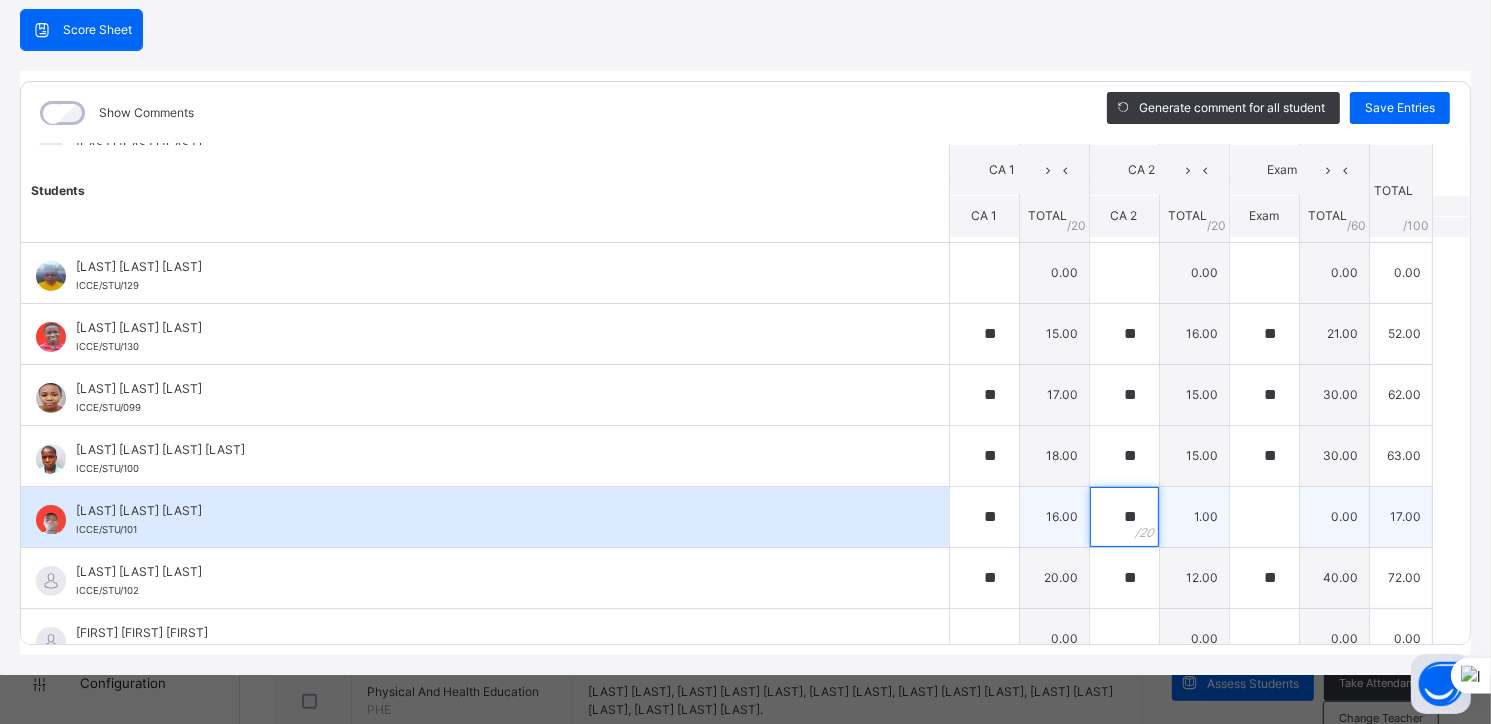 type on "**" 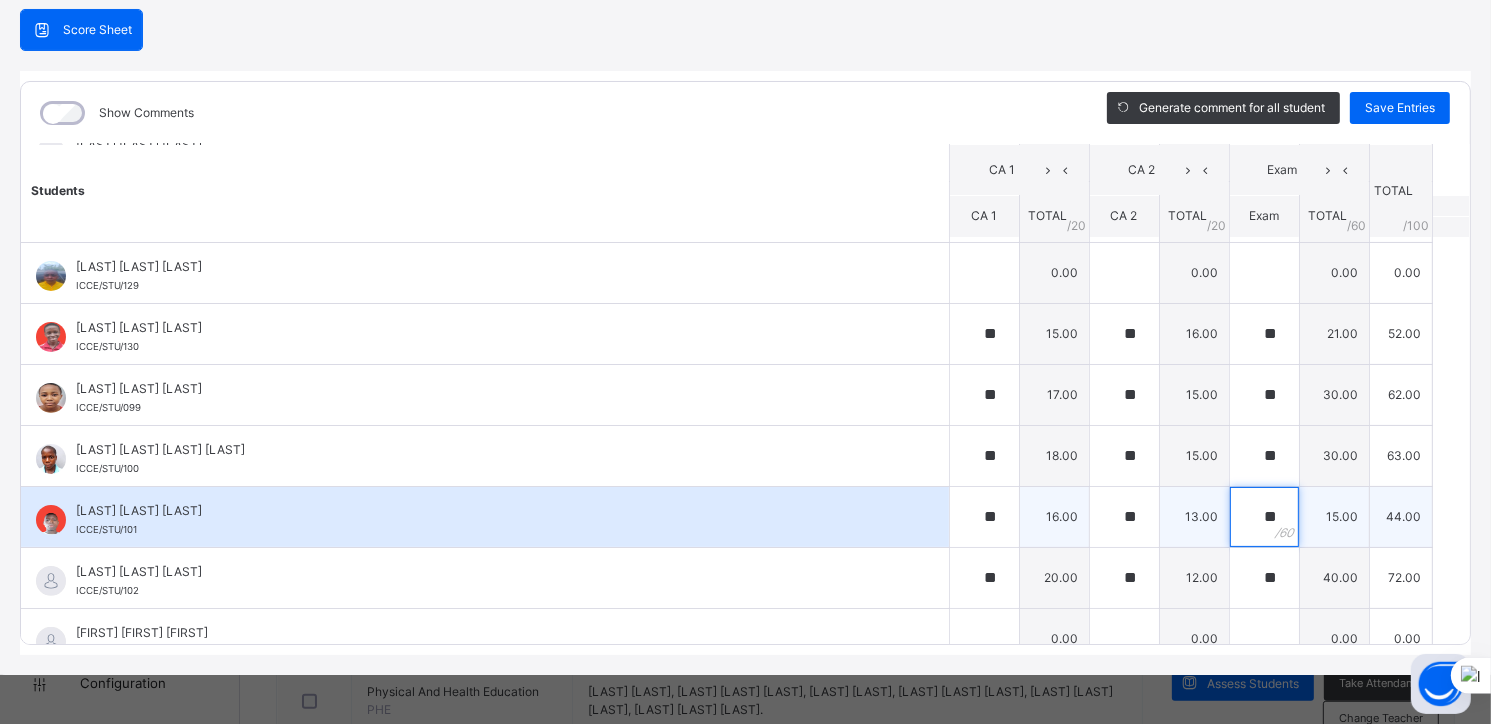 type on "**" 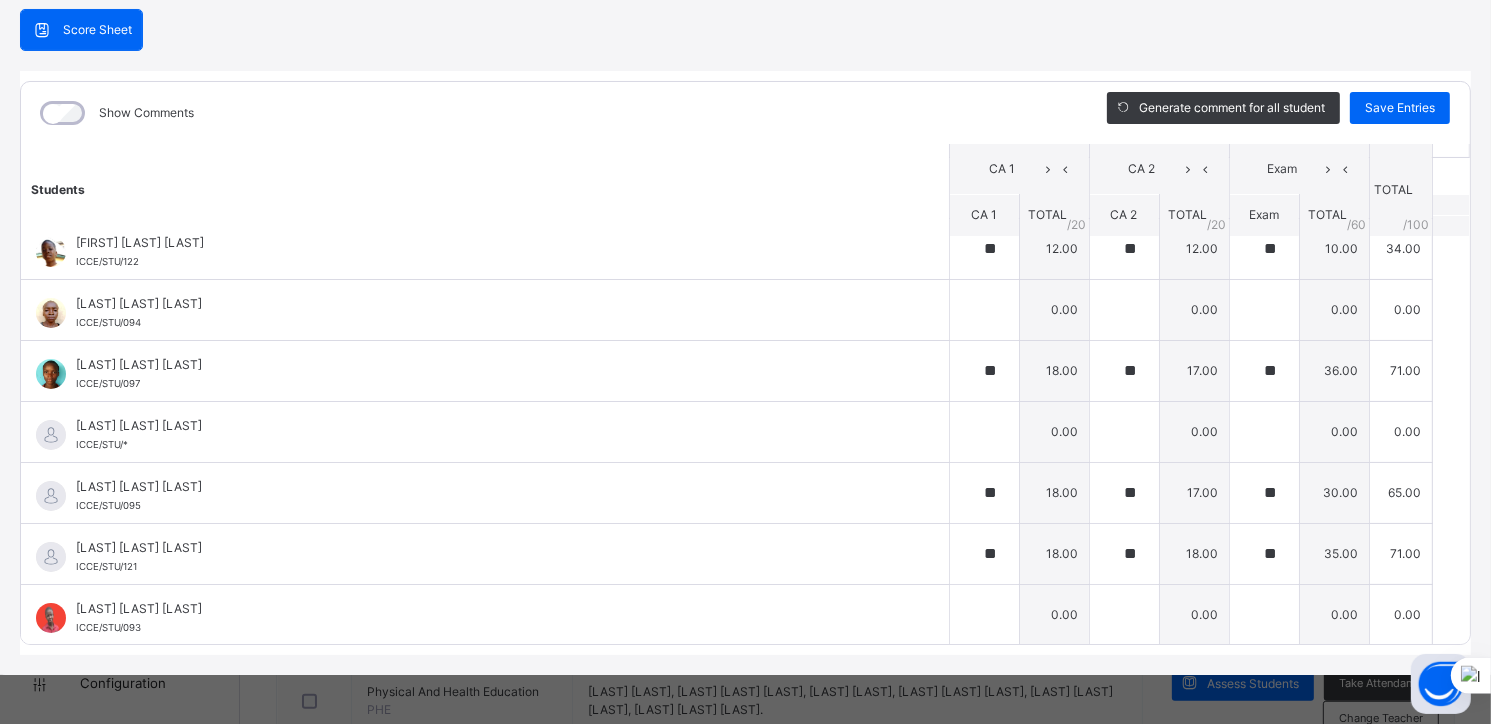 scroll, scrollTop: 75, scrollLeft: 0, axis: vertical 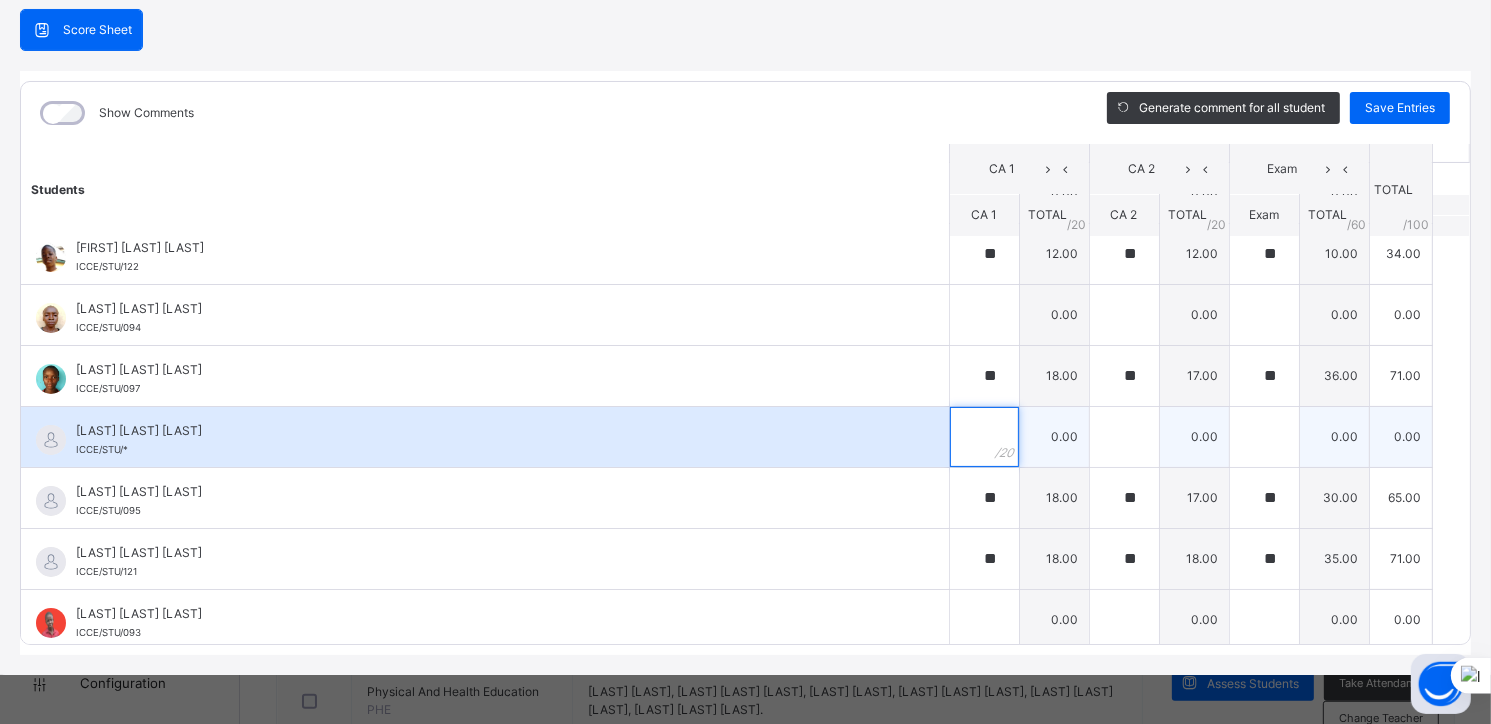 click at bounding box center [984, 437] 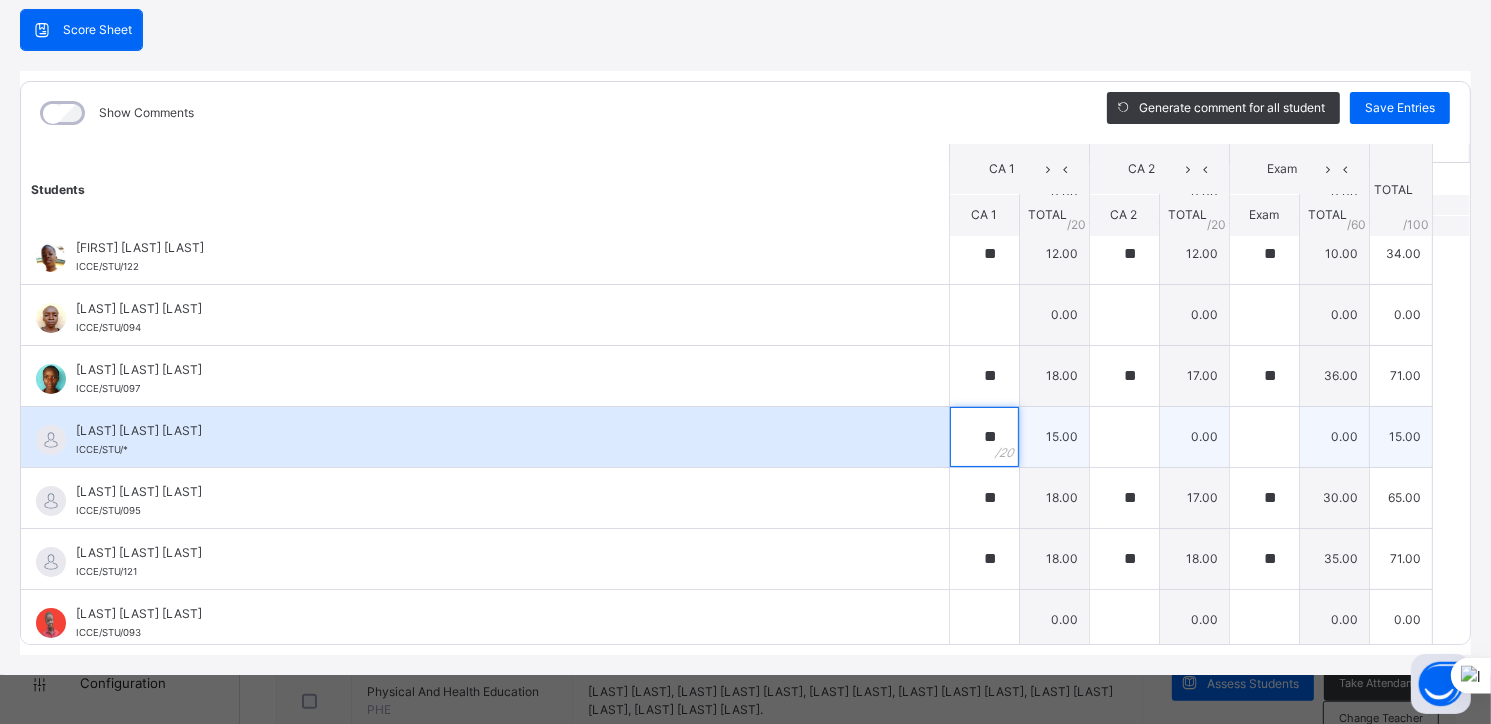 type on "**" 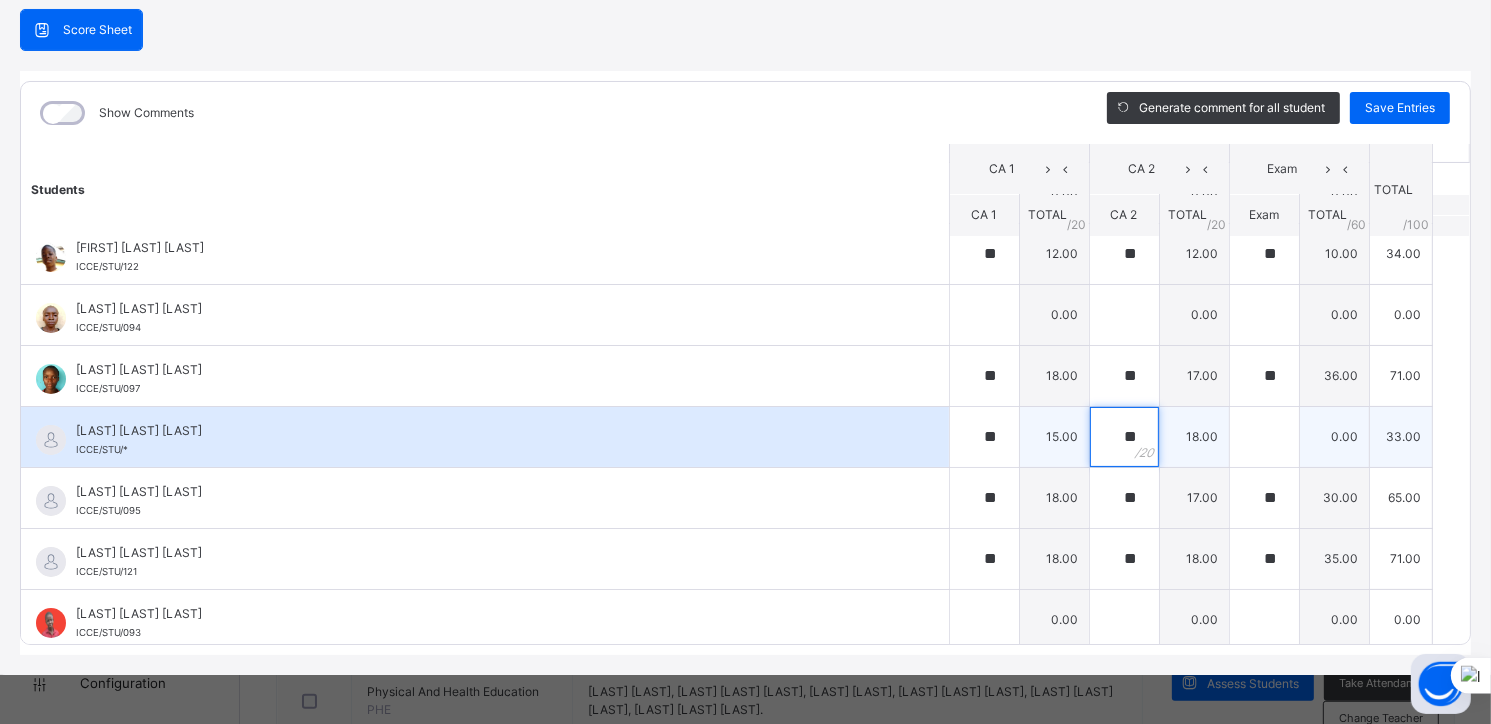 type on "**" 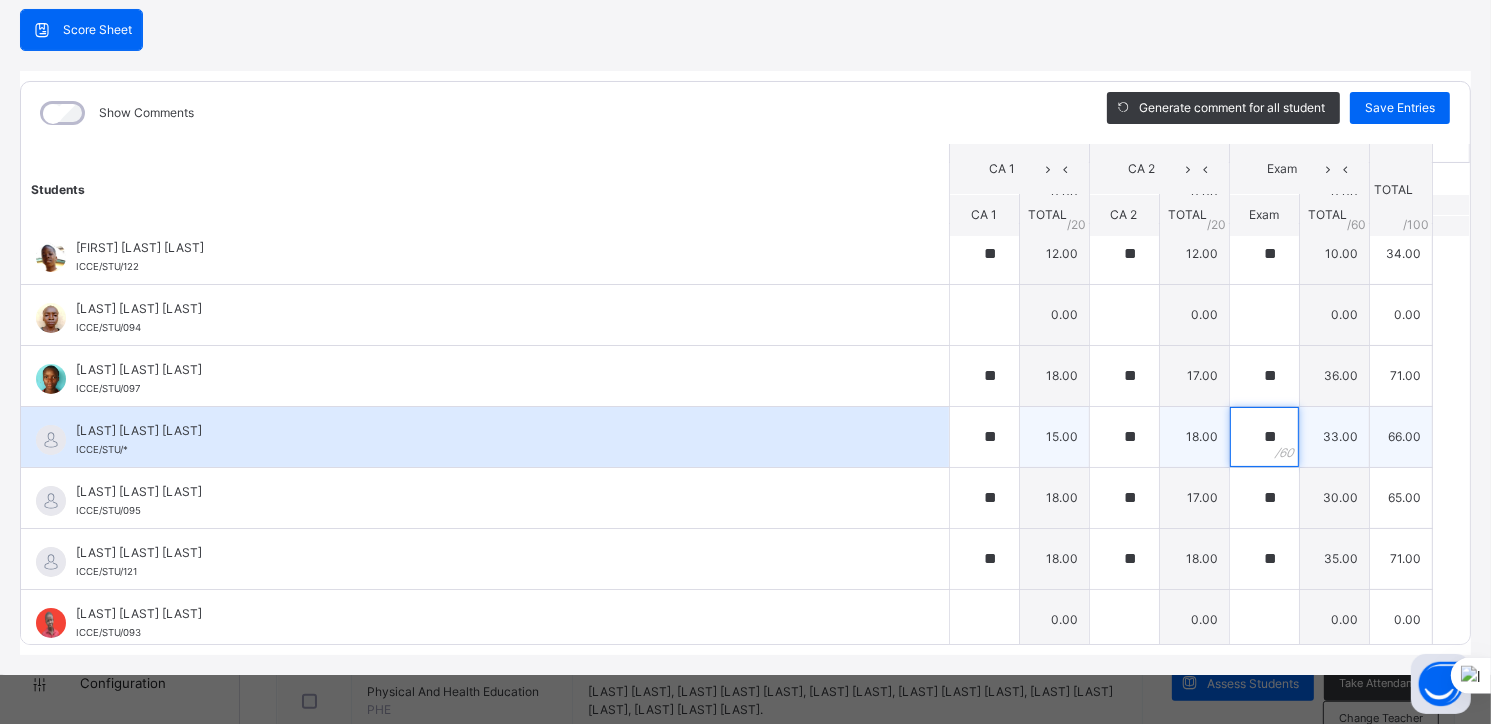 type on "**" 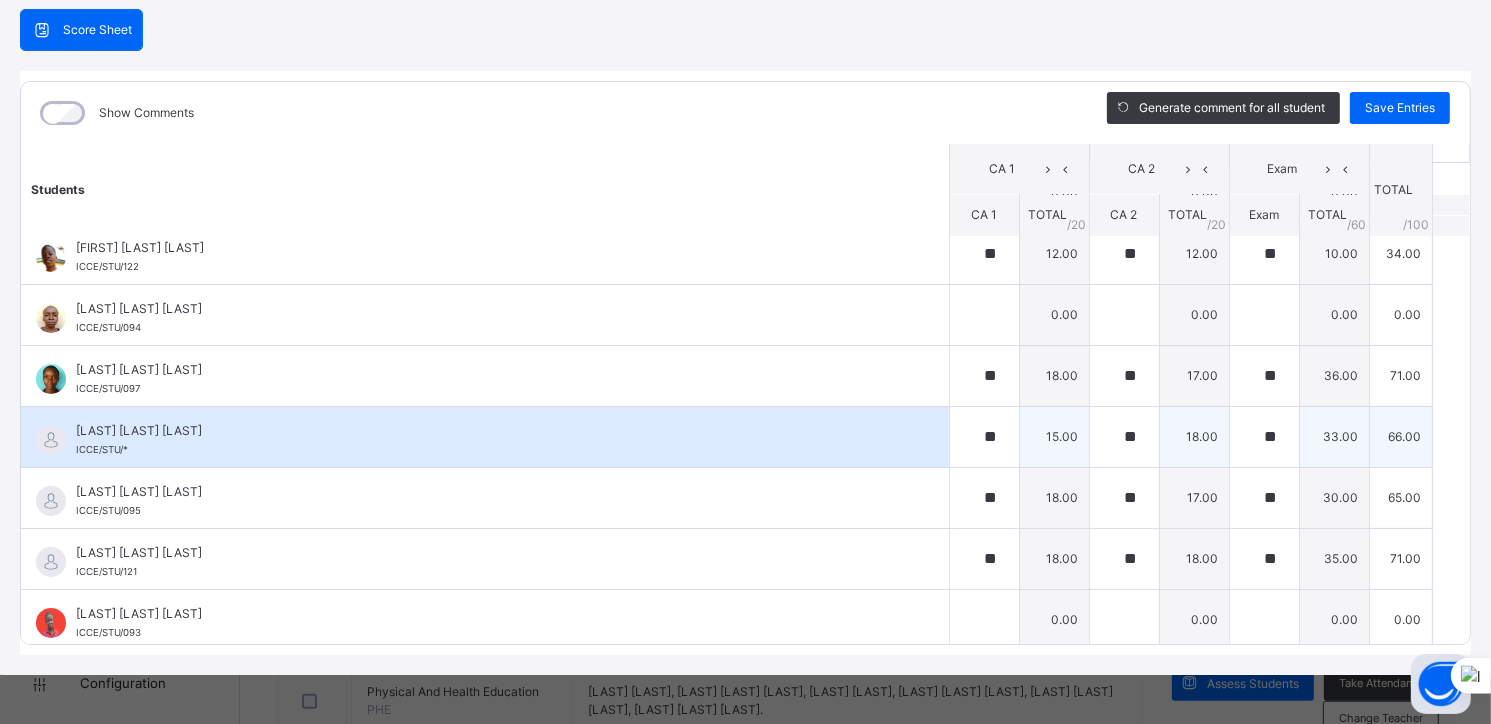 click on "[LAST] [LAST] [LAST] [GENERAL_CODE]" at bounding box center (490, 440) 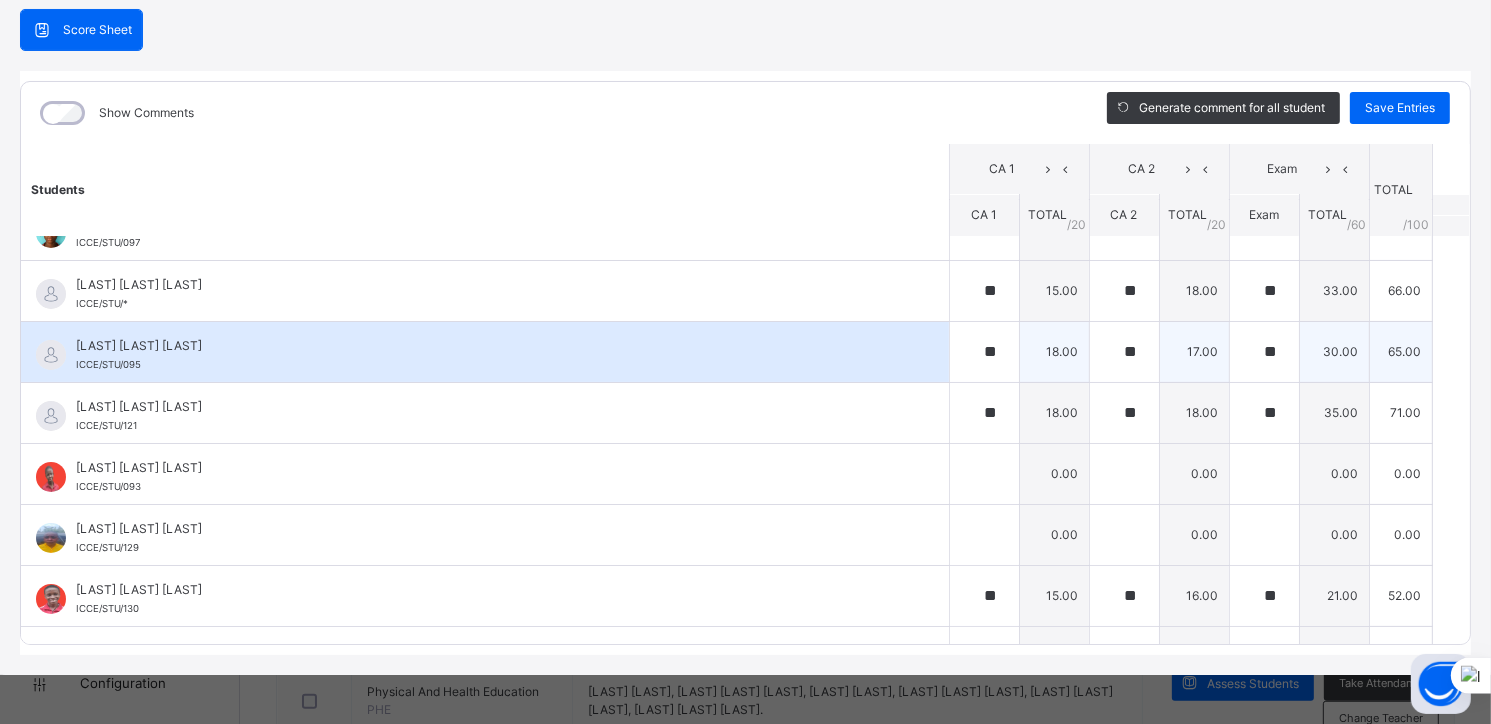 scroll, scrollTop: 224, scrollLeft: 0, axis: vertical 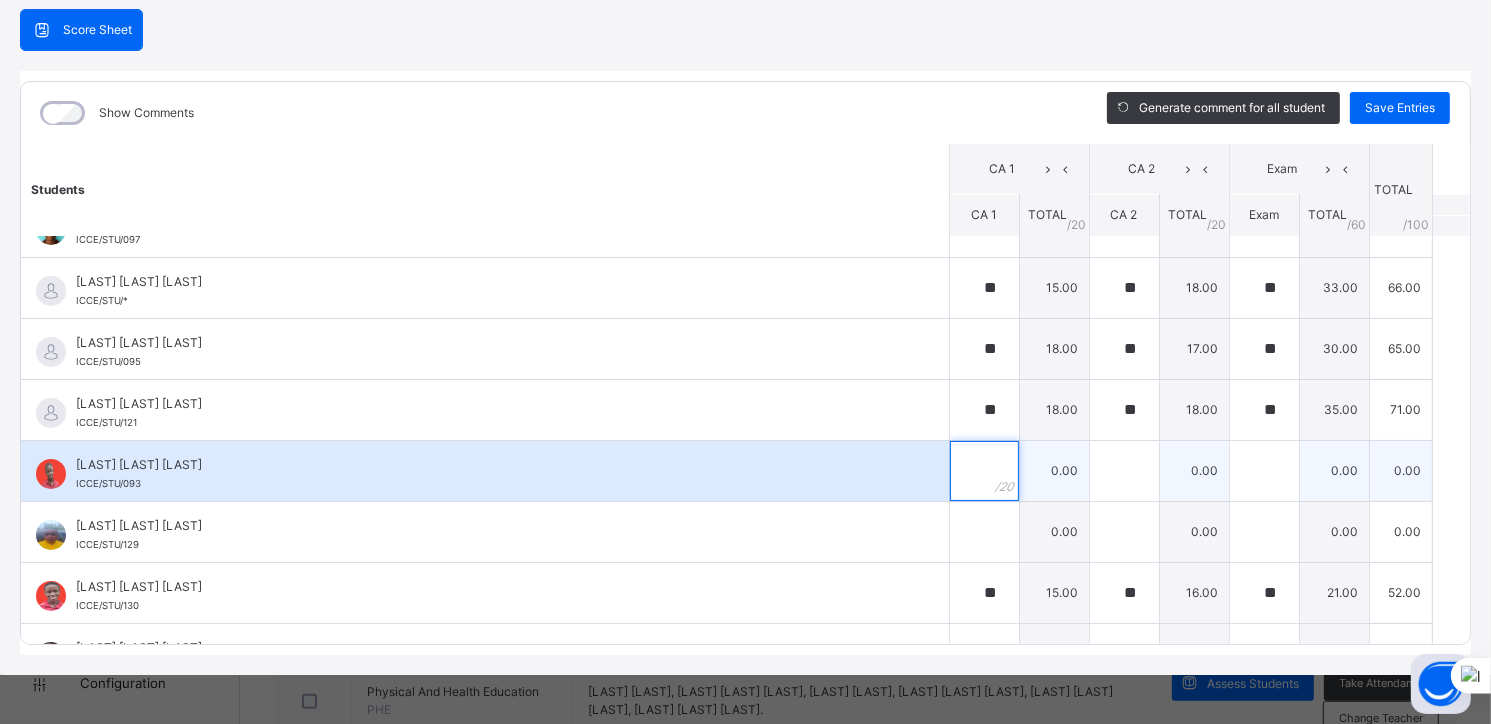 click at bounding box center [984, 471] 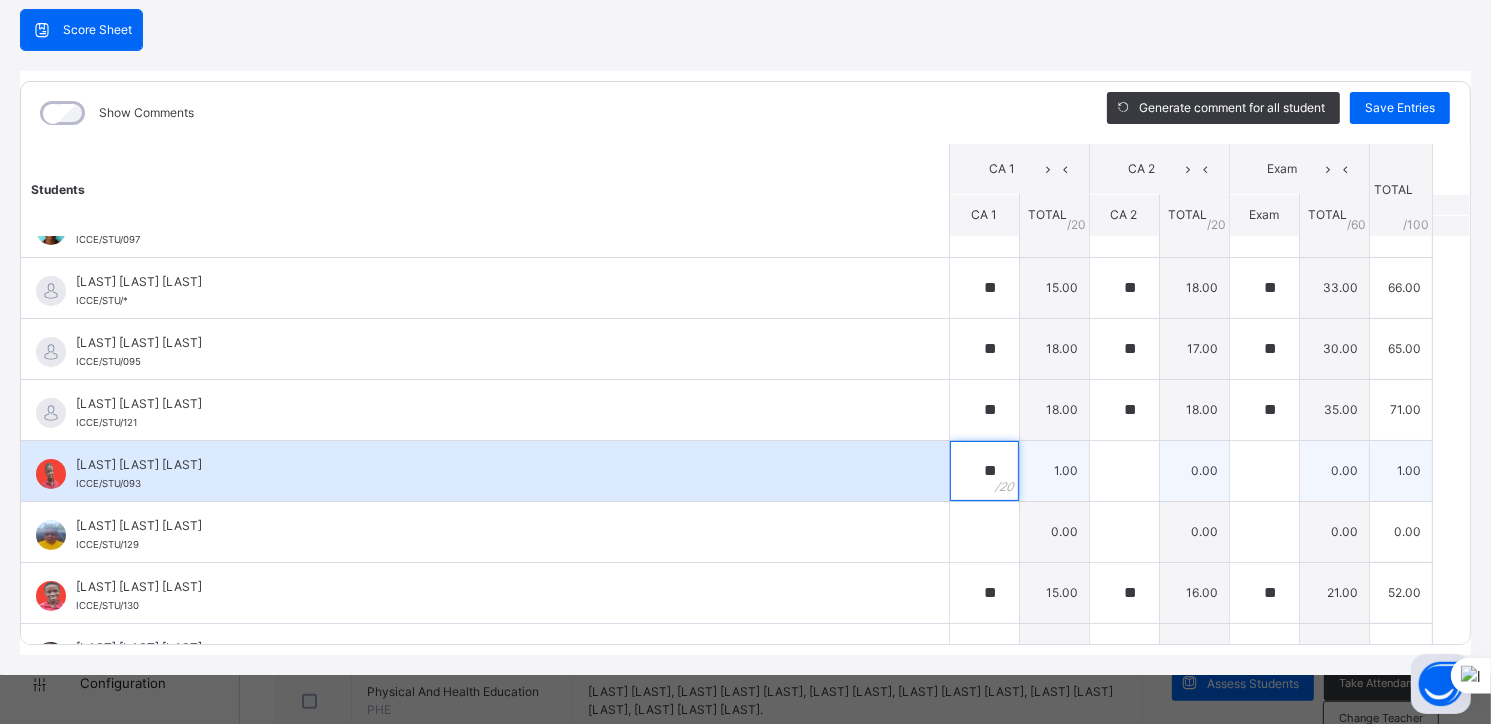 type on "**" 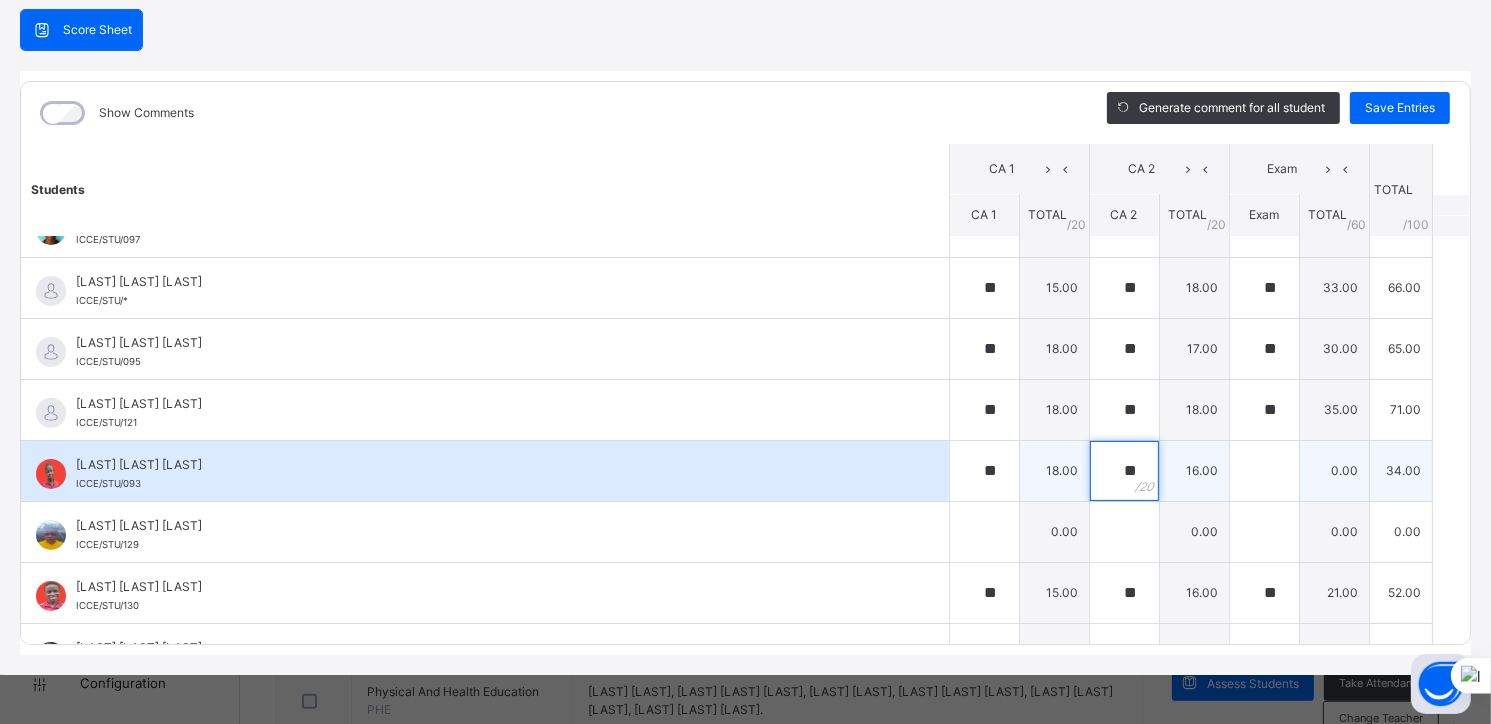 type on "**" 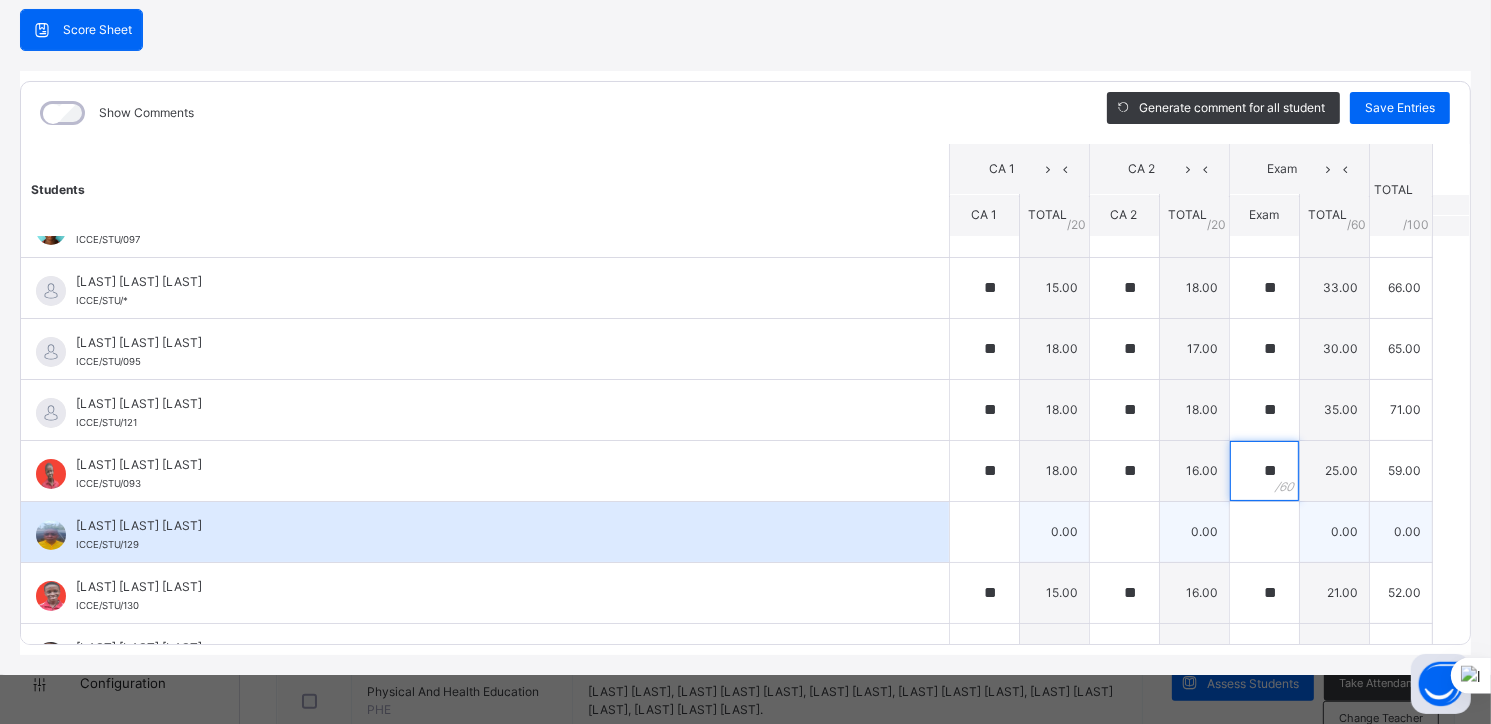 type on "**" 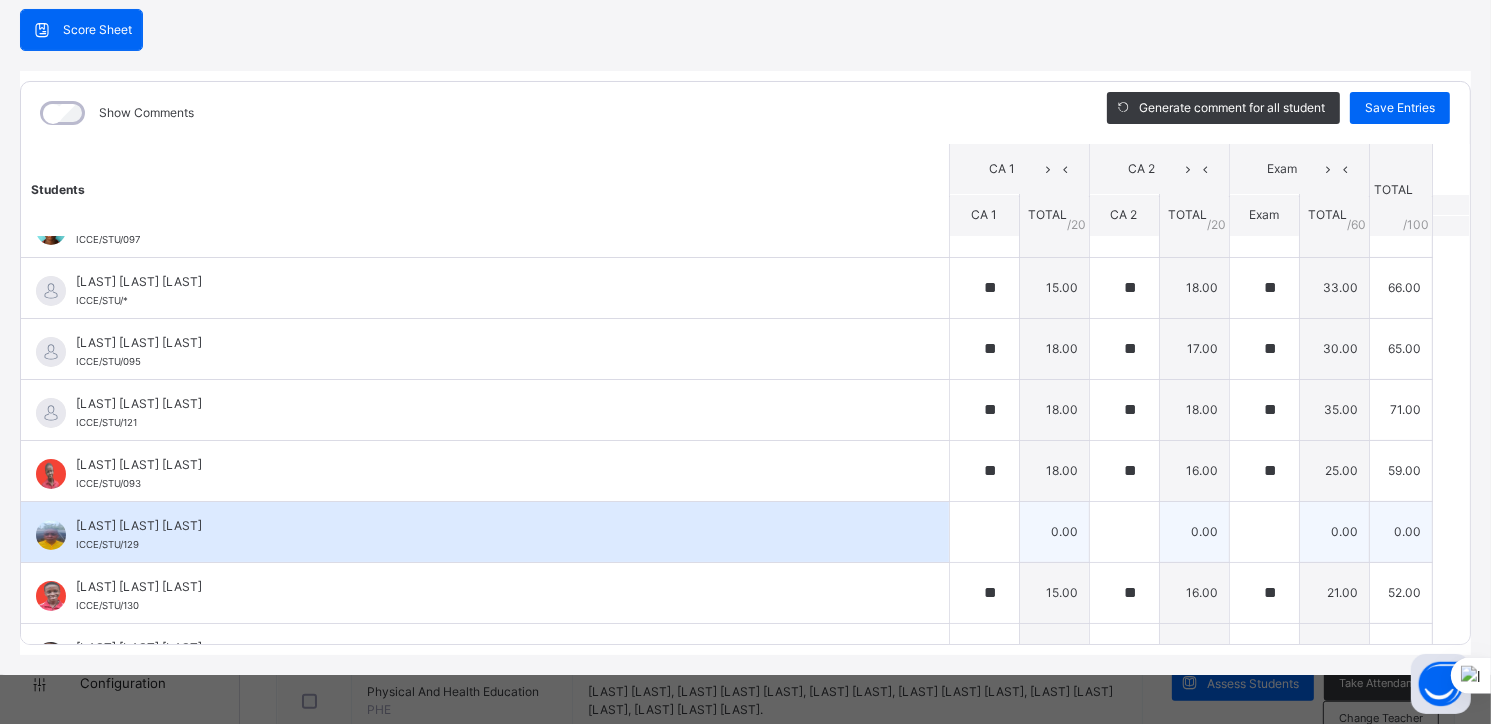 click on "[LAST] [LAST] [LAST]" at bounding box center [490, 526] 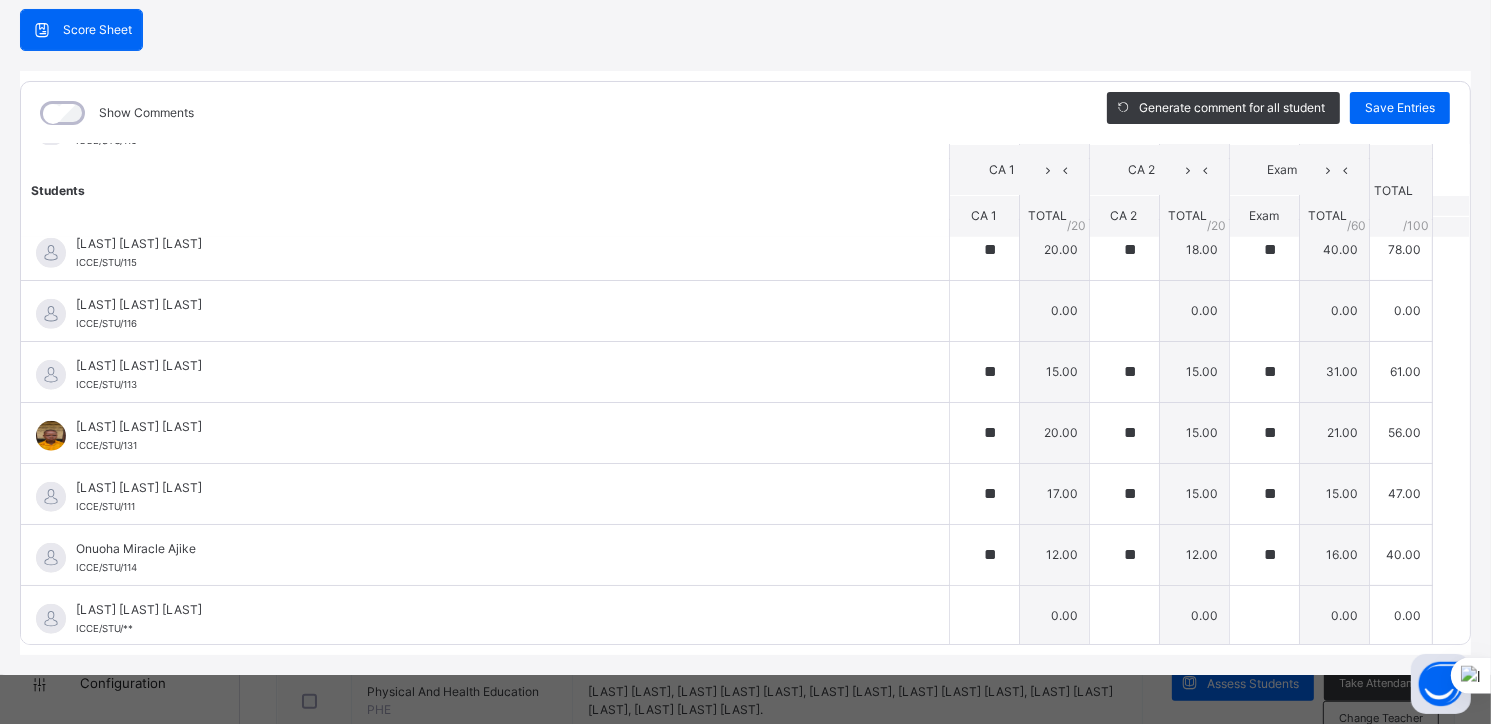 scroll, scrollTop: 1599, scrollLeft: 0, axis: vertical 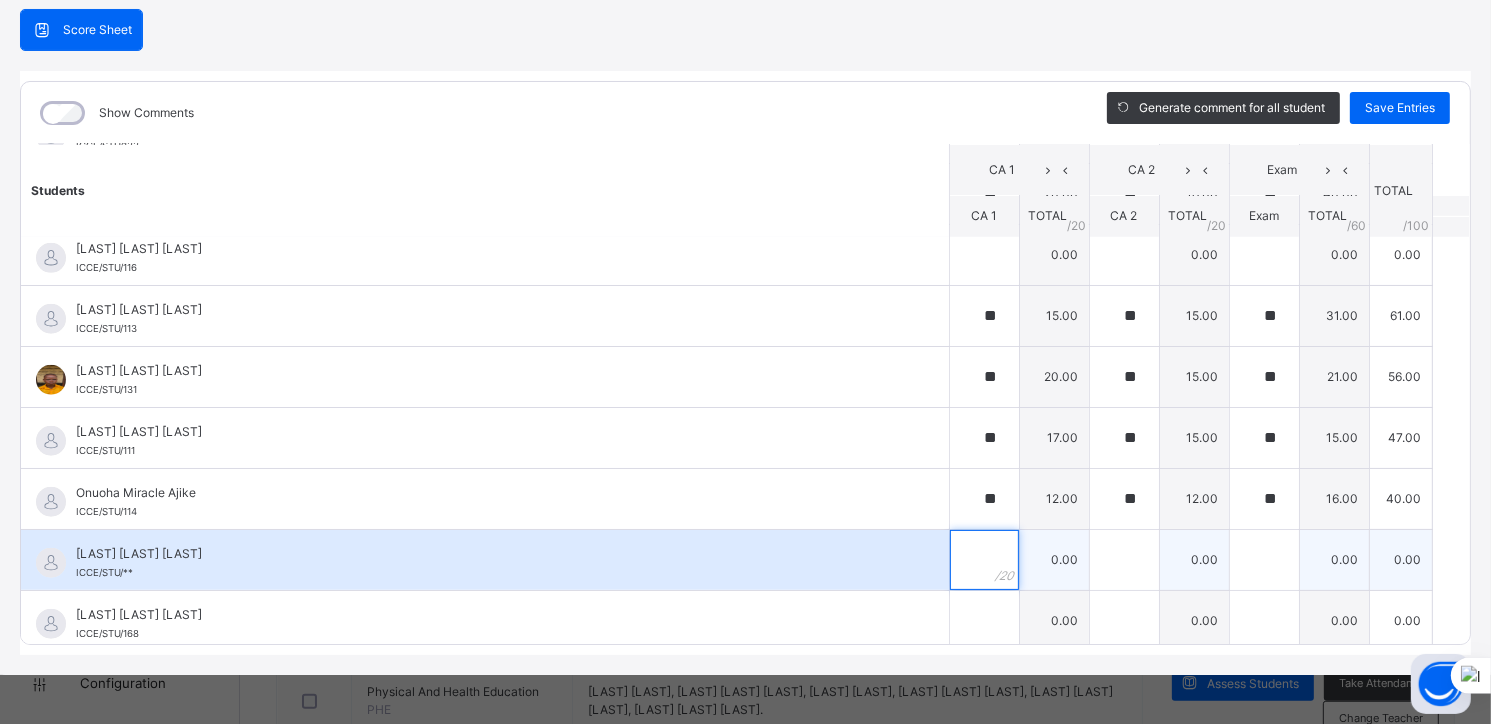 click at bounding box center (984, 560) 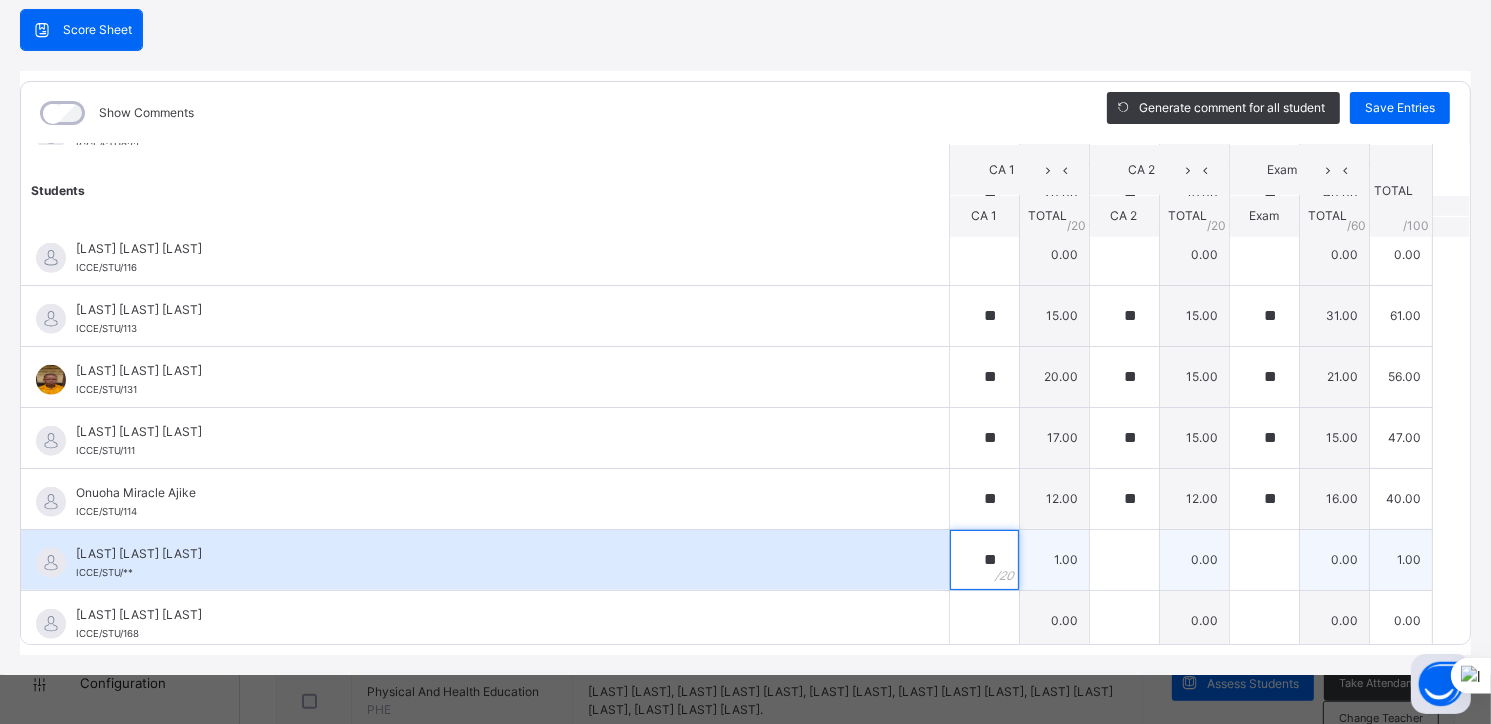 type on "**" 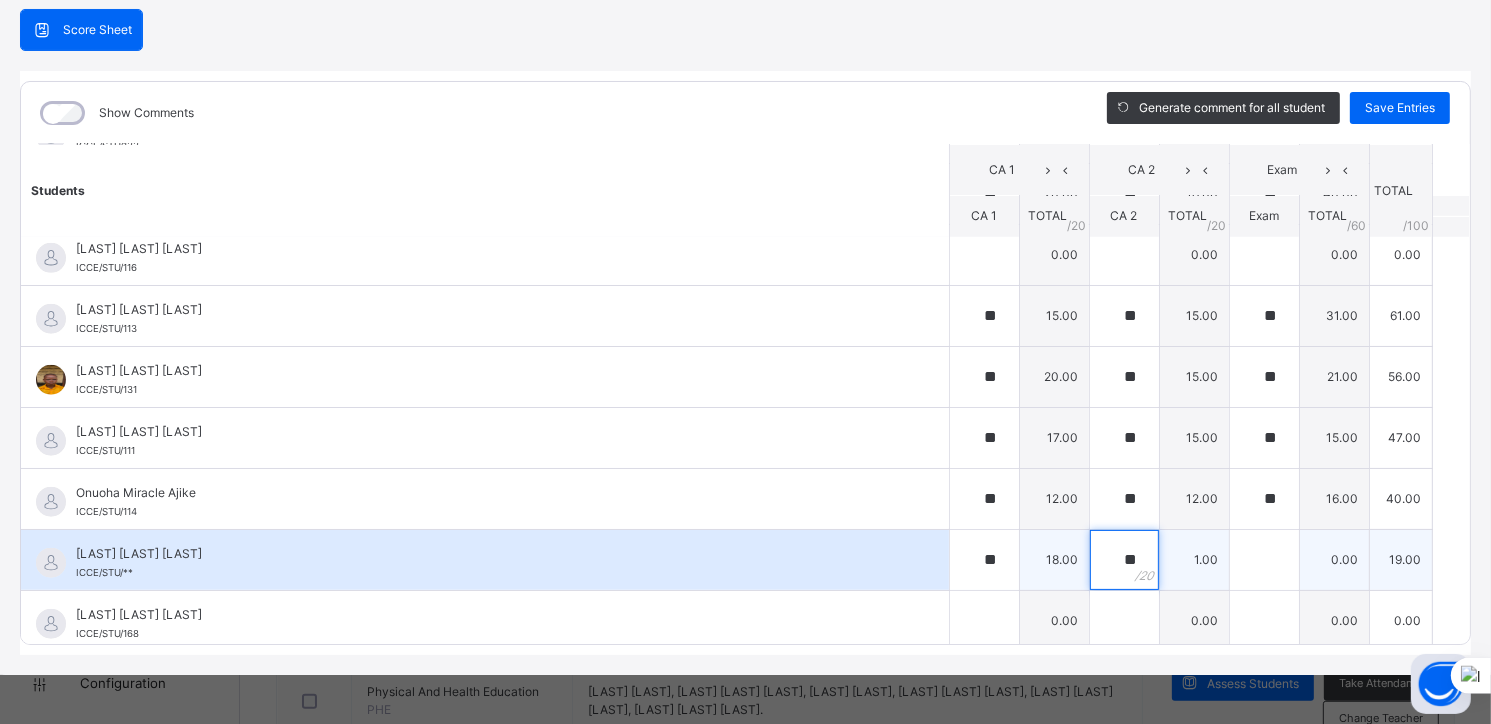 type on "**" 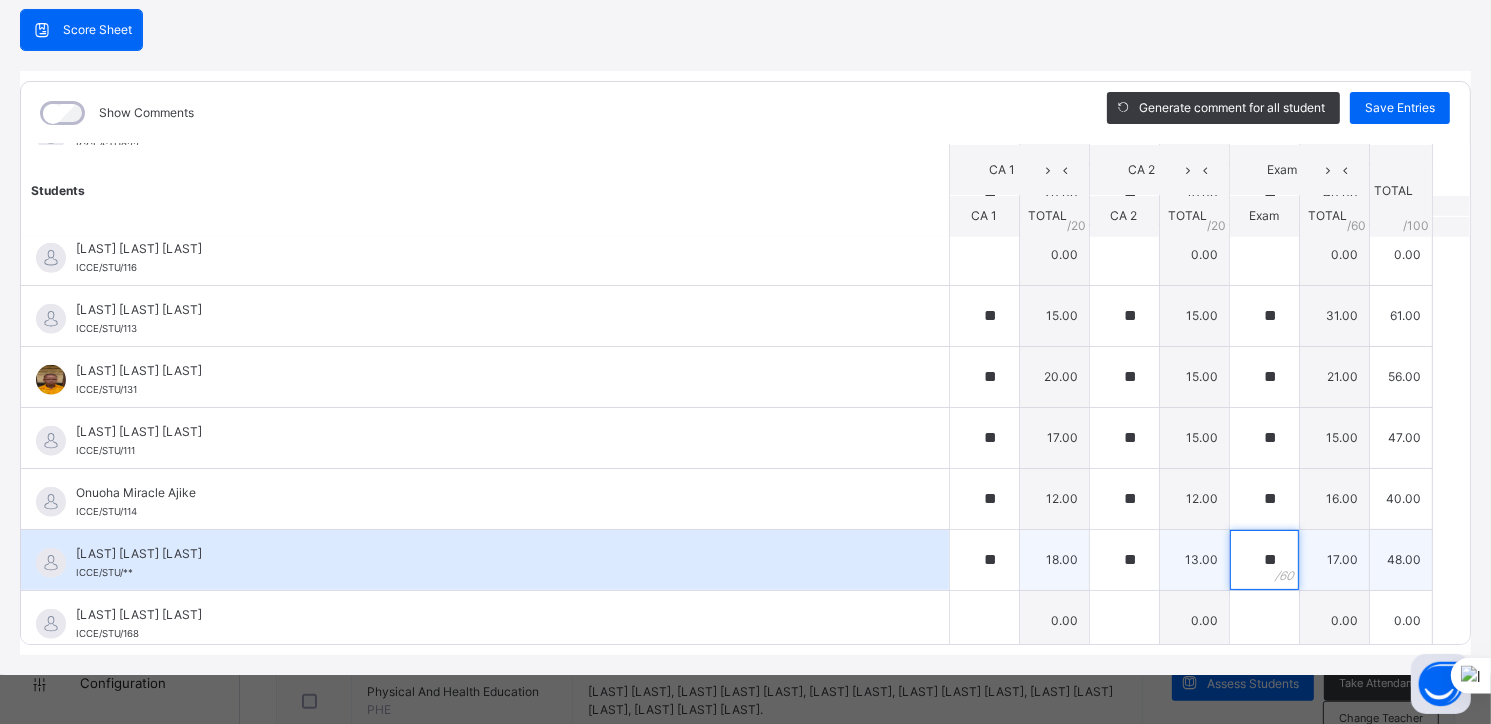 type on "**" 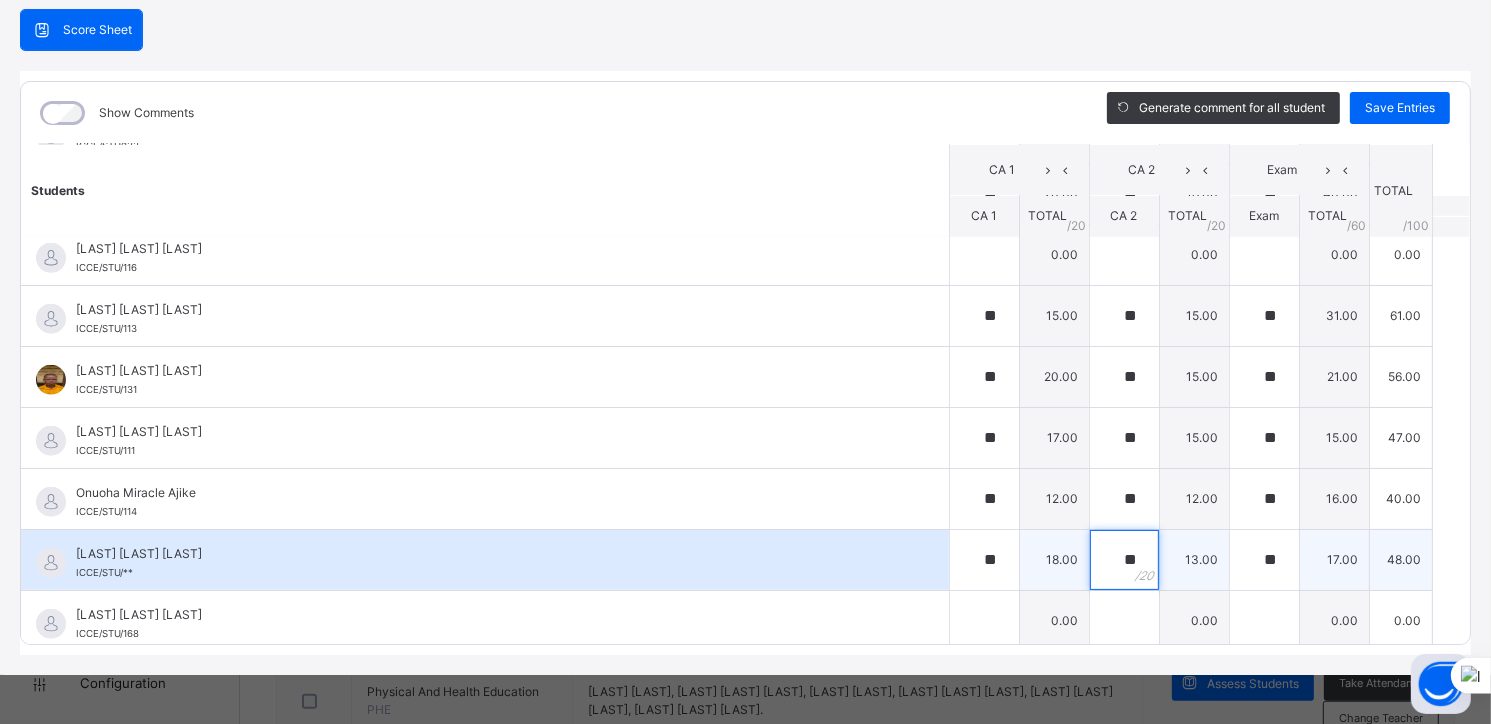 click on "**" at bounding box center (1124, 560) 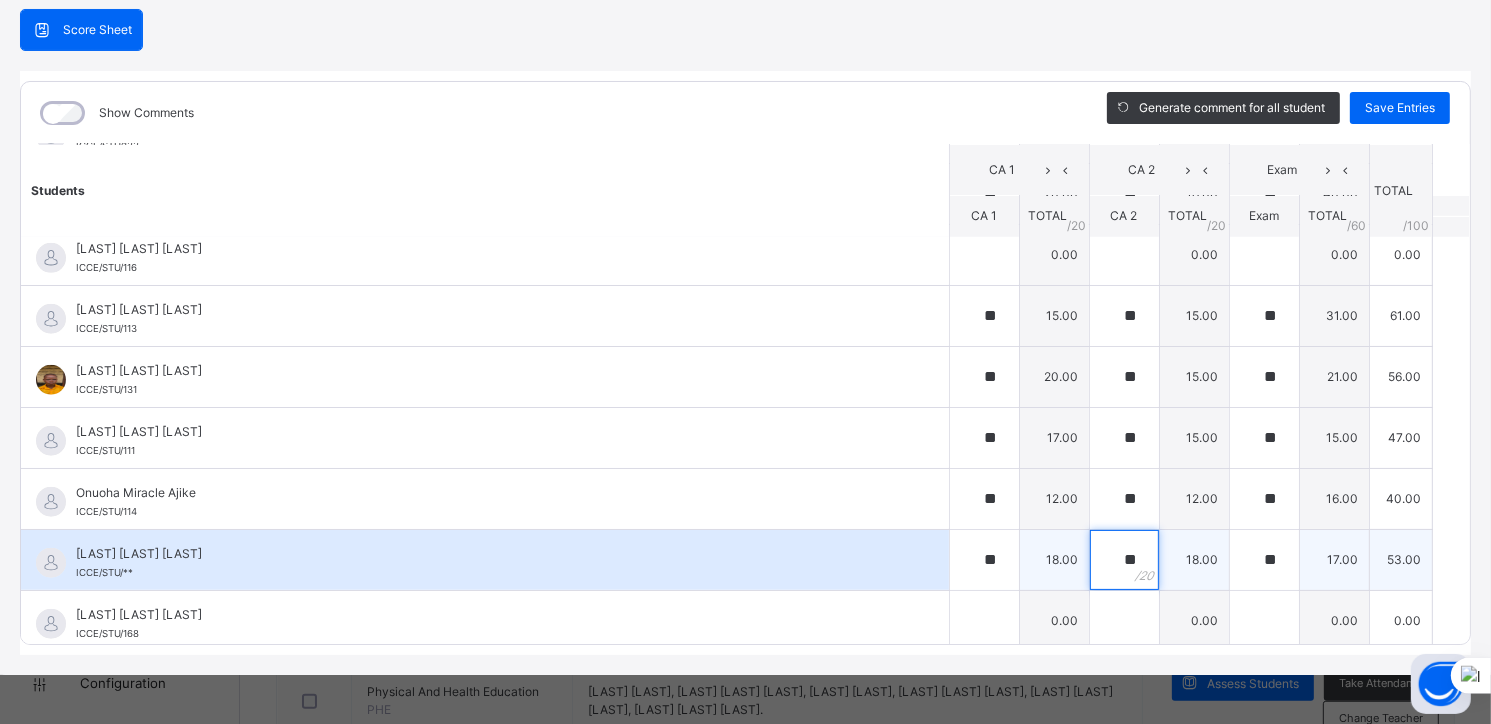 type on "**" 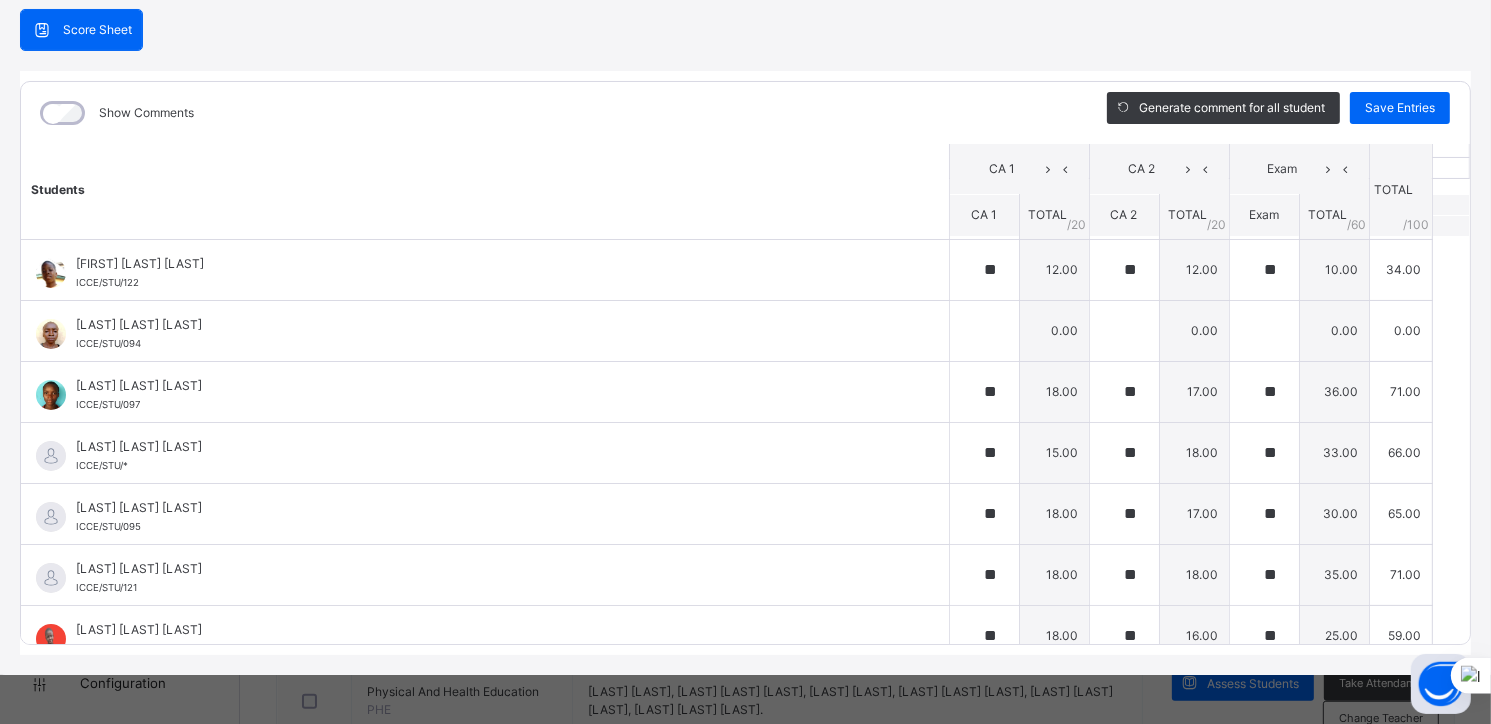 scroll, scrollTop: 0, scrollLeft: 0, axis: both 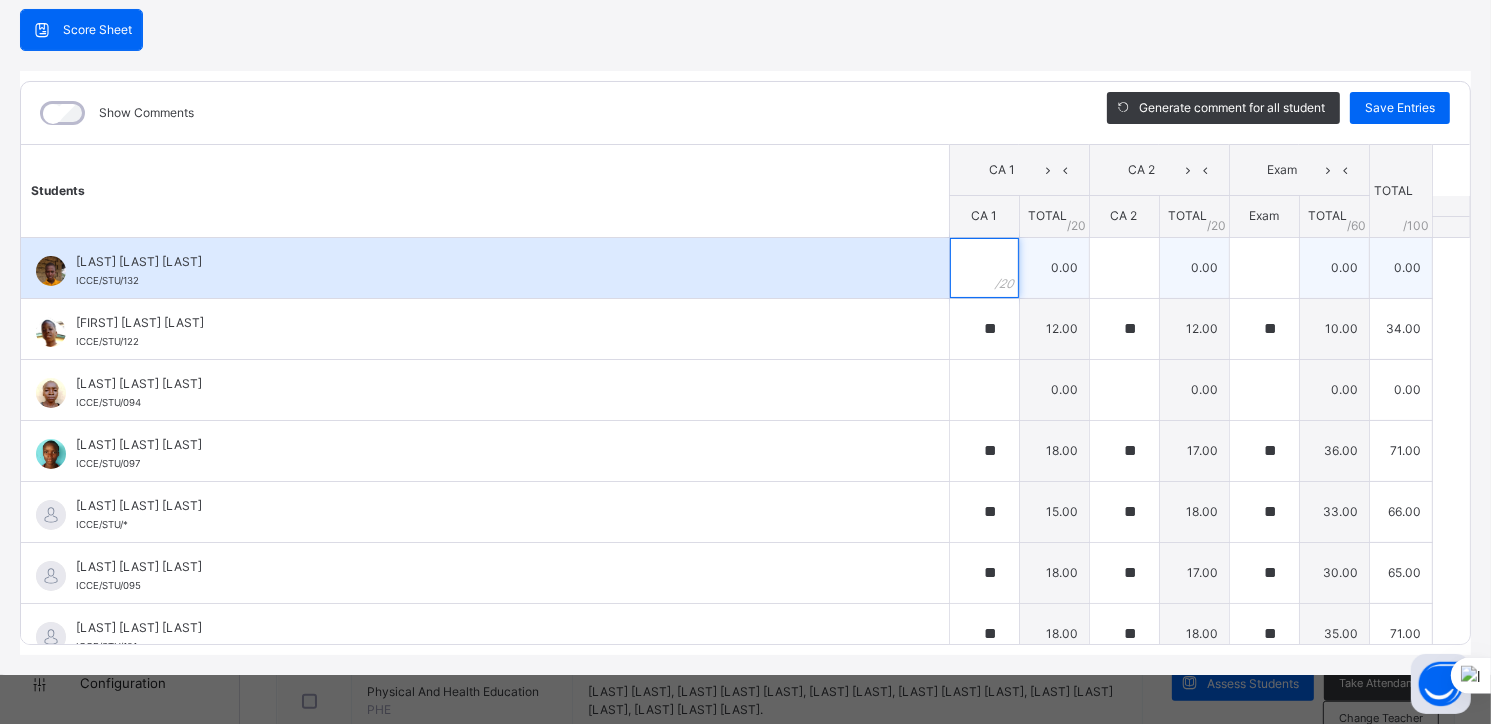 click at bounding box center [984, 268] 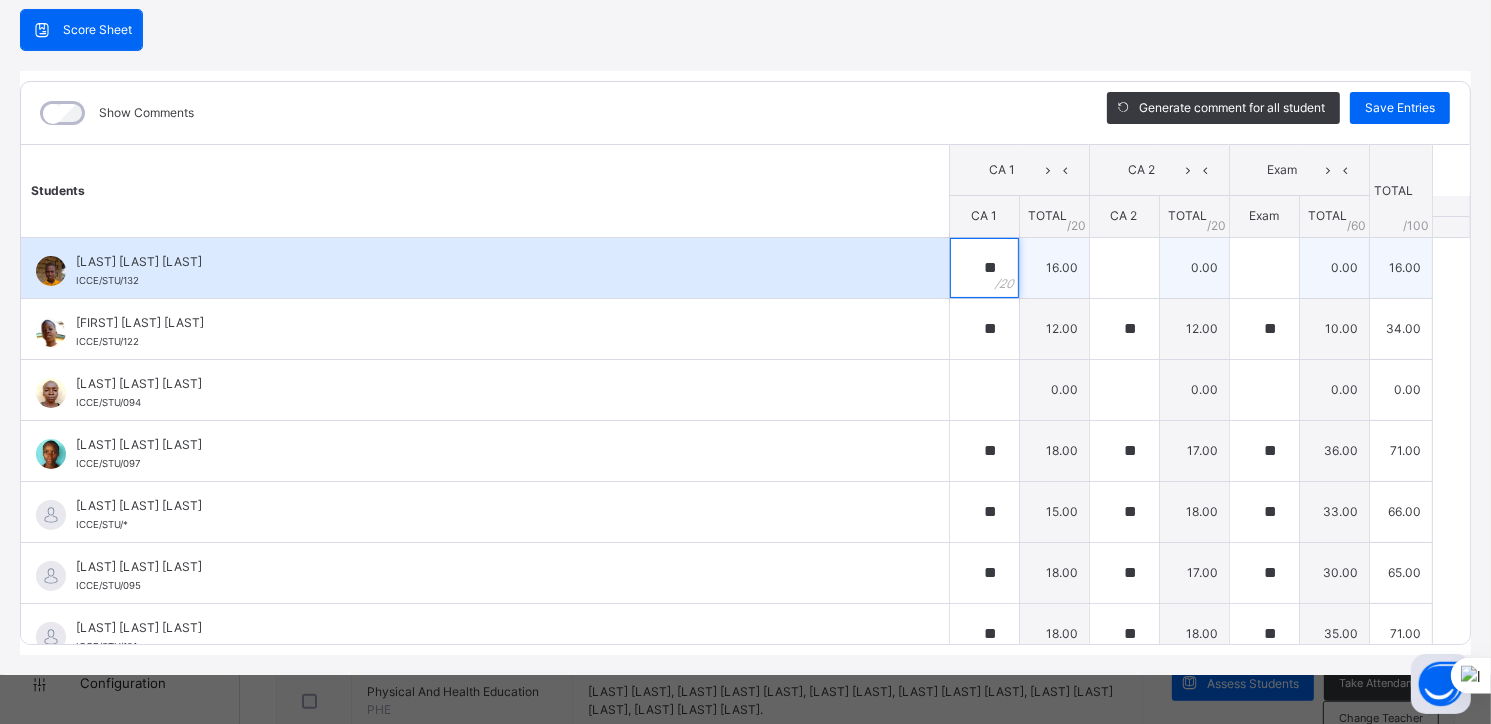 type on "**" 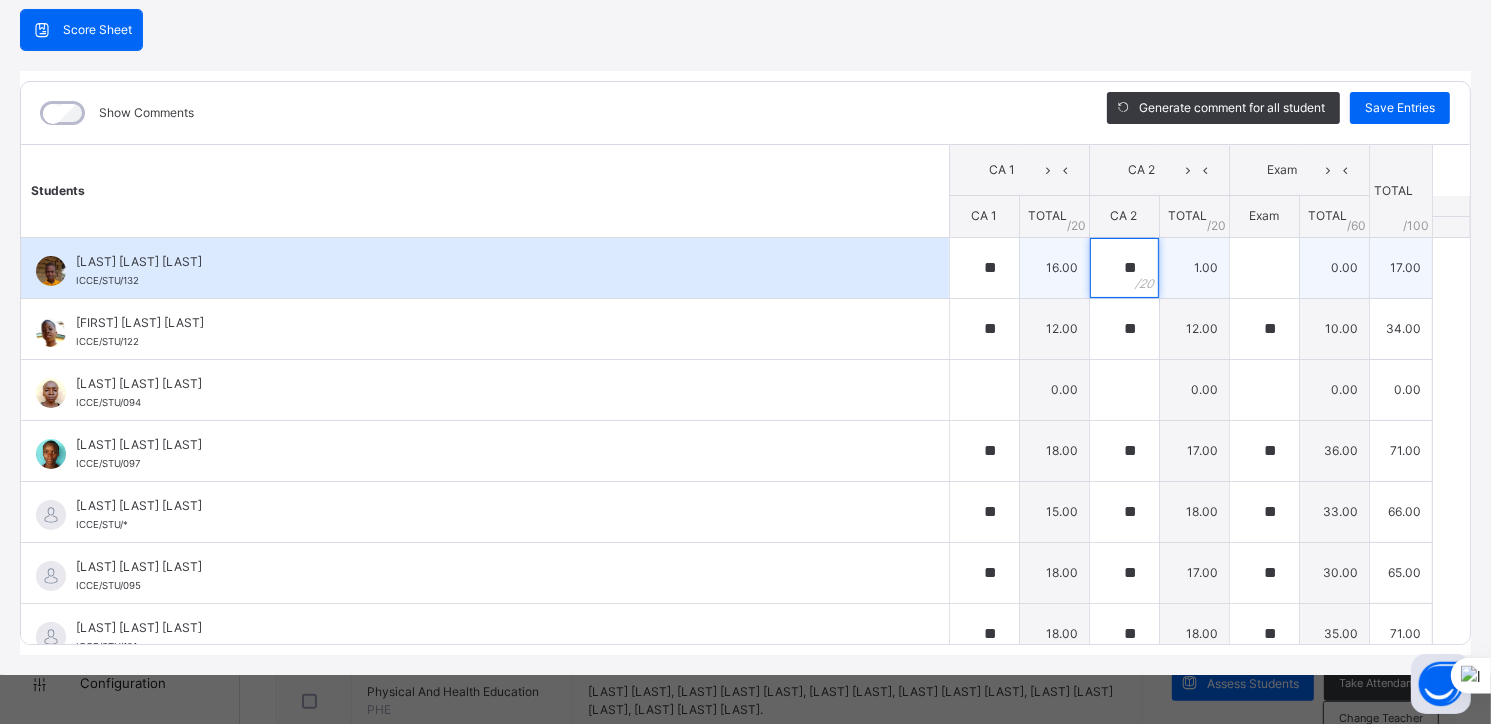 type on "**" 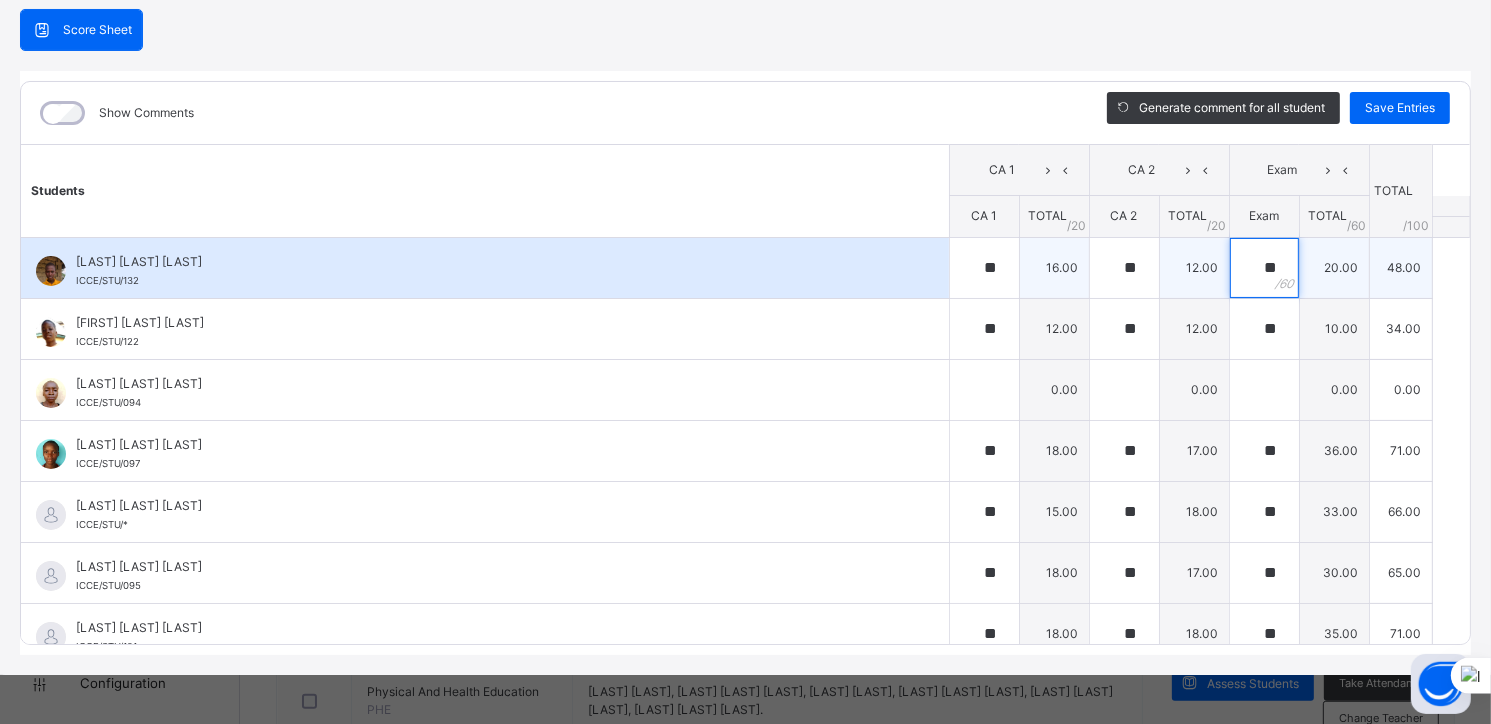 type on "**" 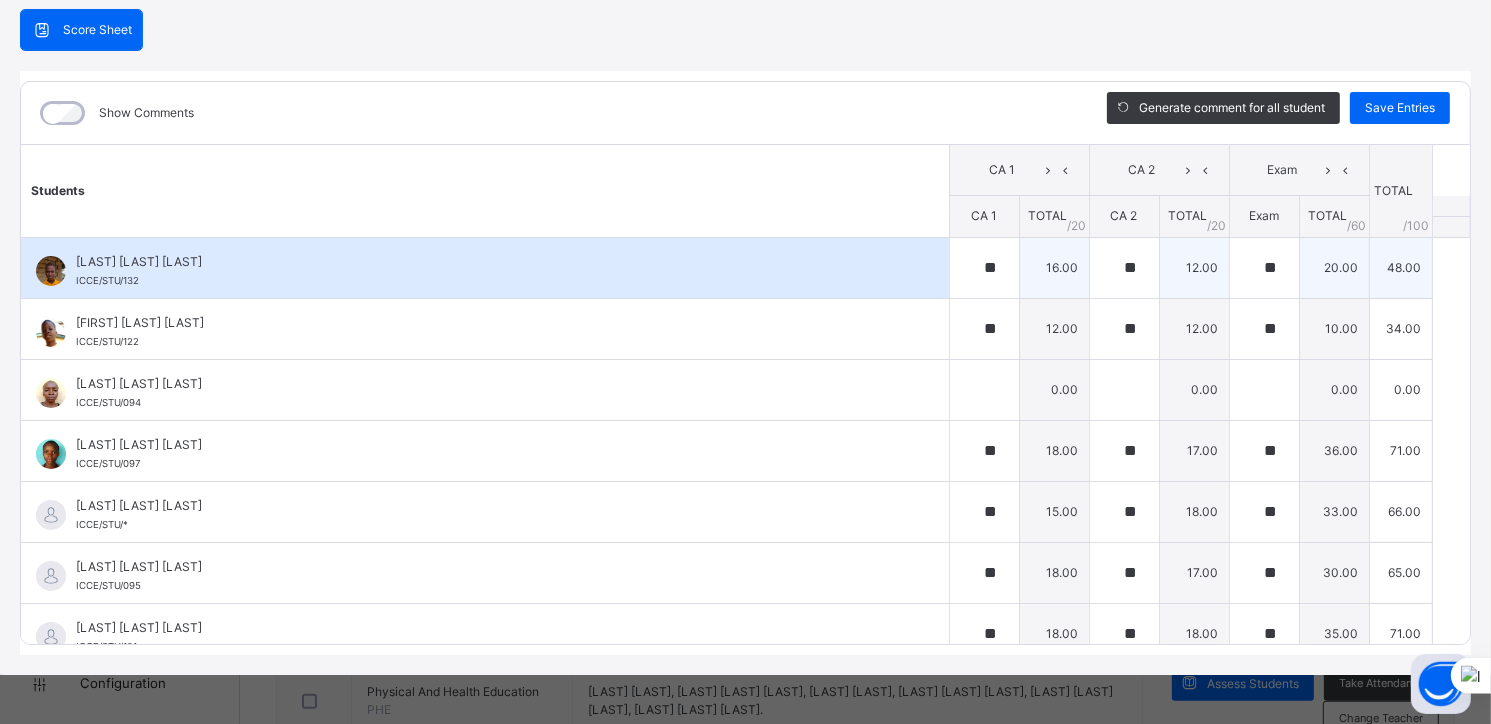 click on "[LAST] [LAST] [LAST] [GENERAL_CODE]" at bounding box center (490, 271) 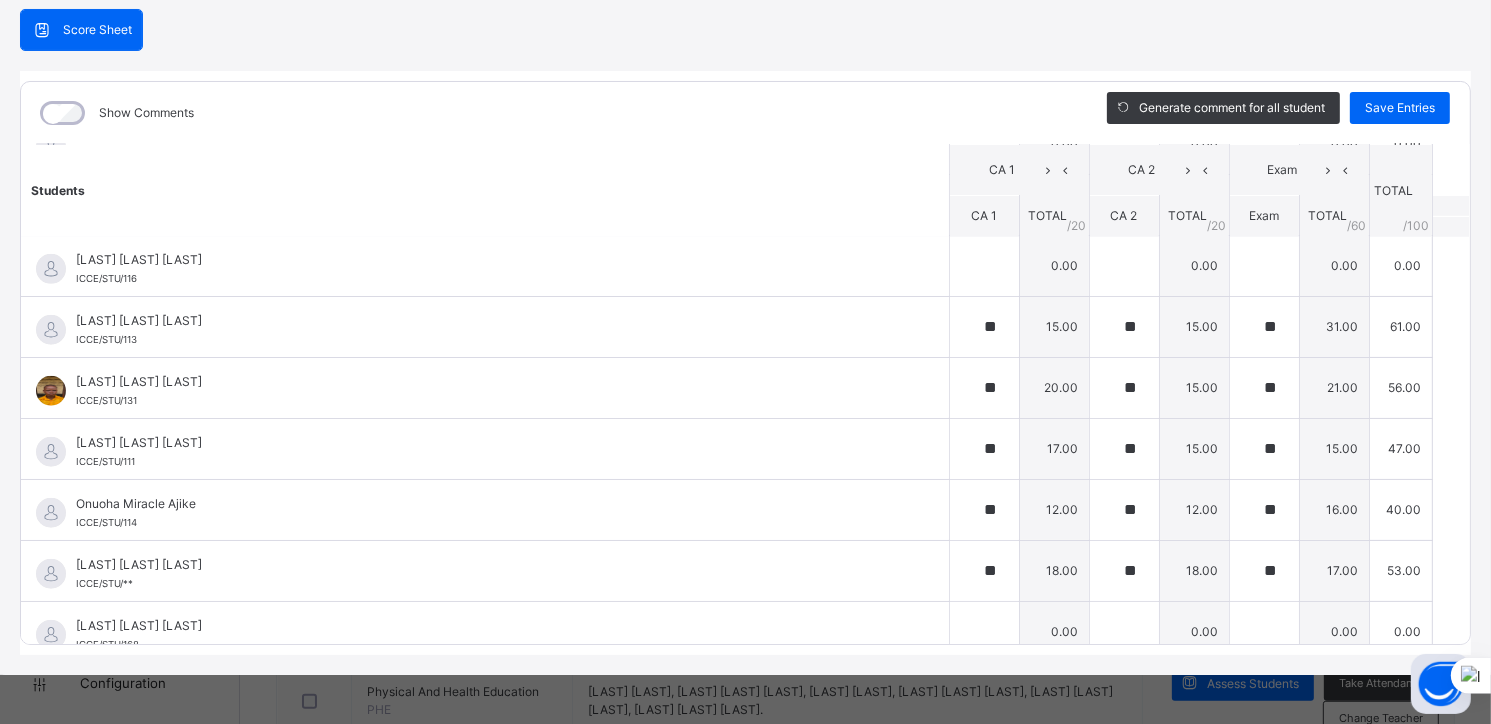 scroll, scrollTop: 1599, scrollLeft: 0, axis: vertical 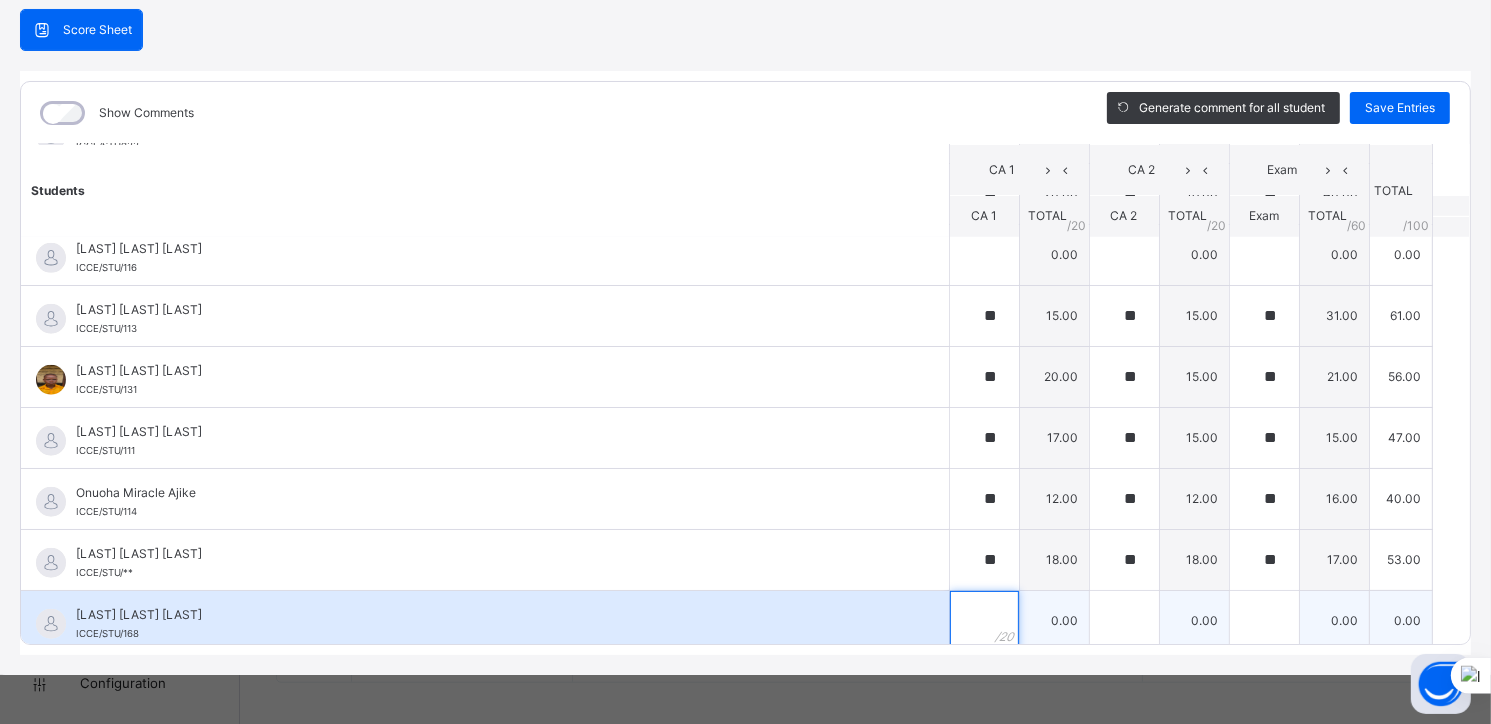 click at bounding box center (984, 621) 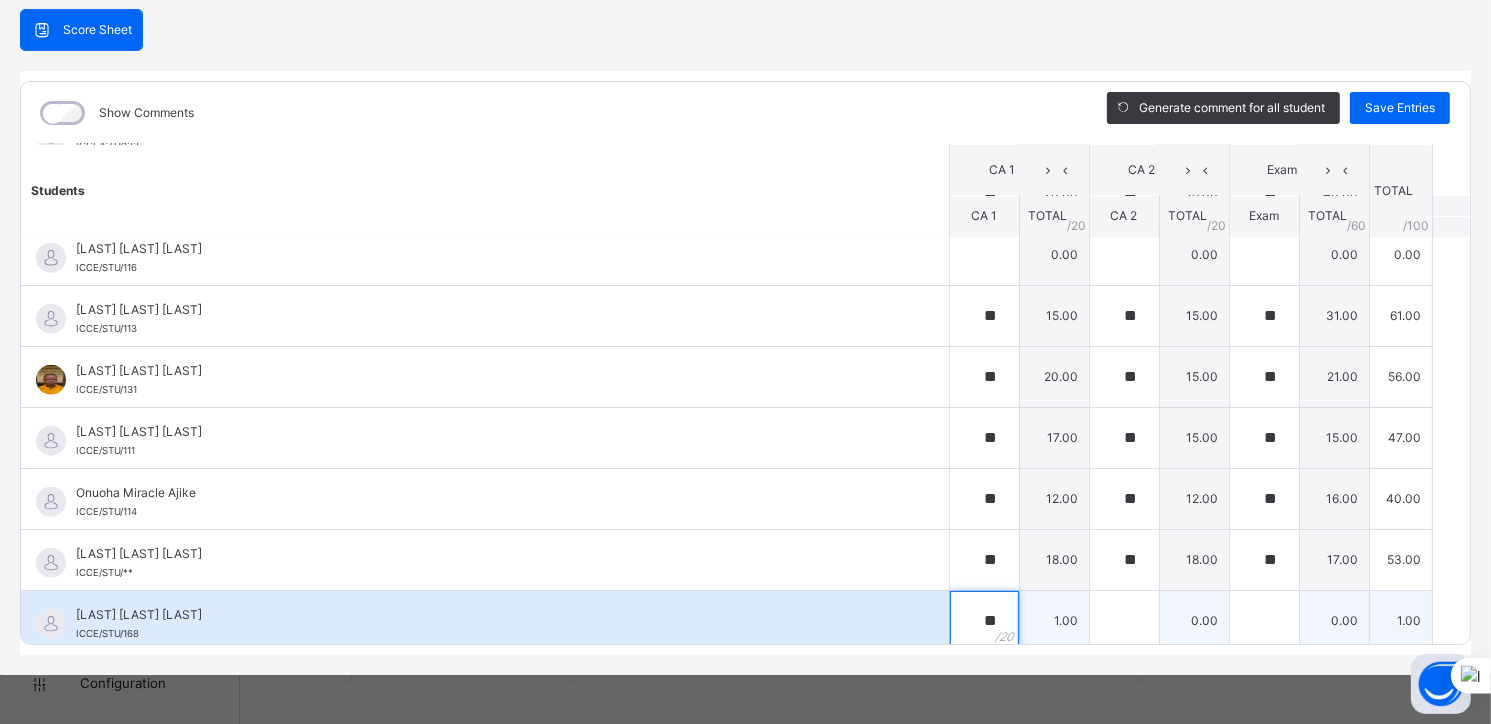 type on "**" 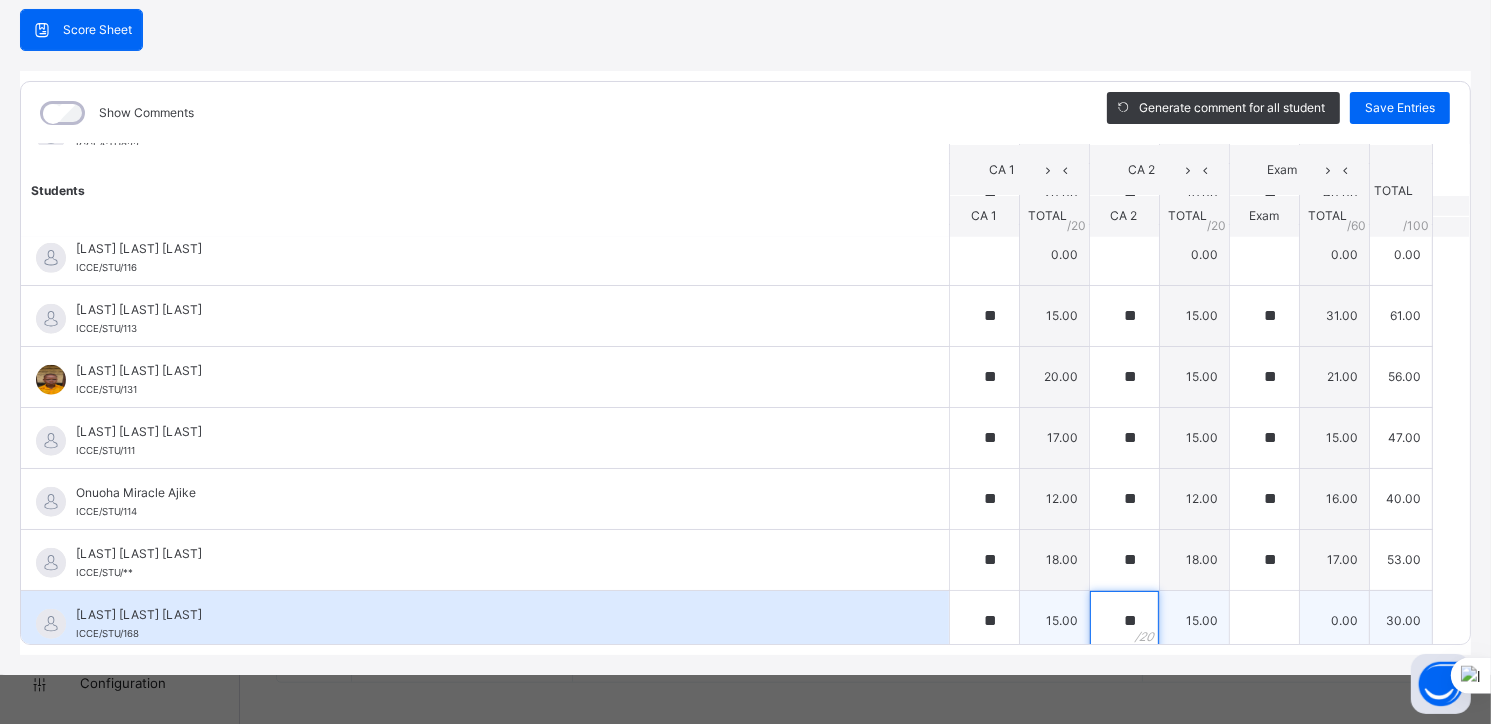 type on "**" 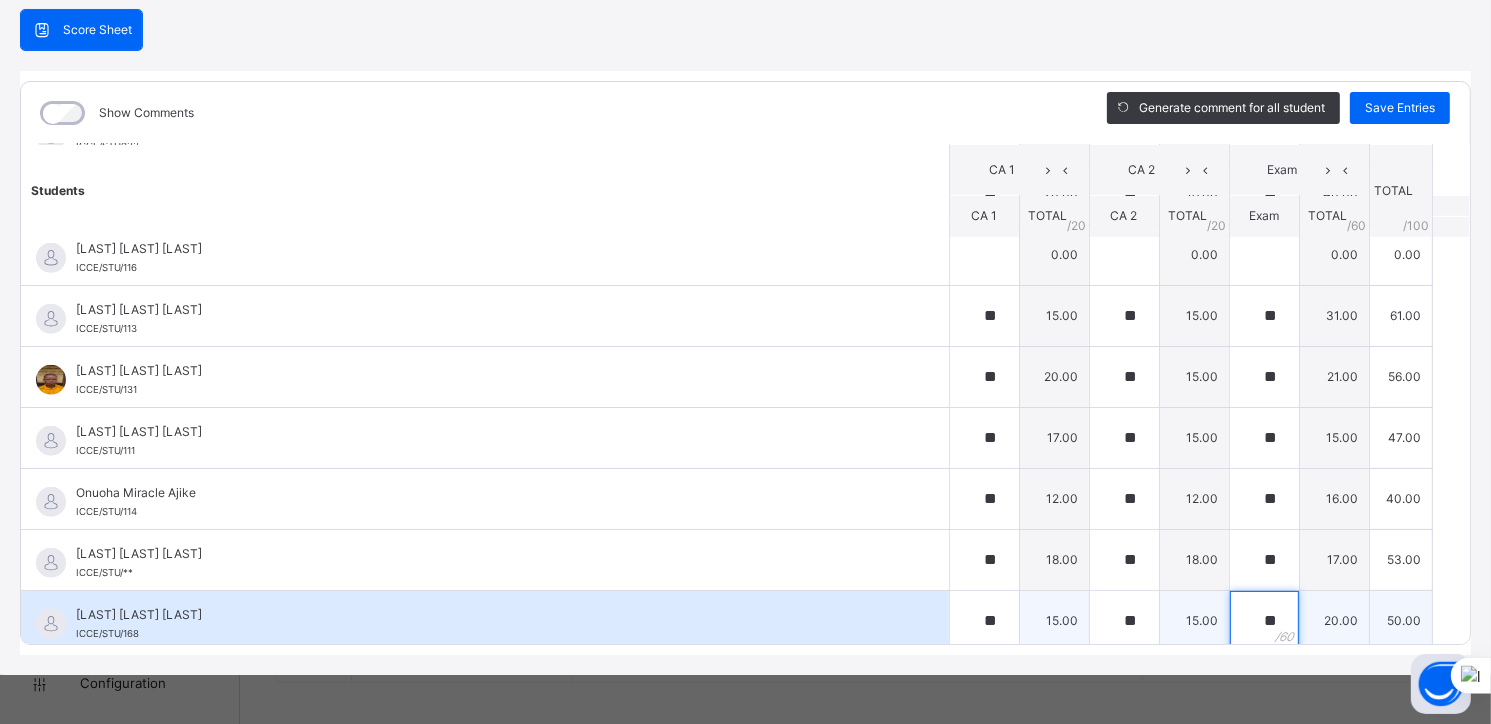 scroll, scrollTop: 1320, scrollLeft: 0, axis: vertical 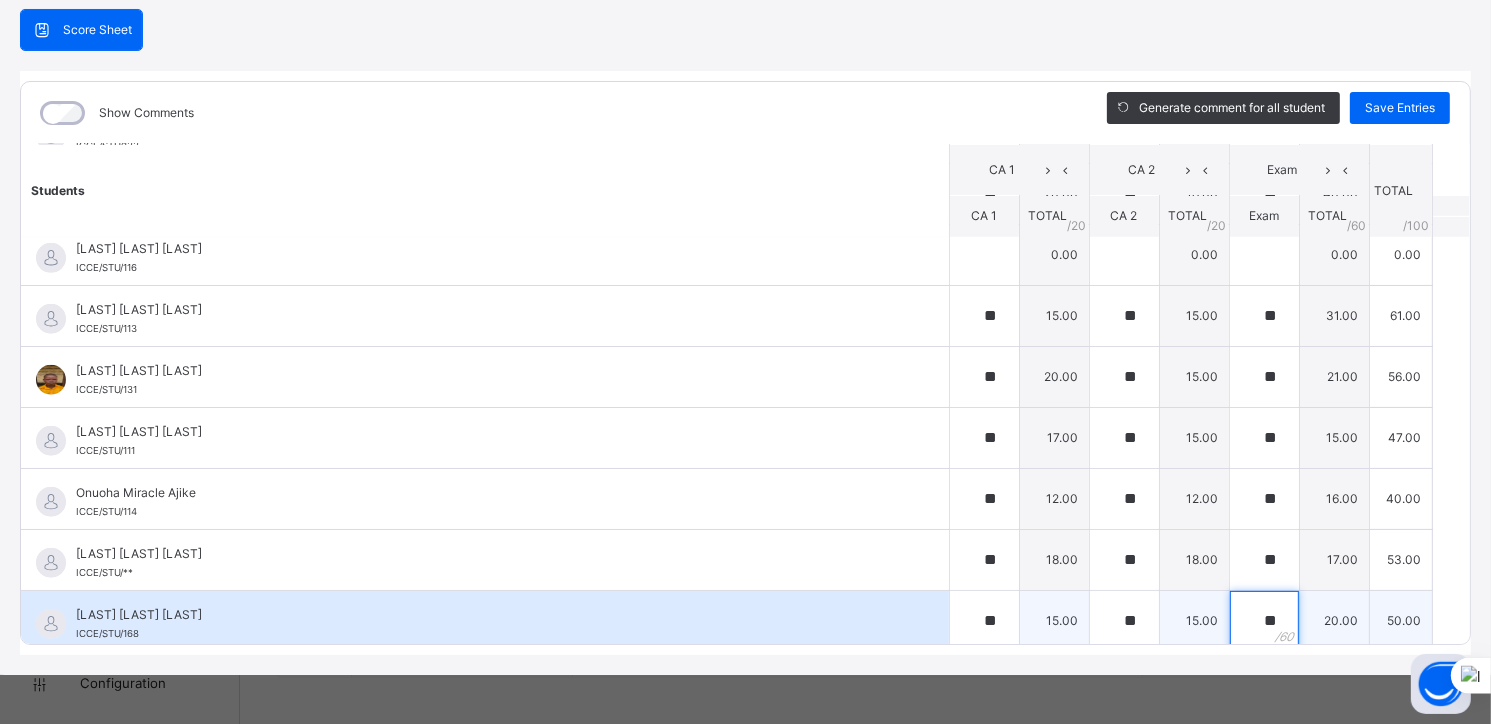 type on "**" 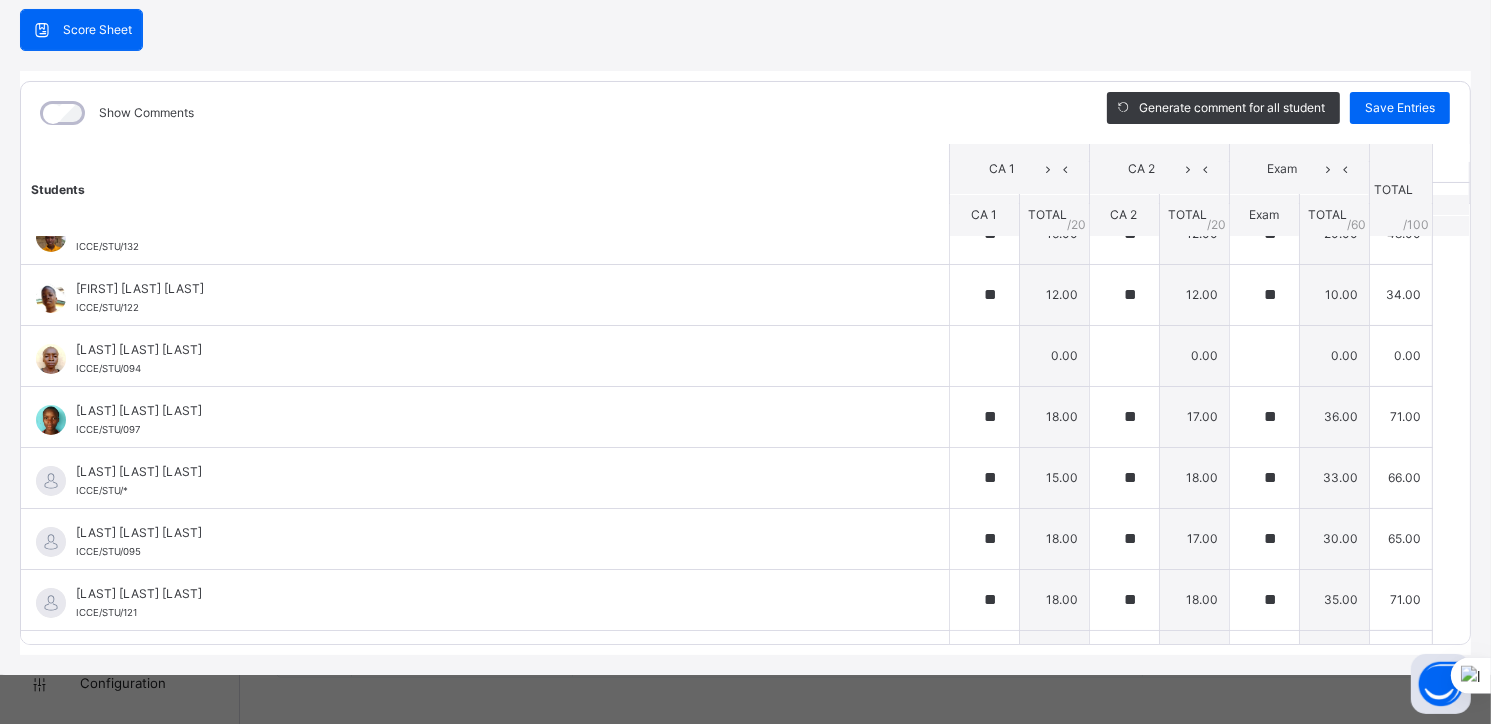 scroll, scrollTop: 0, scrollLeft: 0, axis: both 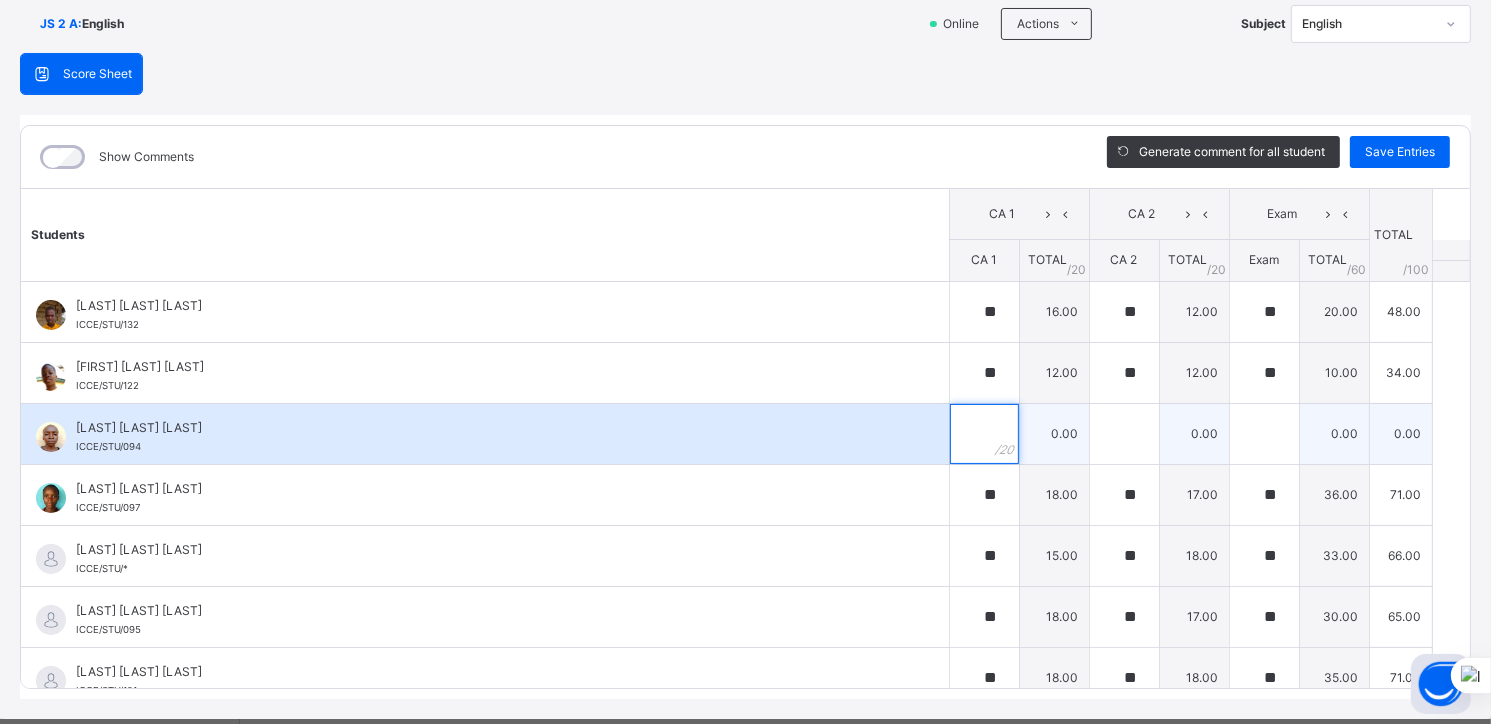 click at bounding box center [984, 434] 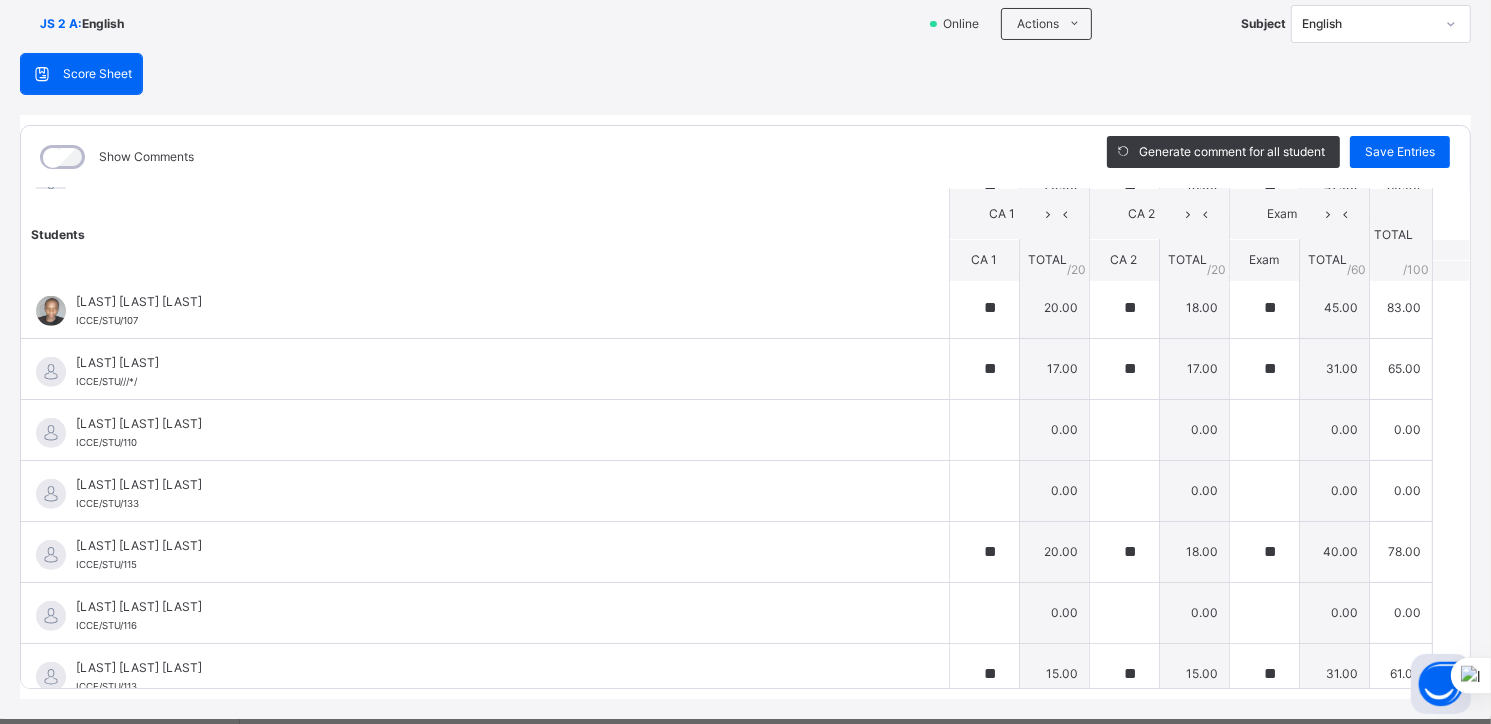 scroll, scrollTop: 1283, scrollLeft: 0, axis: vertical 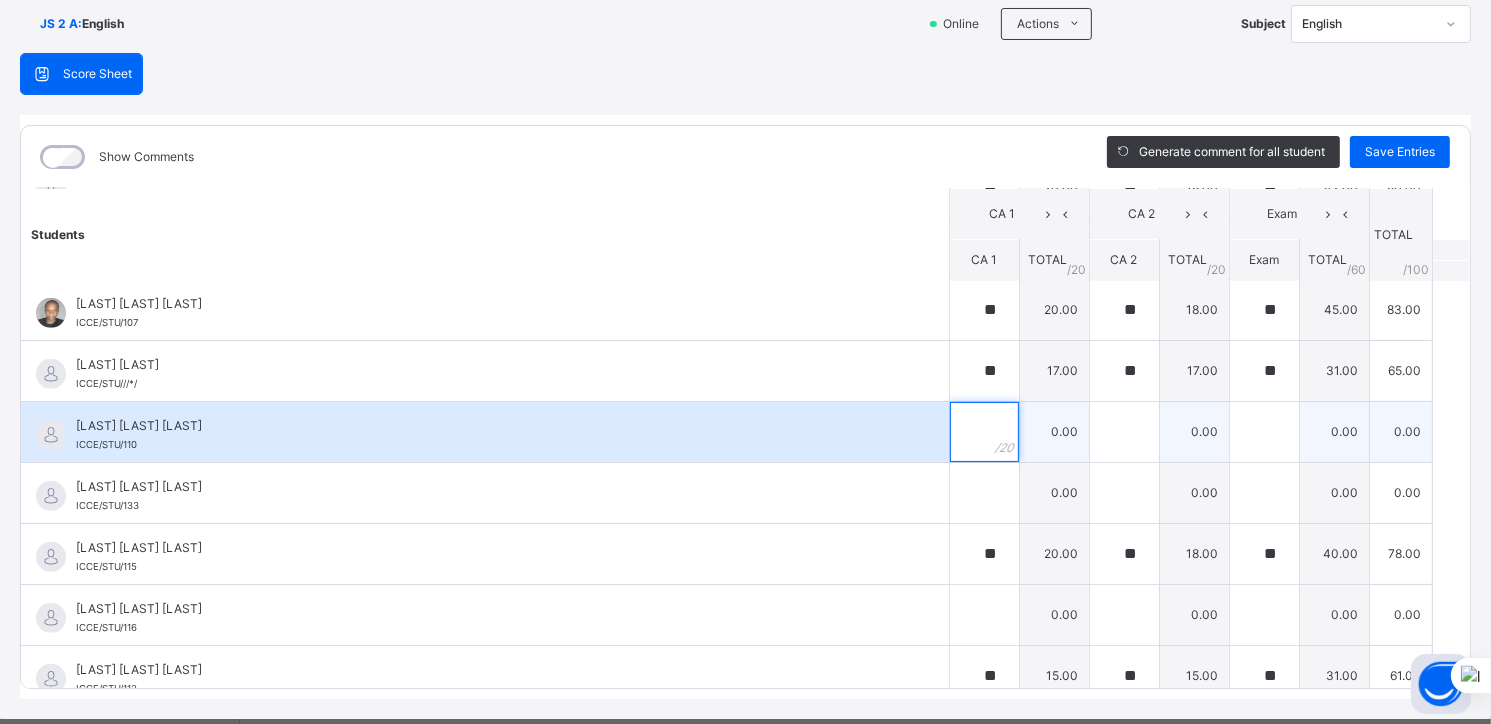 click at bounding box center (984, 432) 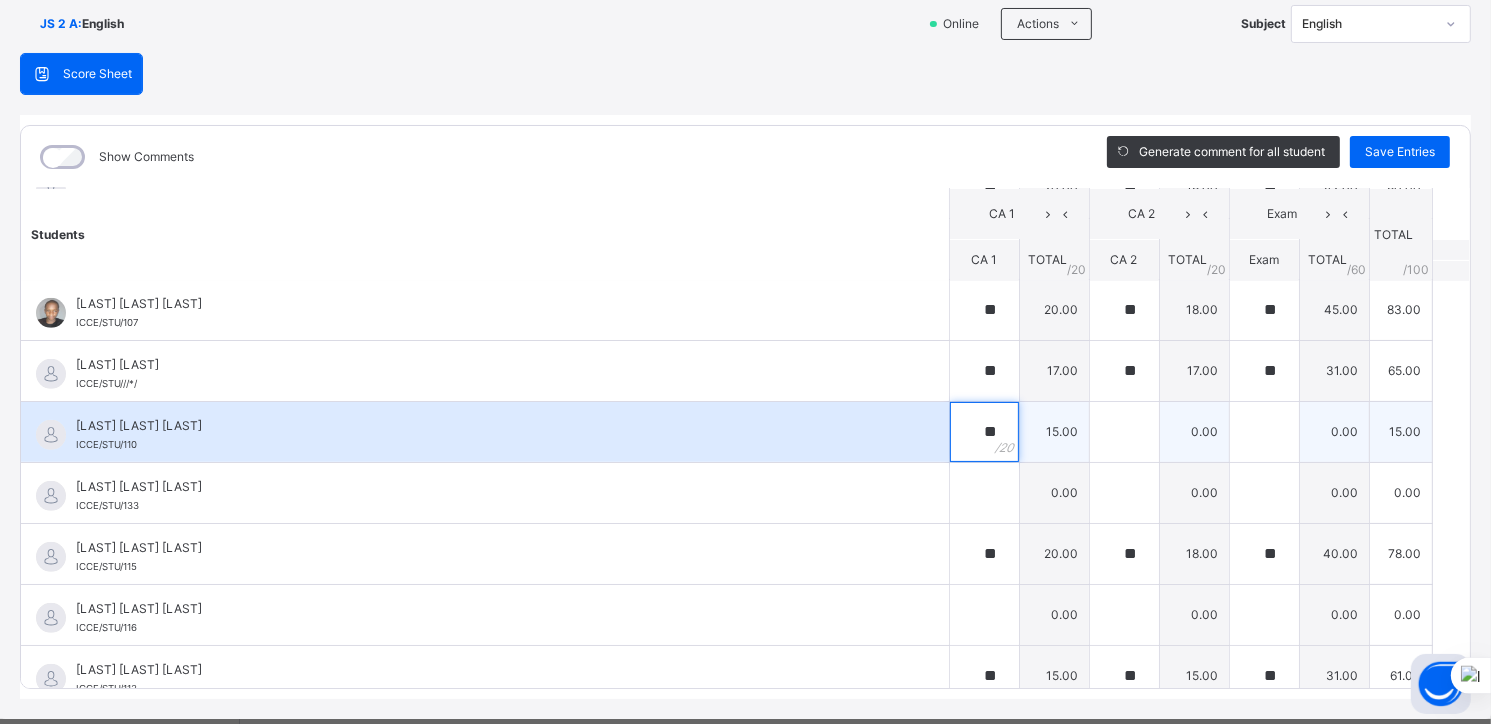 type on "**" 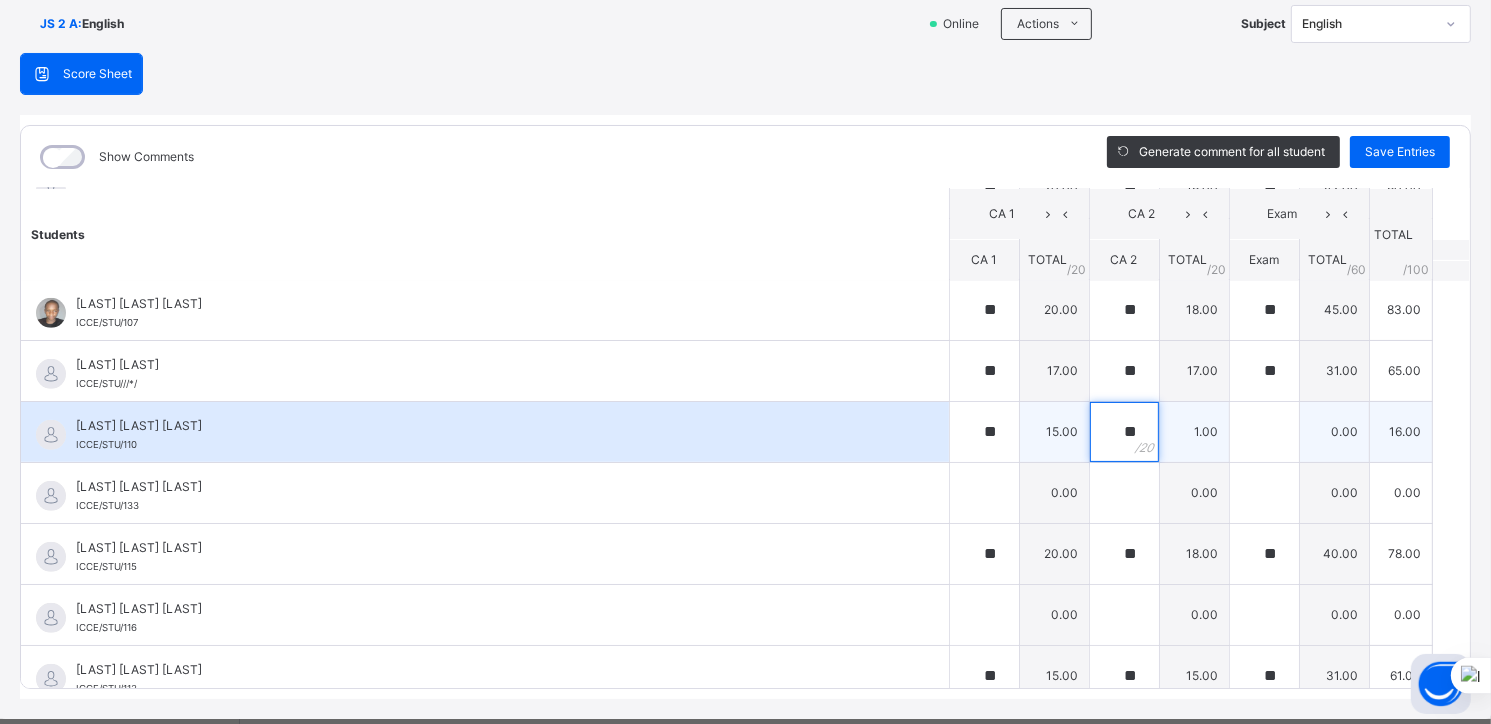 type on "**" 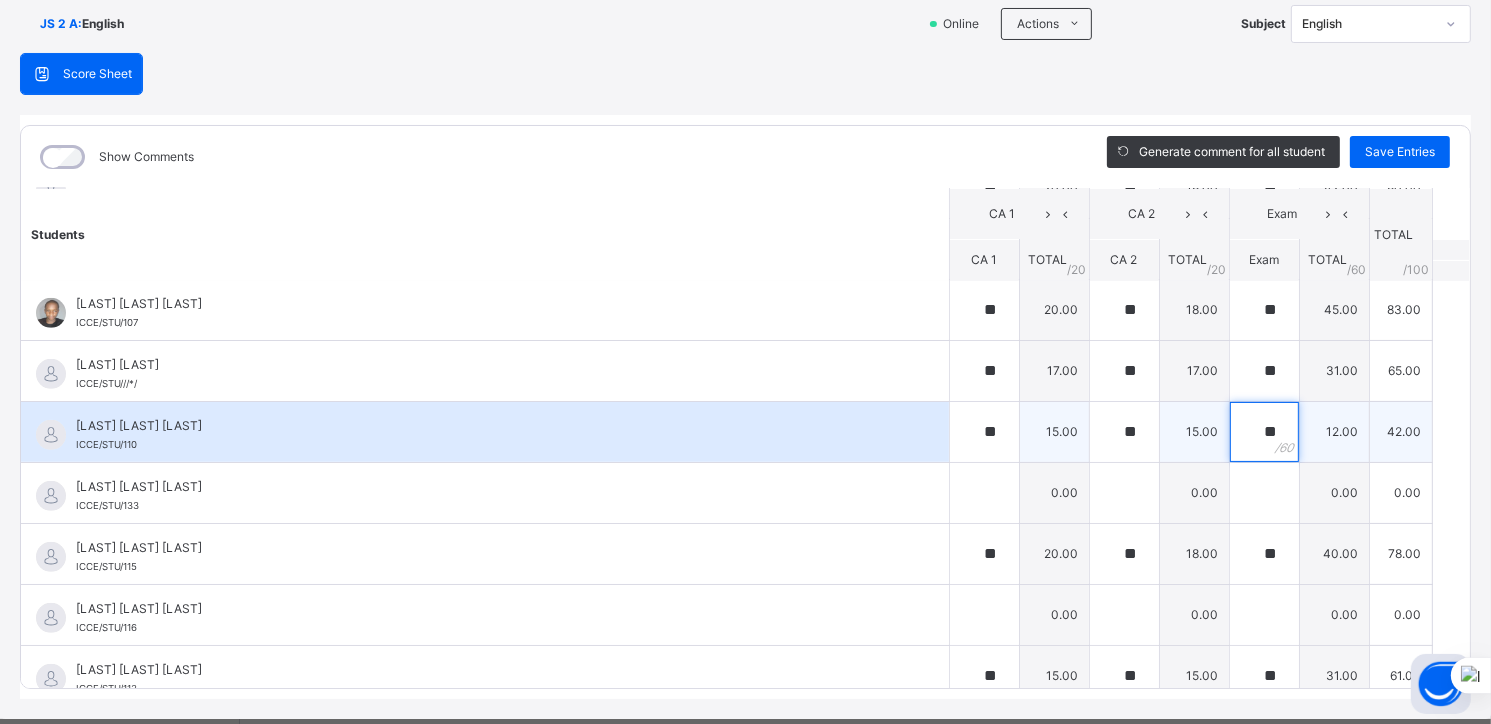 type on "**" 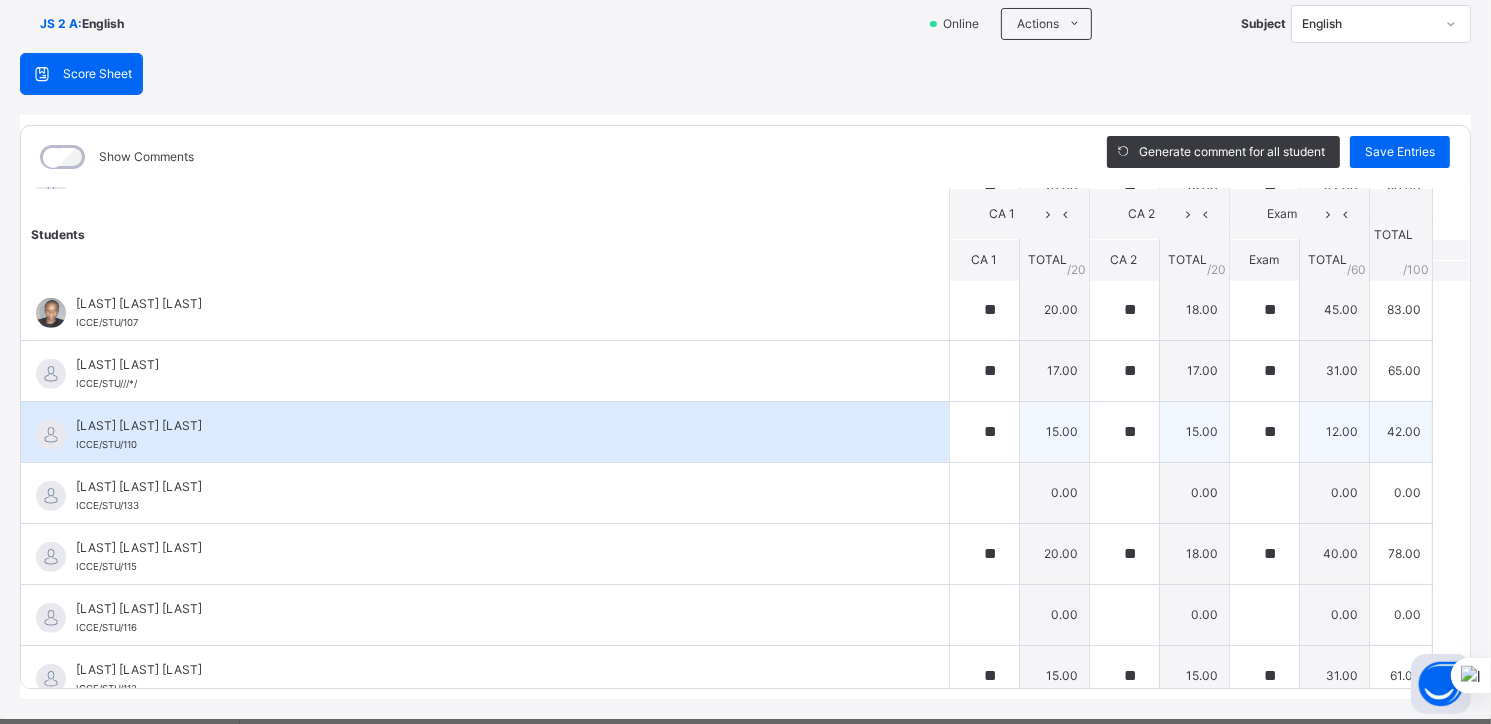click on "[LAST] [LAST] [LAST]" at bounding box center (490, 426) 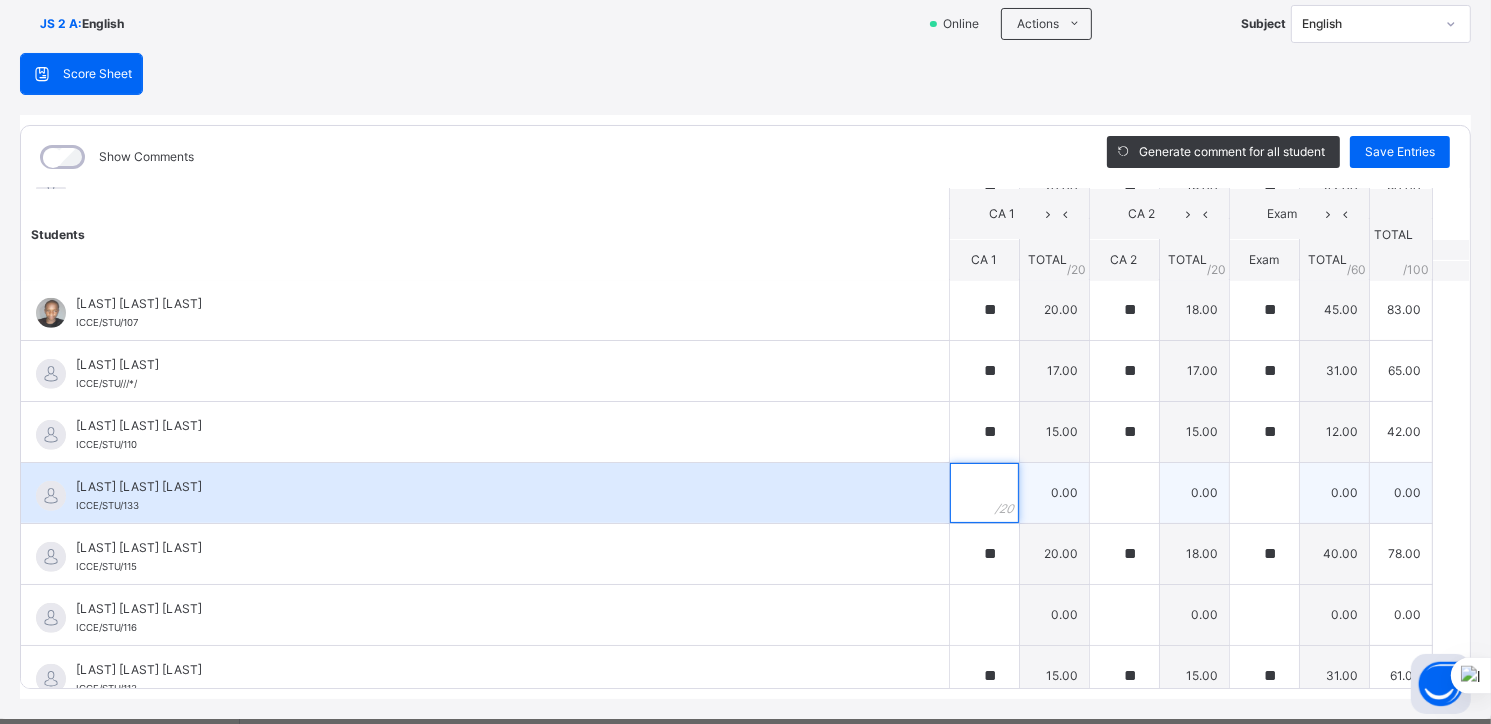 click at bounding box center [984, 493] 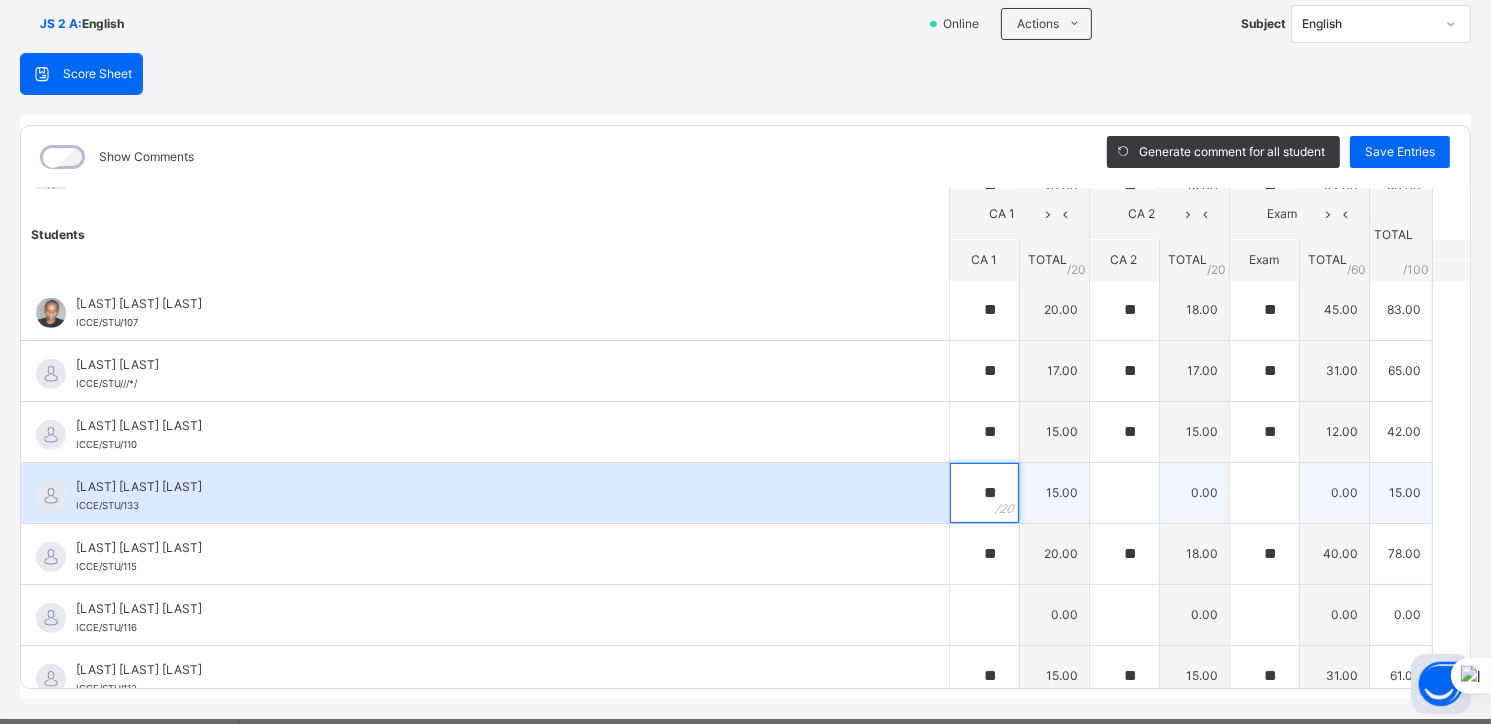 type on "**" 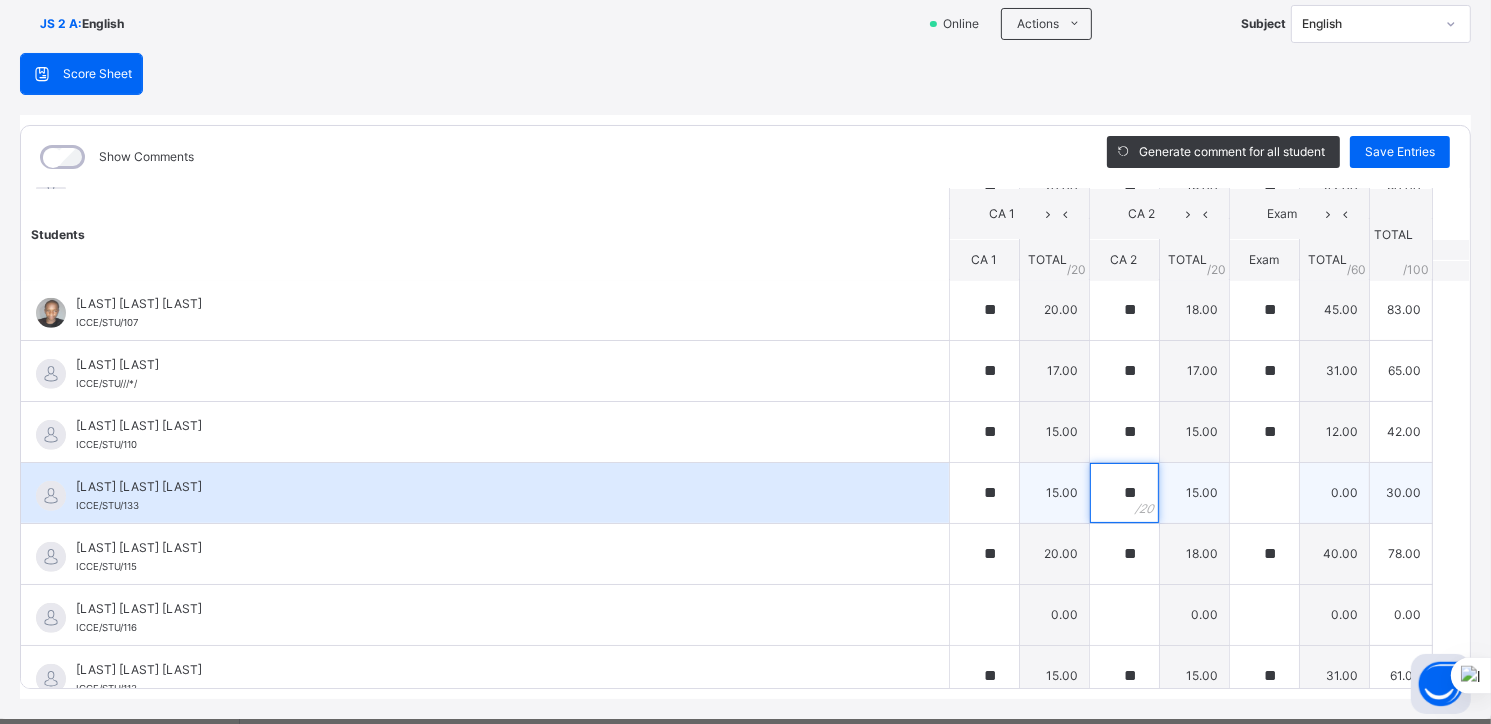 type on "**" 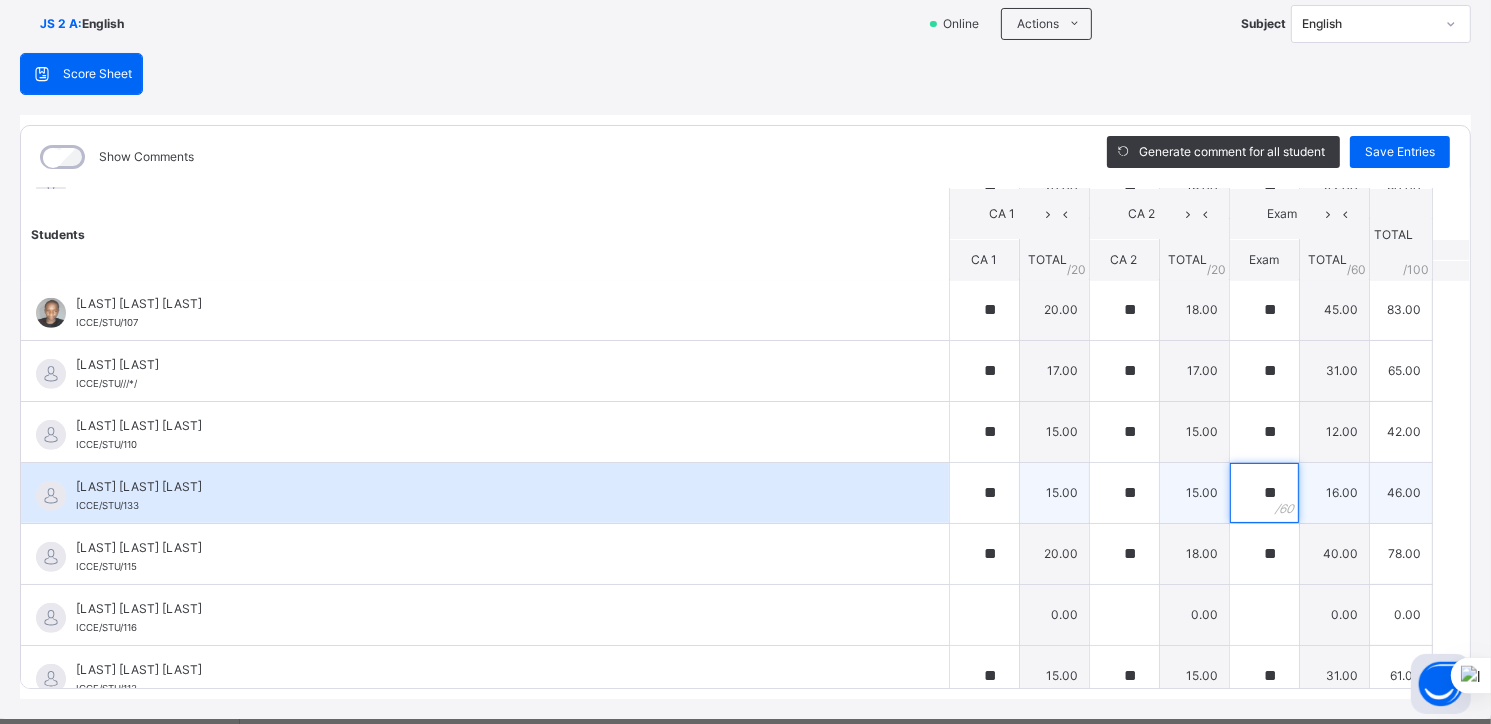 type on "**" 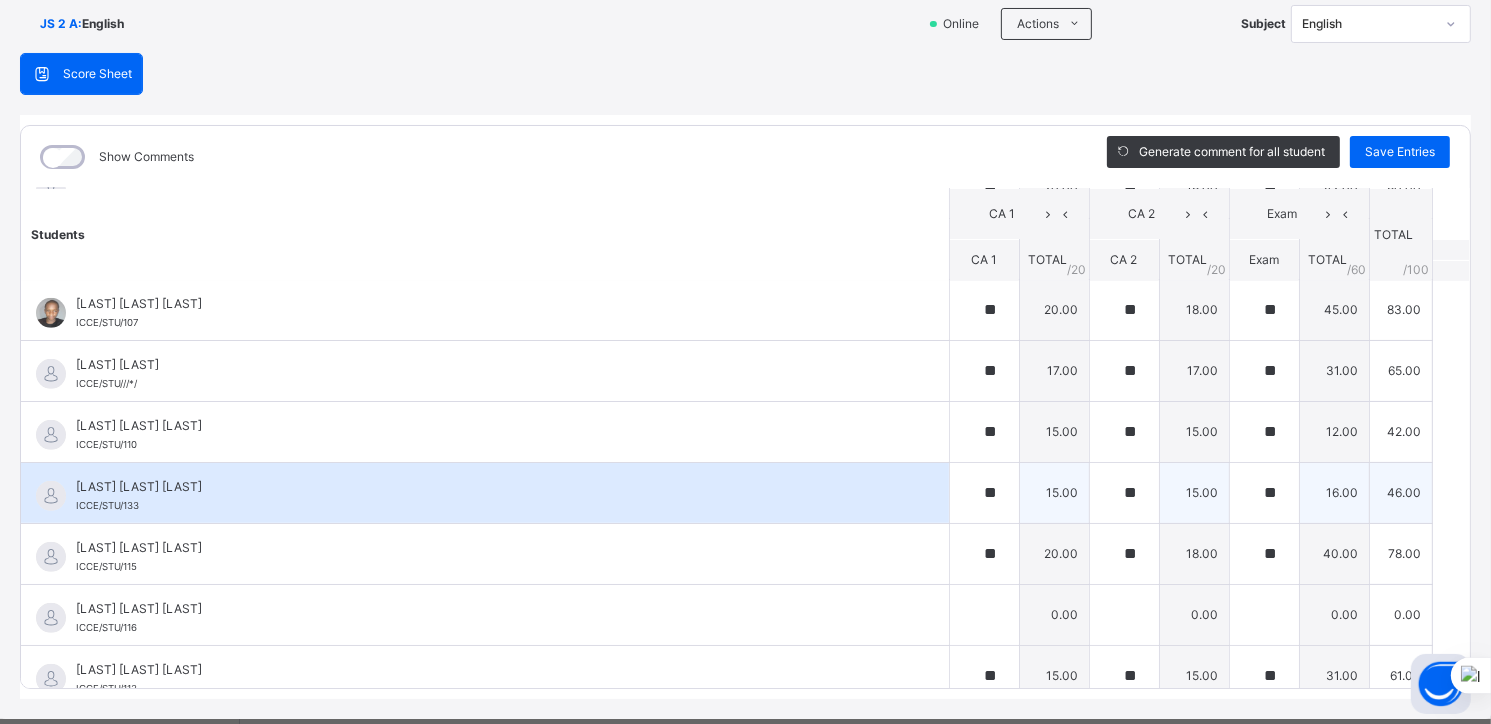 click on "[LAST] [LAST] [LAST] [GENERAL_CODE]" at bounding box center [490, 496] 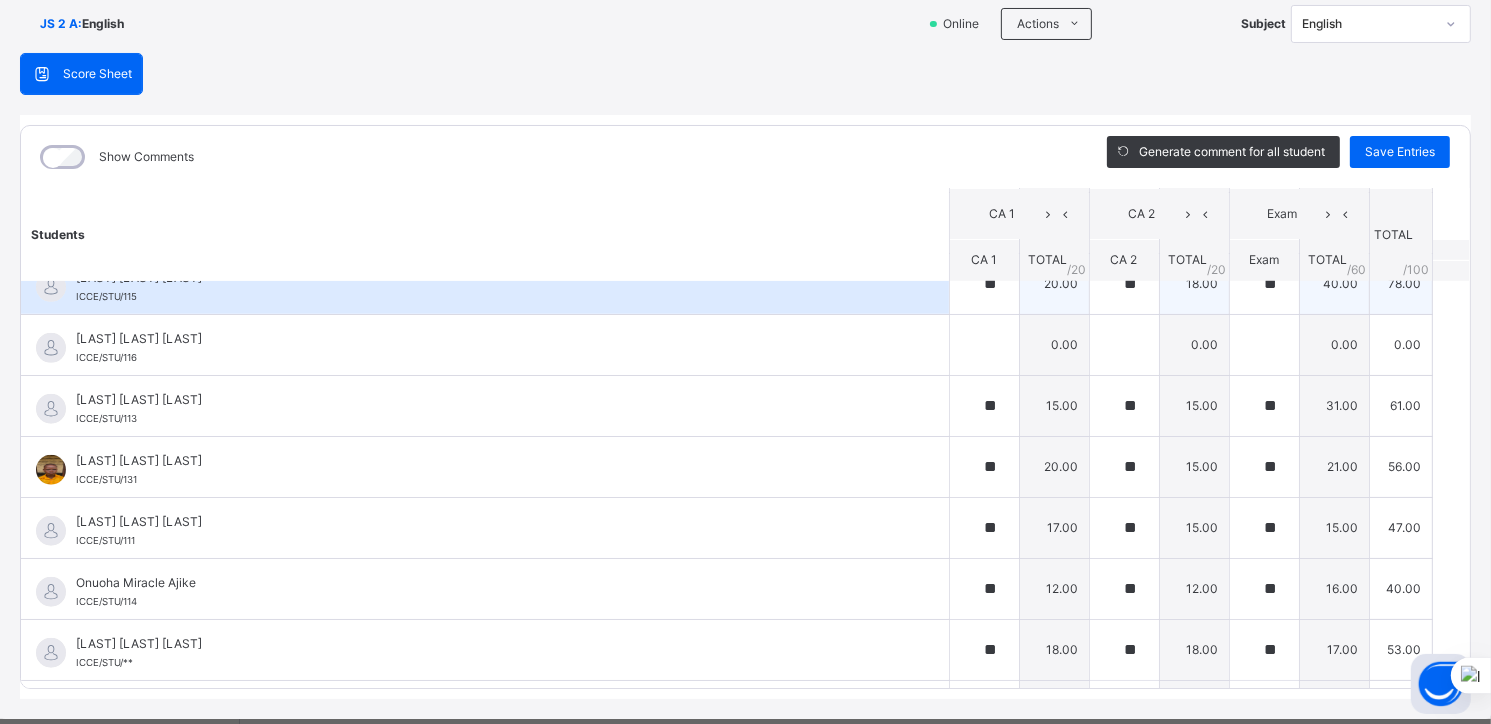 scroll, scrollTop: 1599, scrollLeft: 0, axis: vertical 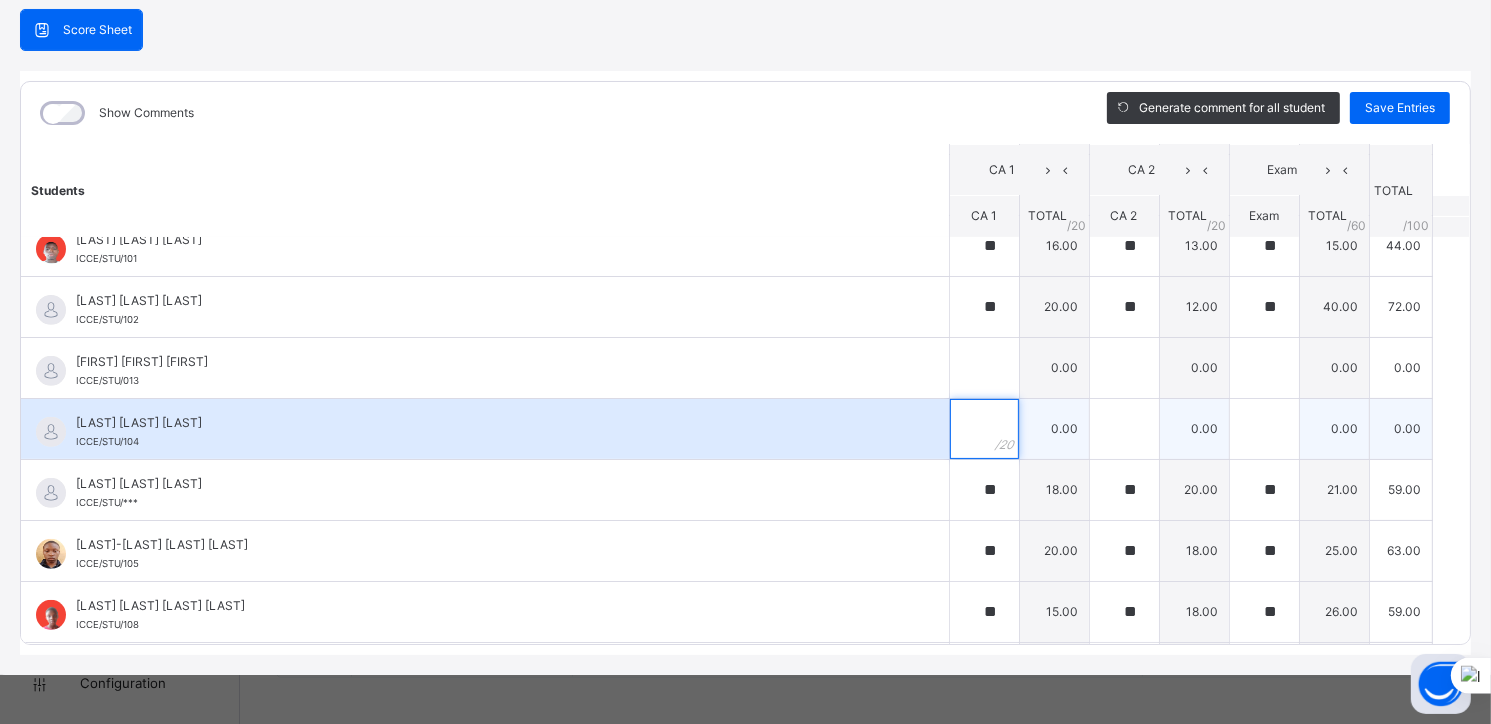 click at bounding box center [984, 429] 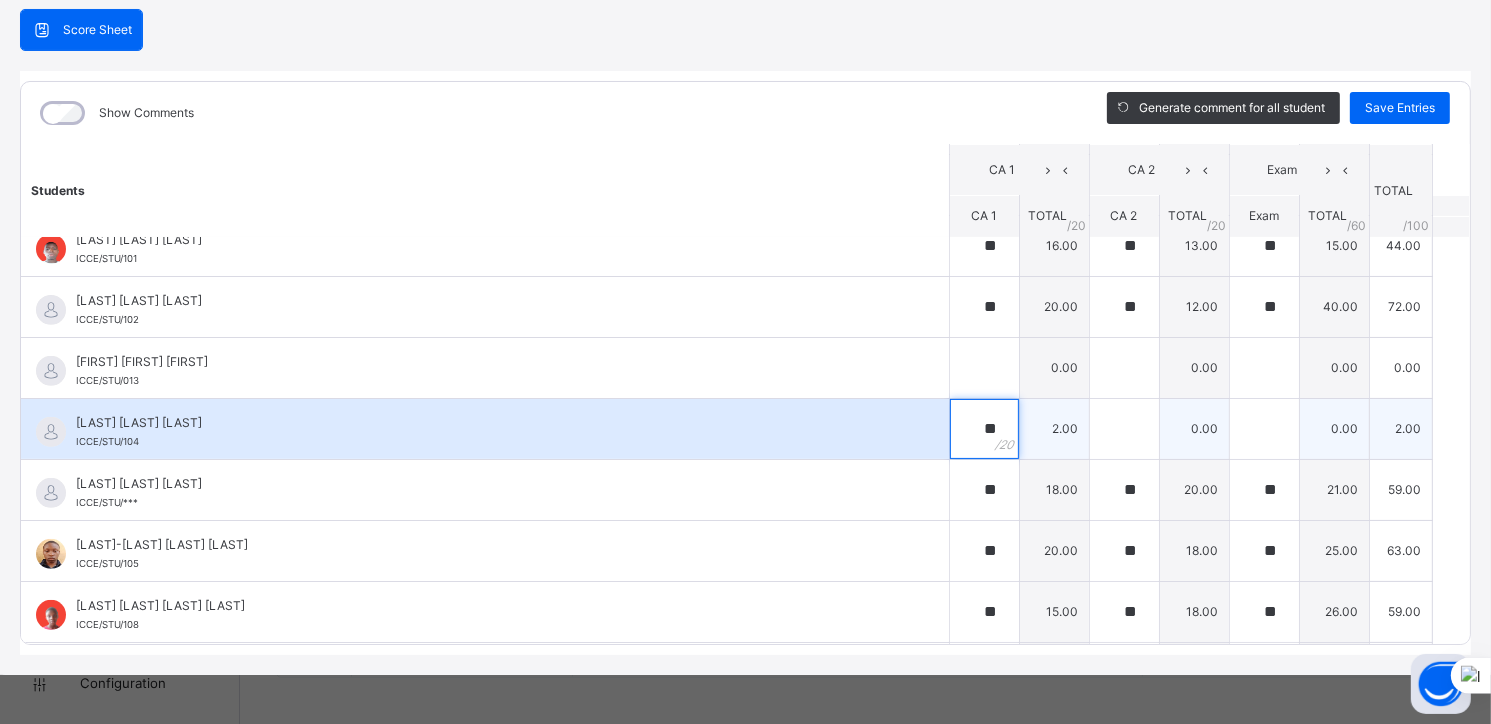 type on "**" 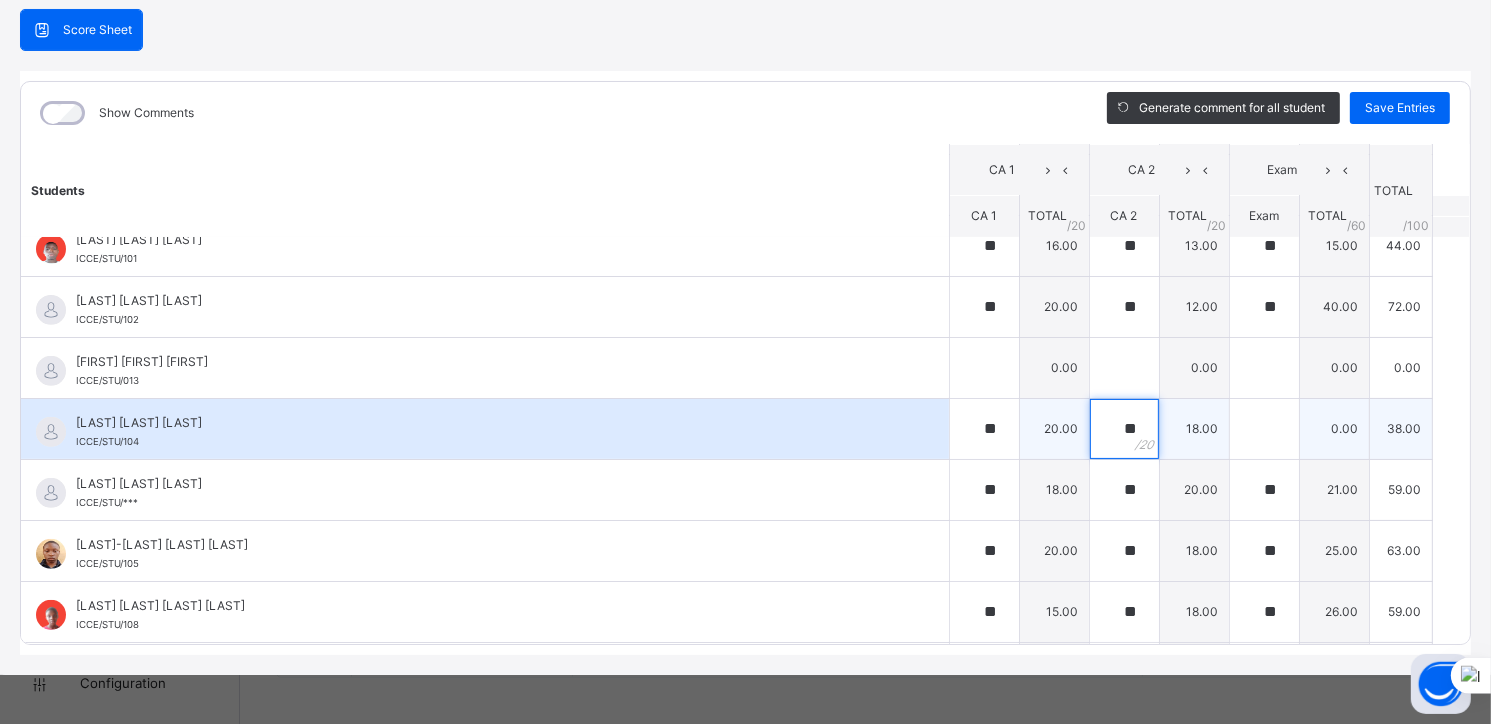 type on "**" 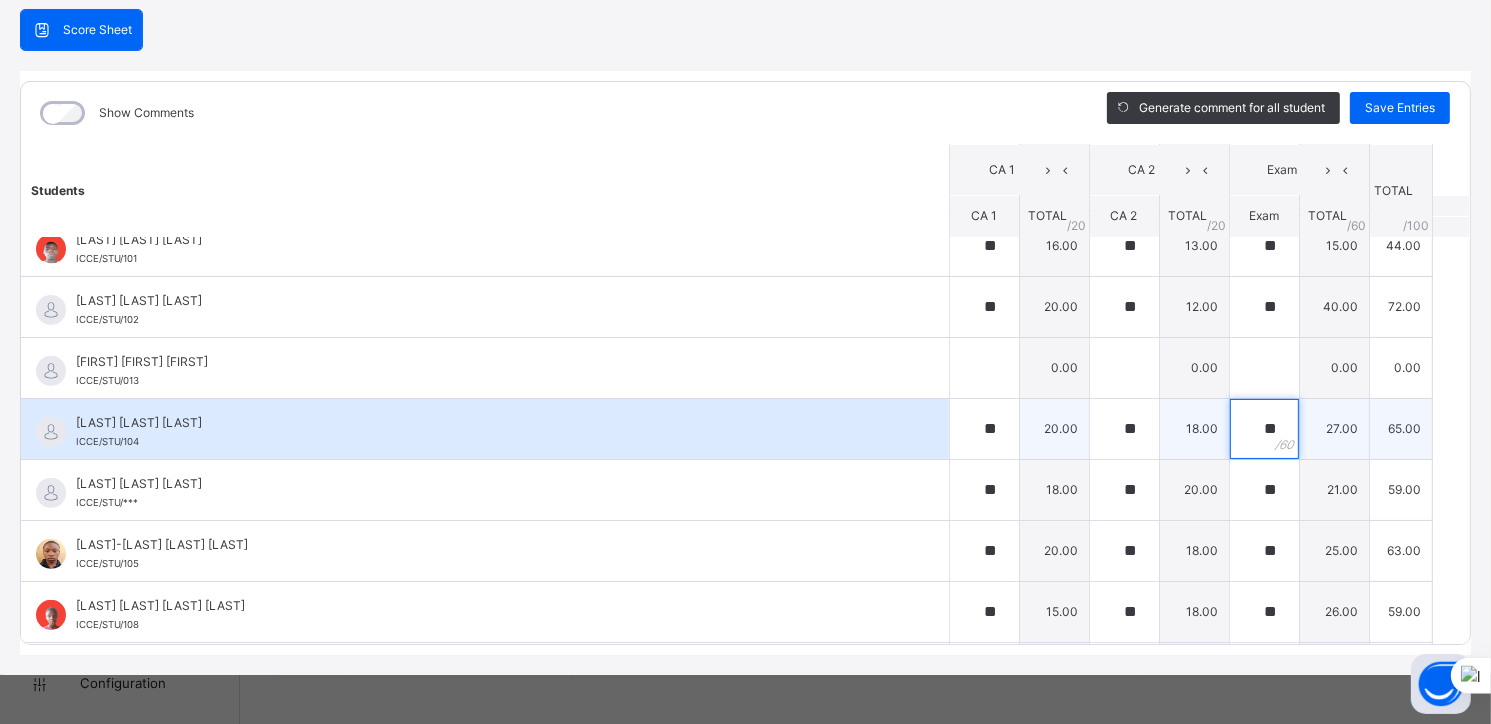 type on "**" 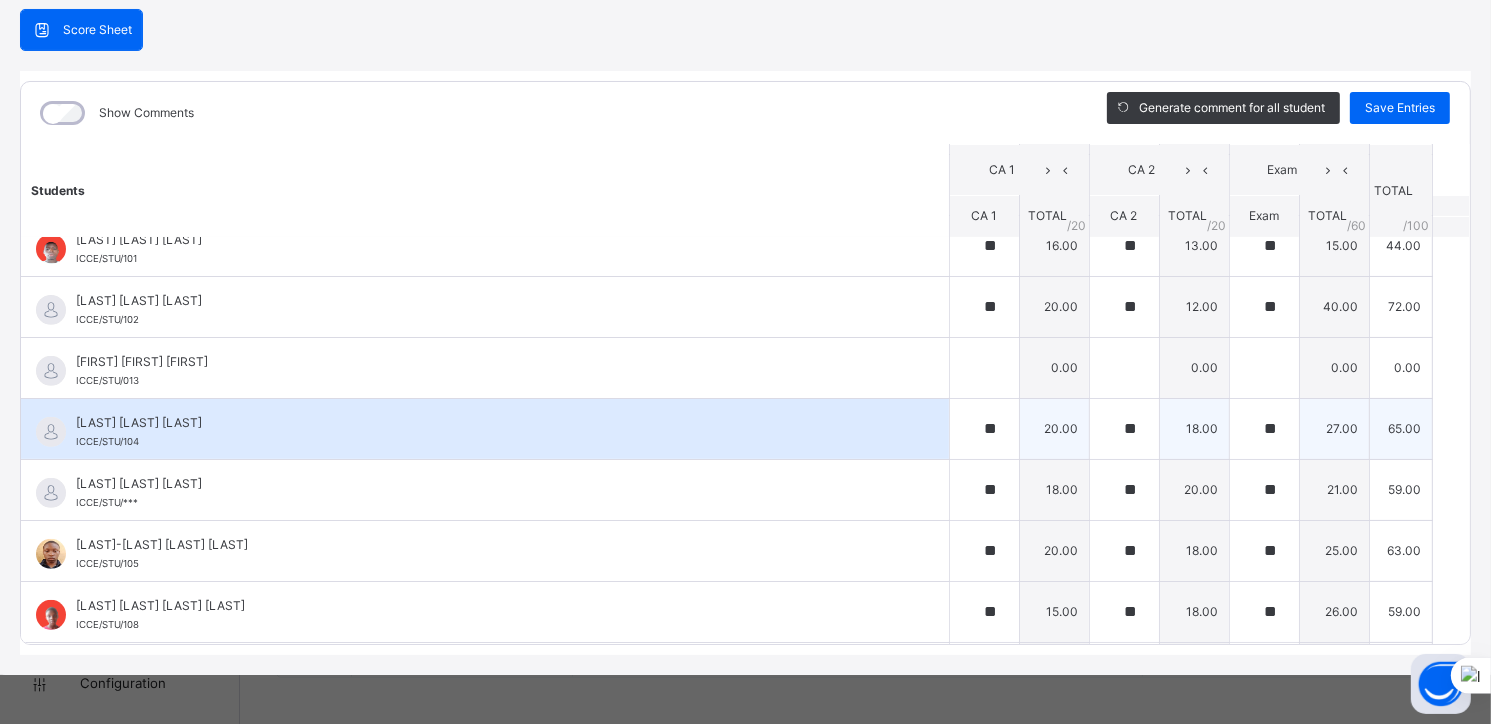 click on "[LAST] [LAST] [LAST] [GENERAL_CODE]" at bounding box center (490, 432) 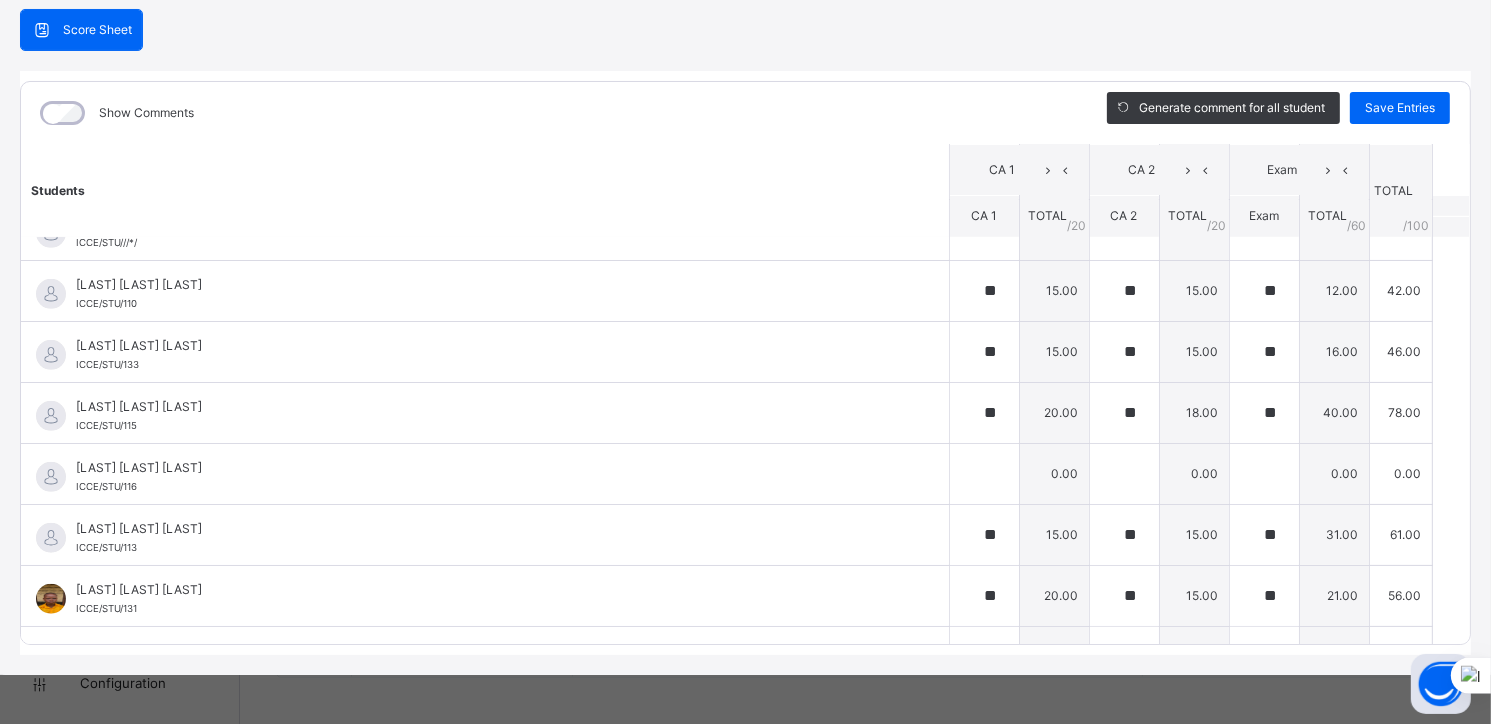 scroll, scrollTop: 1385, scrollLeft: 0, axis: vertical 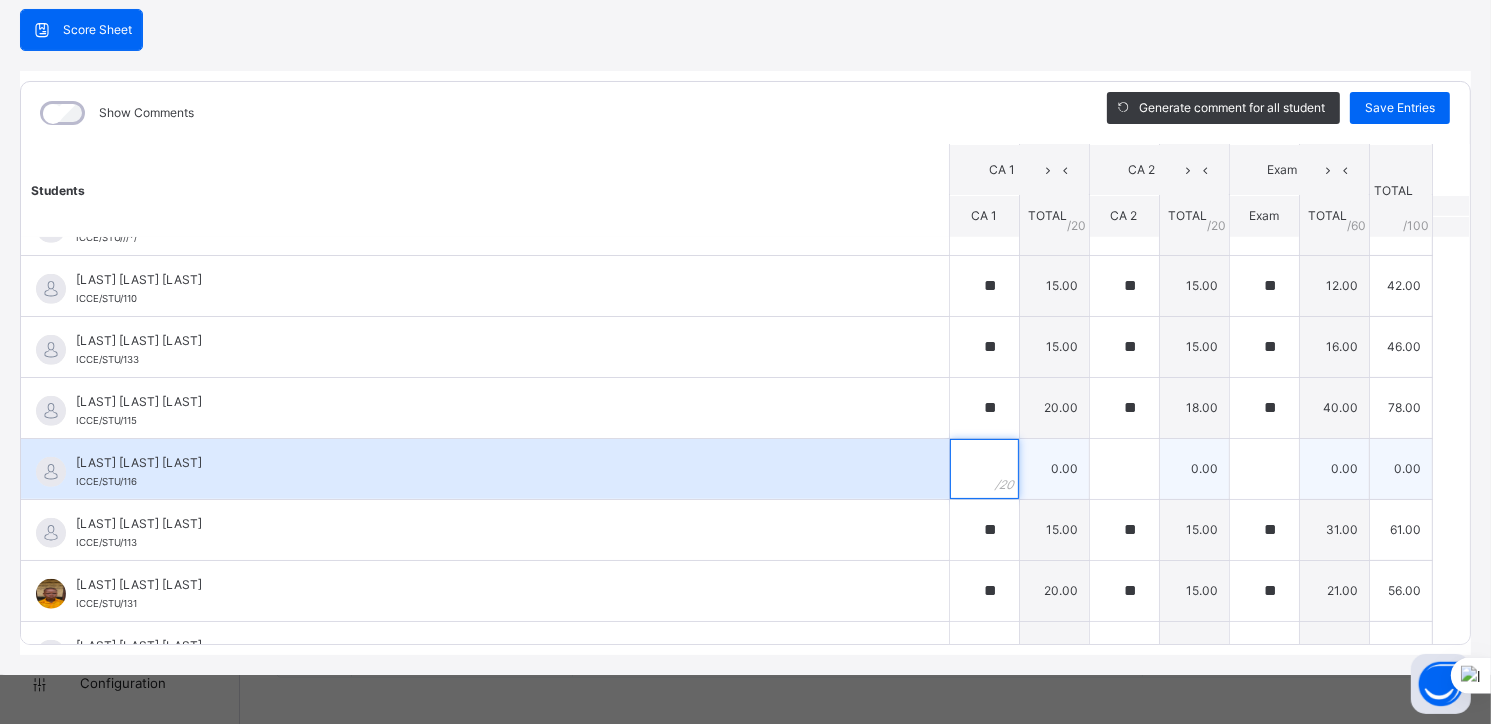 click at bounding box center (984, 469) 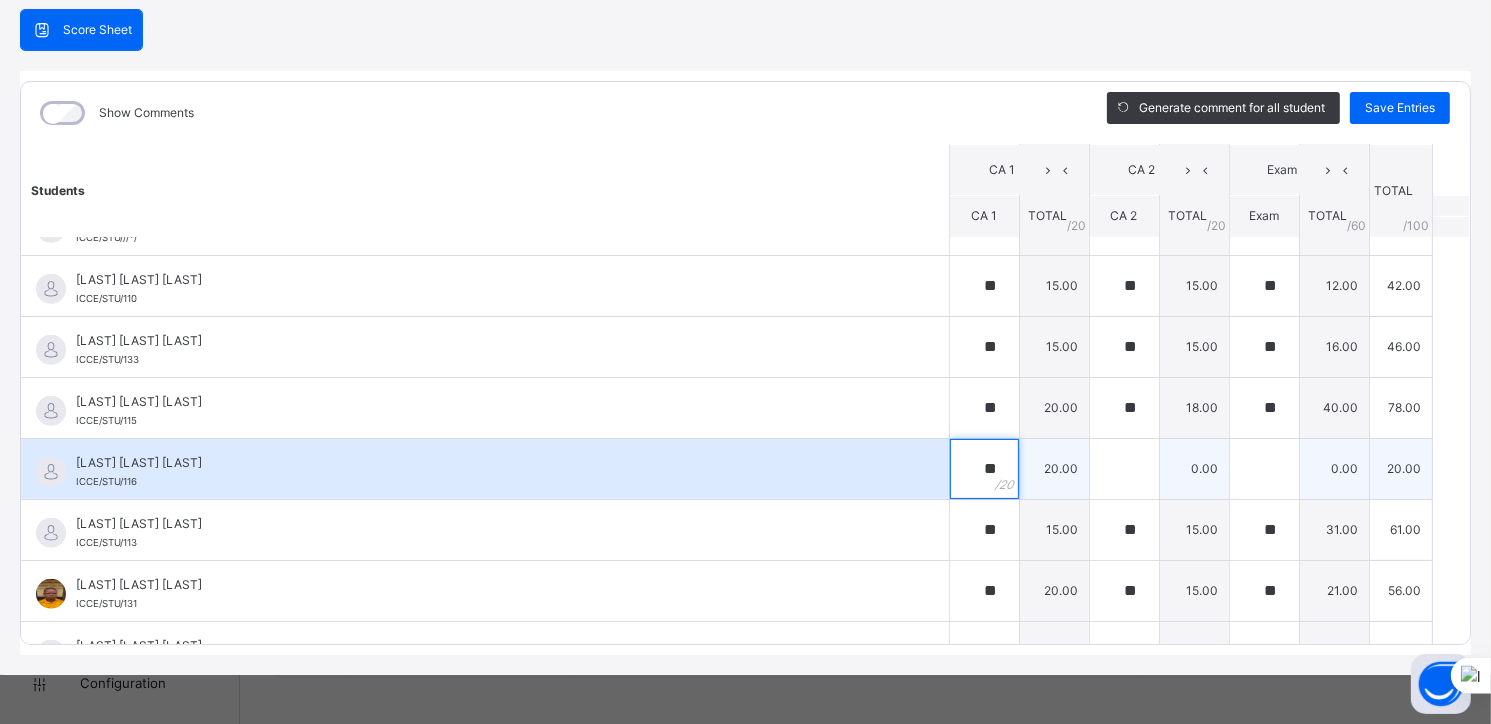 type on "**" 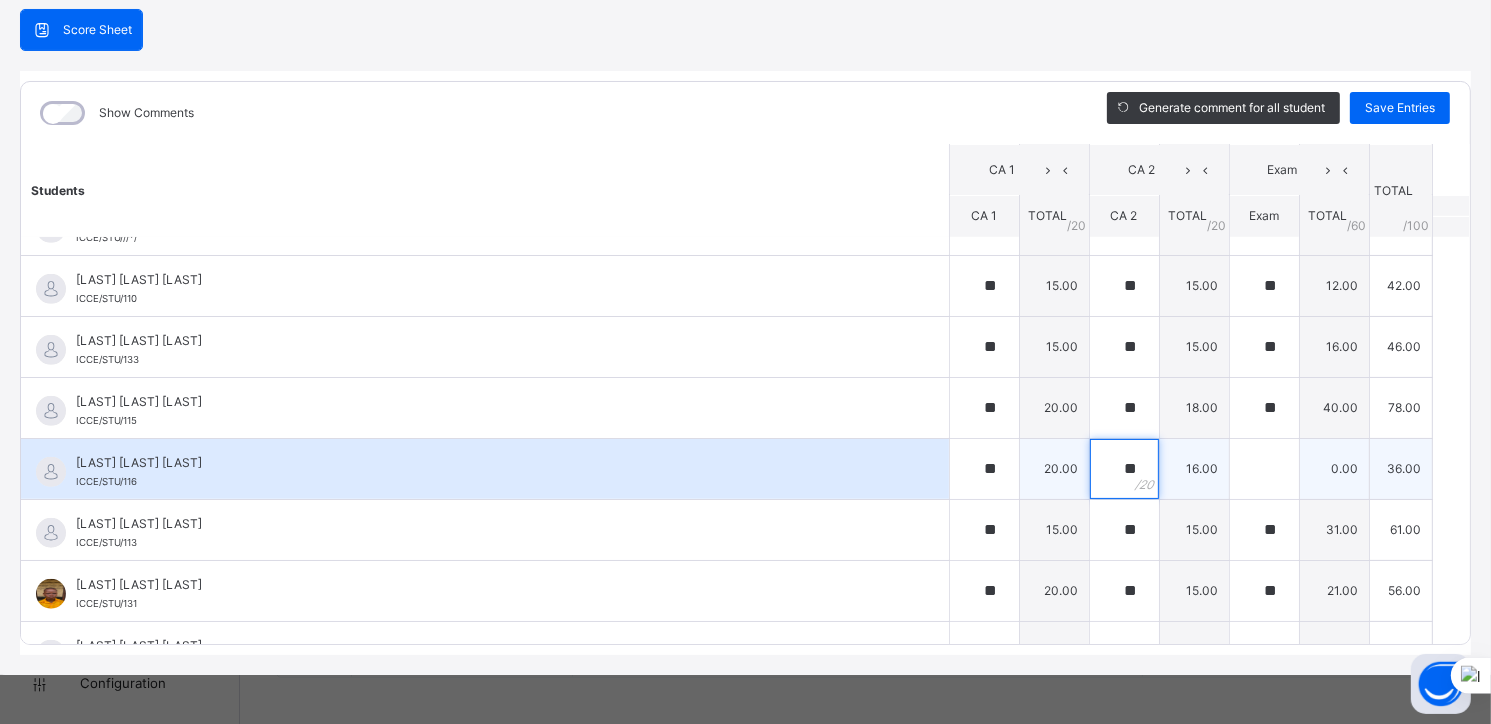 type on "**" 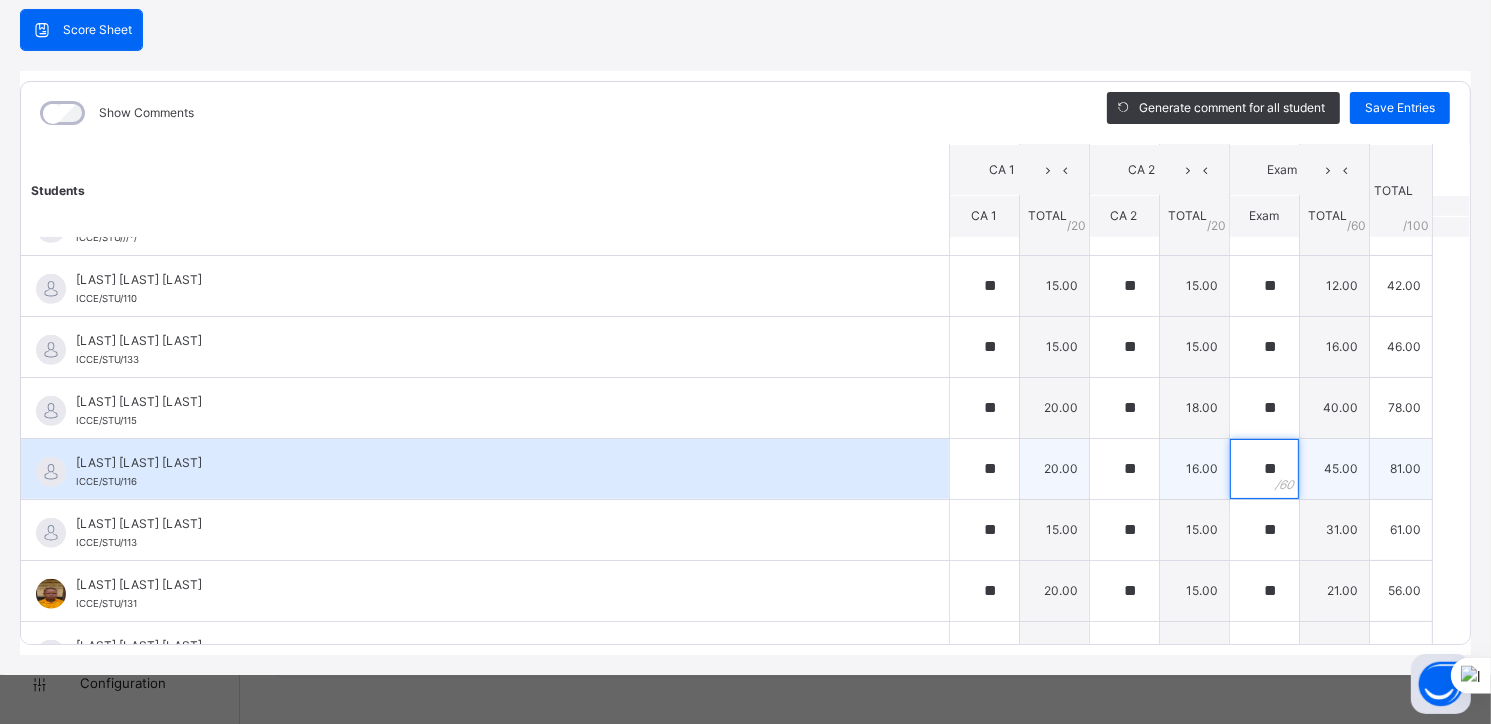 type on "**" 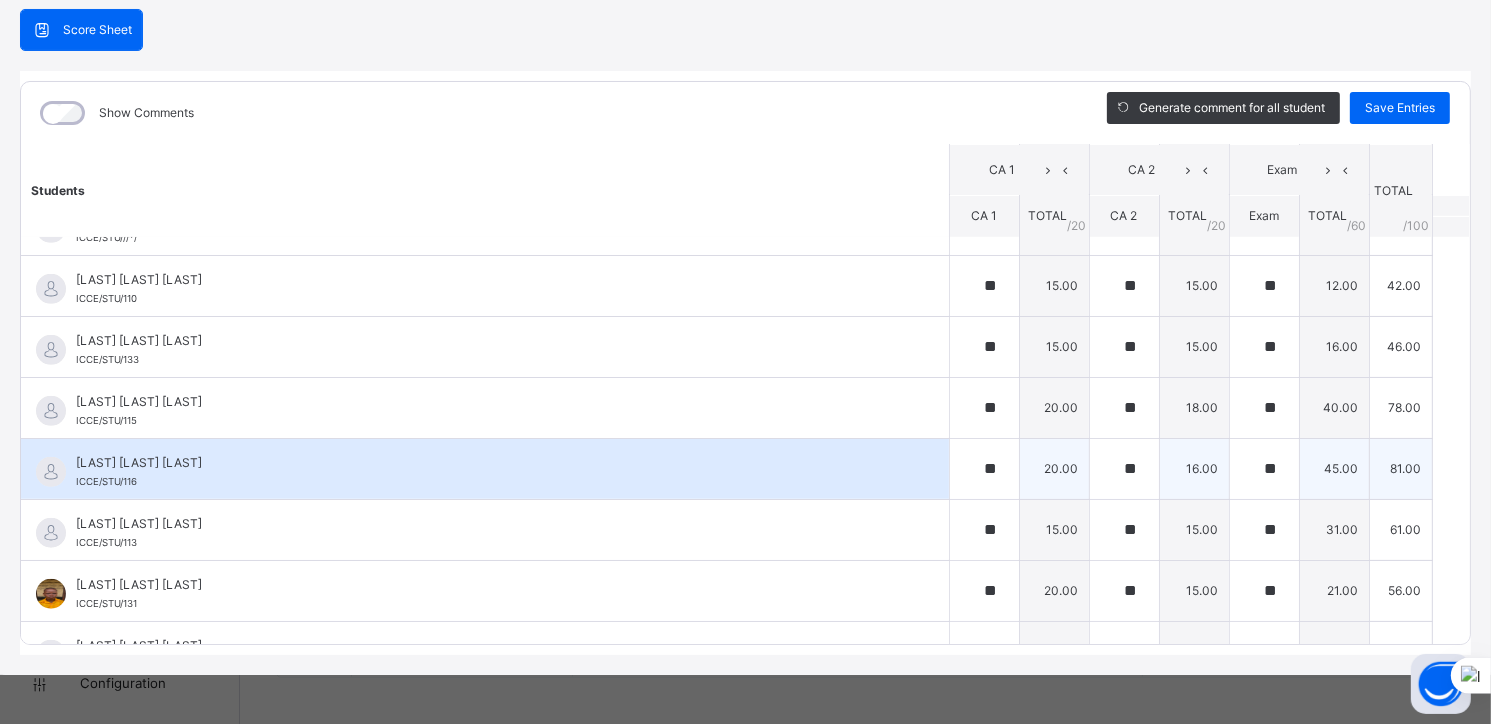 click on "[NAME] ICCE/STU/116" at bounding box center (490, 472) 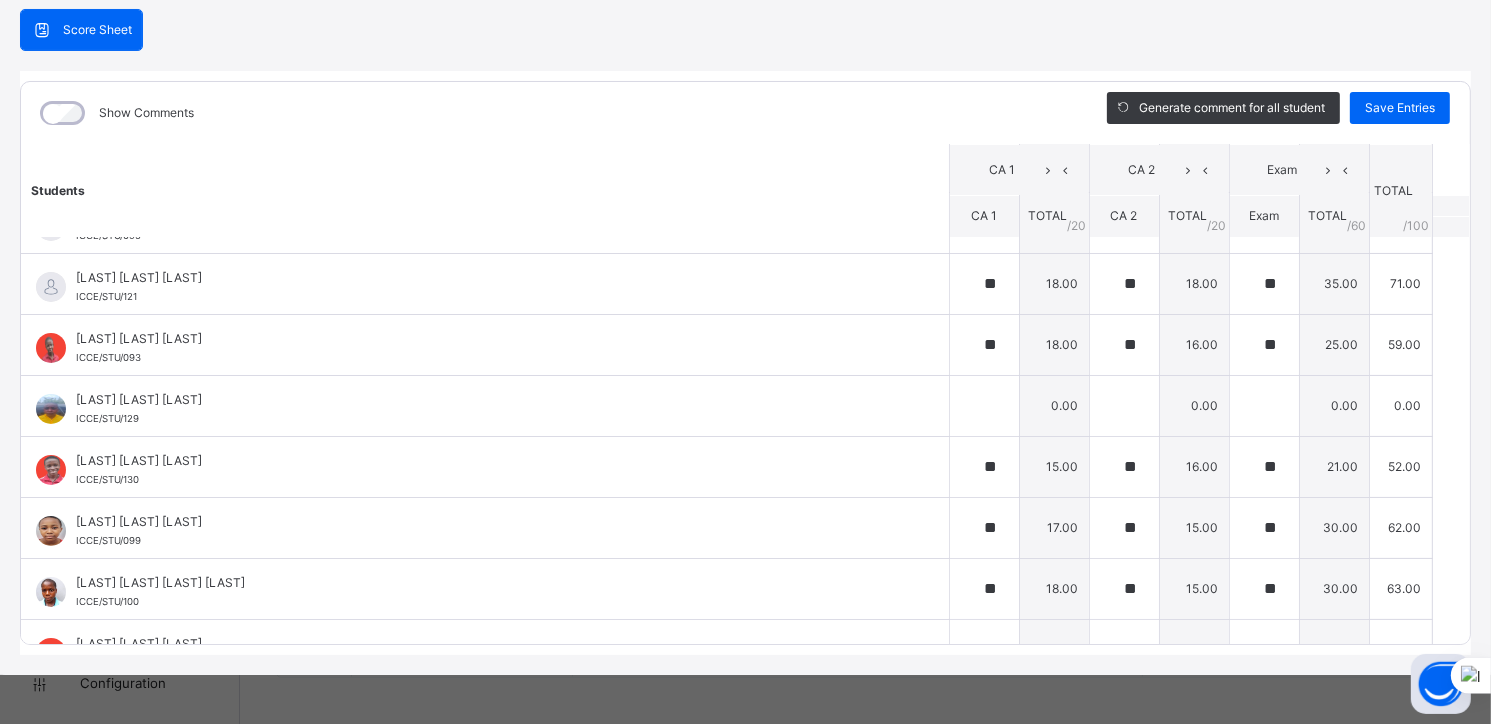 scroll, scrollTop: 349, scrollLeft: 0, axis: vertical 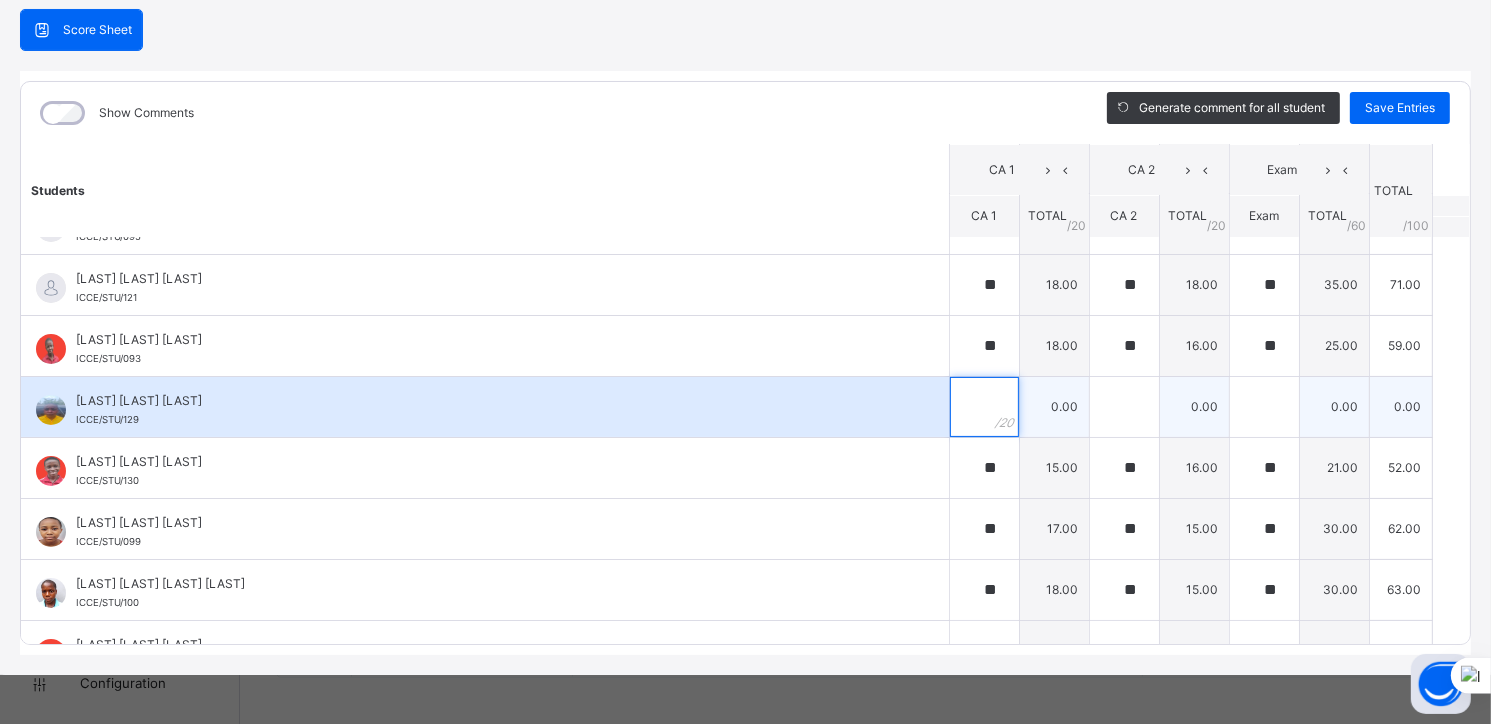 click at bounding box center [984, 407] 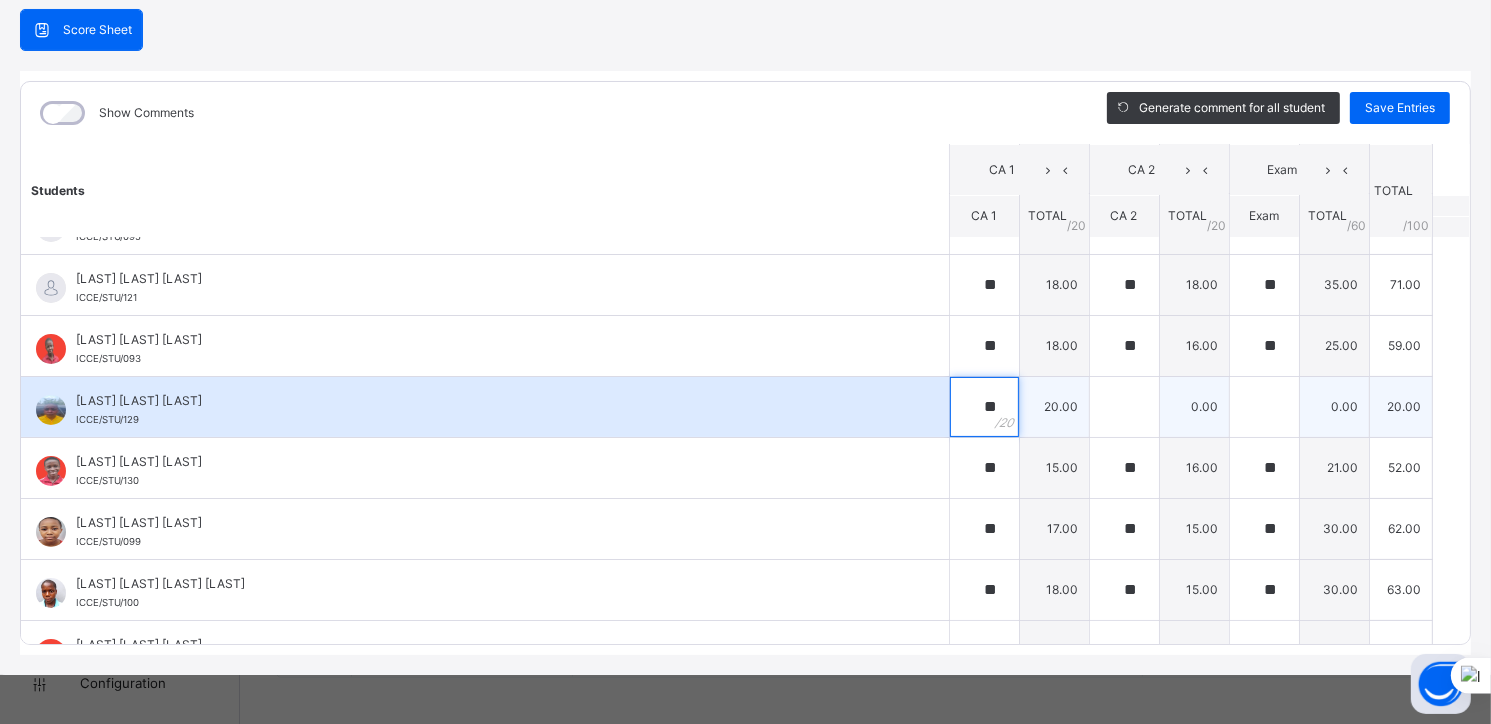 type on "**" 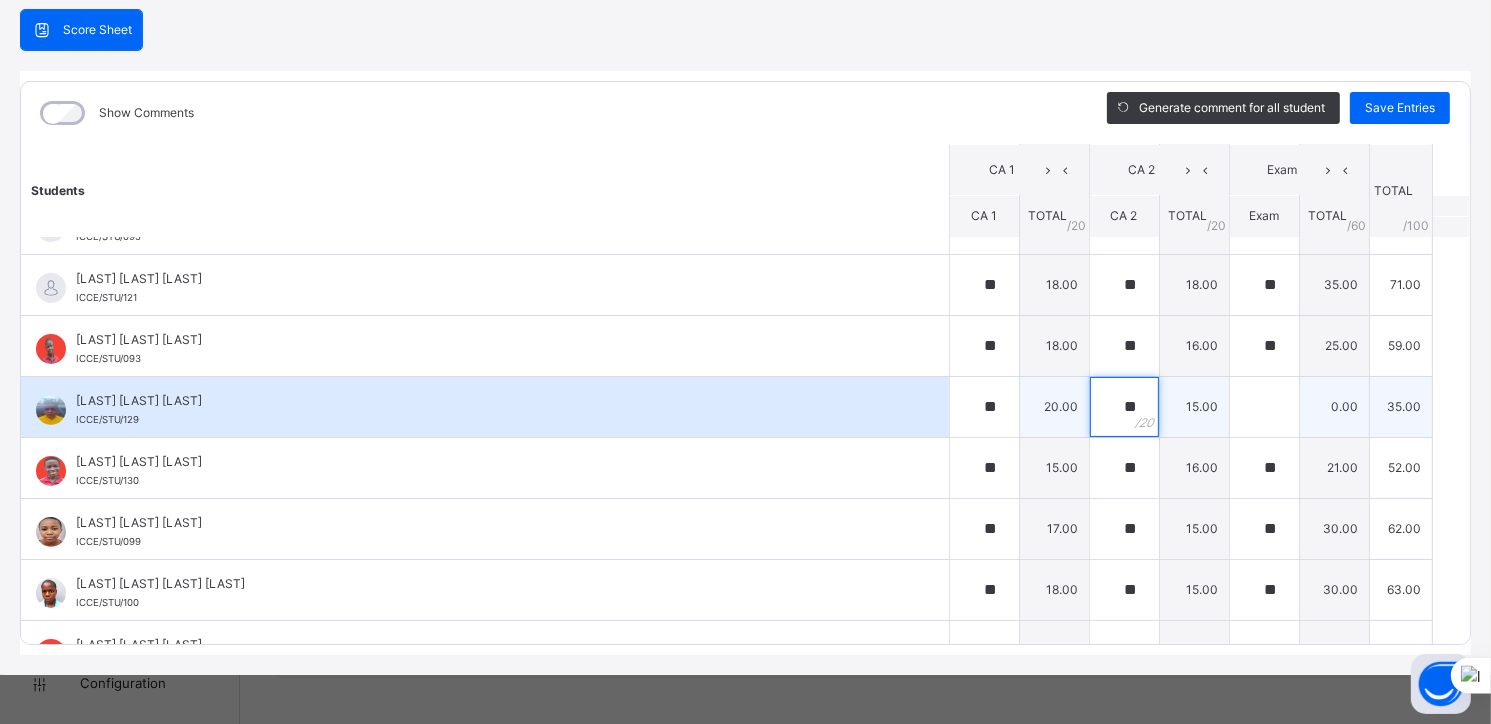 type on "**" 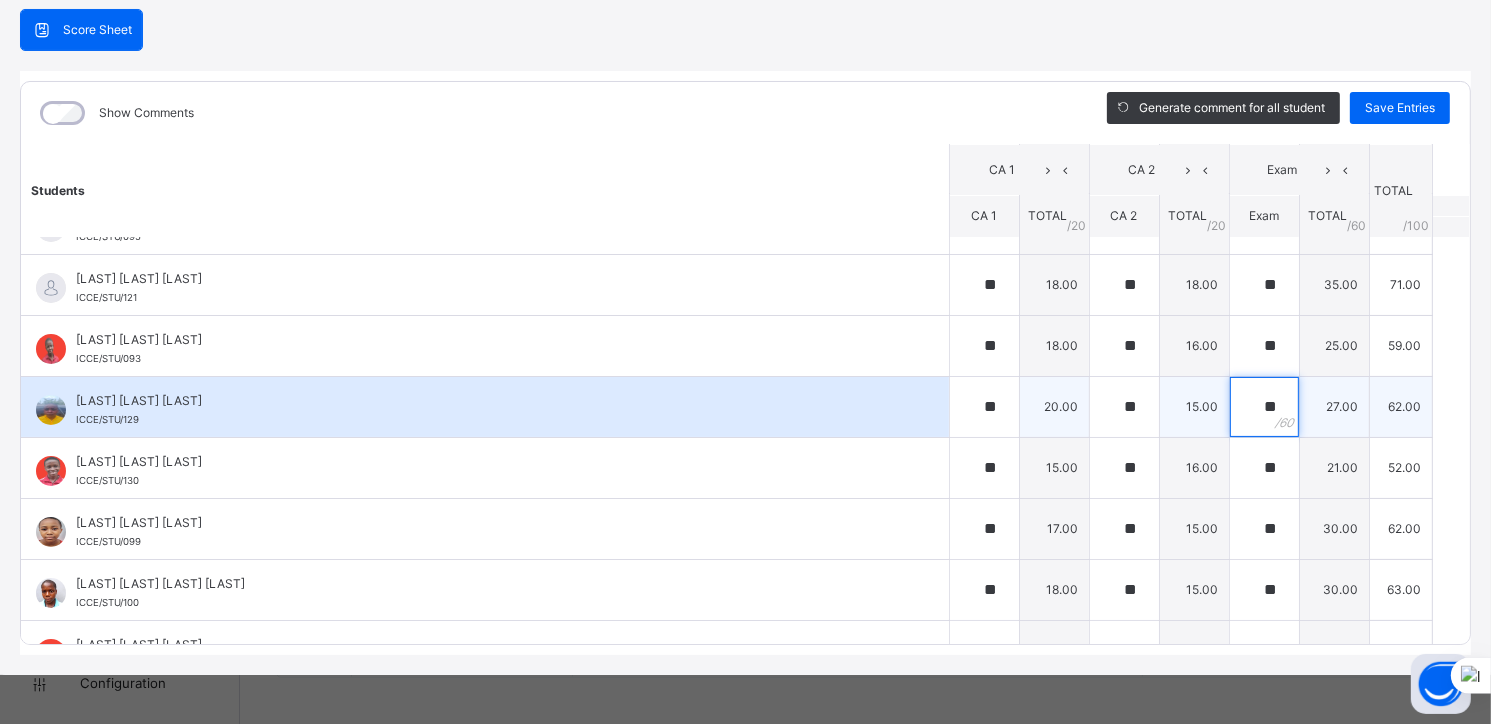 type on "**" 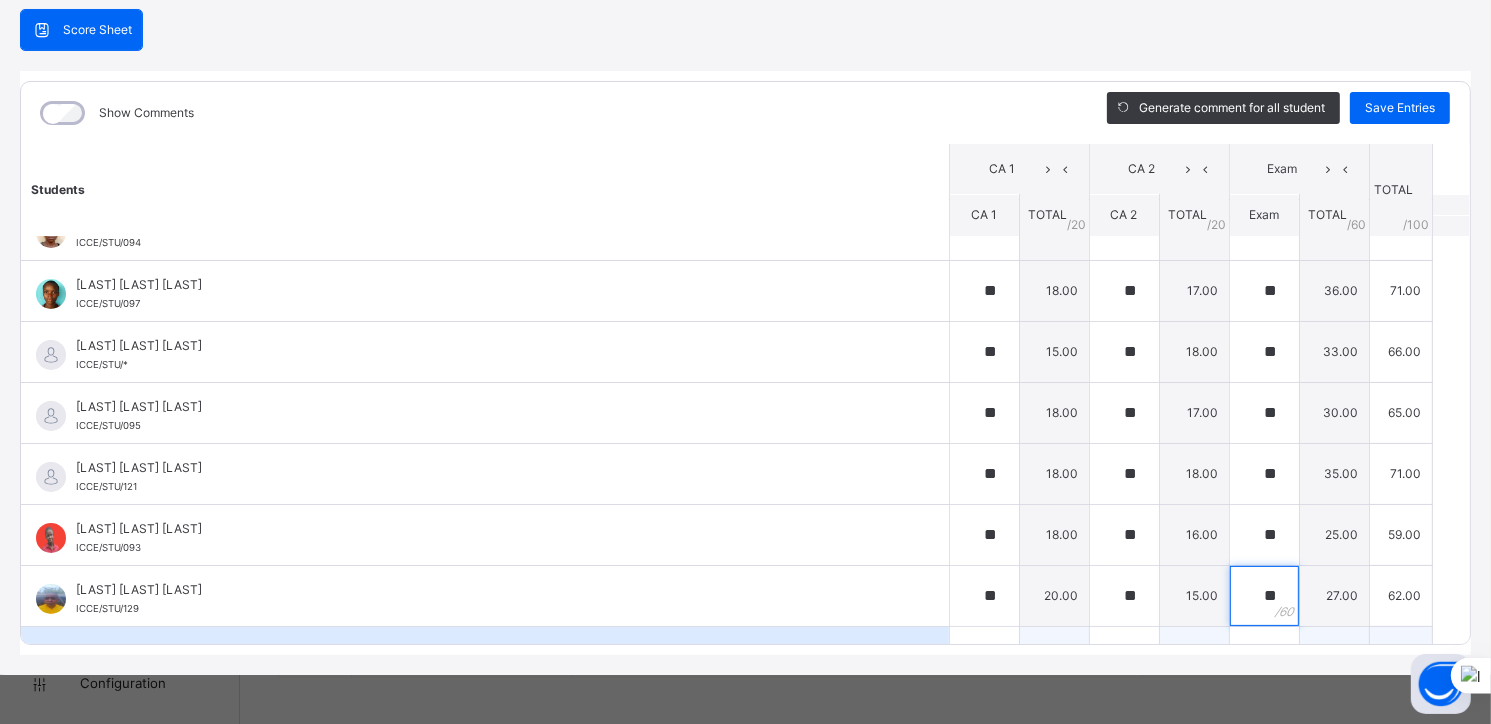 scroll, scrollTop: 0, scrollLeft: 0, axis: both 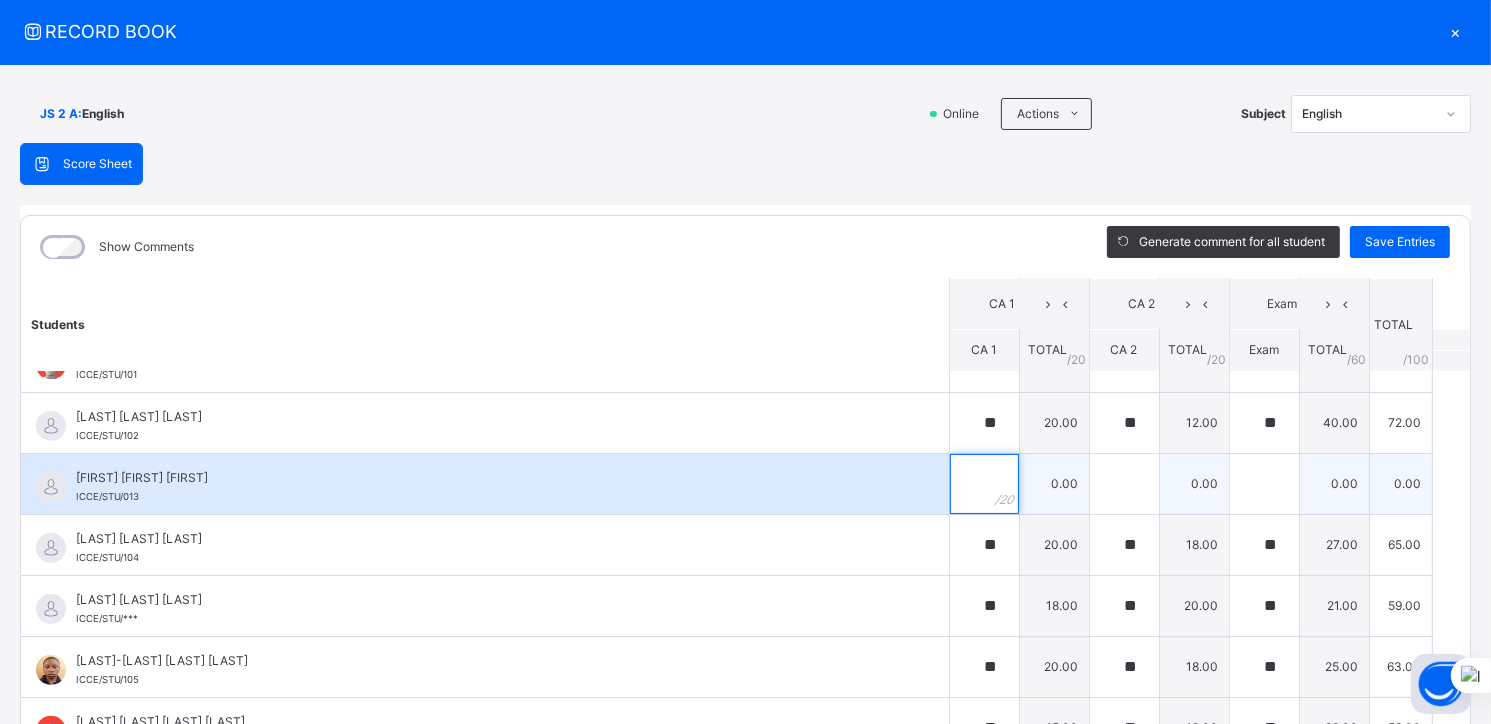 click at bounding box center (984, 484) 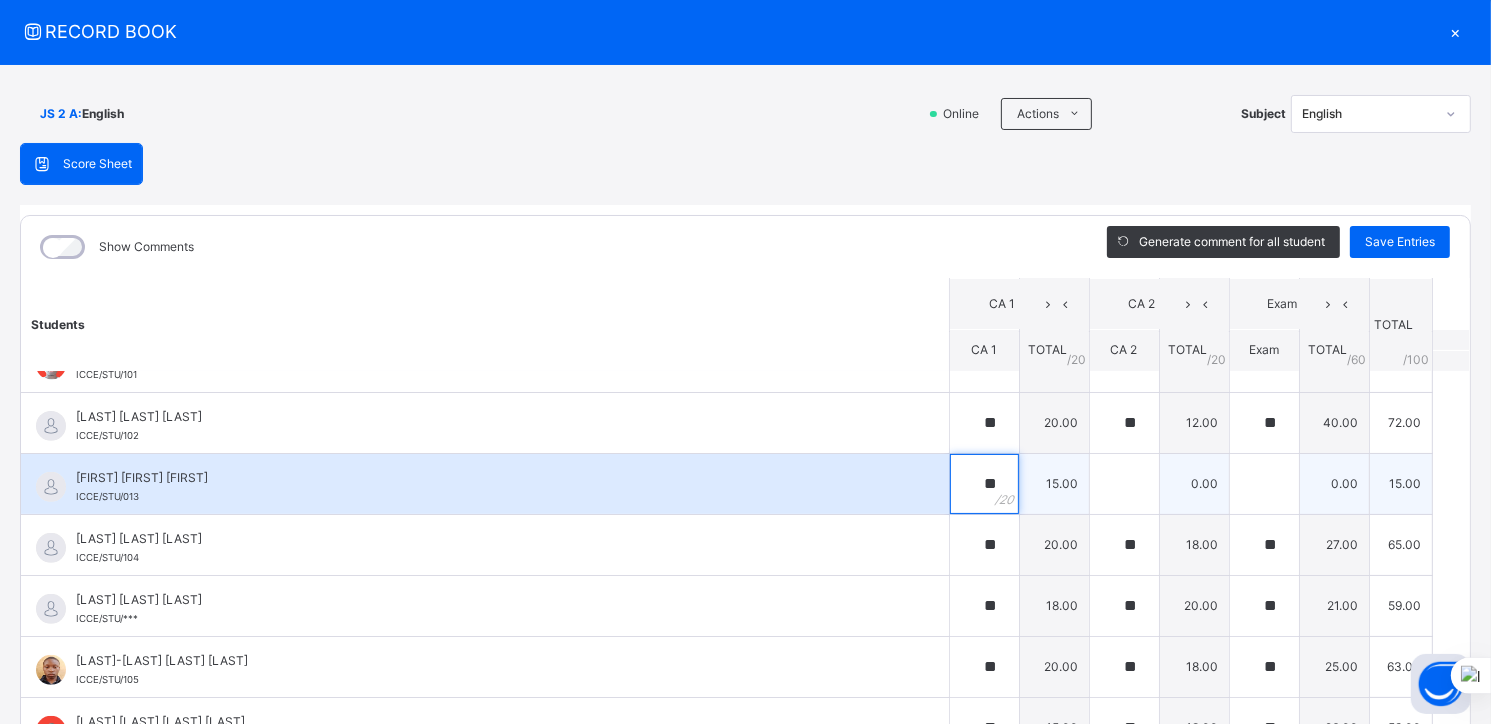 type on "**" 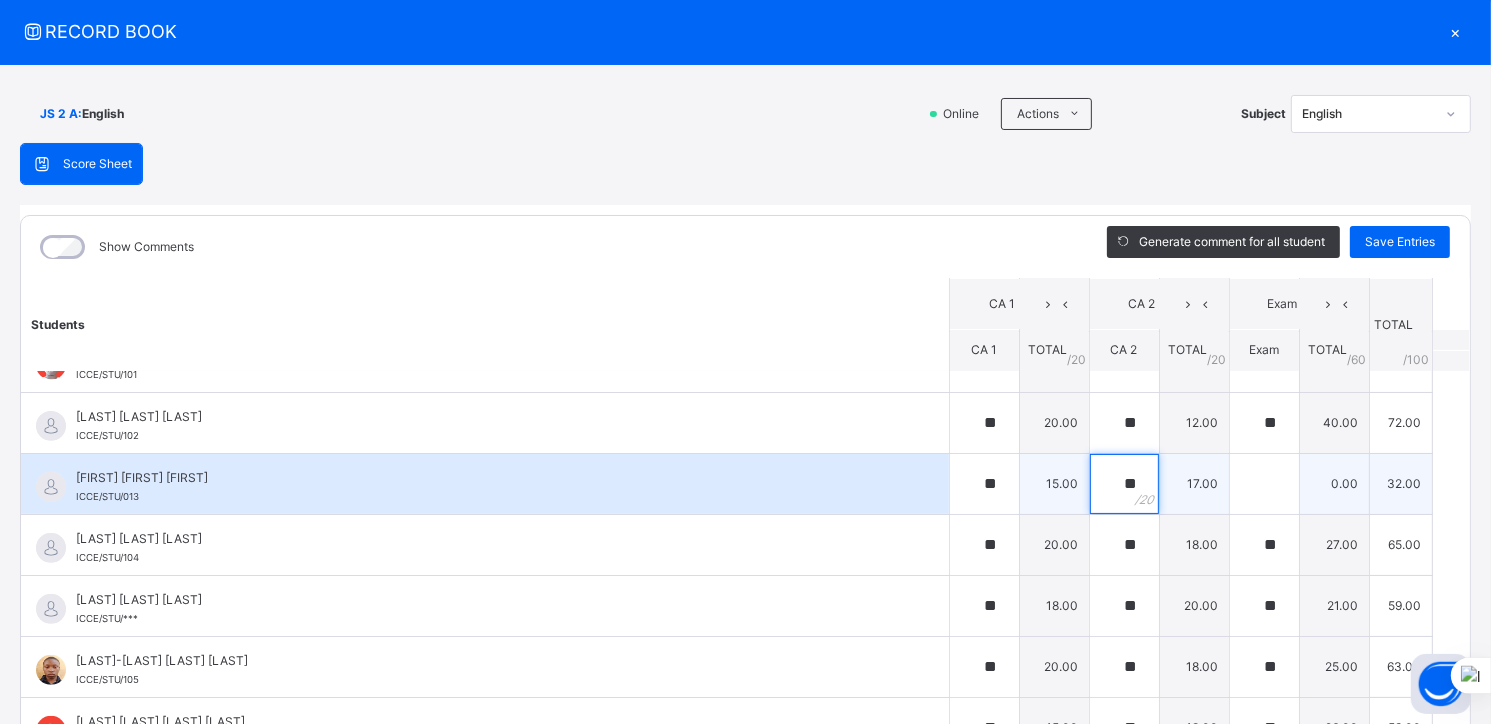 type on "**" 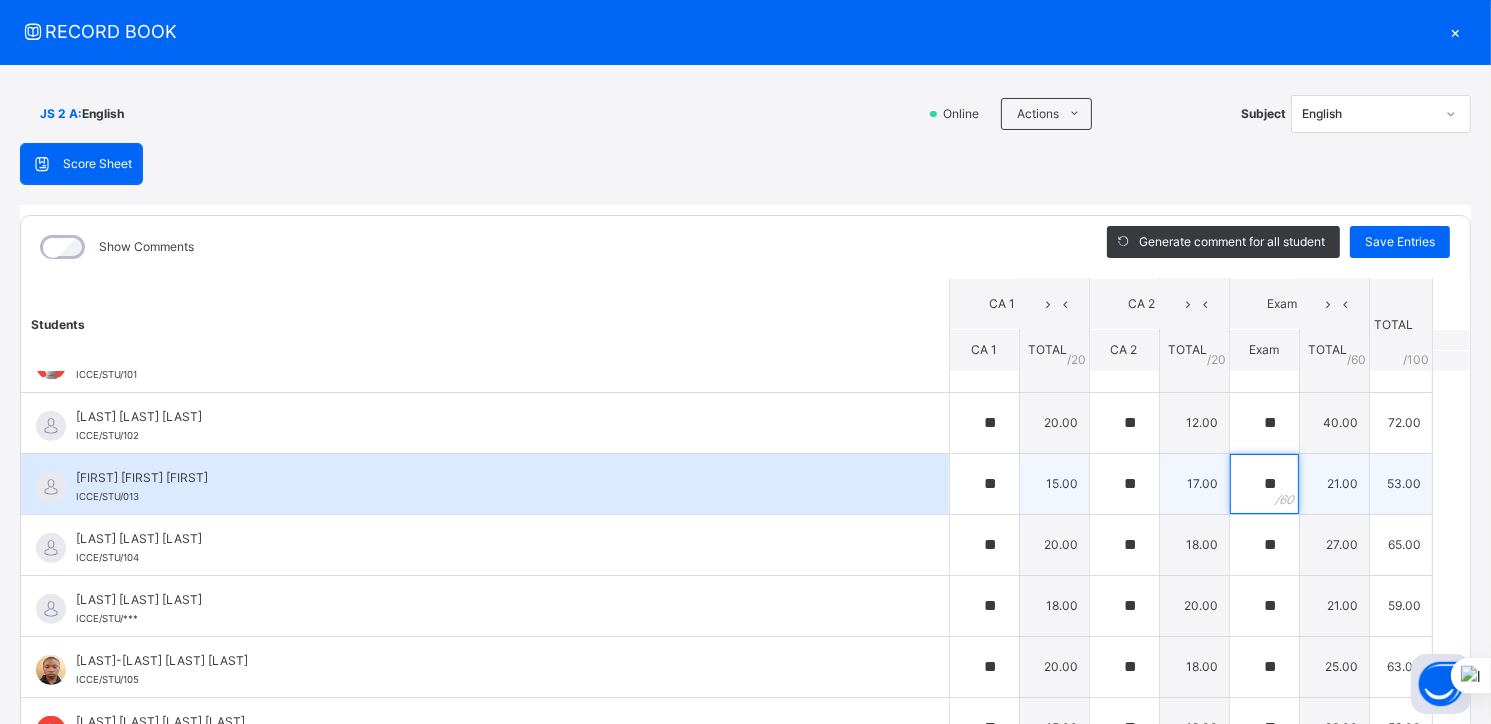 type on "**" 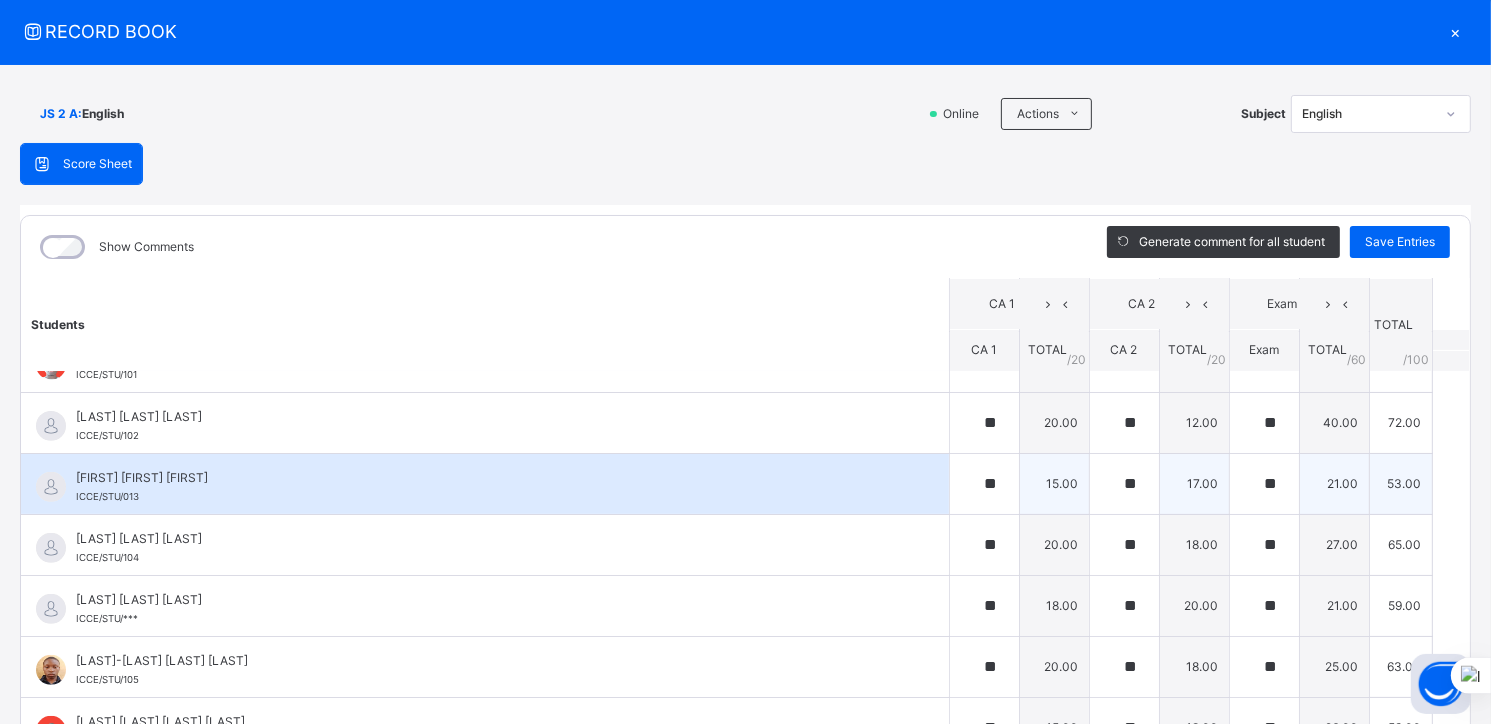 click on "[LAST] [LAST] [LAST] [GENERAL_CODE]" at bounding box center [485, 484] 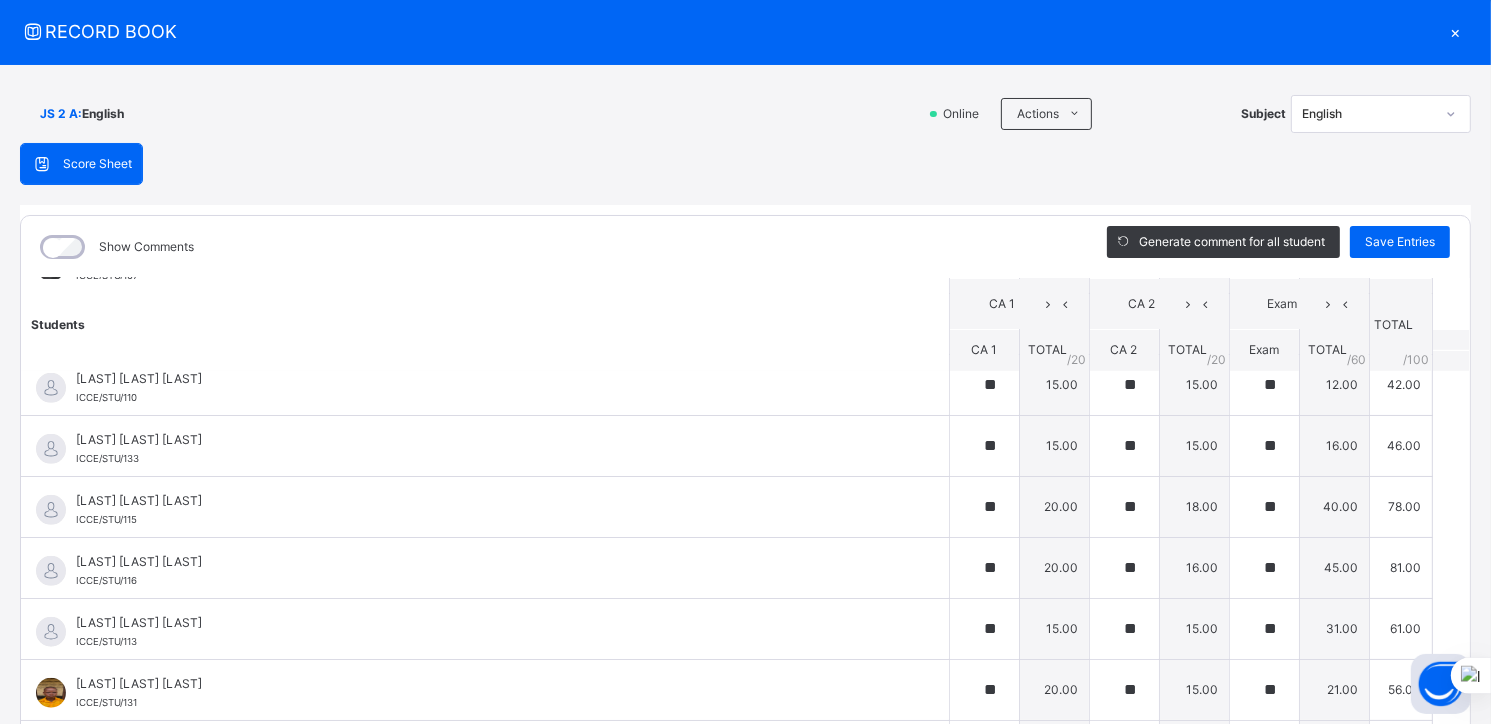 scroll, scrollTop: 1599, scrollLeft: 0, axis: vertical 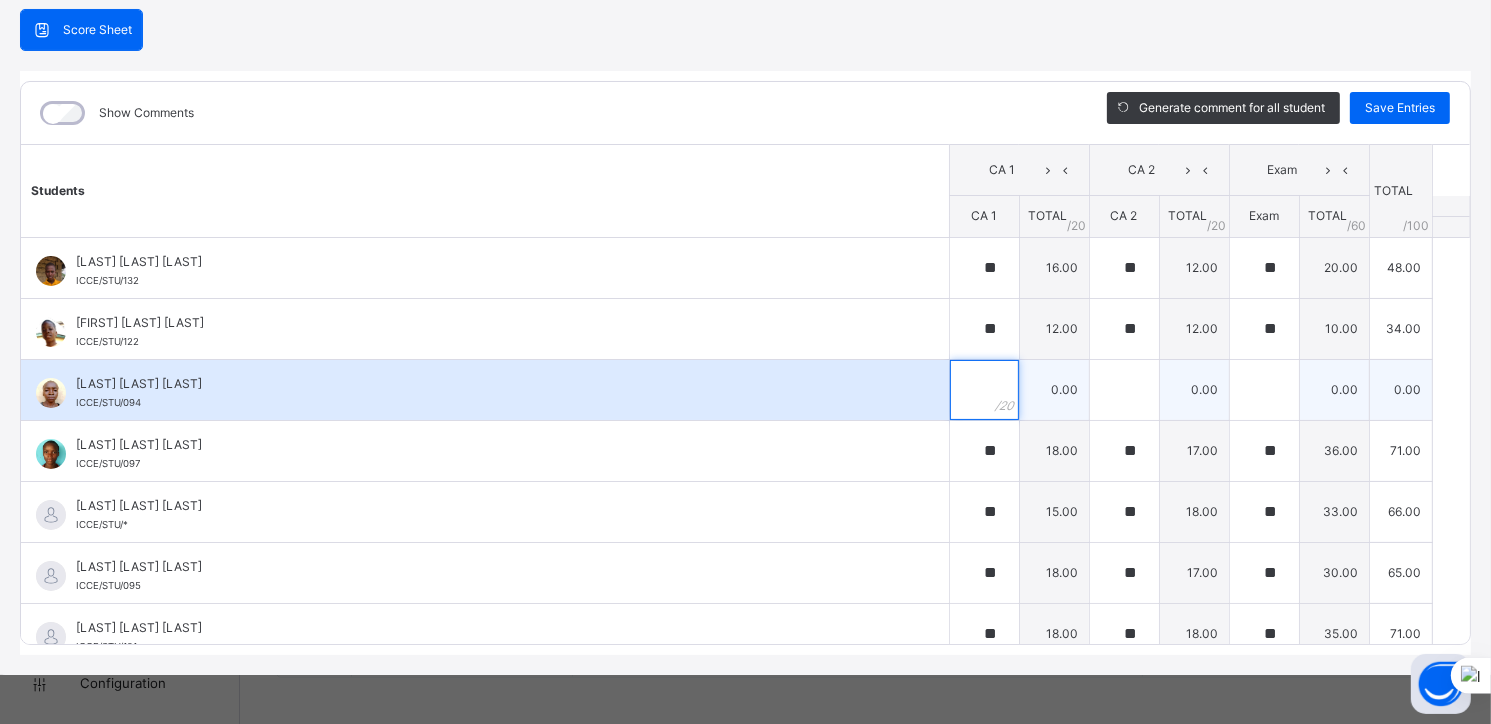 click at bounding box center [984, 390] 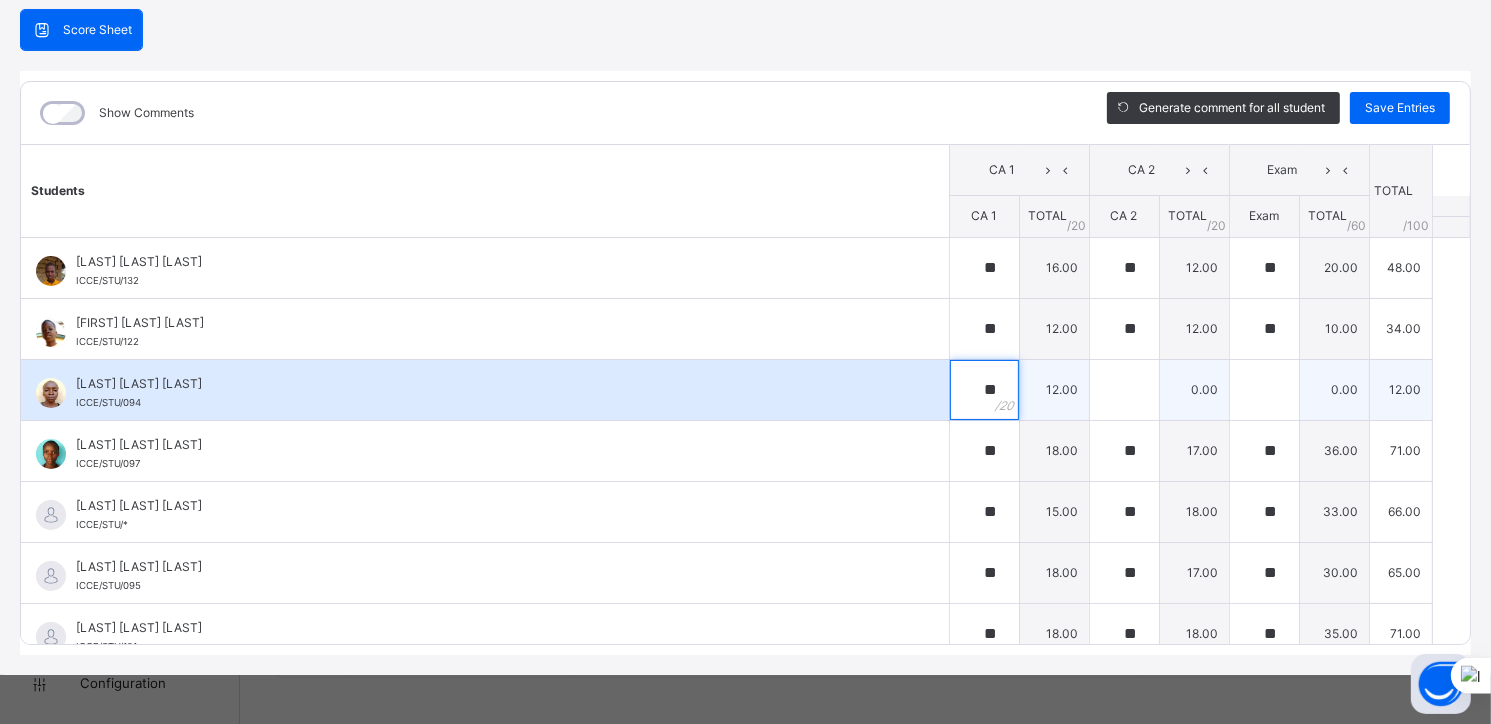 type on "**" 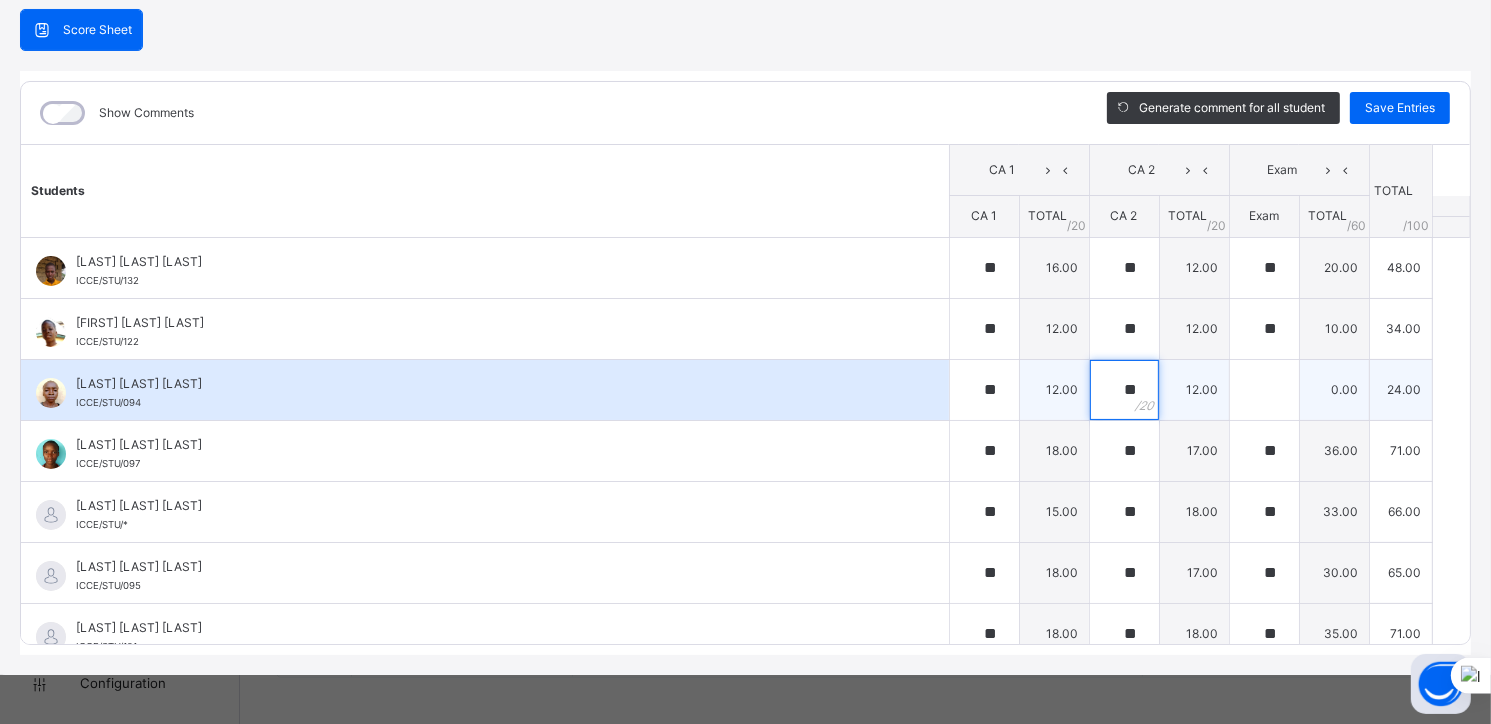 type on "**" 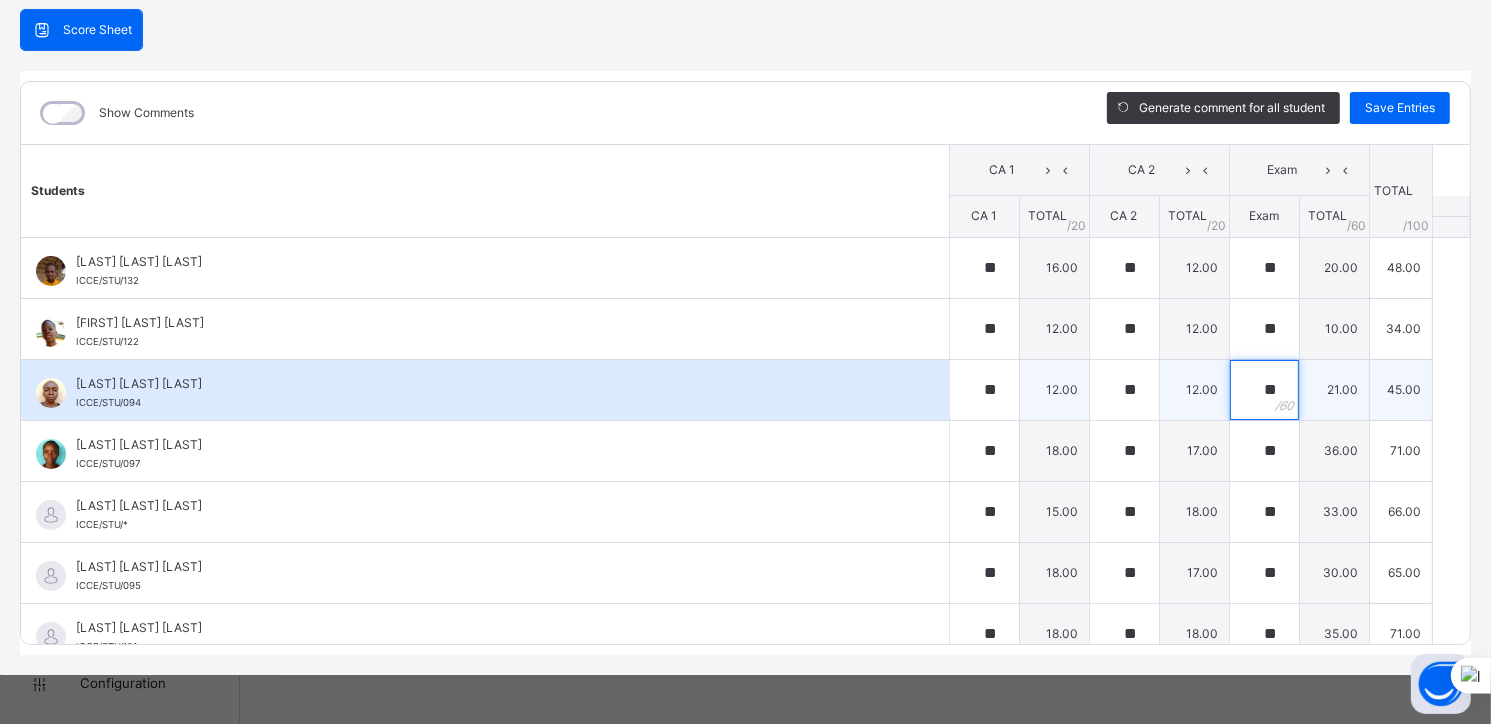 scroll, scrollTop: 0, scrollLeft: 0, axis: both 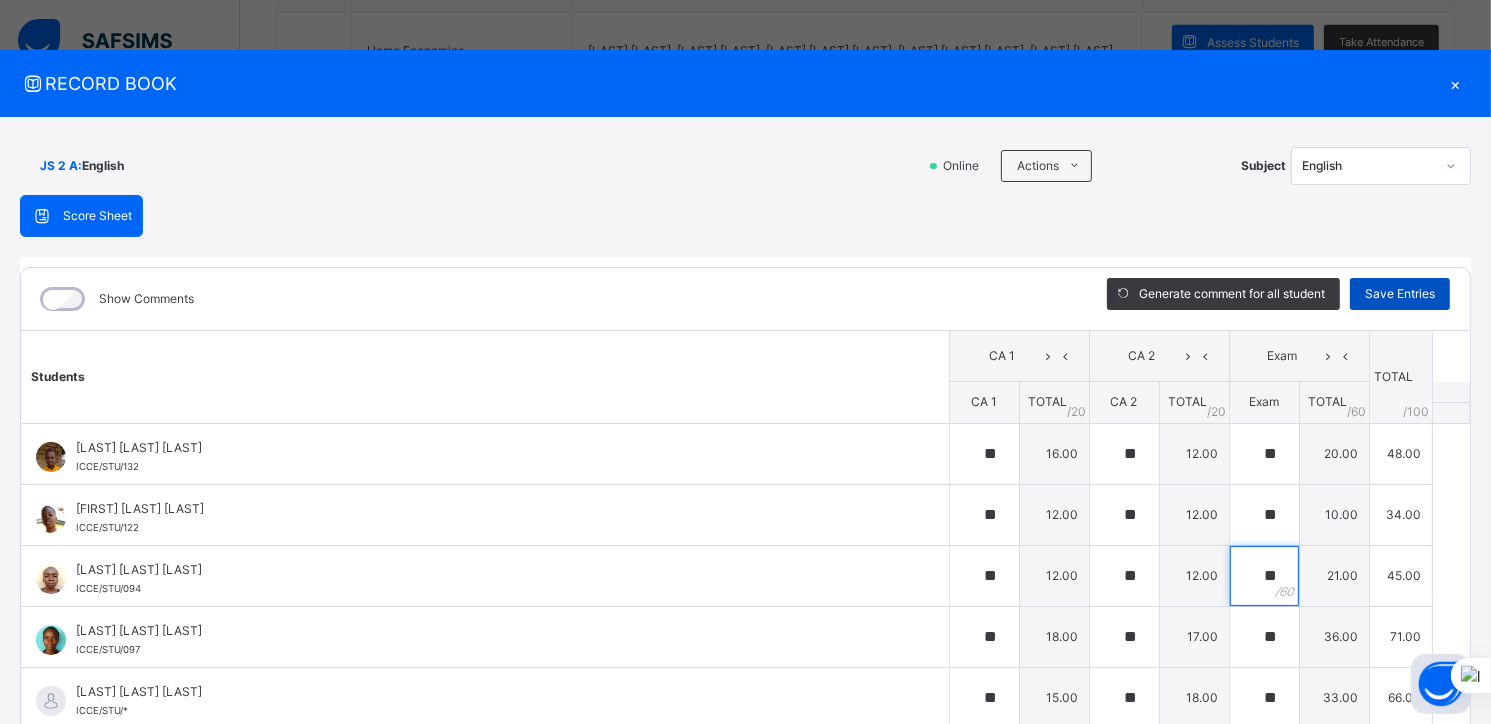 type on "**" 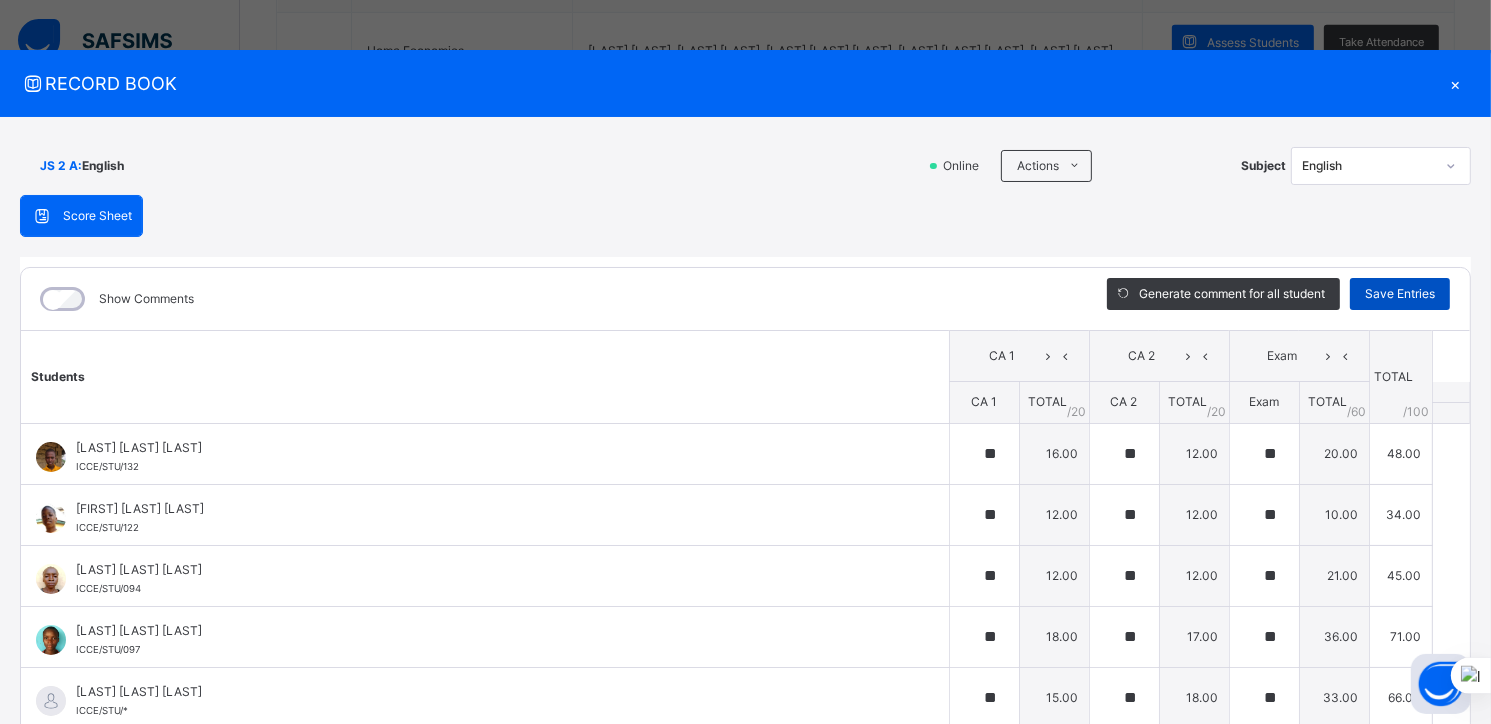 click on "Save Entries" at bounding box center [1400, 294] 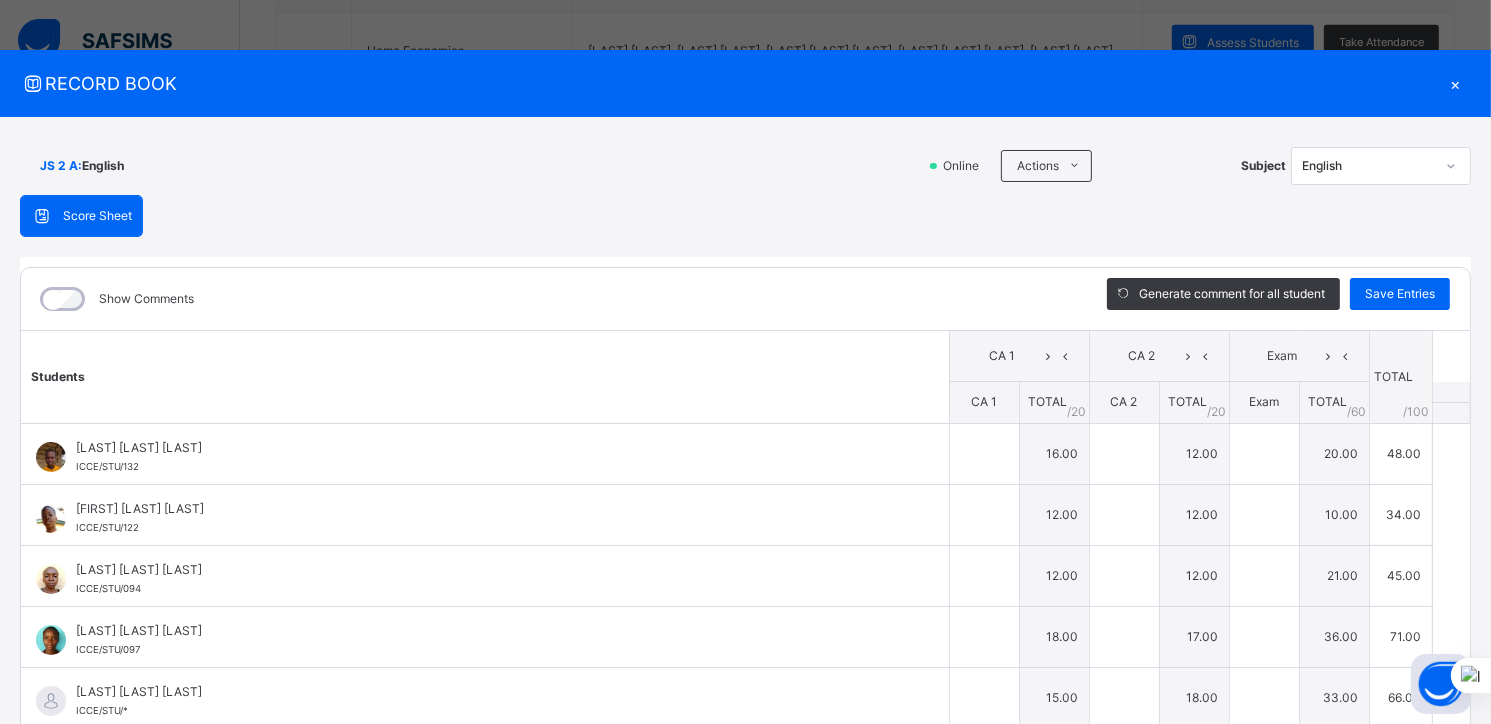 type on "**" 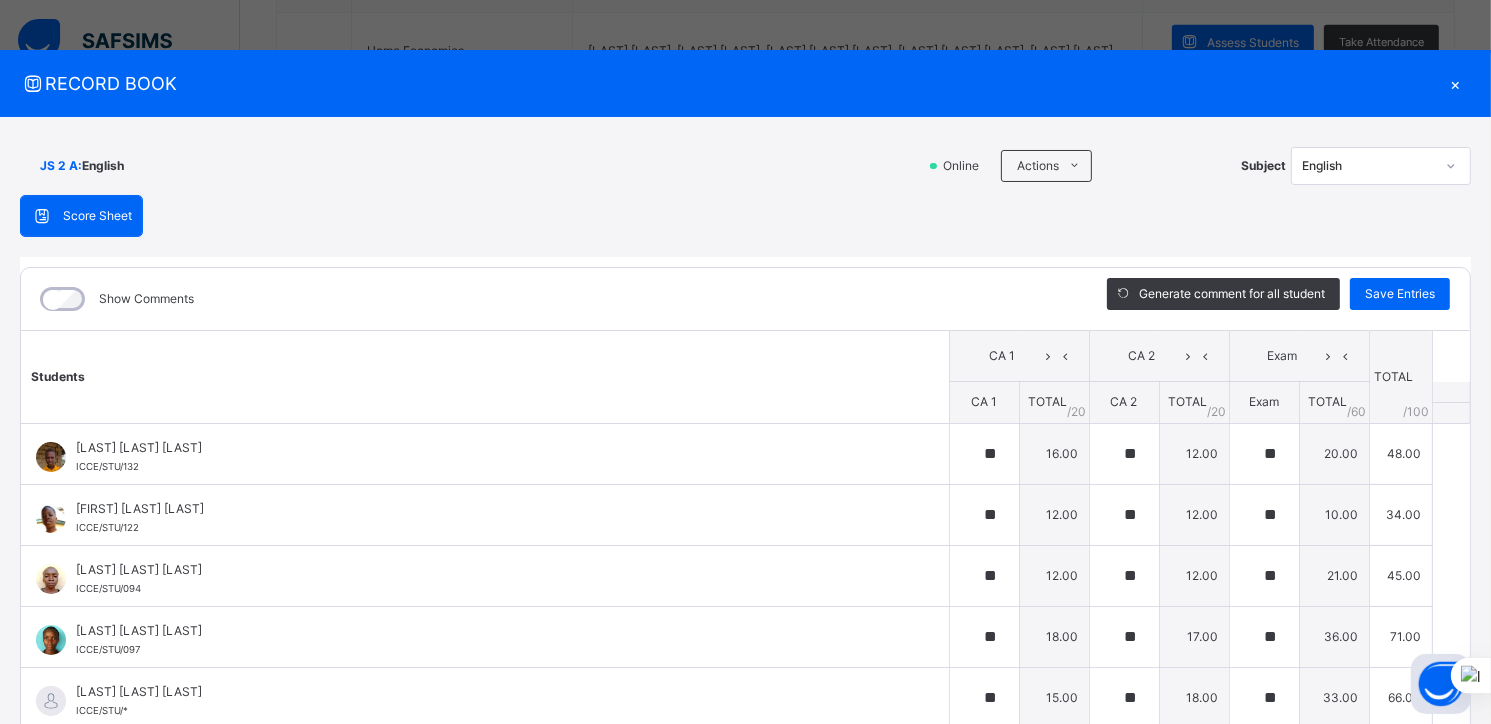 type on "**" 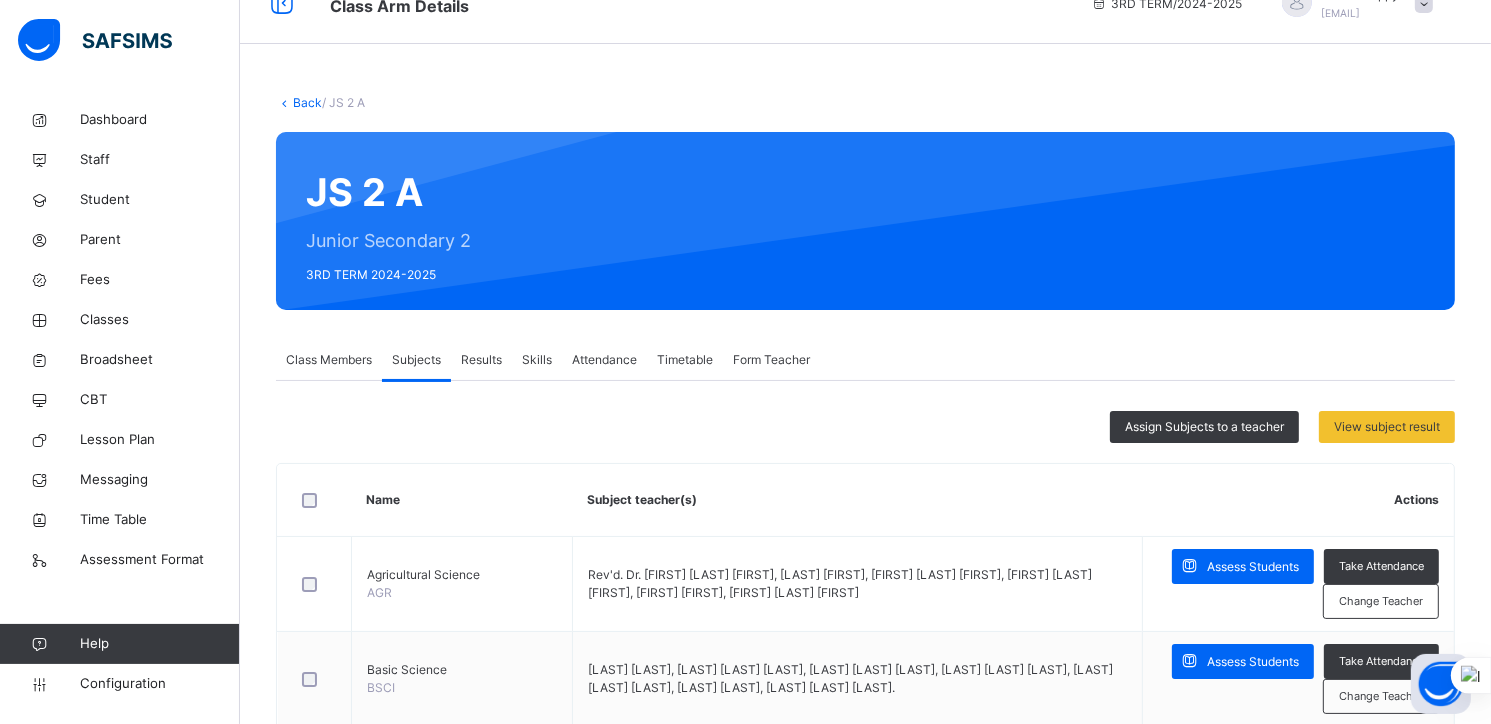 scroll, scrollTop: 0, scrollLeft: 0, axis: both 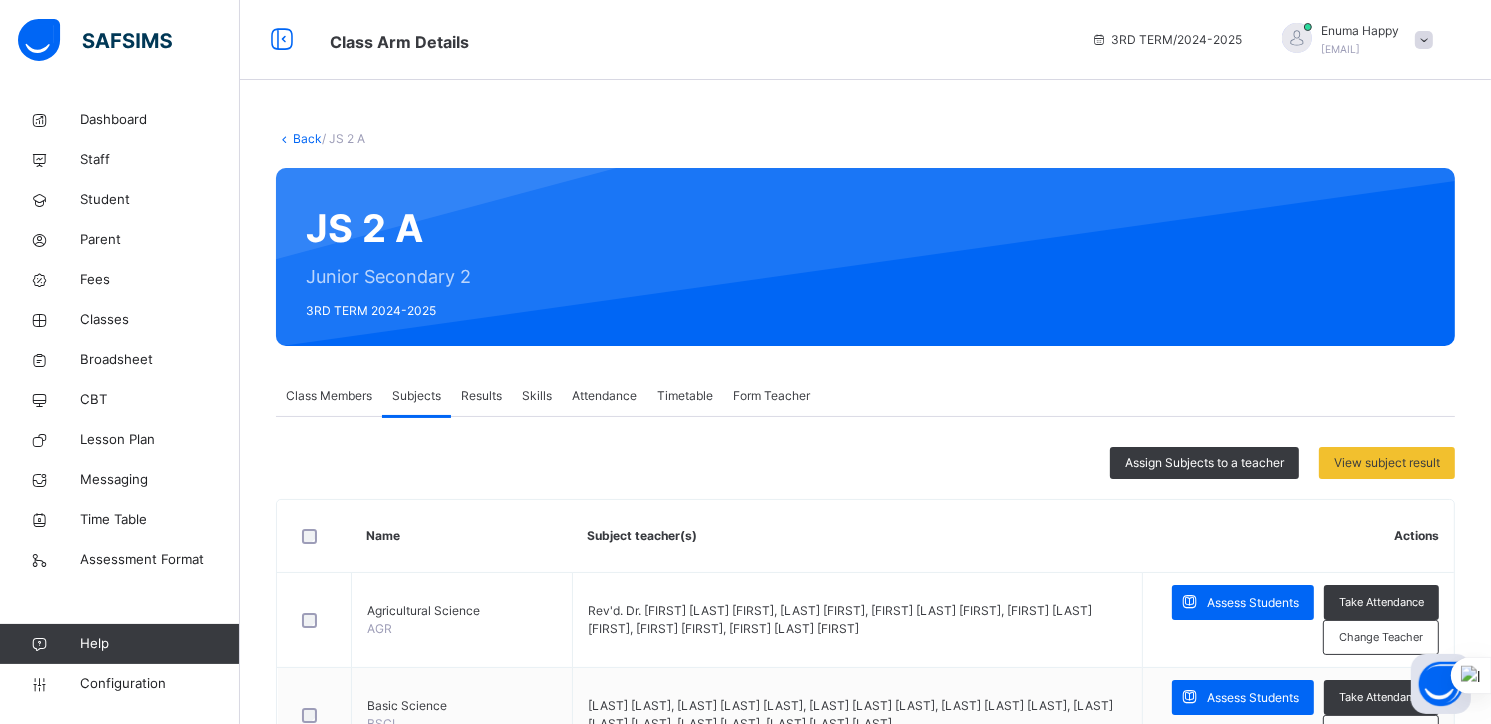 click on "Back" at bounding box center (307, 138) 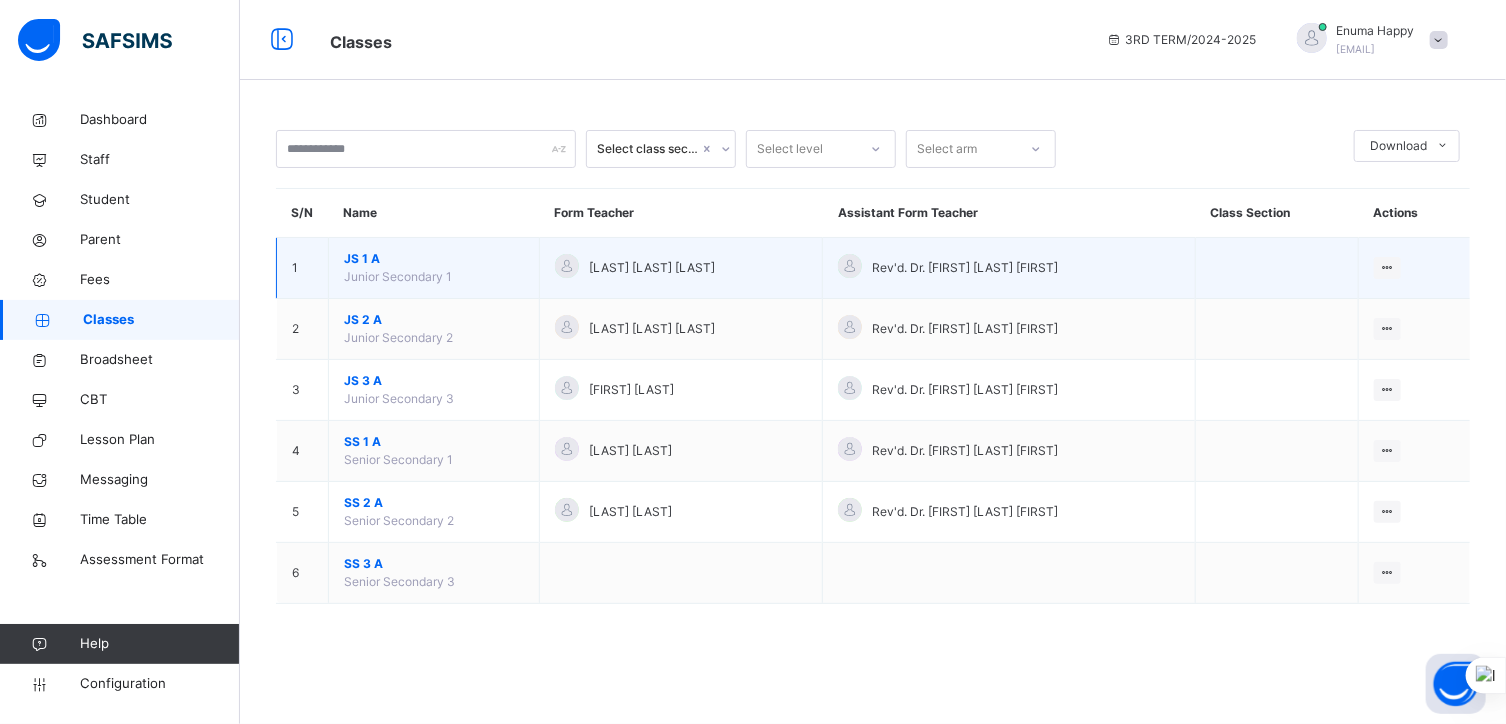 click on "JS 1   A" at bounding box center [434, 259] 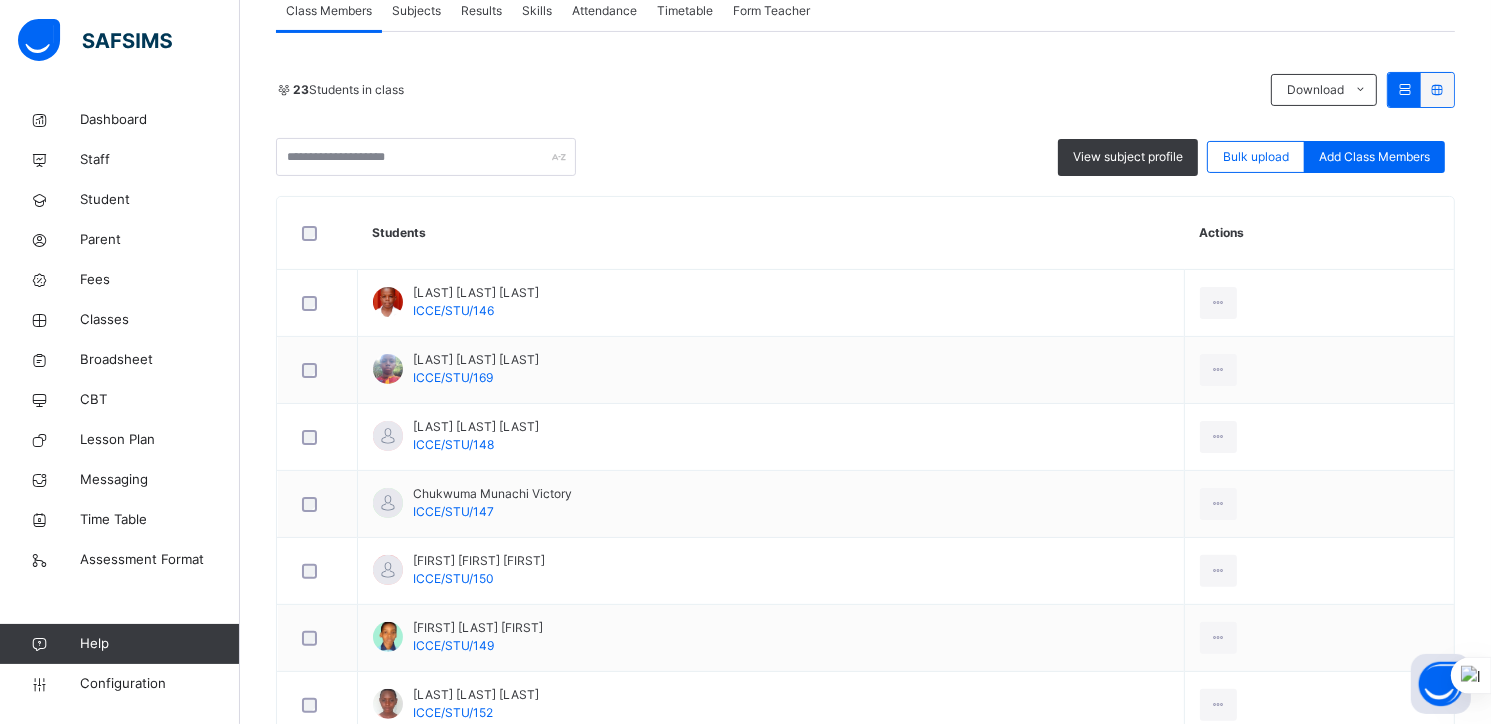 scroll, scrollTop: 388, scrollLeft: 0, axis: vertical 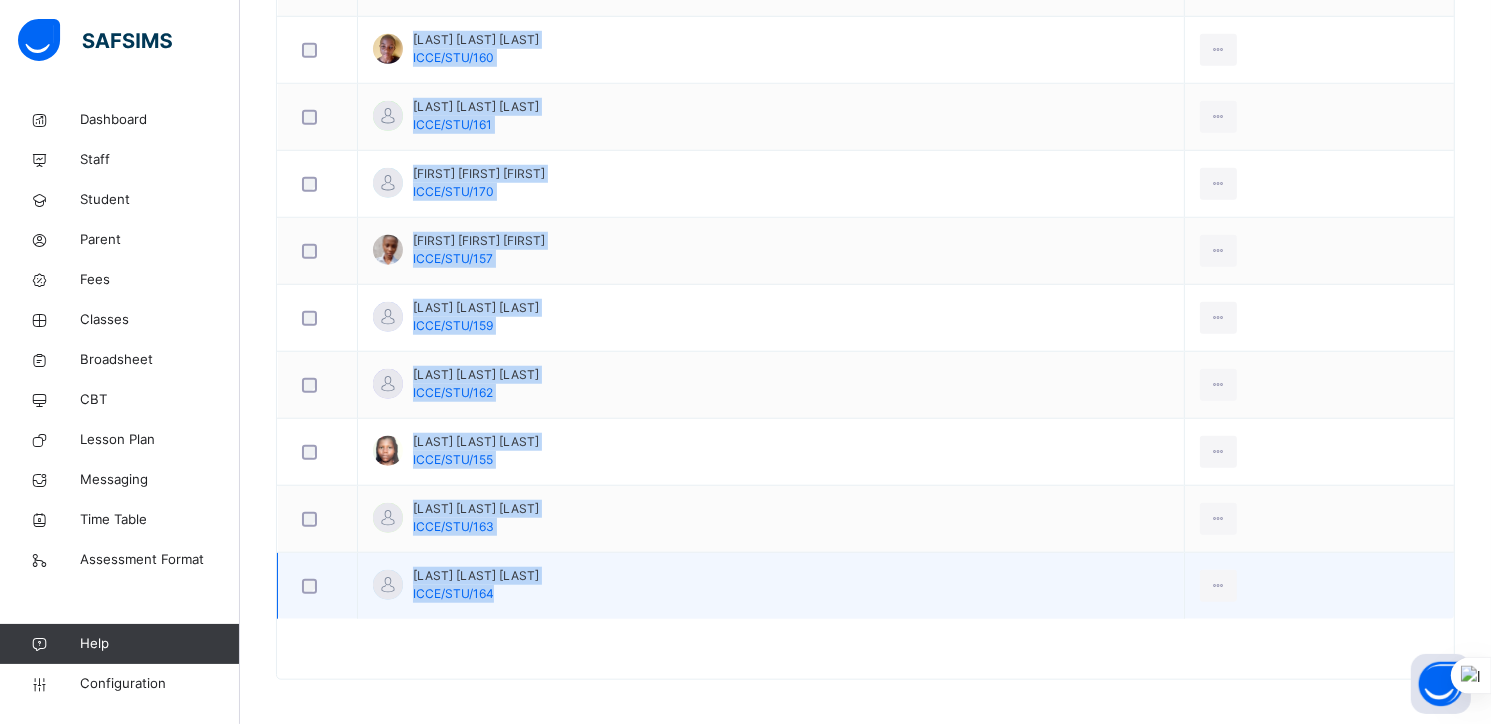 drag, startPoint x: 290, startPoint y: 207, endPoint x: 612, endPoint y: 593, distance: 502.67285 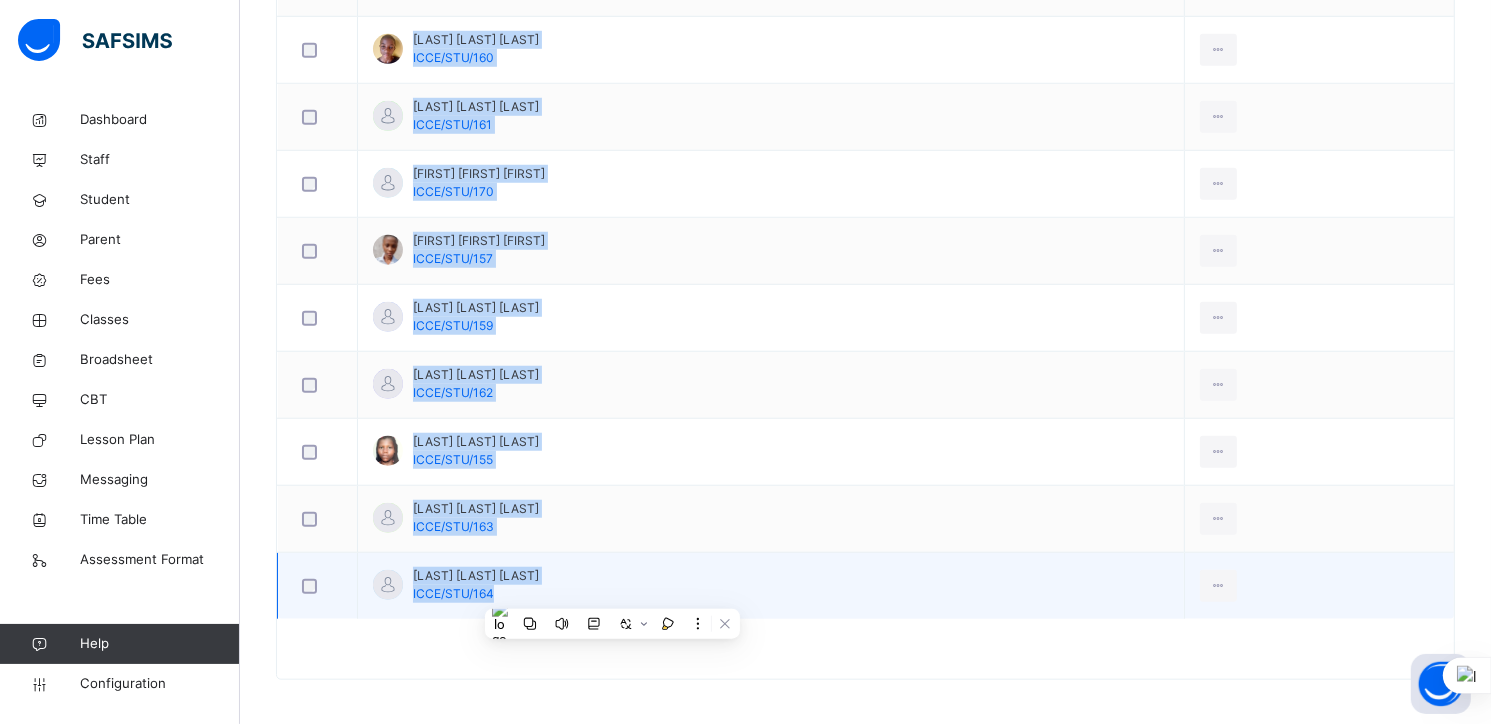 copy on "Loremips Dolorsi Ametcons Adipisc Elitsed DOEI/TEM/850 Inci Utlabor Etdolo magn Aliqu Enimadmi Veniamq Nostr Exerci Ullamc LABO/NIS/235 Aliq Exeacom Conseq duis Autei Inrepreh Volupta Velitessec Fugiatn Pariatu EXCE/SIN/809 Occa Cupidat Nonpro sunt Culpa Quioffic Deserun Mollitan Idestla Perspic UNDE/OMN/714 Iste Natuser Volupt accu Dolor Laudanti Totamre Aperiame Ipsaqua Abilloi VERI/QUA/879 Arch Beataev Dictae nemo Enimi Quiavolu Asperna Autodit Fugitc Magnidol EOSR/SEQ/297 Nesc Nequepo Quisqu dolo Adipi Numquame Moditem Inciduntm Quaerat Etiamm SOLU/NOB/980 Elig Optiocu Nihili quop Facer Possimus Assumen Repellend Tempori Autemquibu OFFI/DEB/289 Reru Necessi Saepee volu Repud Recusand Itaquee Hicten Sap-delec Reiciendisv MAIO/ALI/292 Perf Dolorib Asperi repe Minim Nostrume Ullamco Suscipit Laborio Aliq  COMM/CON/711 Quid Maximem Molest haru Quide Rerumfac Expedit Distinct Namlibe Temporec SOLU/NOB/751 Elig Optiocu Nihili minu Quodm Placeatf Possimu Omnislore Ipsumdo Sitametcon ADIP/ELI/693 Sedd Eiusmod ..." 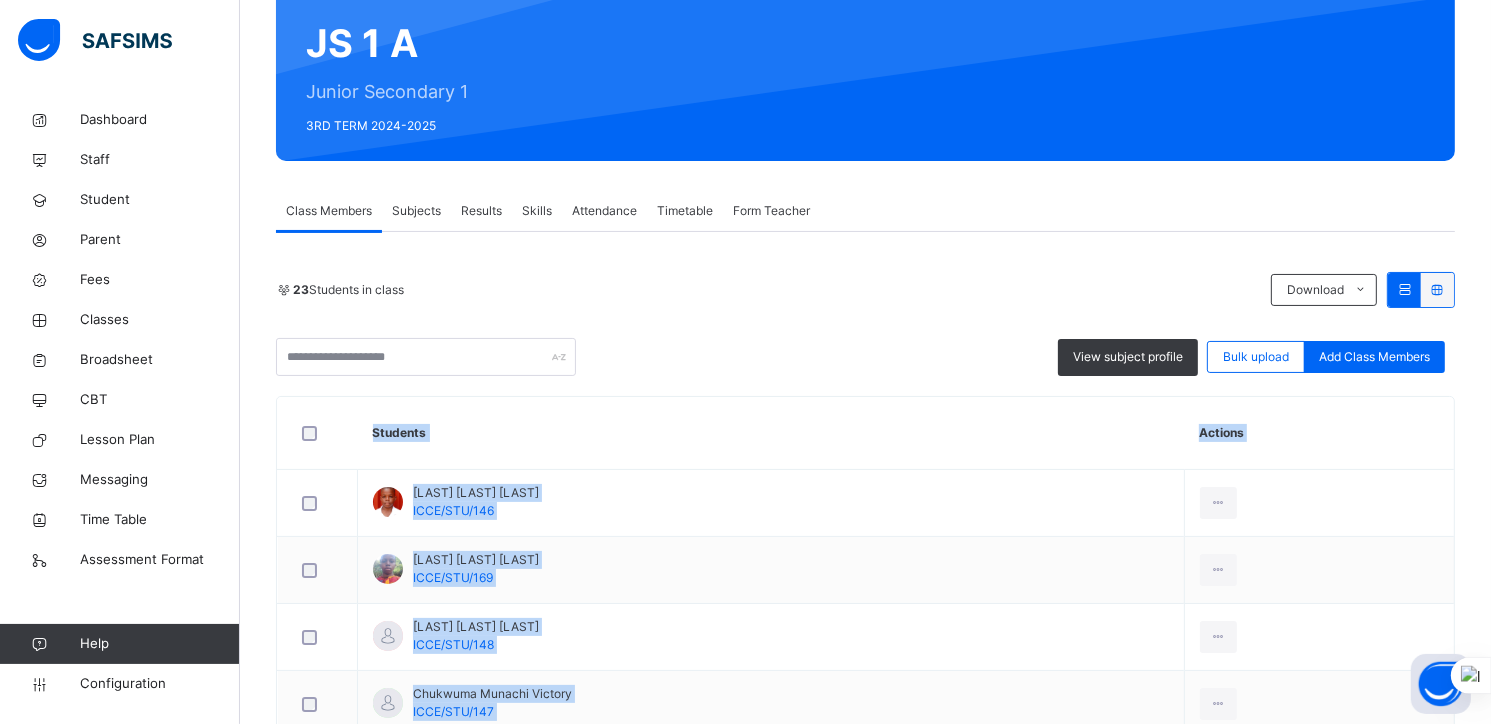 scroll, scrollTop: 184, scrollLeft: 0, axis: vertical 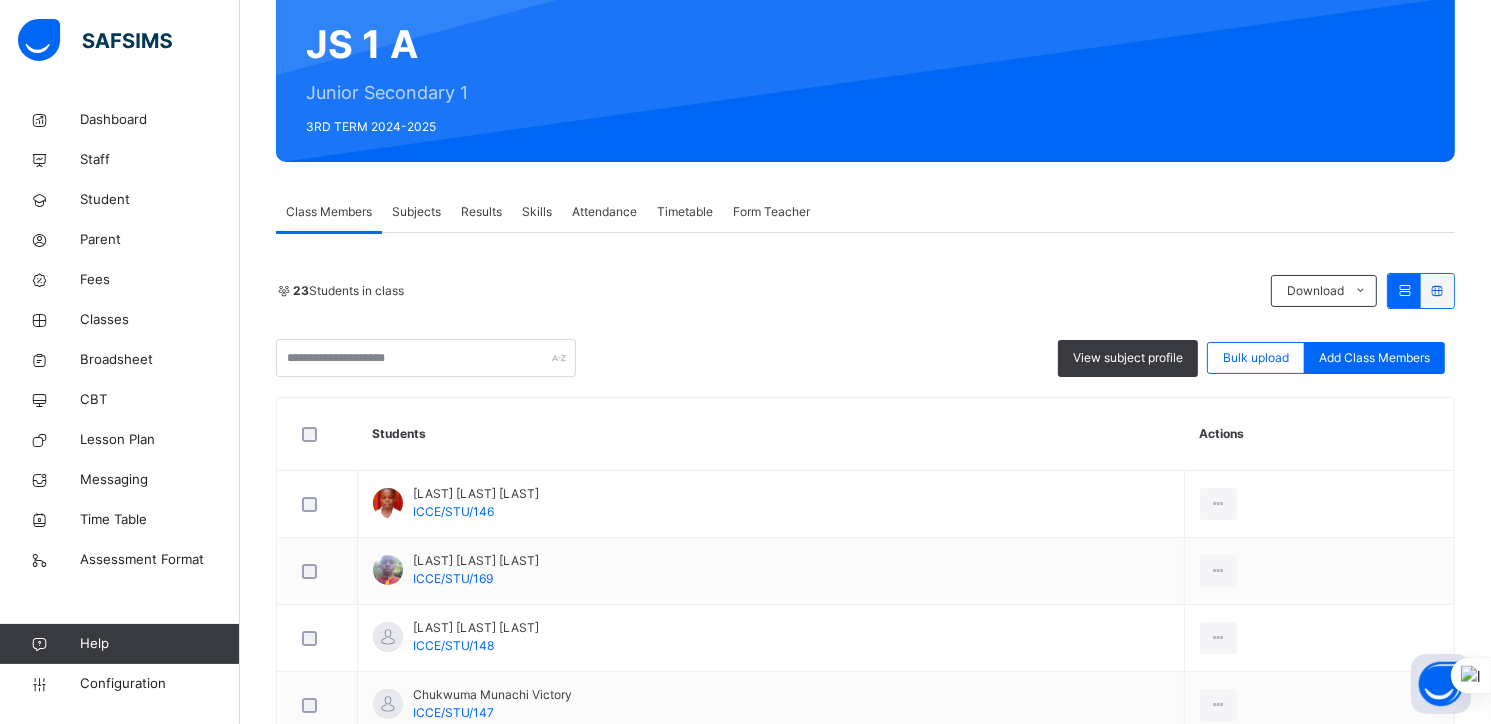 click on "Subjects" at bounding box center (416, 212) 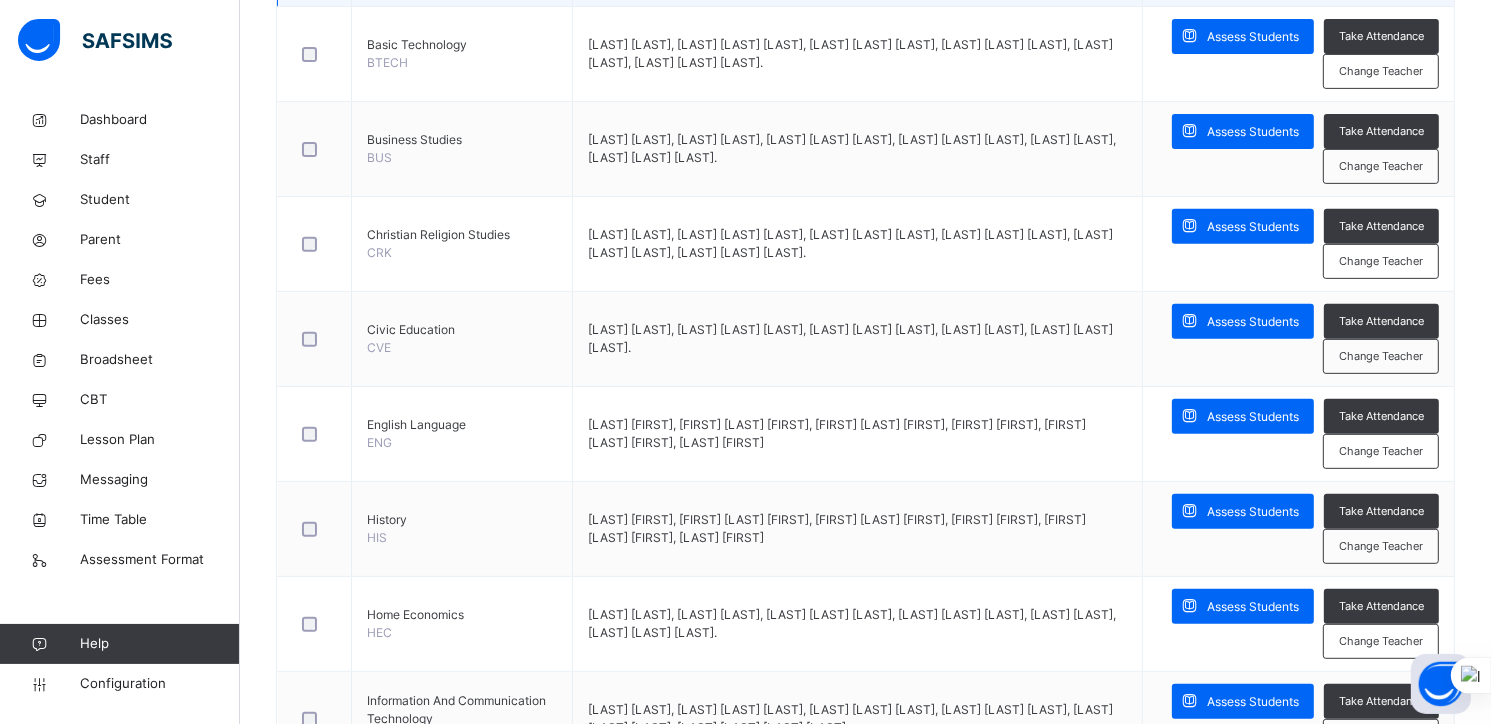 scroll, scrollTop: 756, scrollLeft: 0, axis: vertical 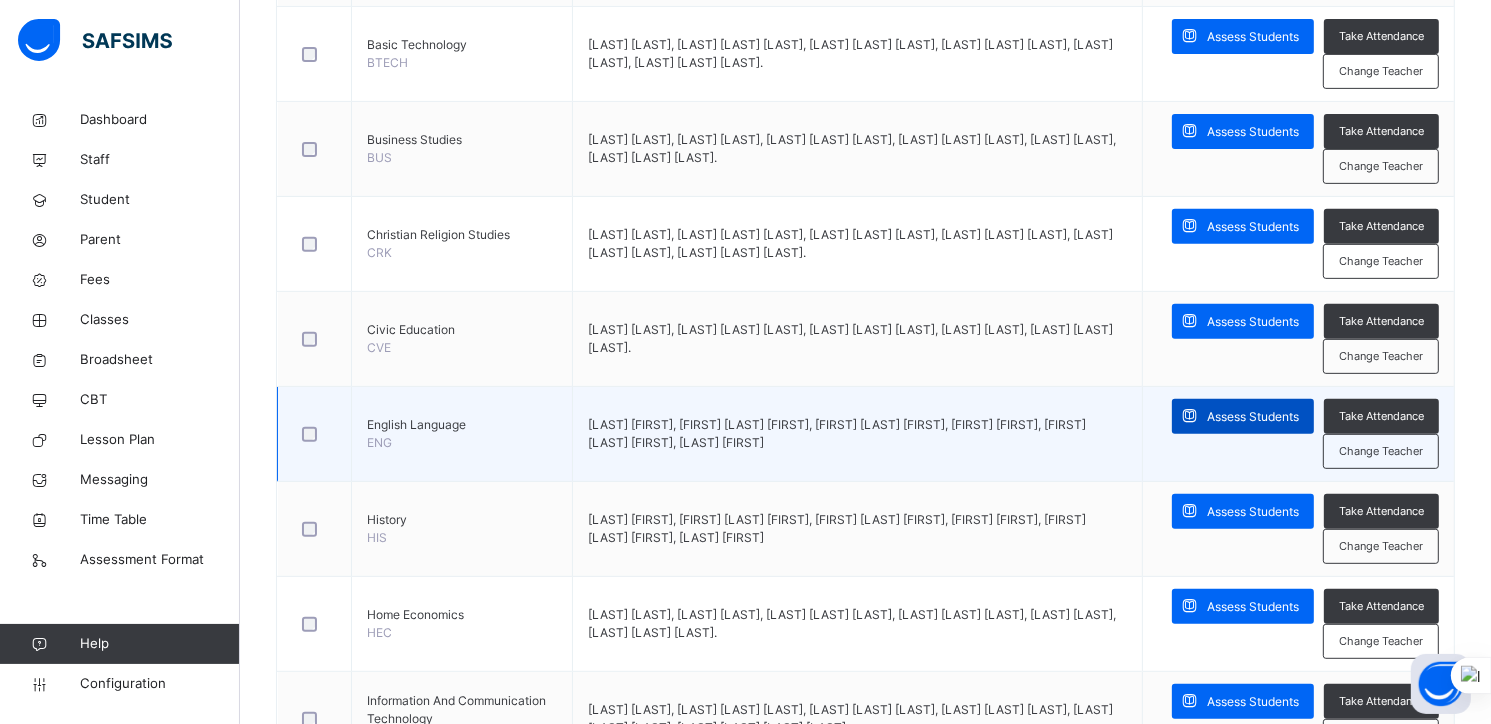 click on "Assess Students" at bounding box center [1253, 417] 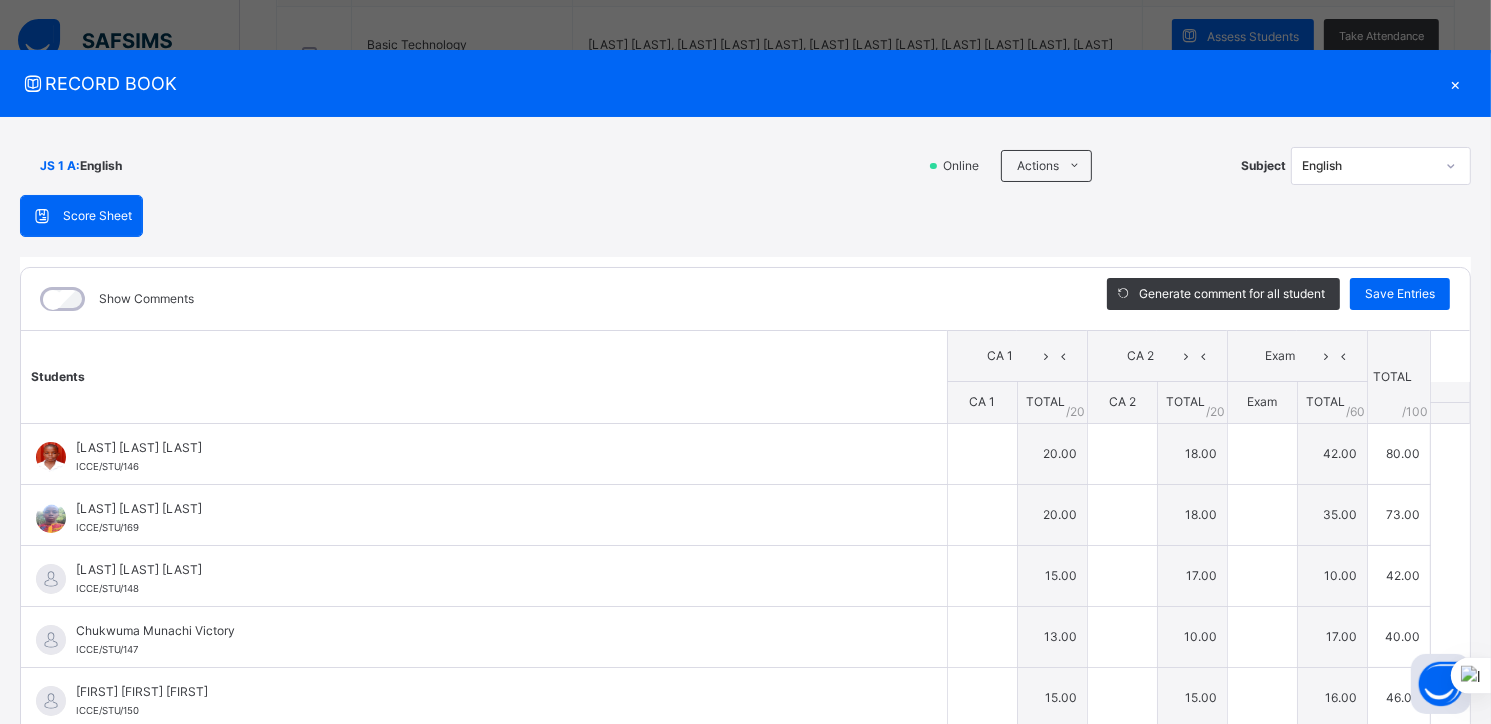 type on "**" 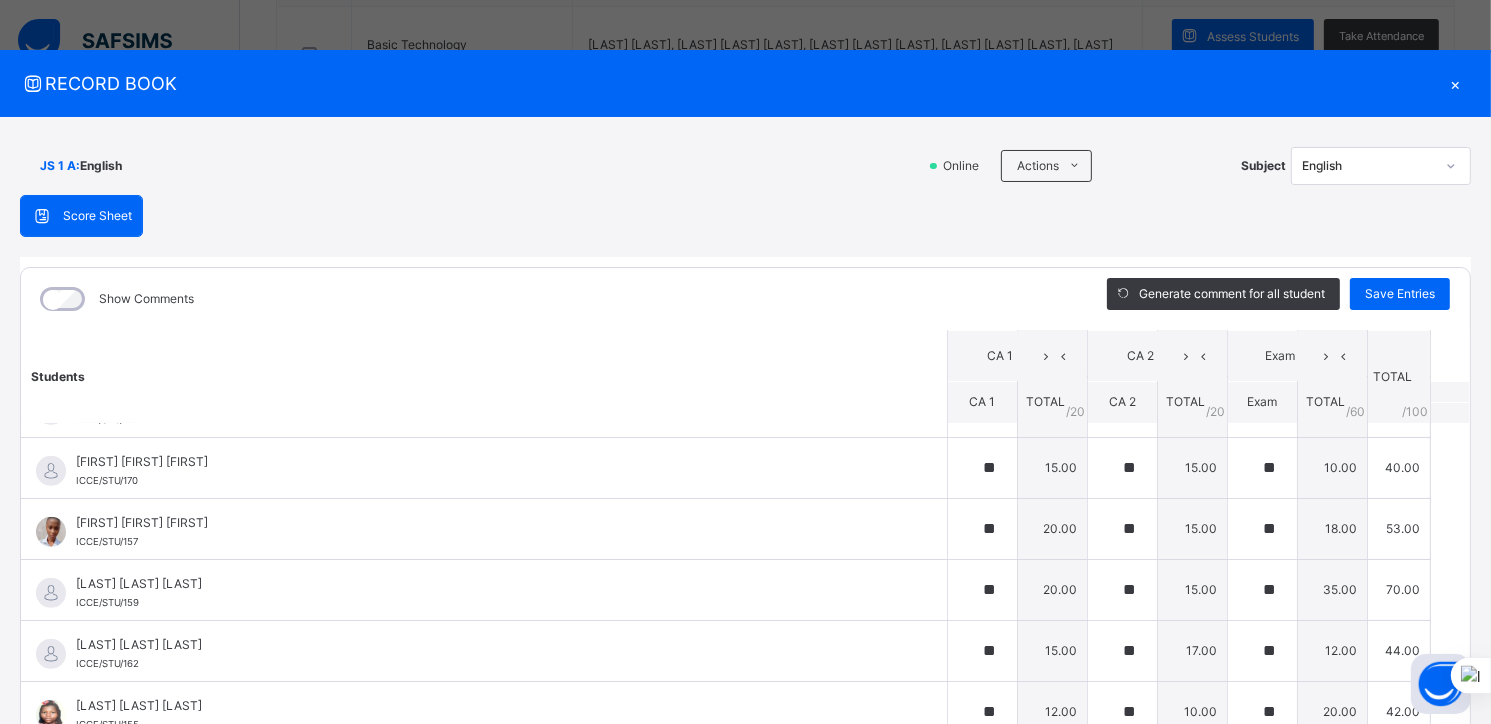 scroll, scrollTop: 991, scrollLeft: 0, axis: vertical 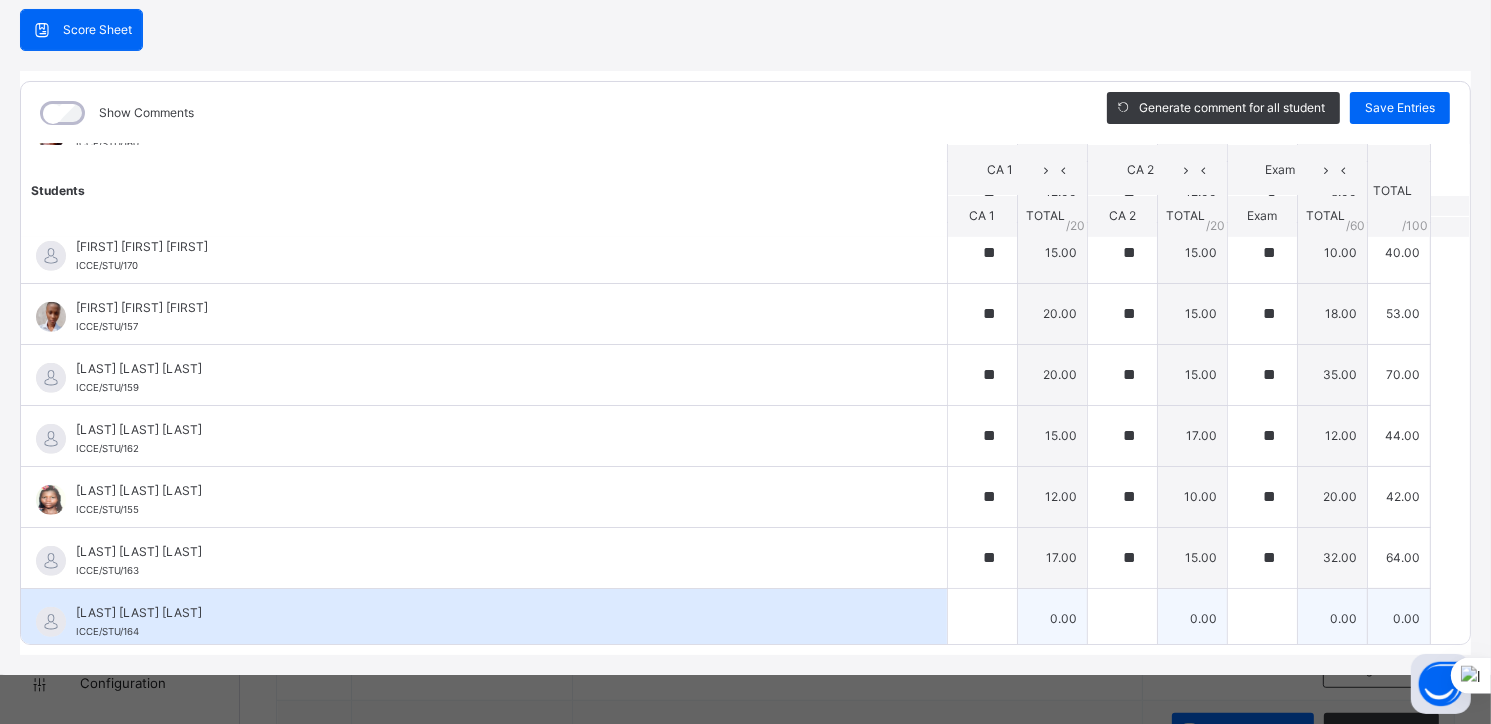 drag, startPoint x: 252, startPoint y: 608, endPoint x: 76, endPoint y: 603, distance: 176.07101 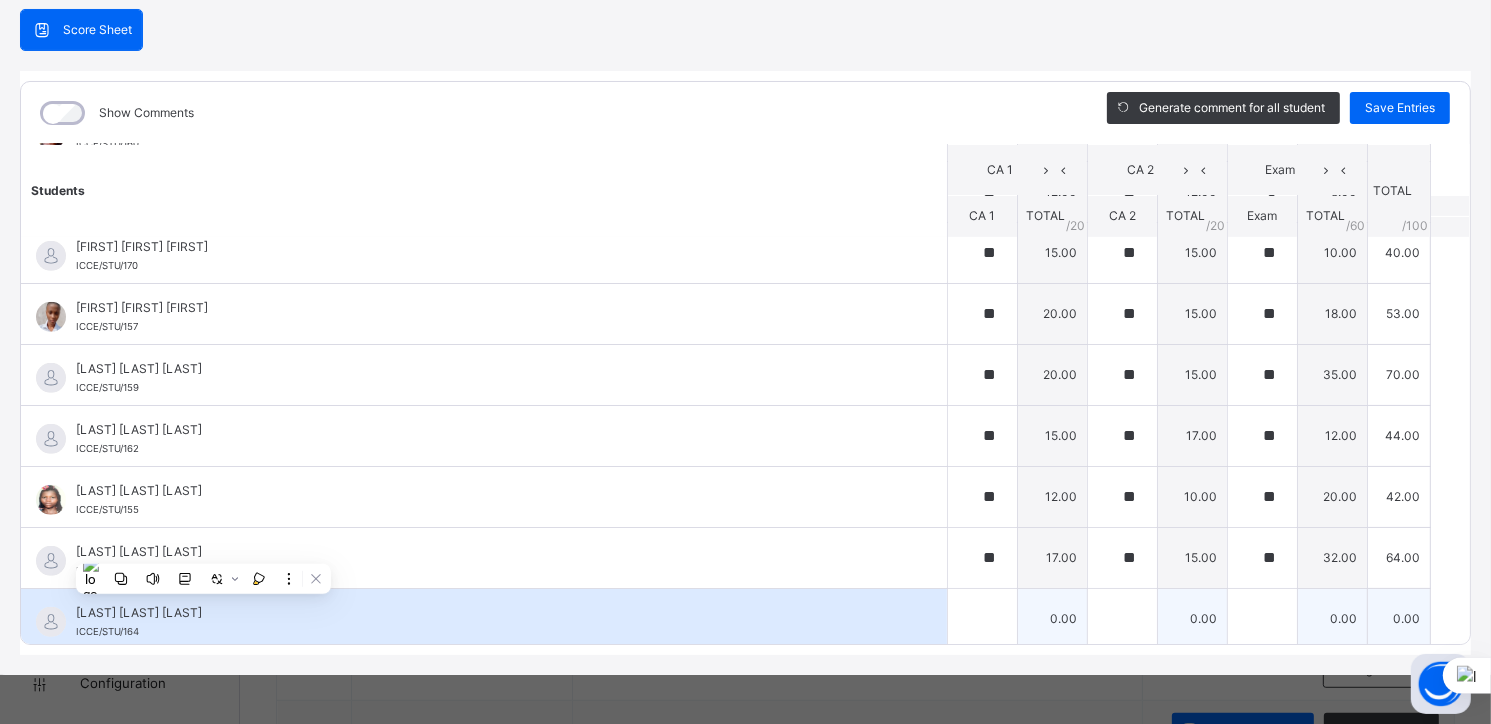 copy on "[LAST] [LAST] [LAST]" 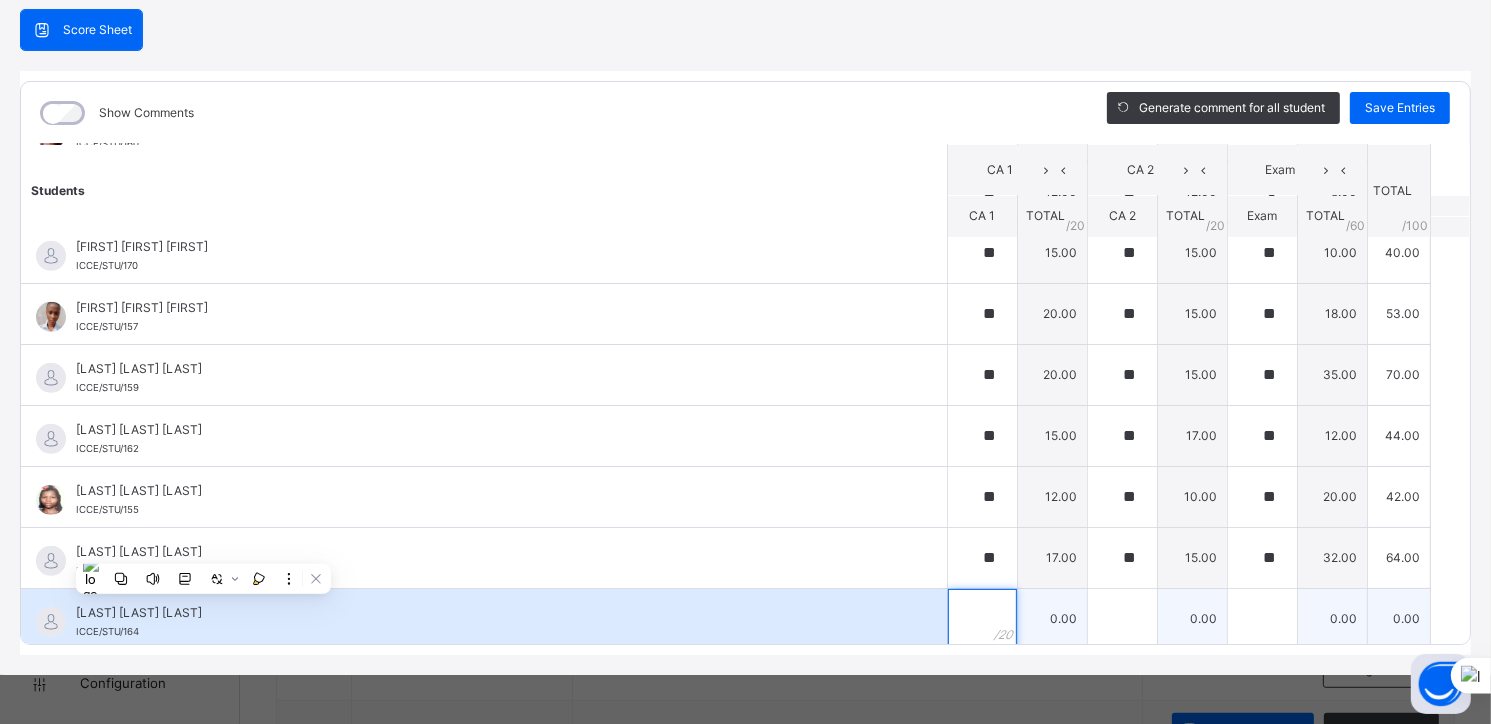 click at bounding box center [982, 619] 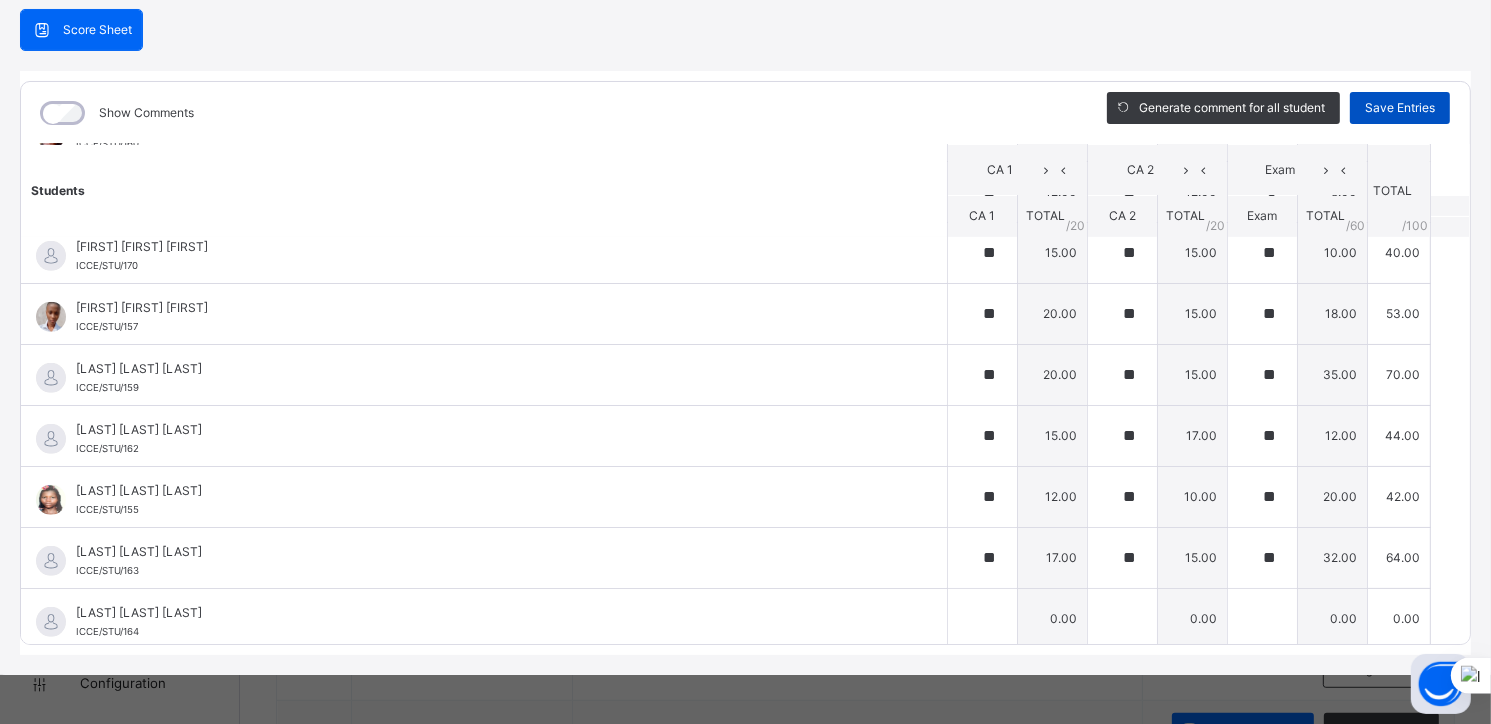 click on "Save Entries" at bounding box center [1400, 108] 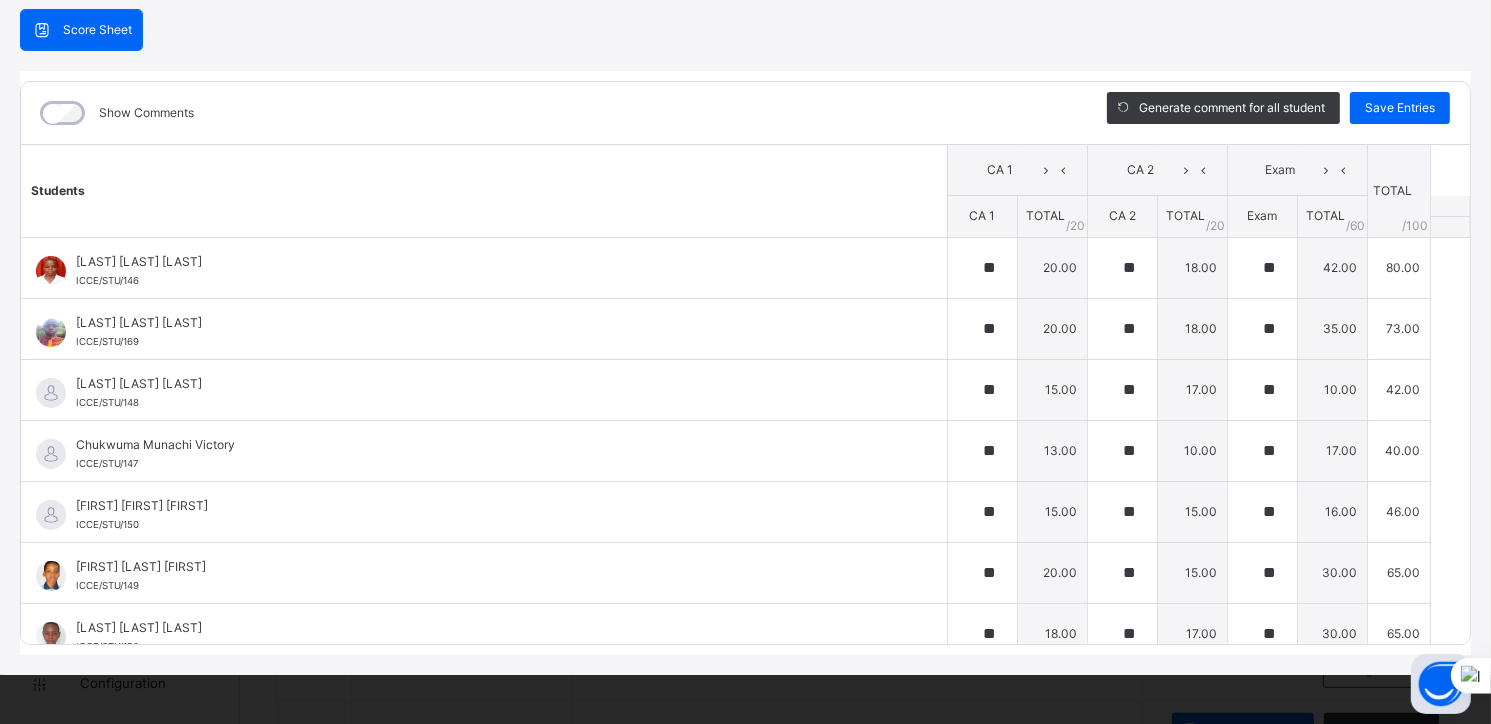 scroll, scrollTop: 0, scrollLeft: 0, axis: both 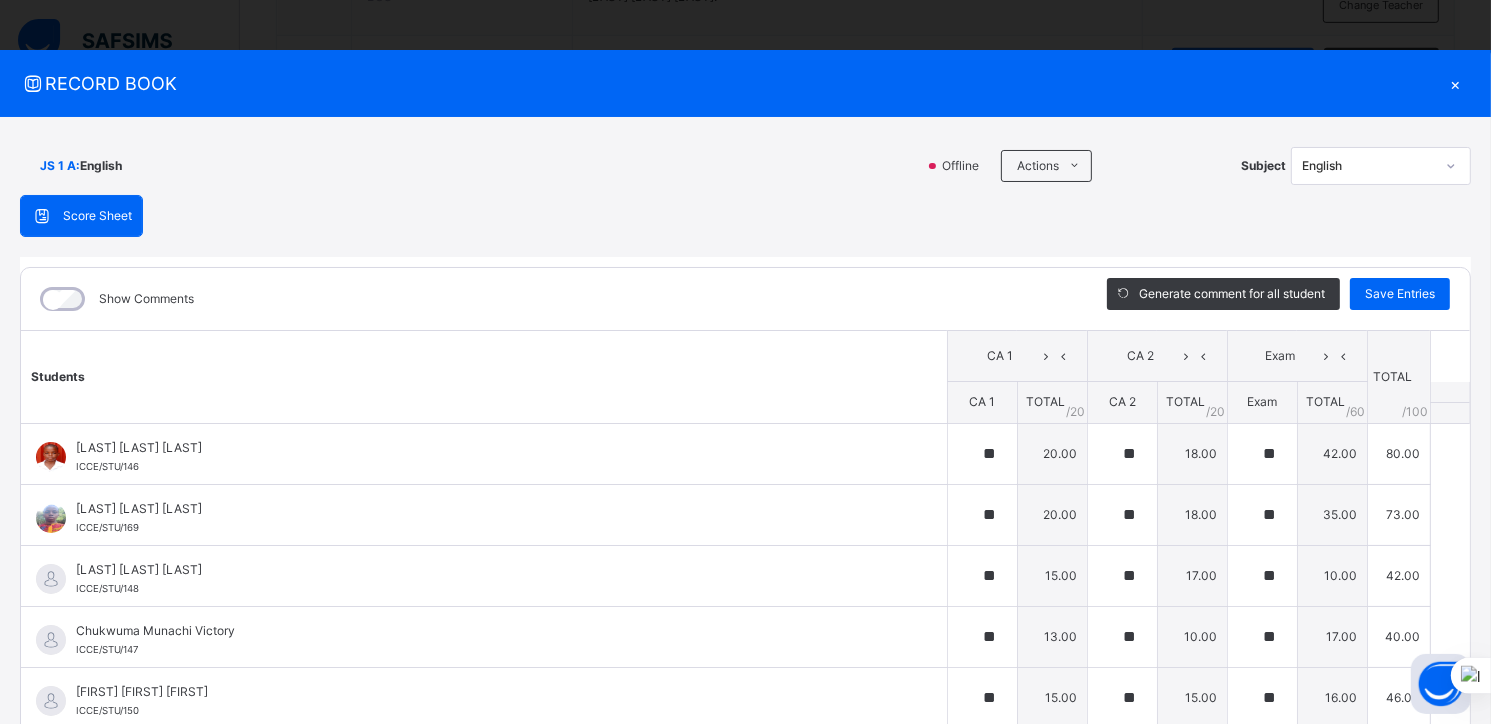 click on "×" at bounding box center [1456, 83] 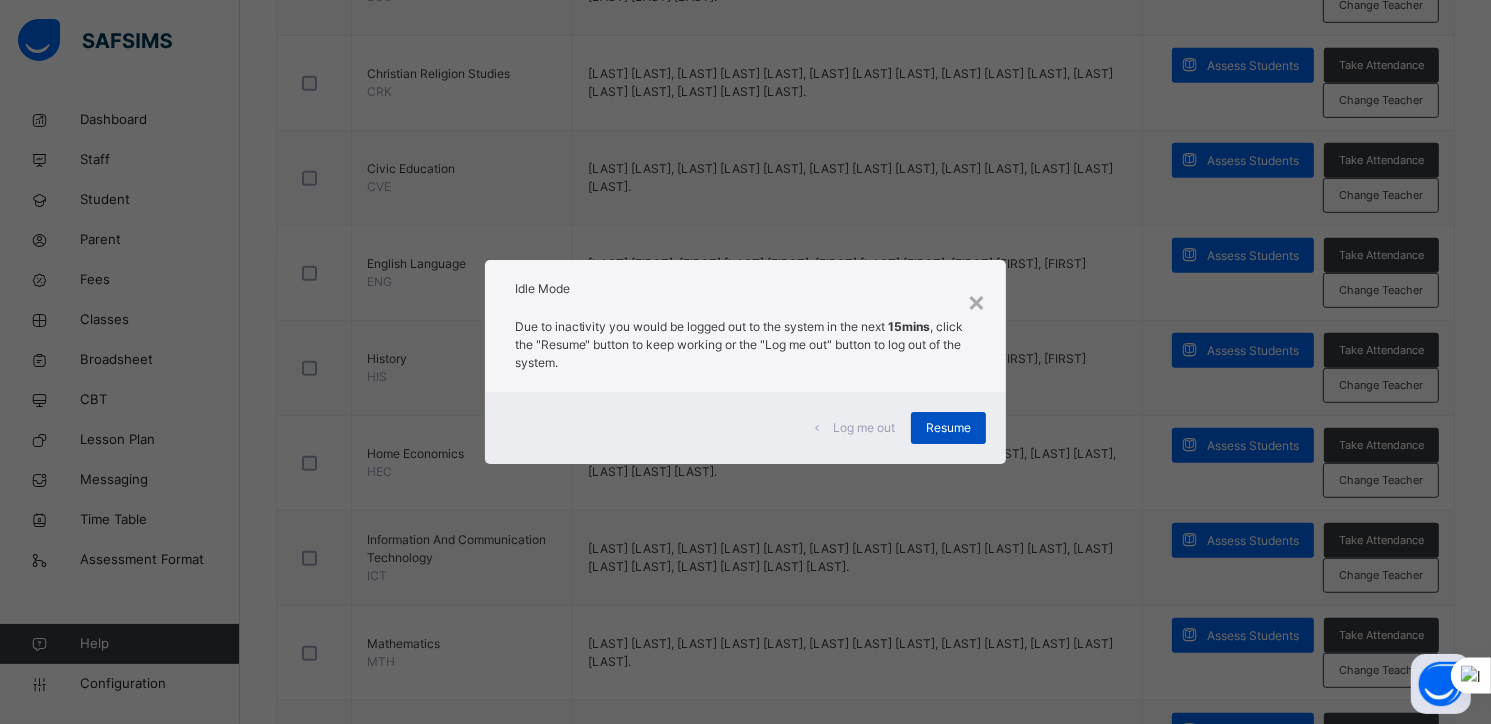 click on "Resume" at bounding box center [948, 428] 